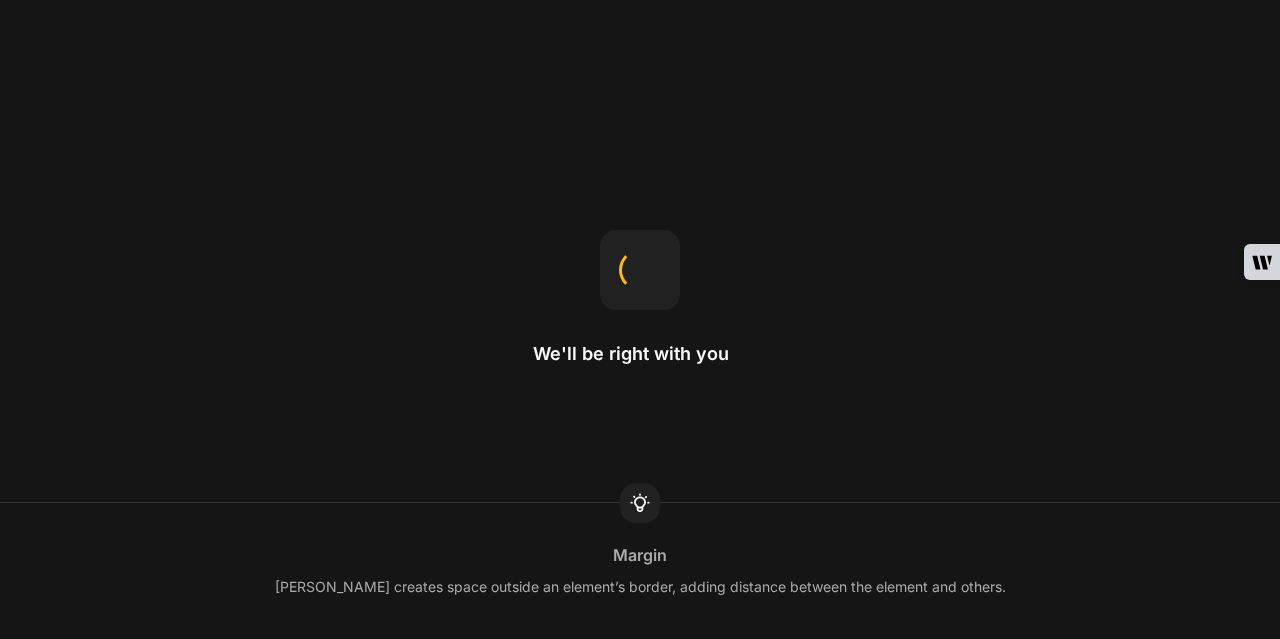 scroll, scrollTop: 0, scrollLeft: 0, axis: both 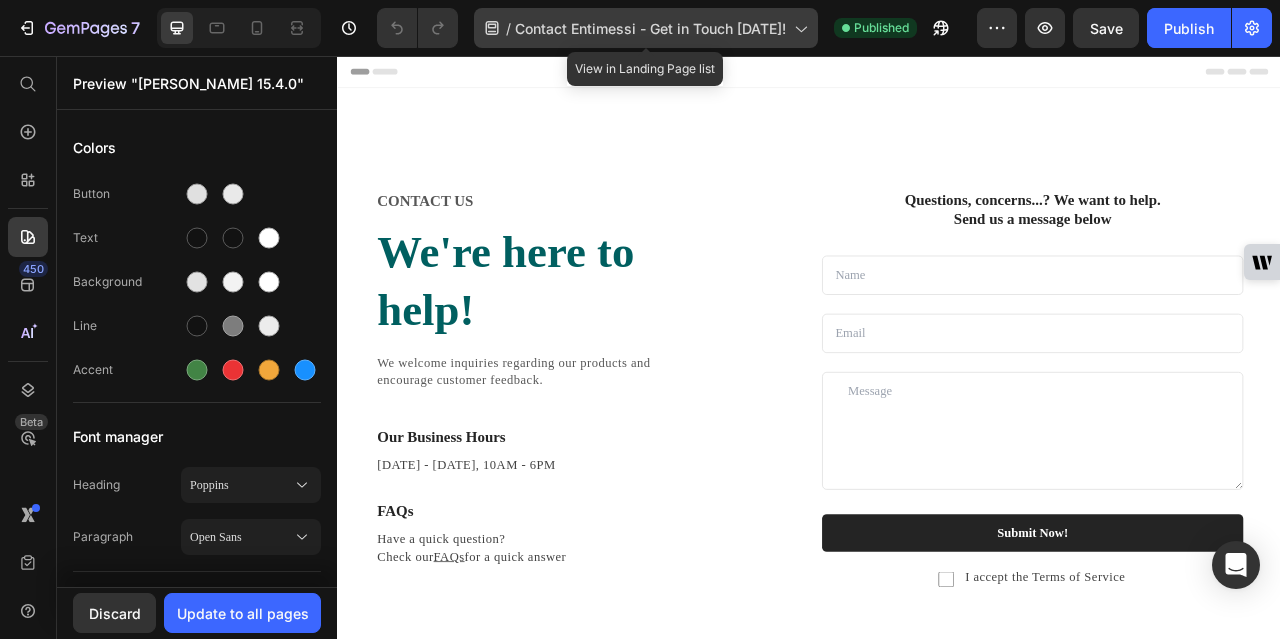 click on "Contact Entimessi - Get in Touch [DATE]!" at bounding box center [650, 28] 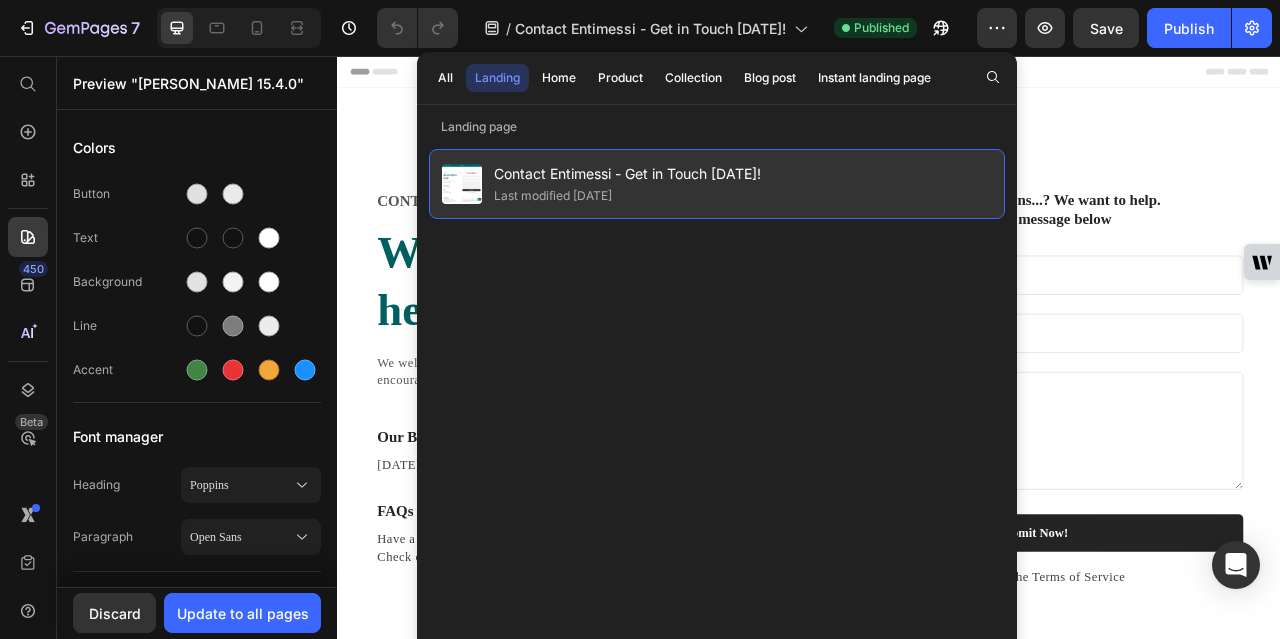 click on "Last modified [DATE]" 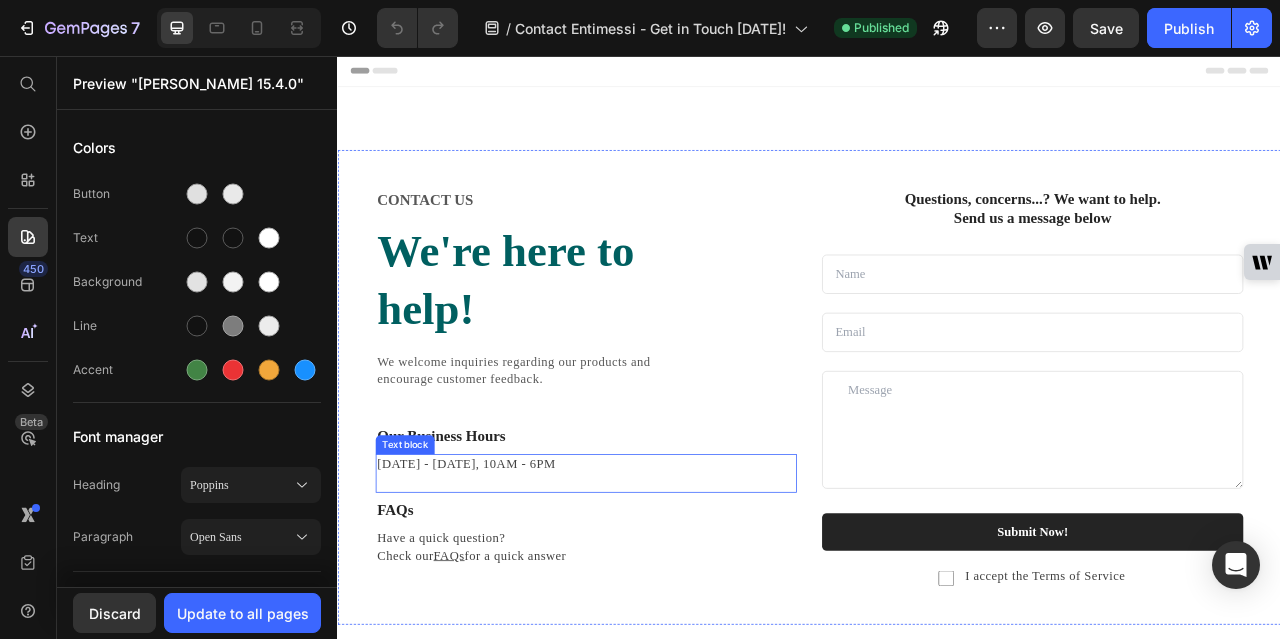 scroll, scrollTop: 0, scrollLeft: 0, axis: both 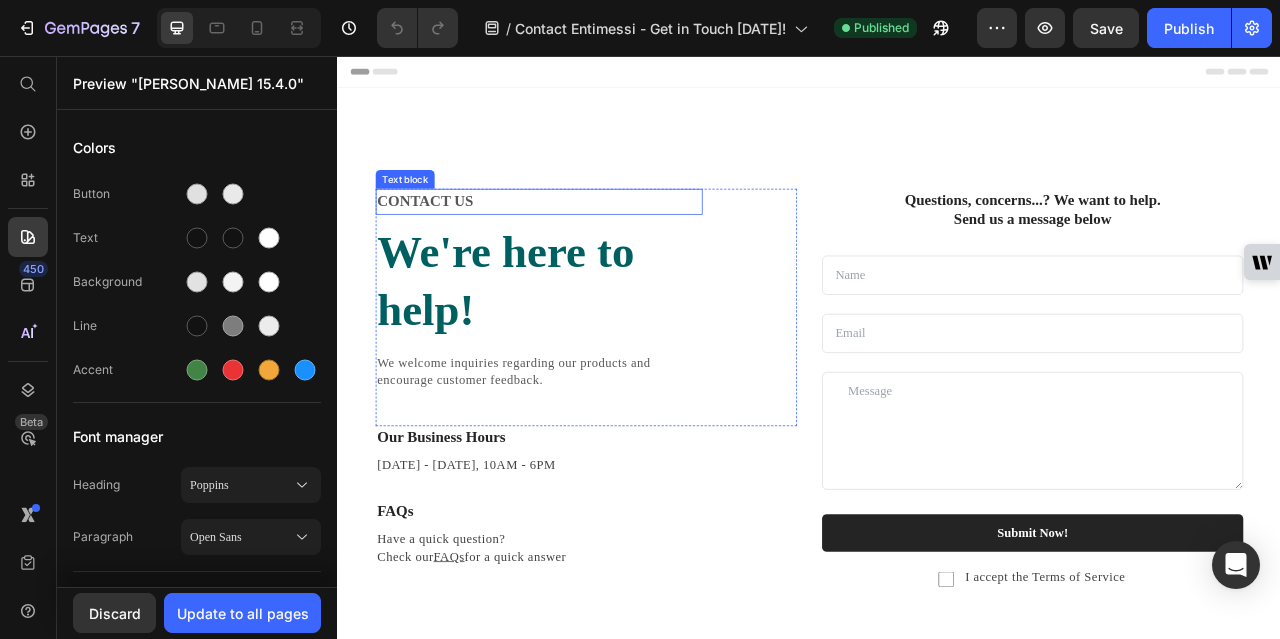 click on "CONTACT US" at bounding box center (593, 241) 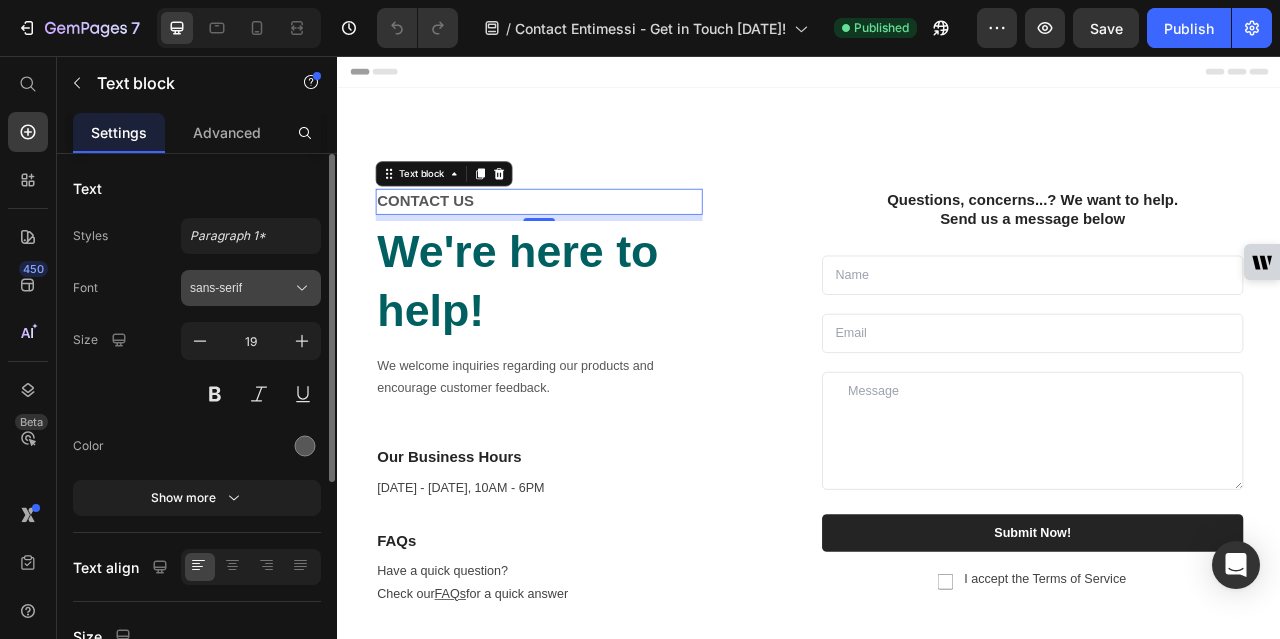 click on "sans-serif" at bounding box center (241, 288) 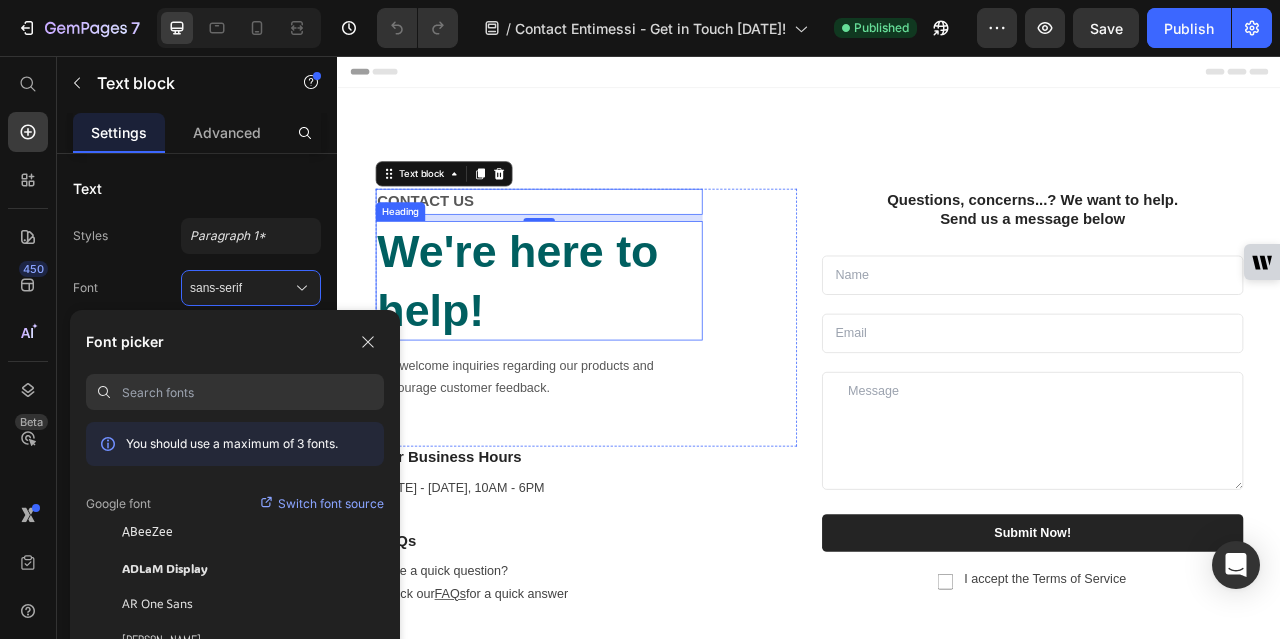 click on "We're here to help!" at bounding box center [593, 342] 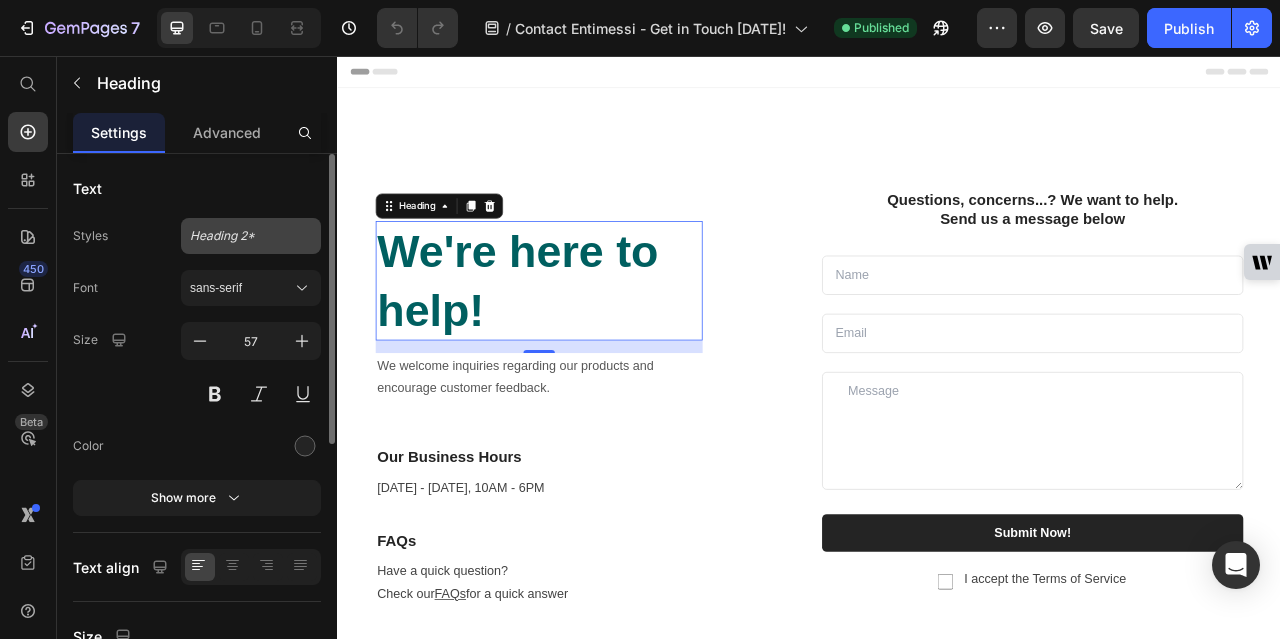 click on "Heading 2*" 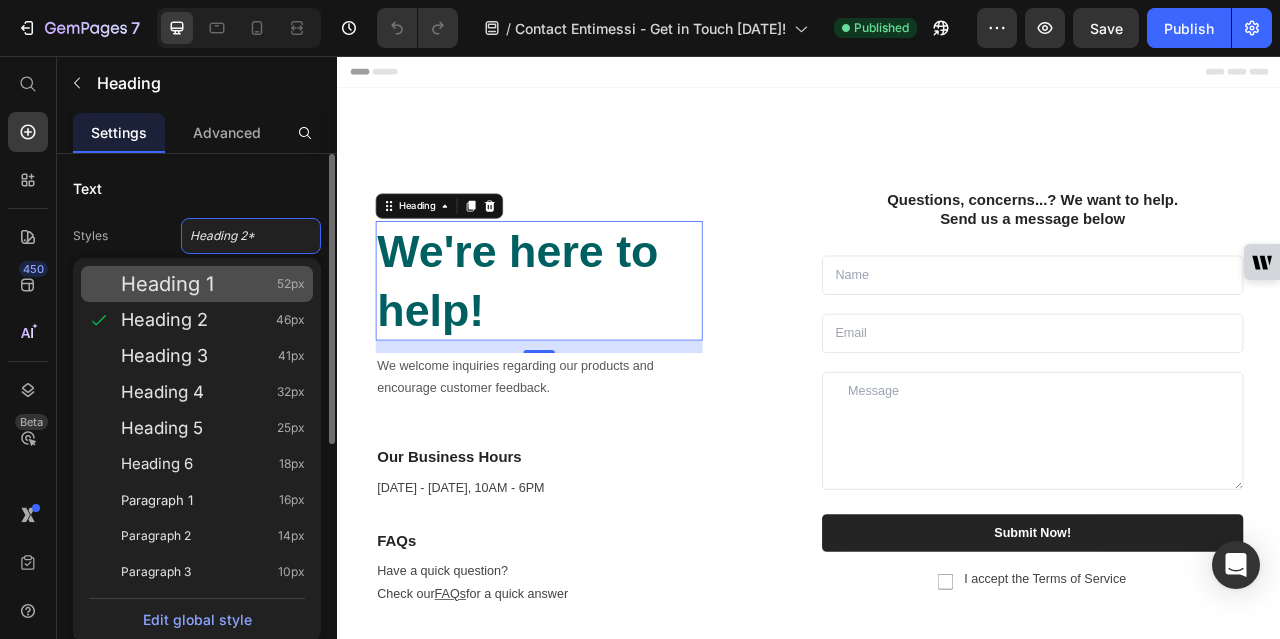 click on "Heading 1" at bounding box center (167, 284) 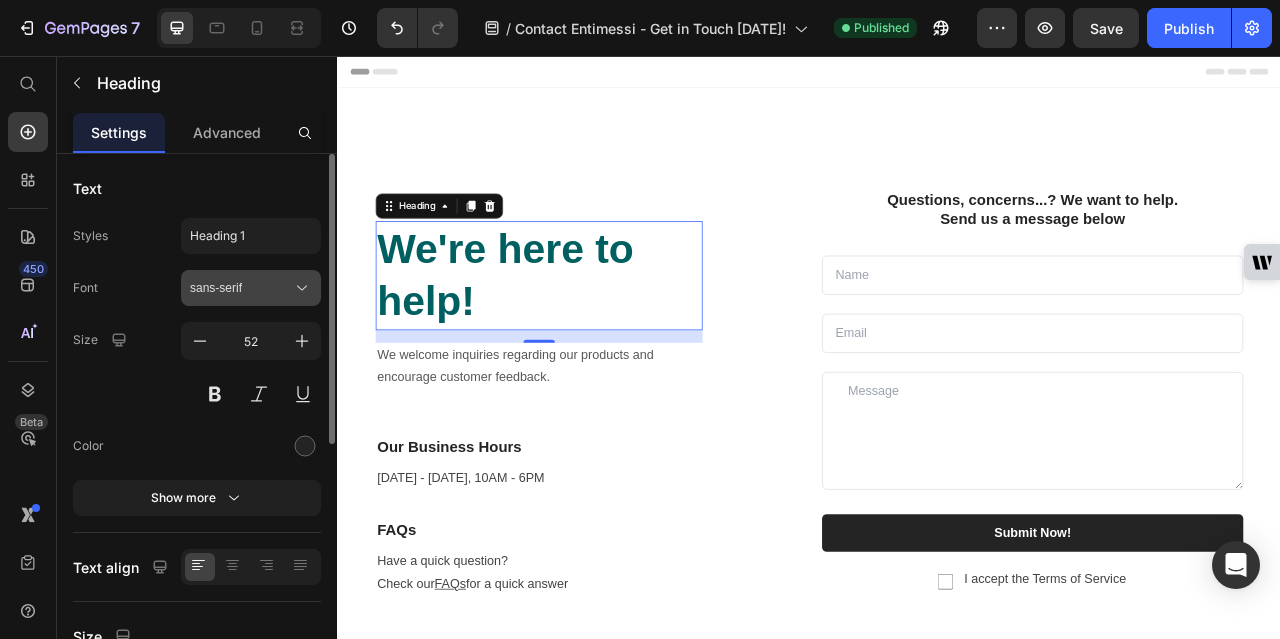 click on "sans-serif" at bounding box center [241, 288] 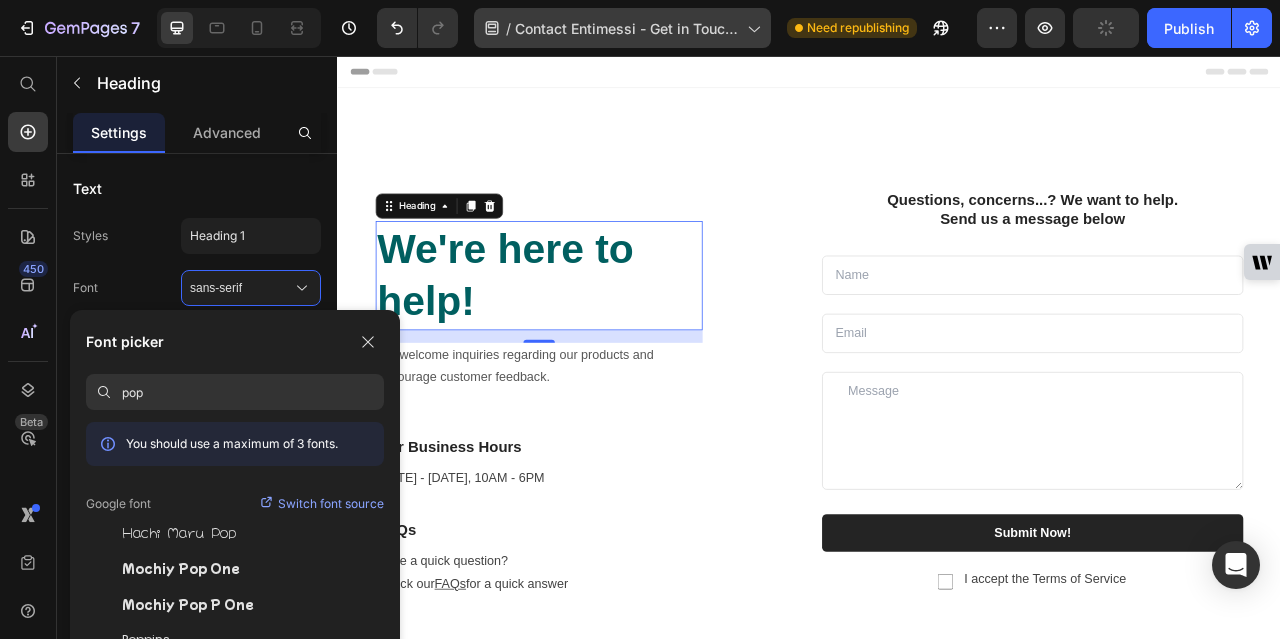 type on "pop" 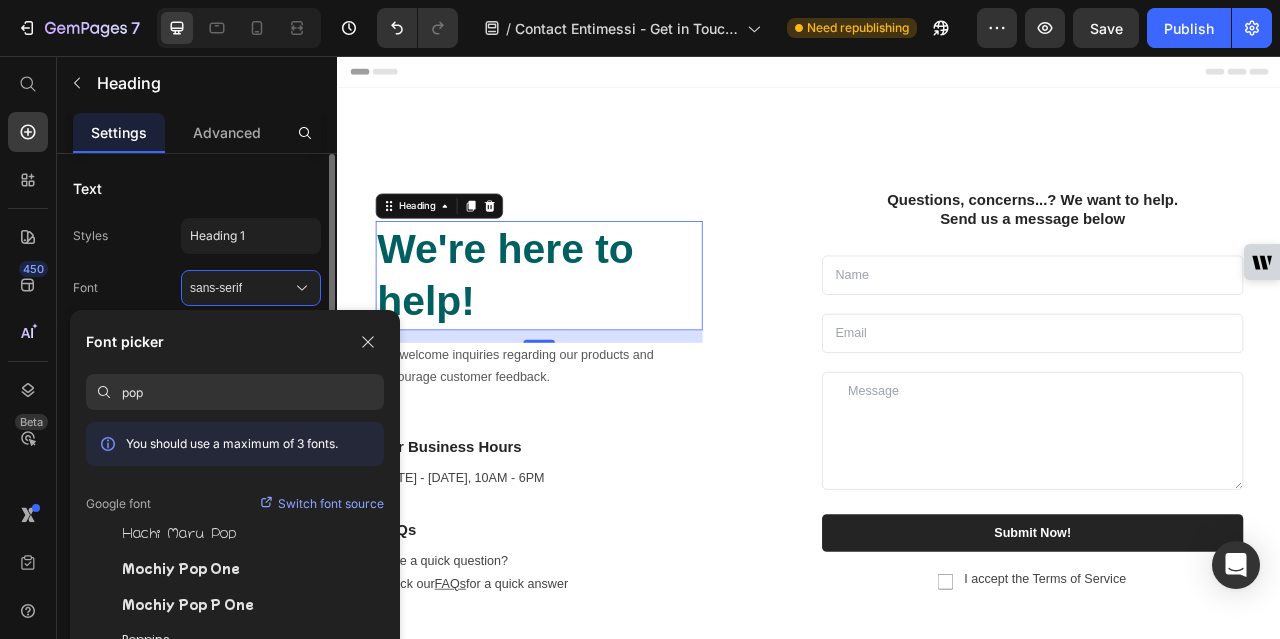 click on "Text" at bounding box center (197, 188) 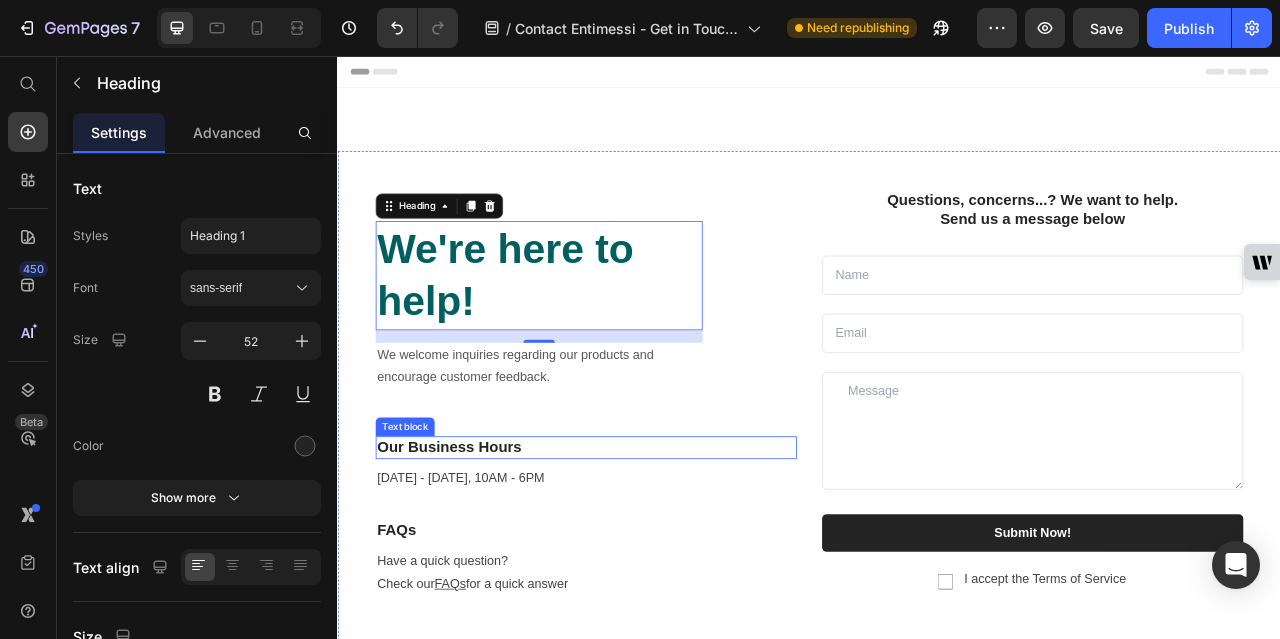 click on "Our Business Hours" at bounding box center (653, 554) 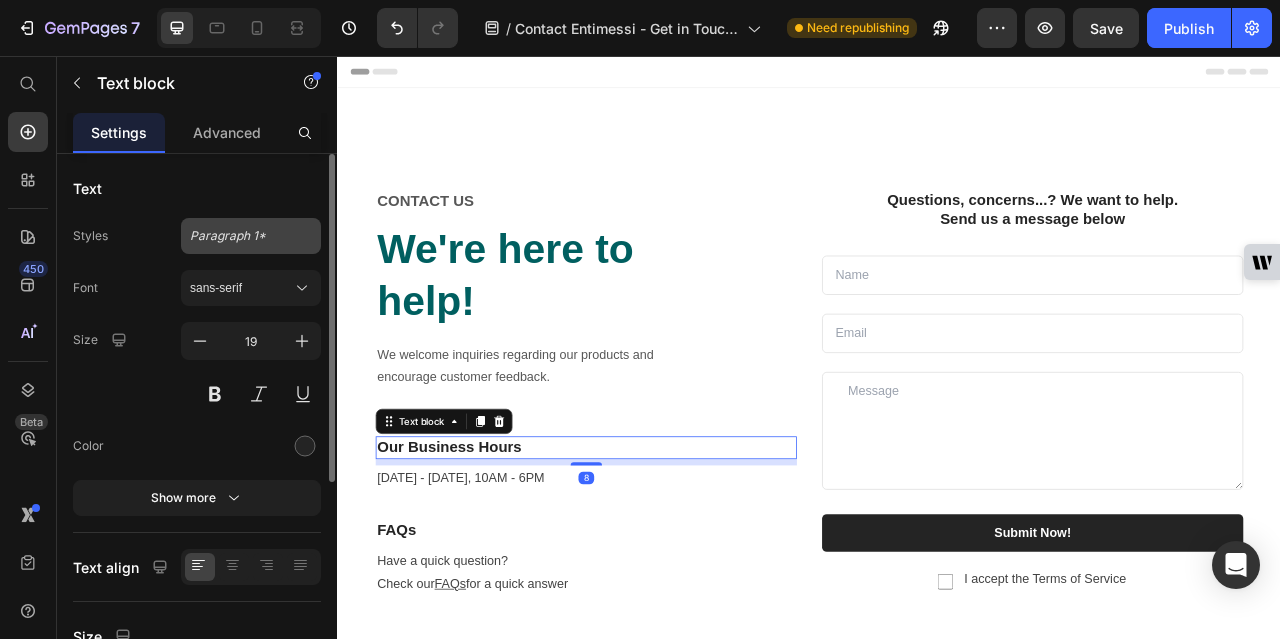 click on "Paragraph 1*" 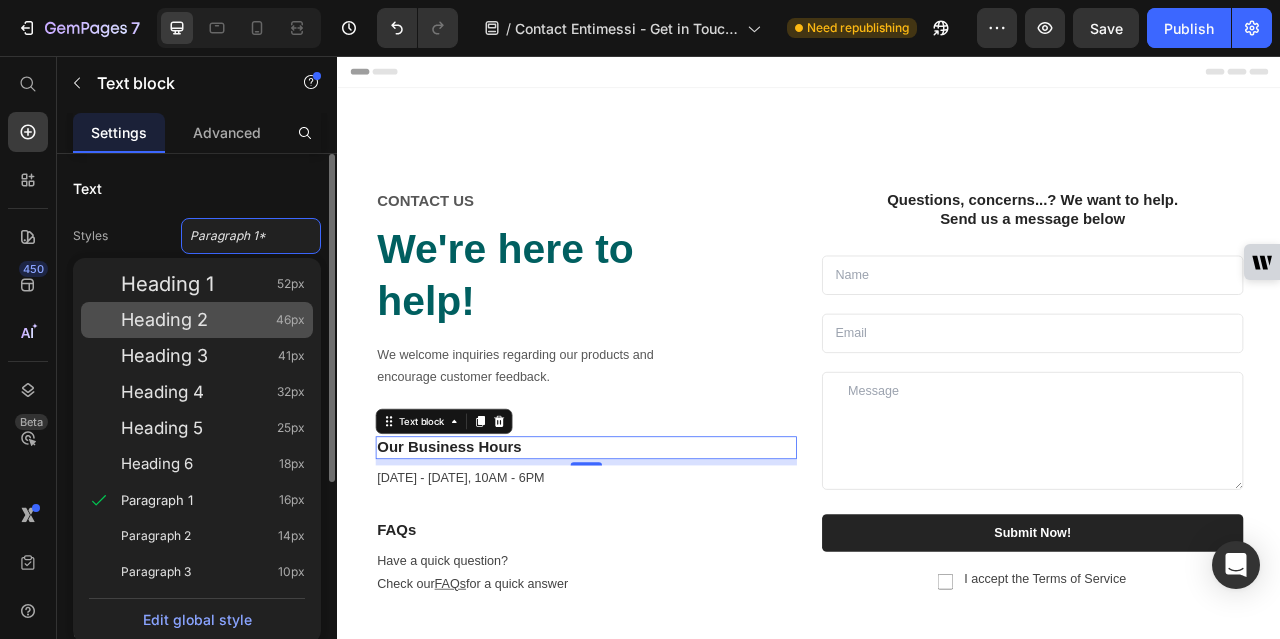 click on "Heading 2" at bounding box center [164, 320] 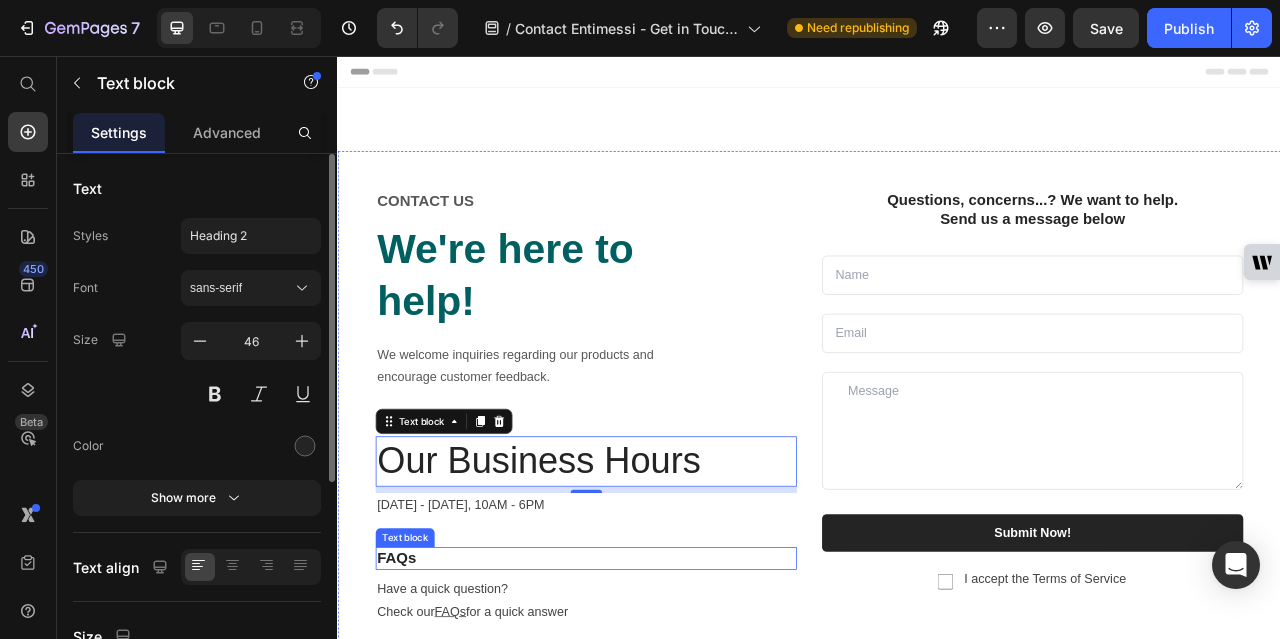 click on "FAQs" at bounding box center [653, 695] 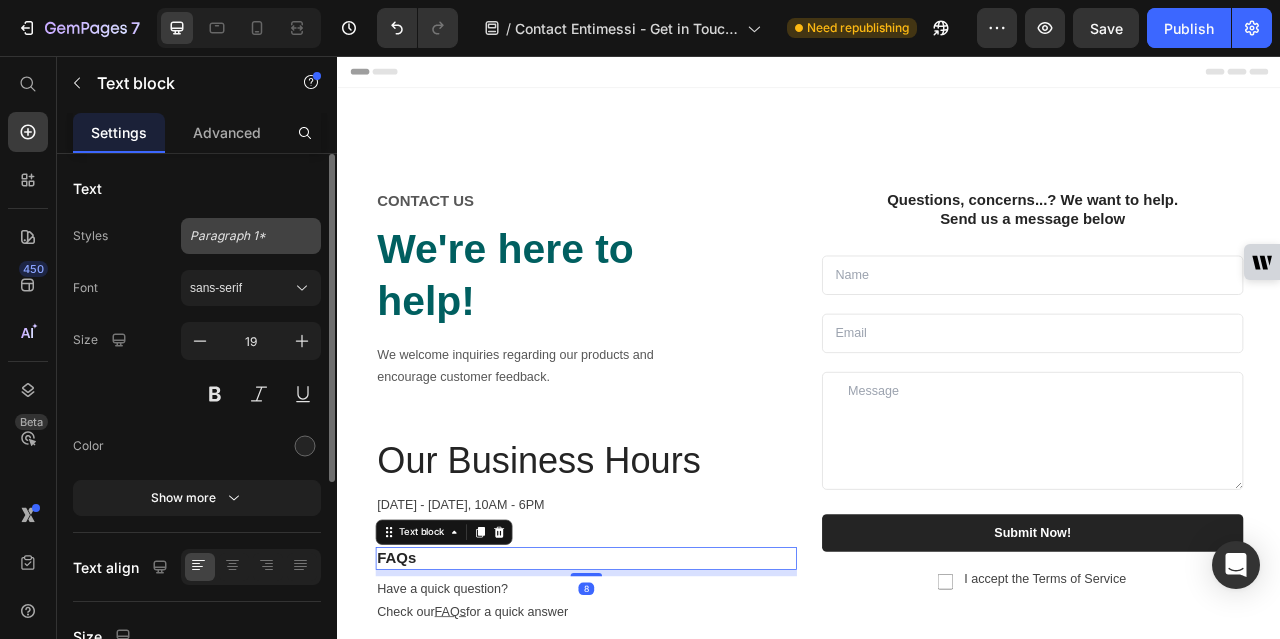 click on "Paragraph 1*" 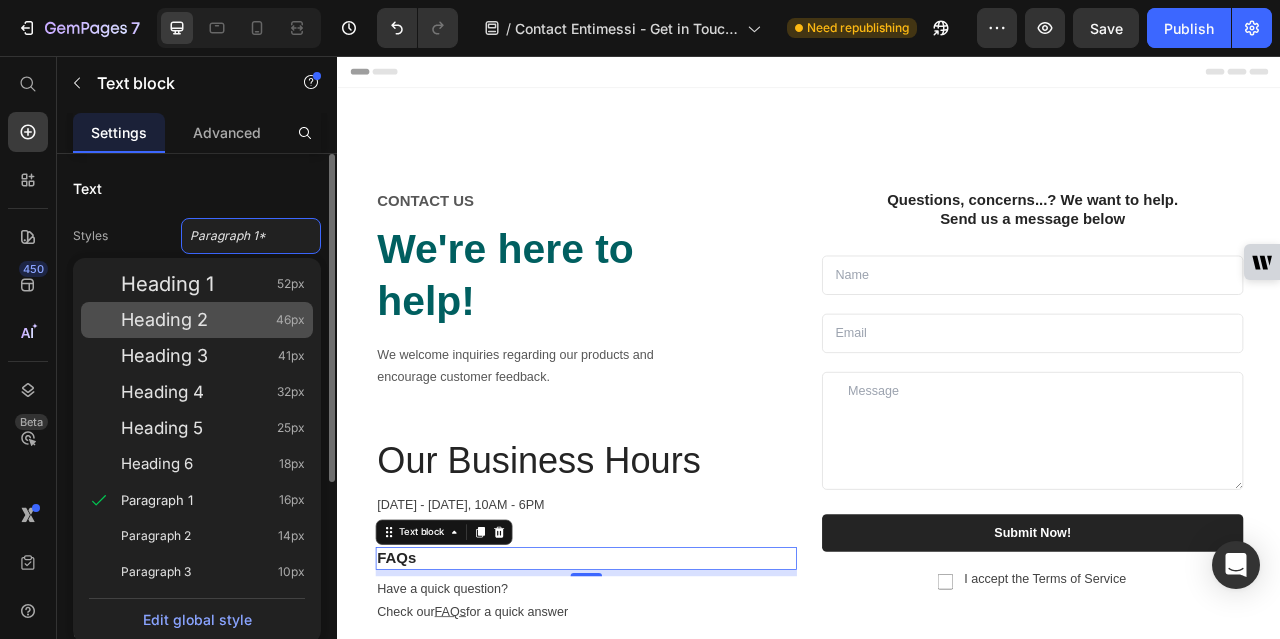 click on "Heading 2" at bounding box center [164, 320] 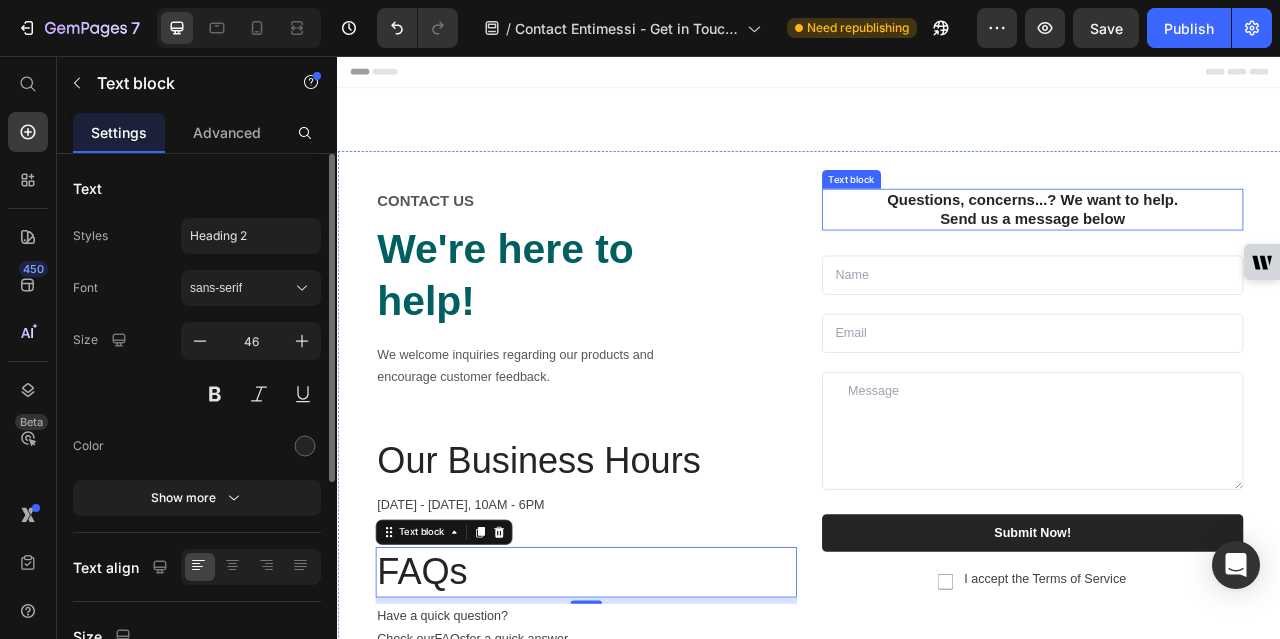 click on "Questions, concerns...? We want to help." at bounding box center (1221, 239) 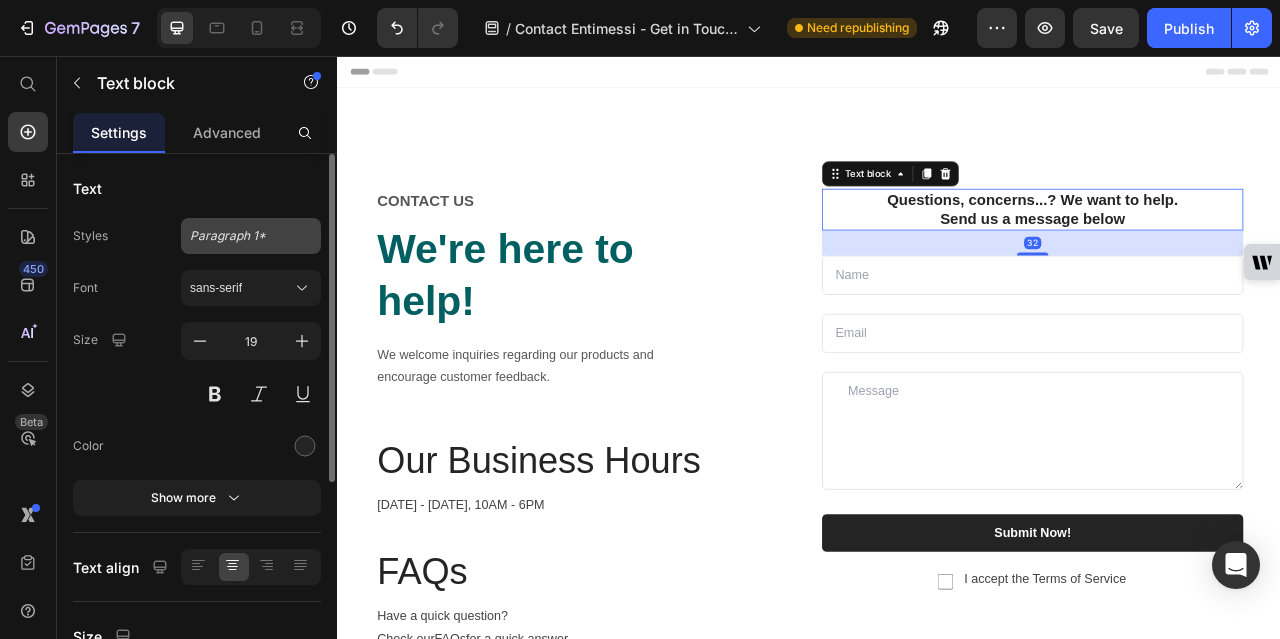 click on "Paragraph 1*" 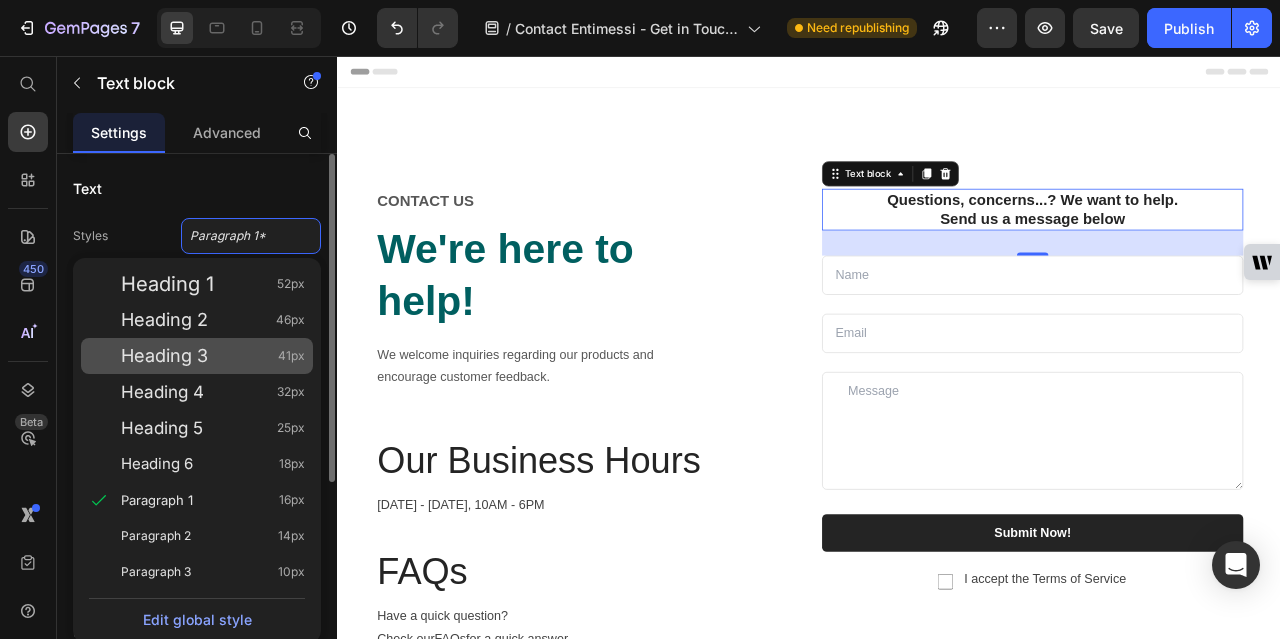 click on "Heading 3 41px" 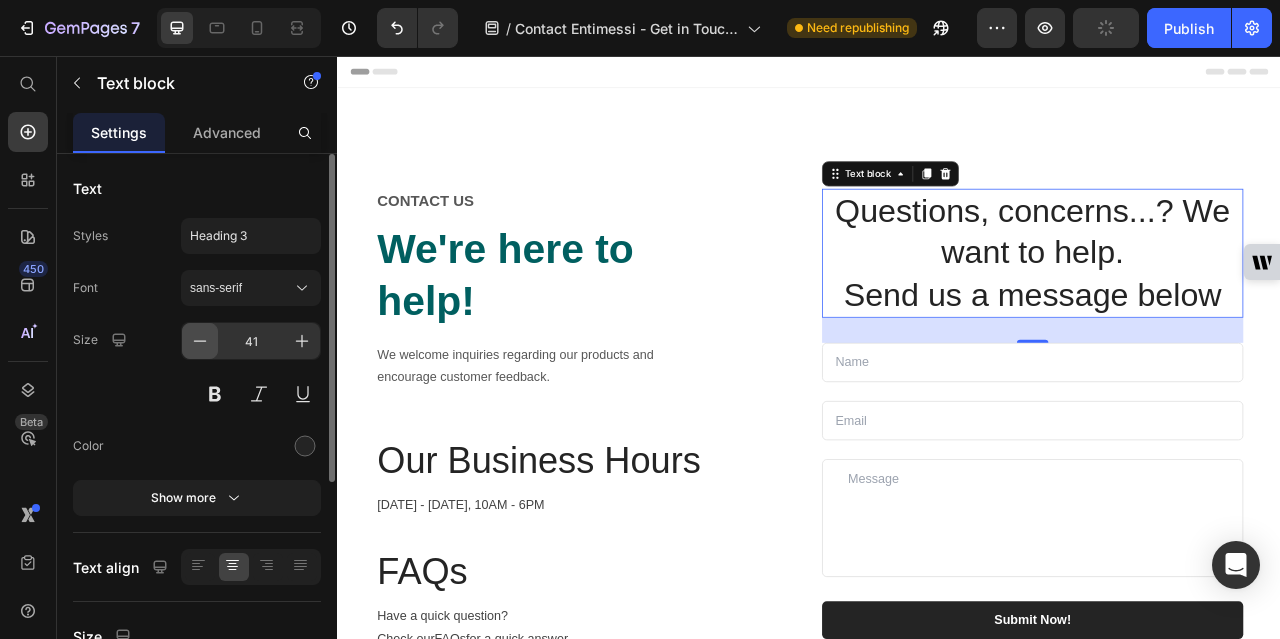 click 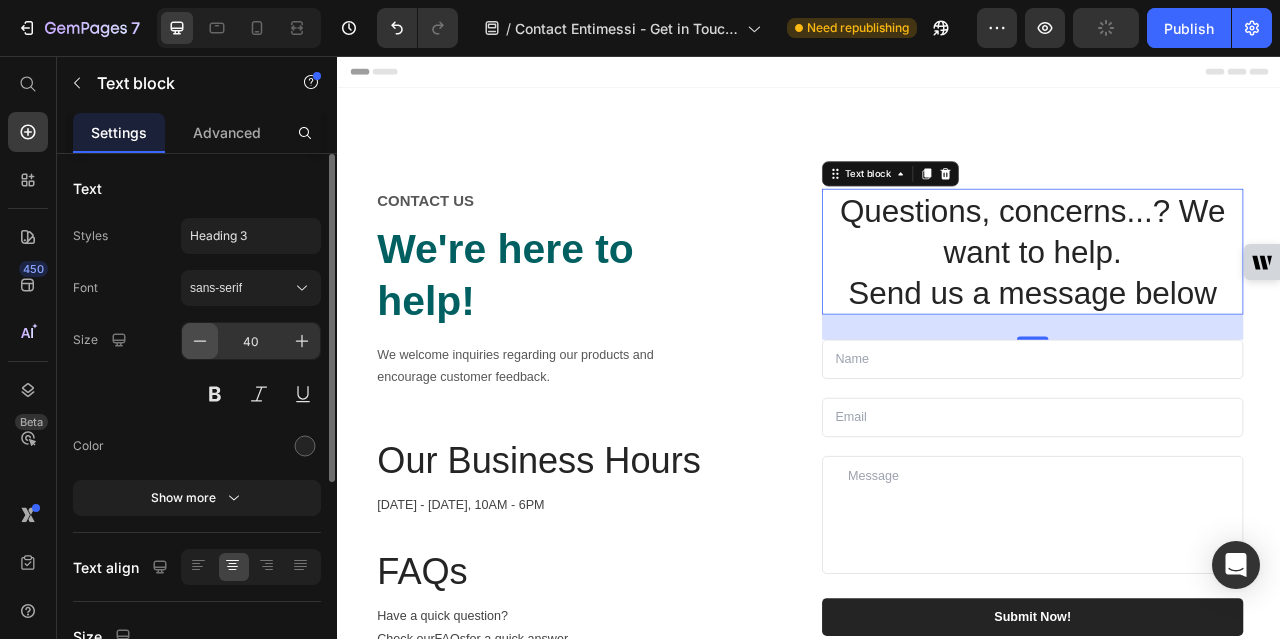 click 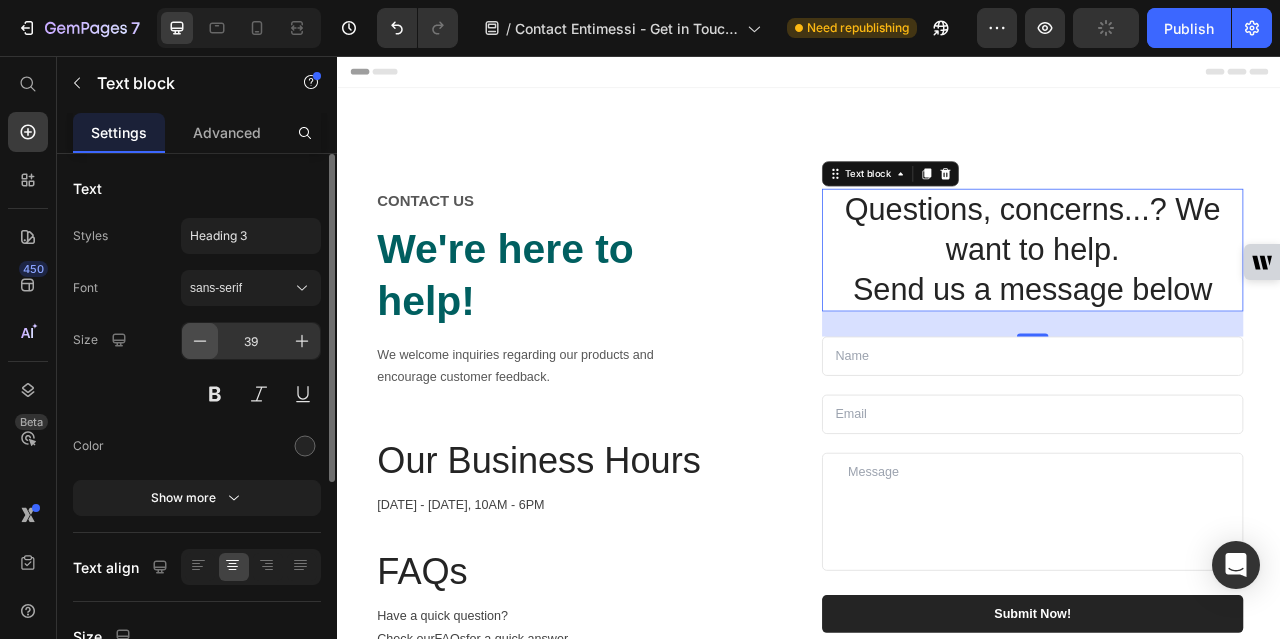 click 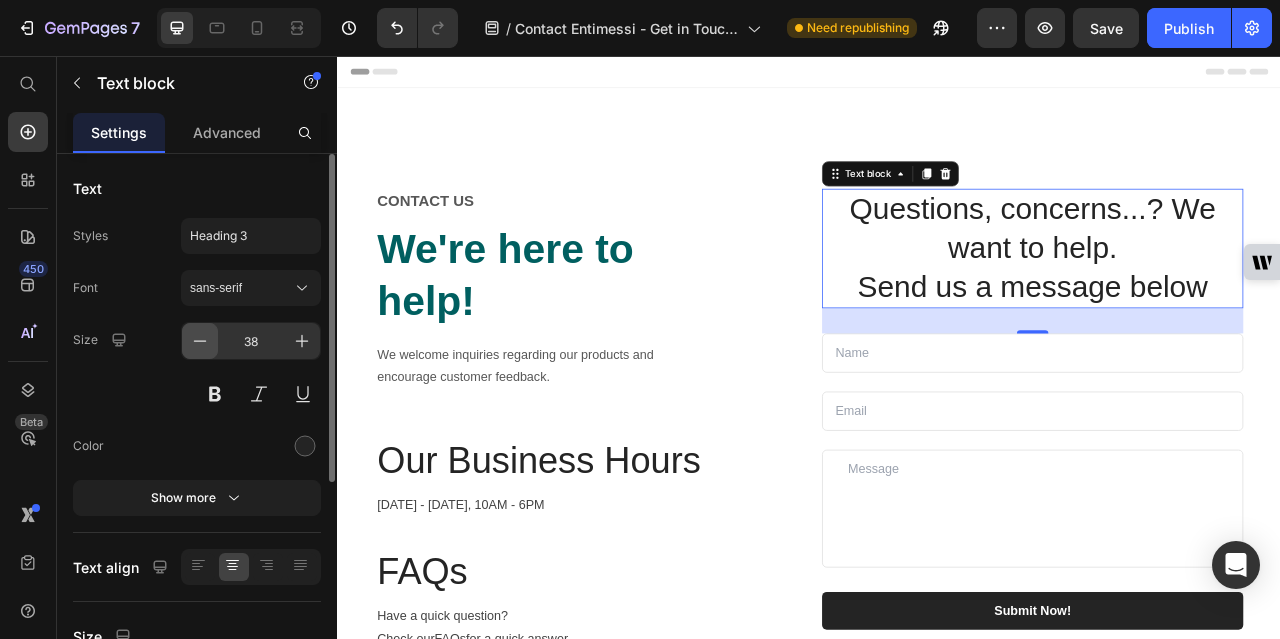 click 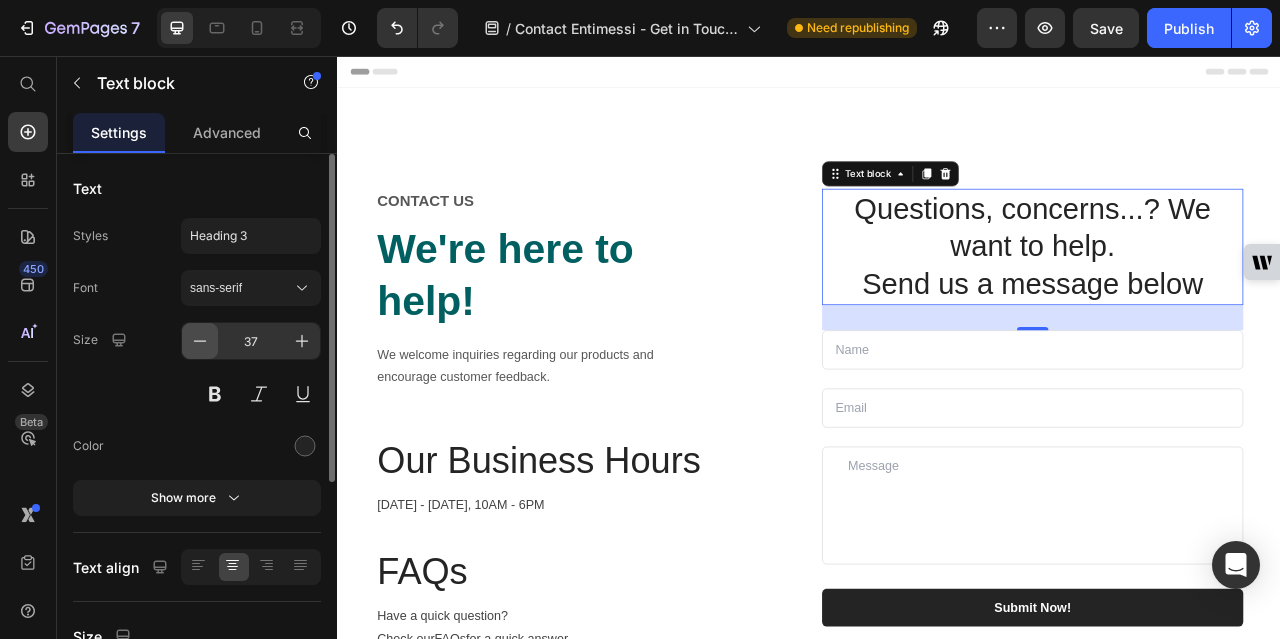 click 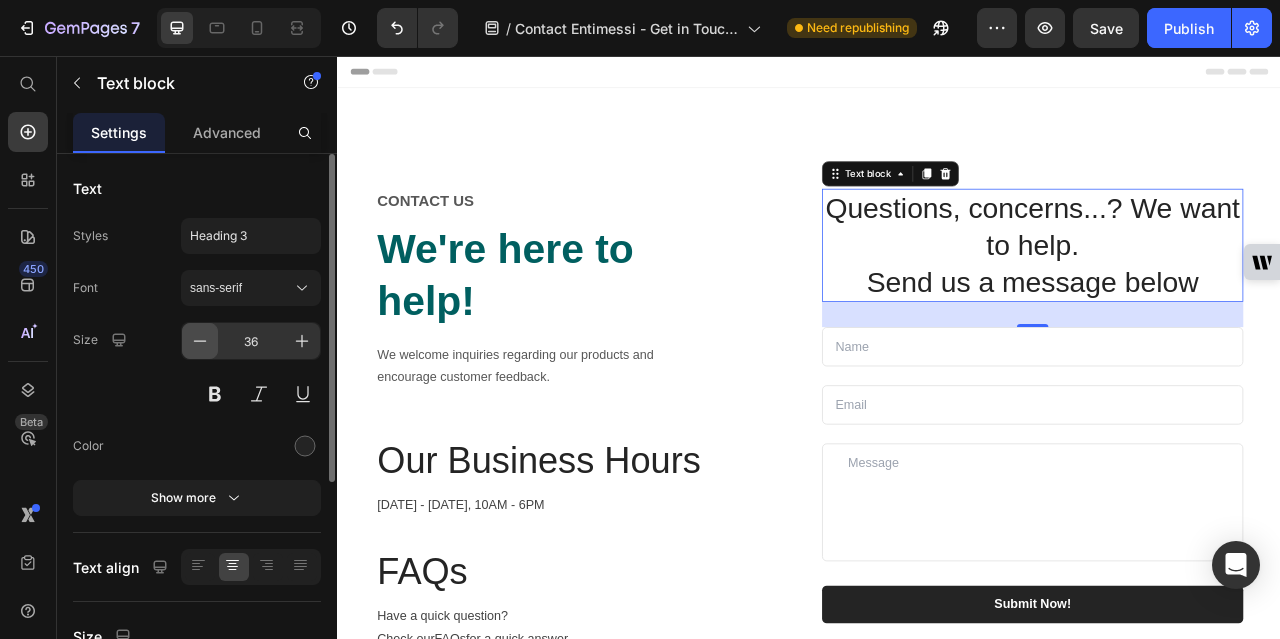 click 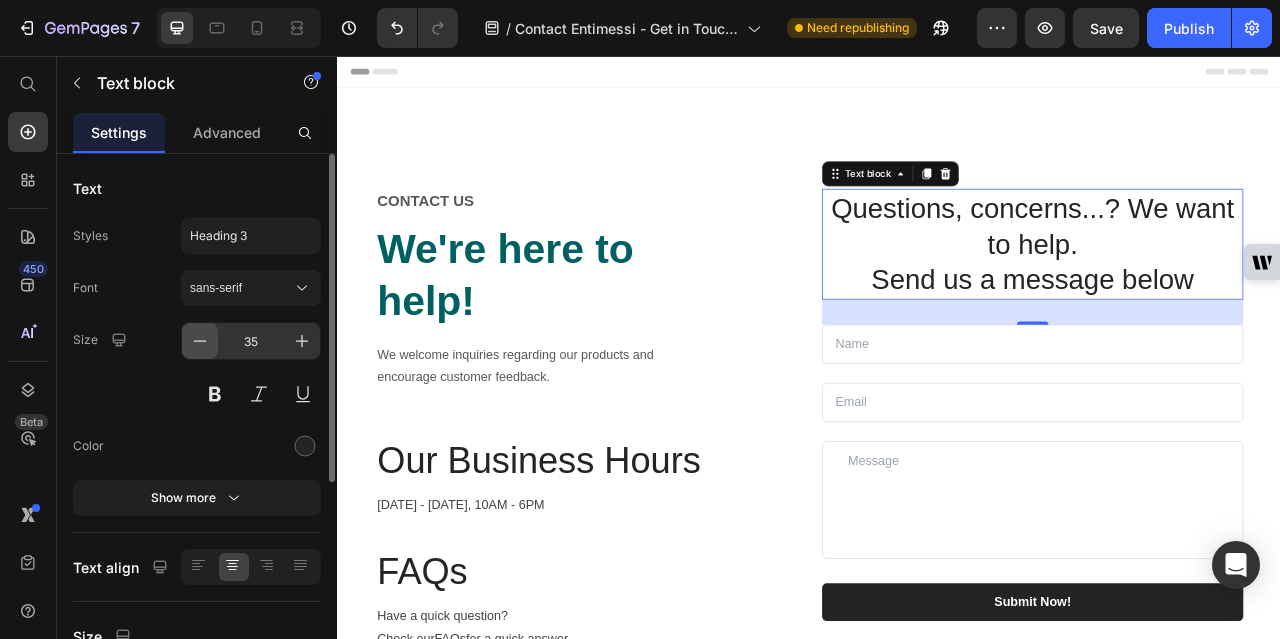 click 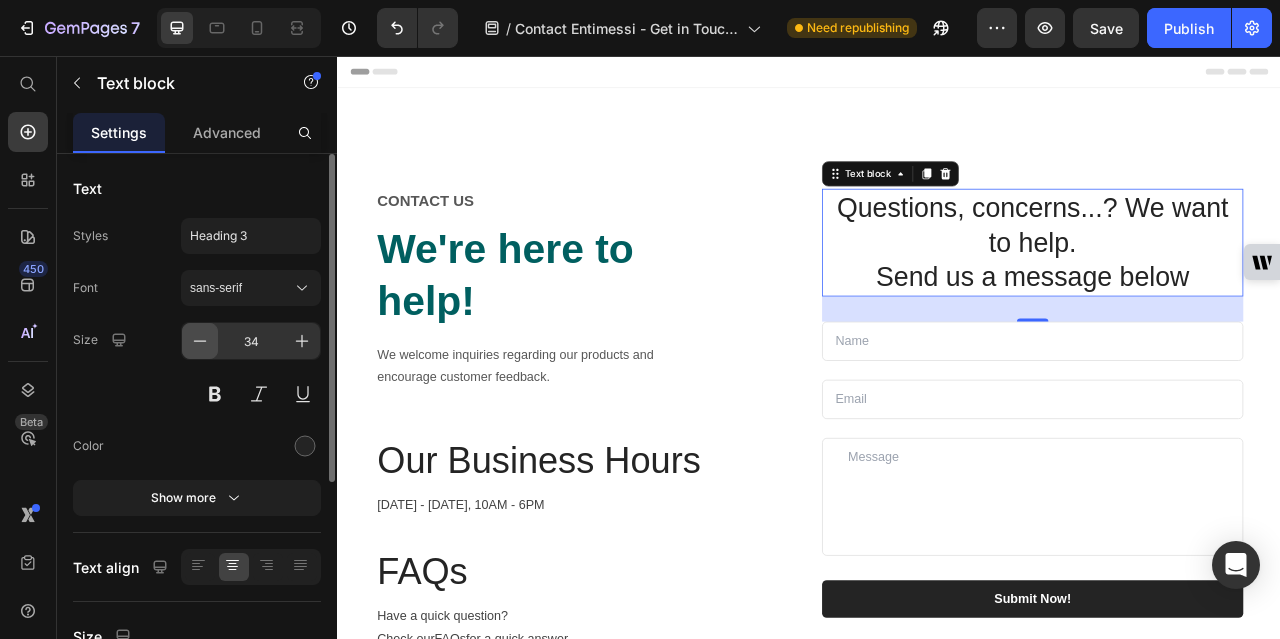 click 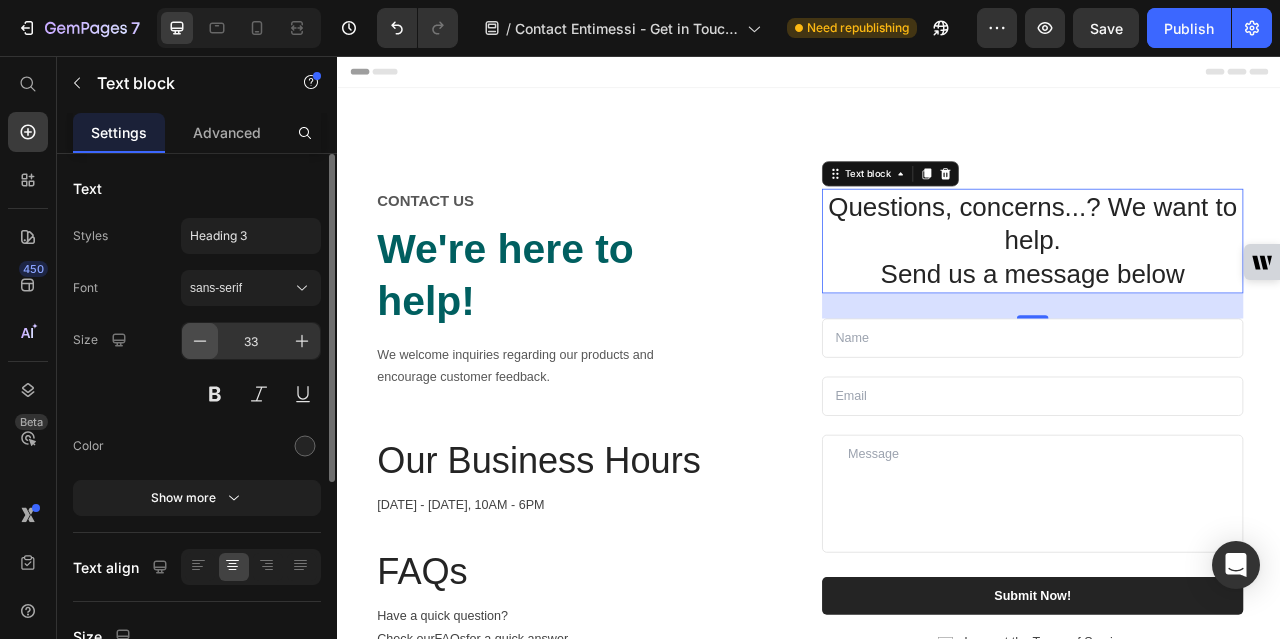 click 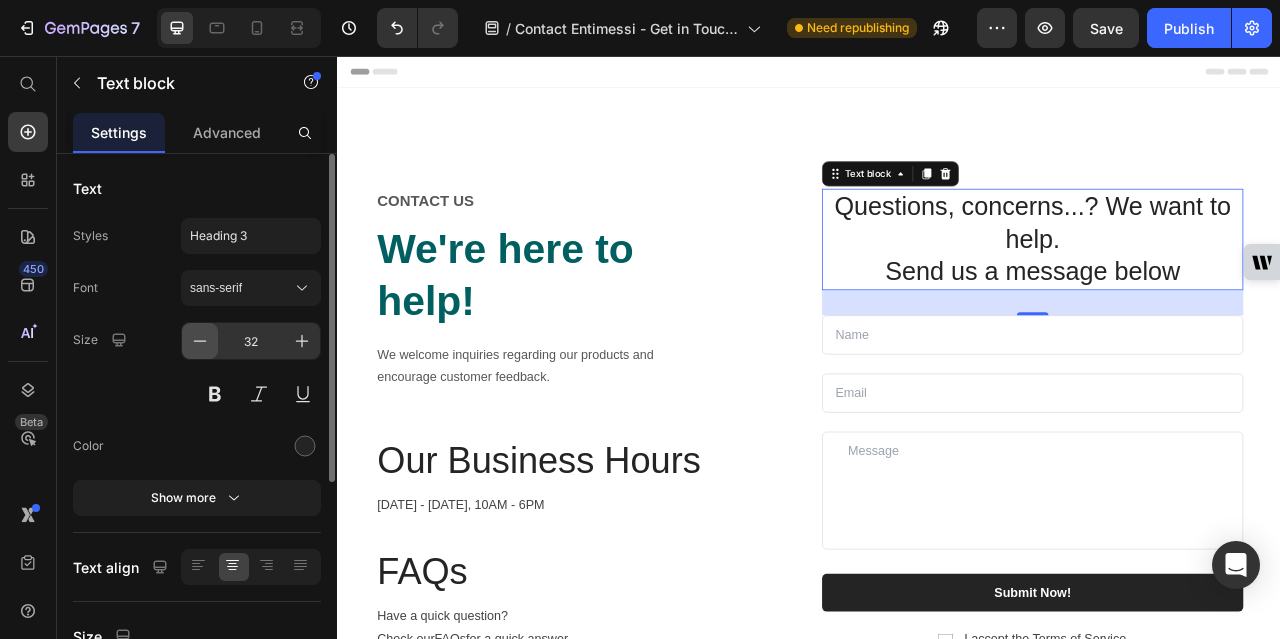 click 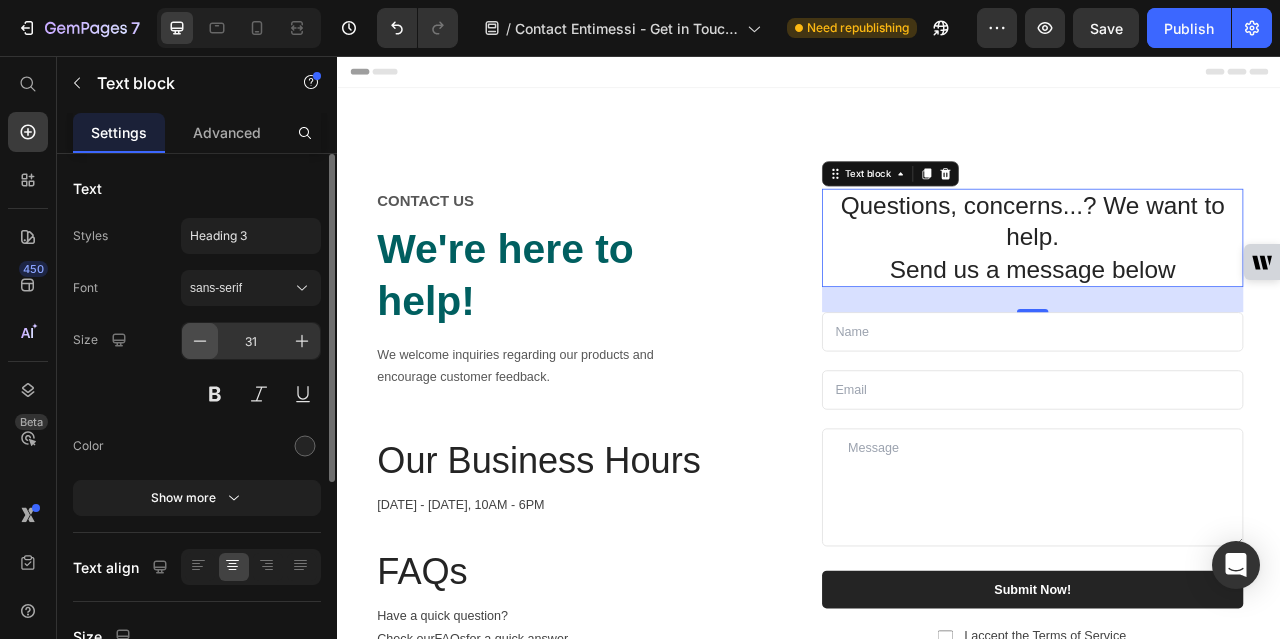 click 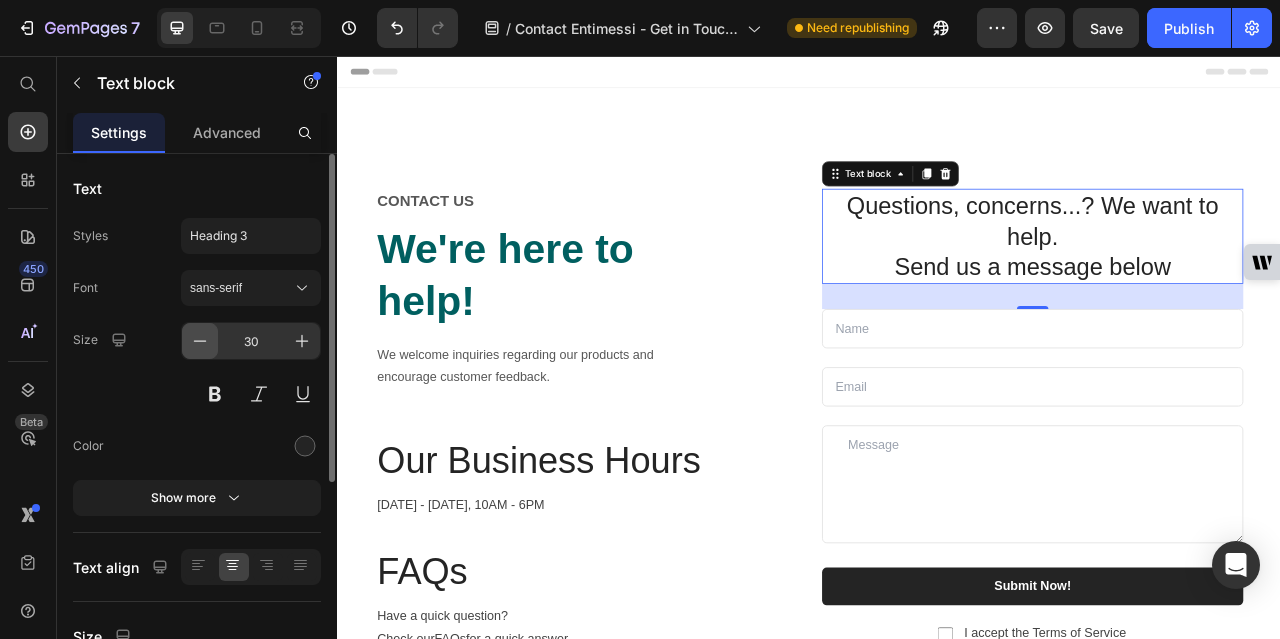 click 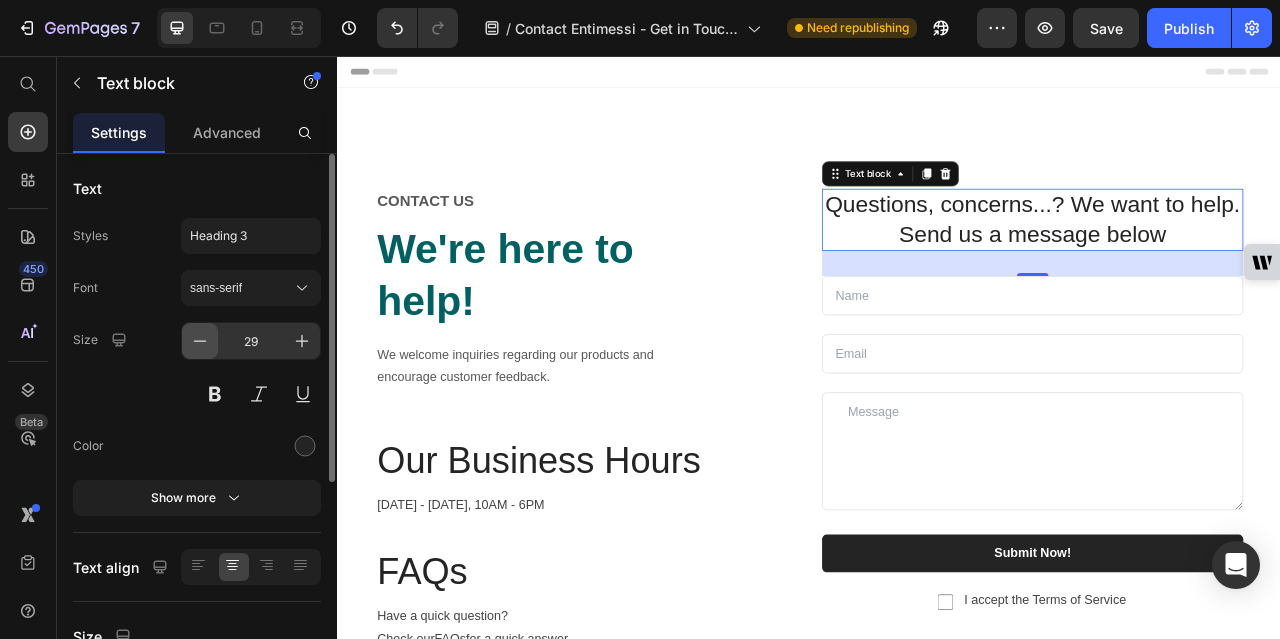 click 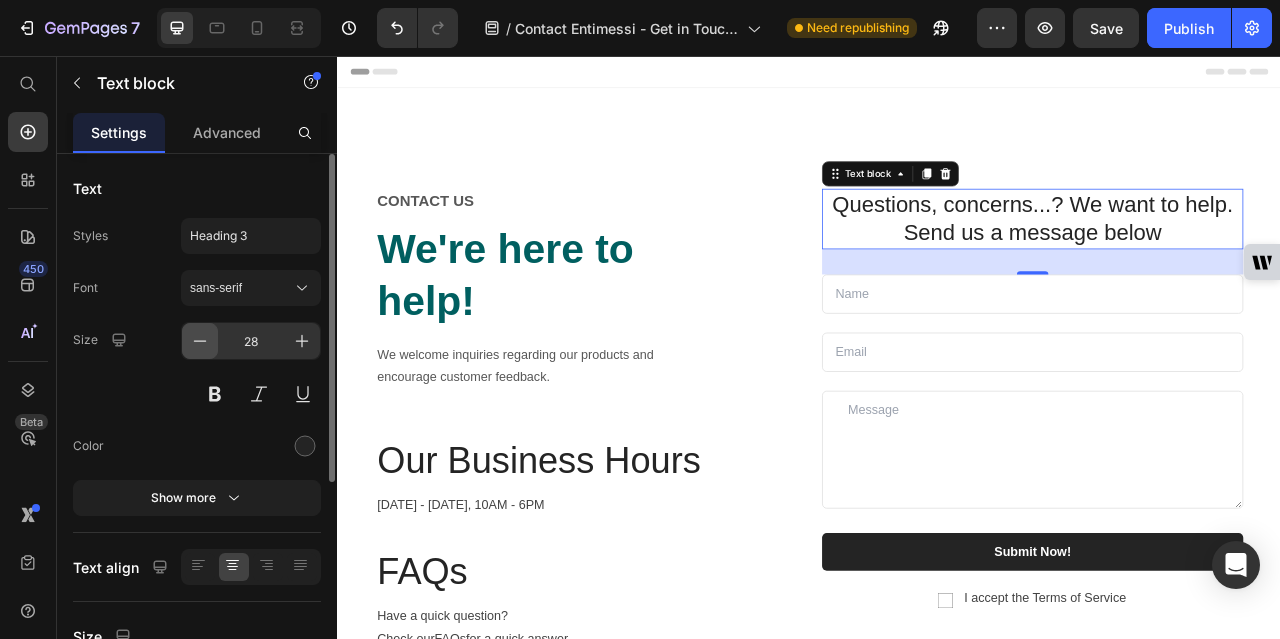 click 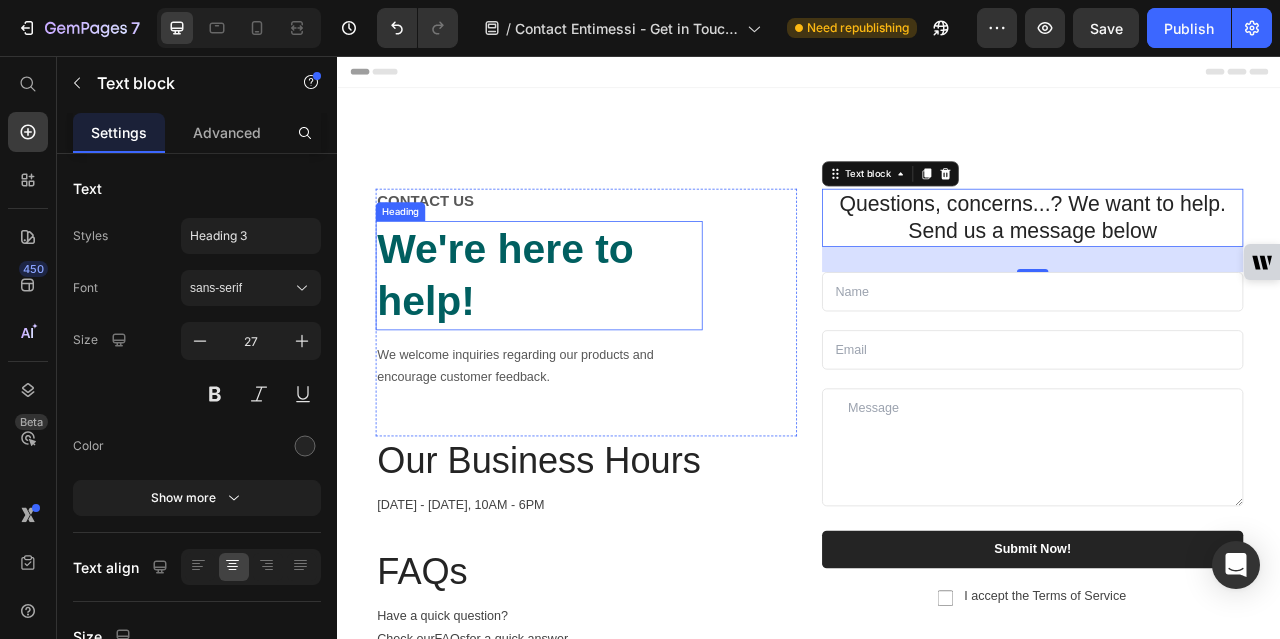 click on "We're here to help!" at bounding box center (593, 335) 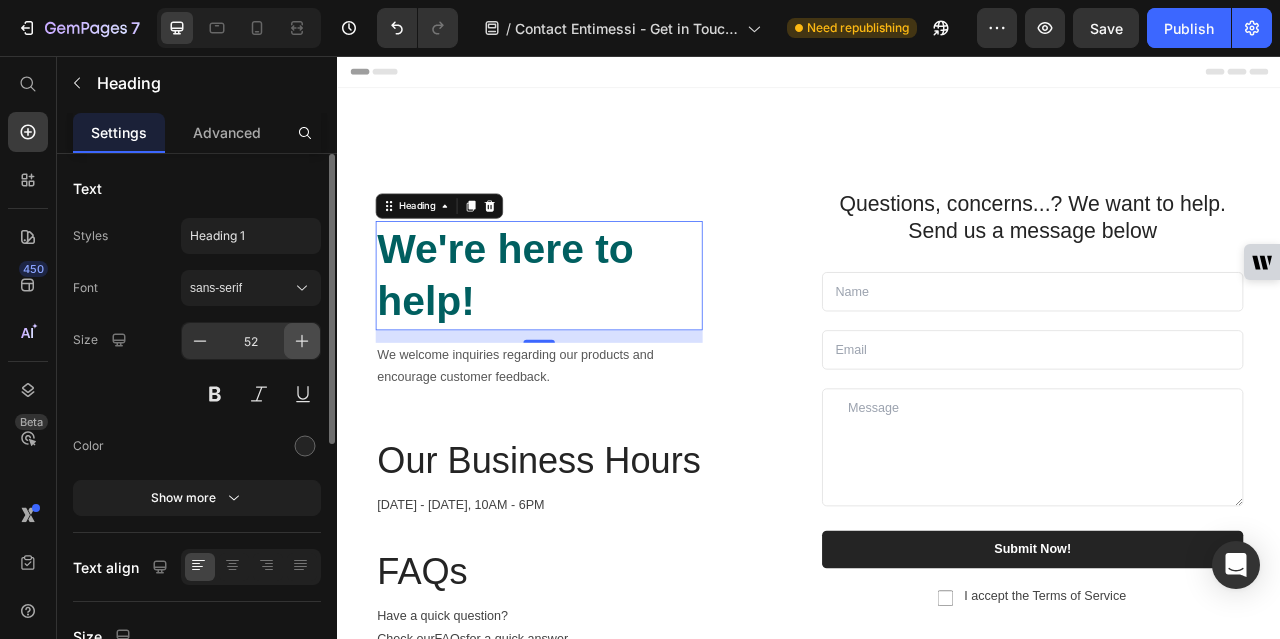 click 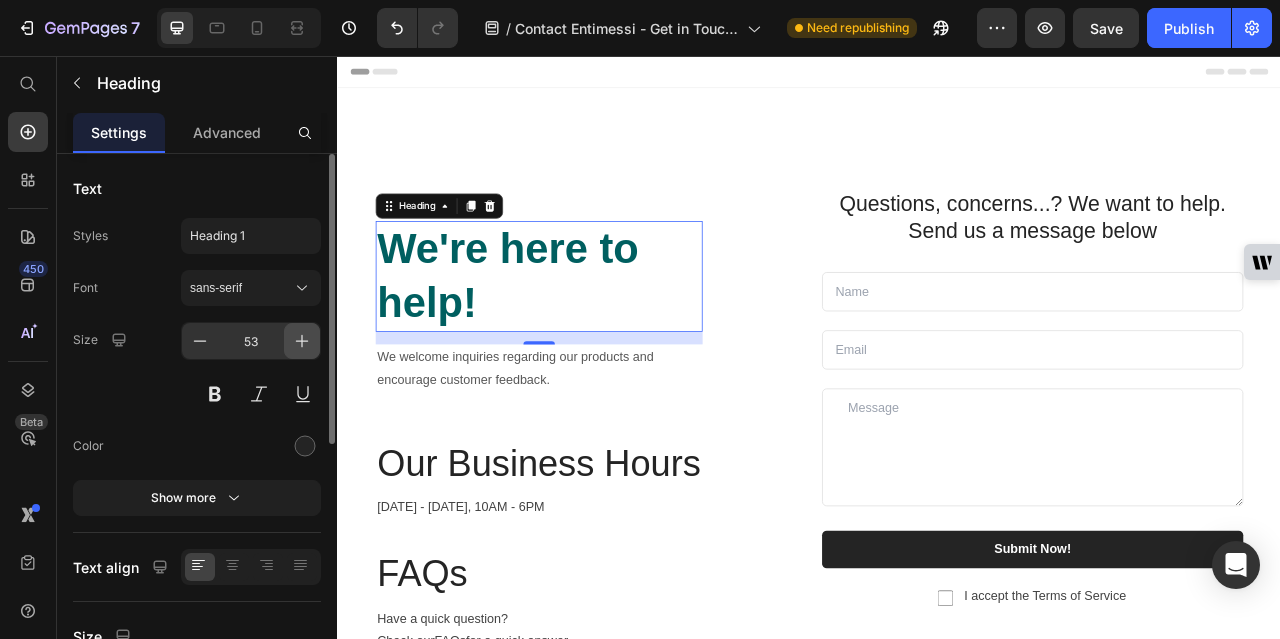 click 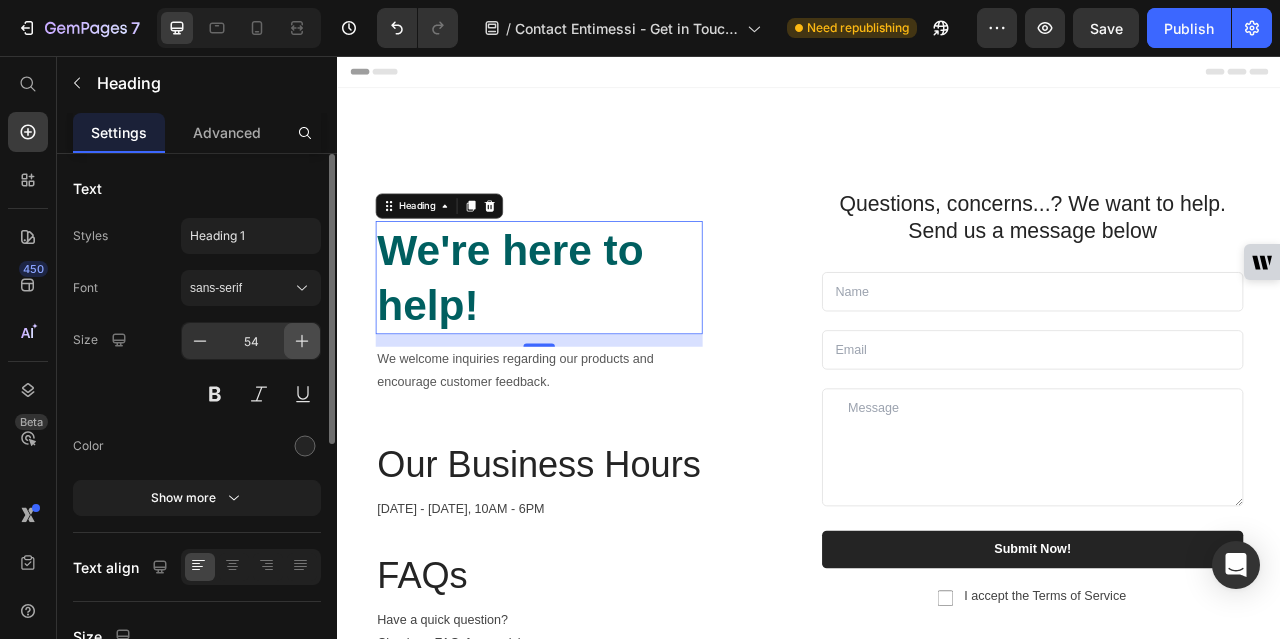 click 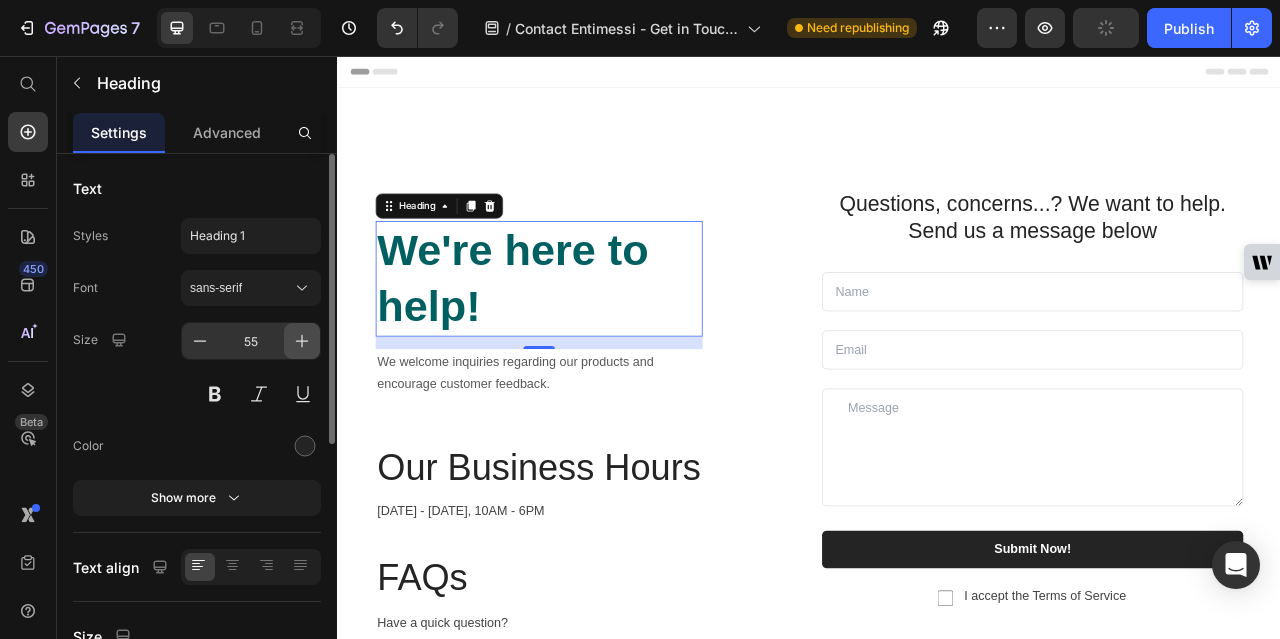 click 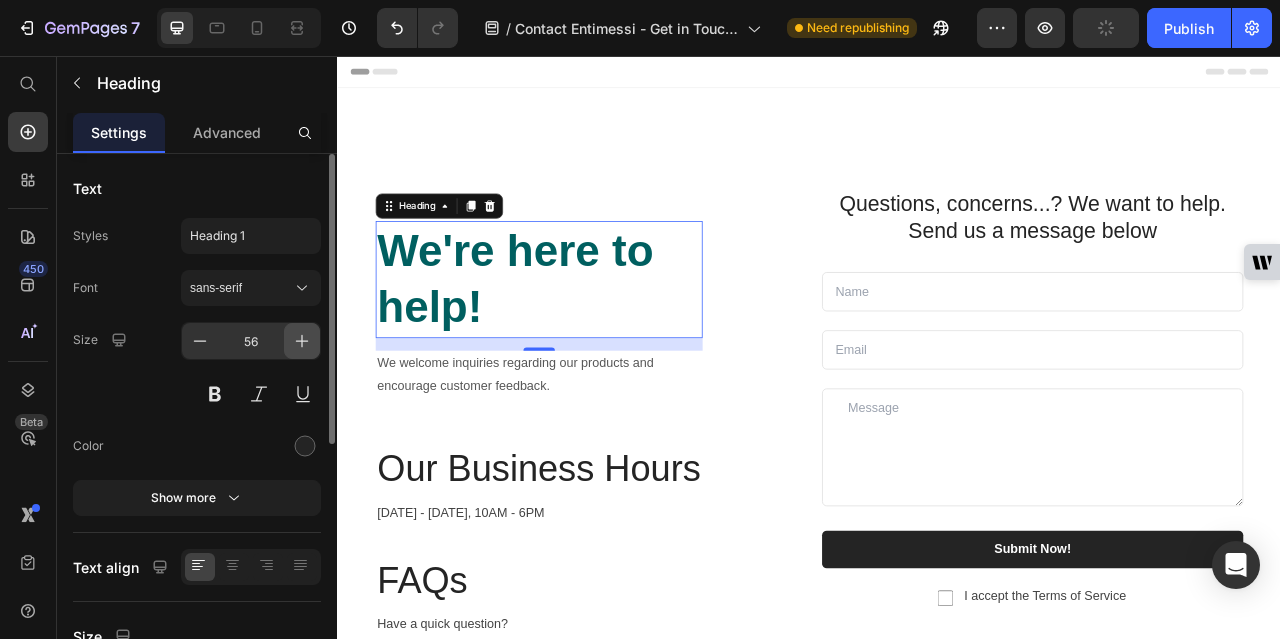 click 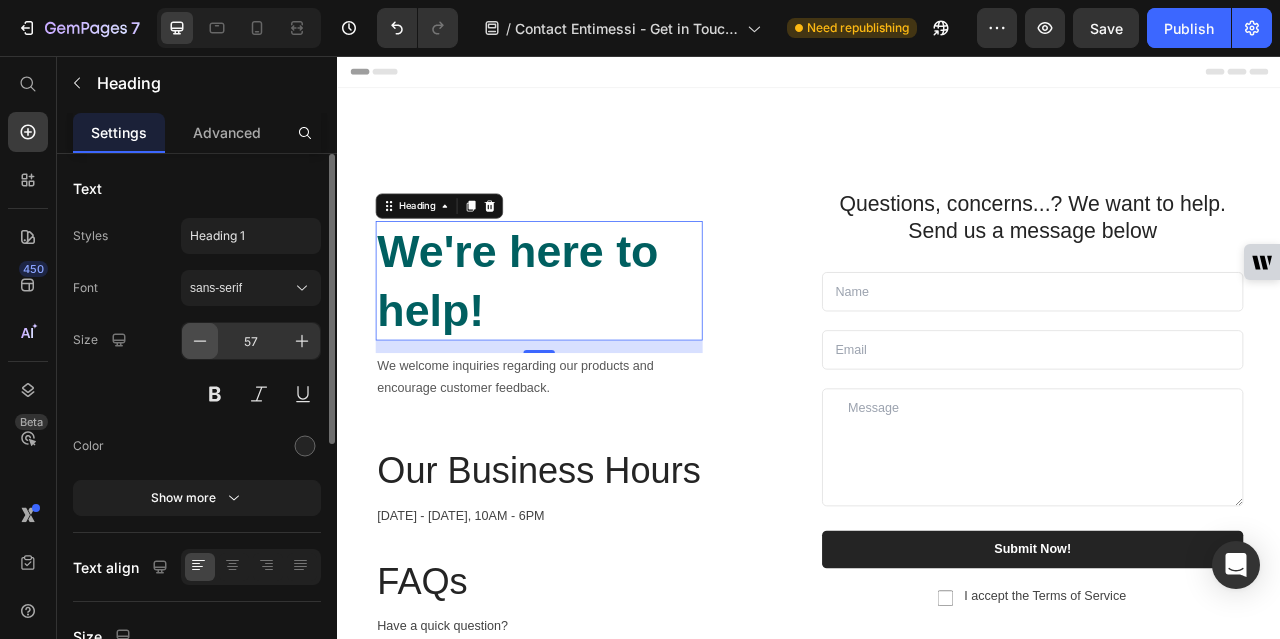 click 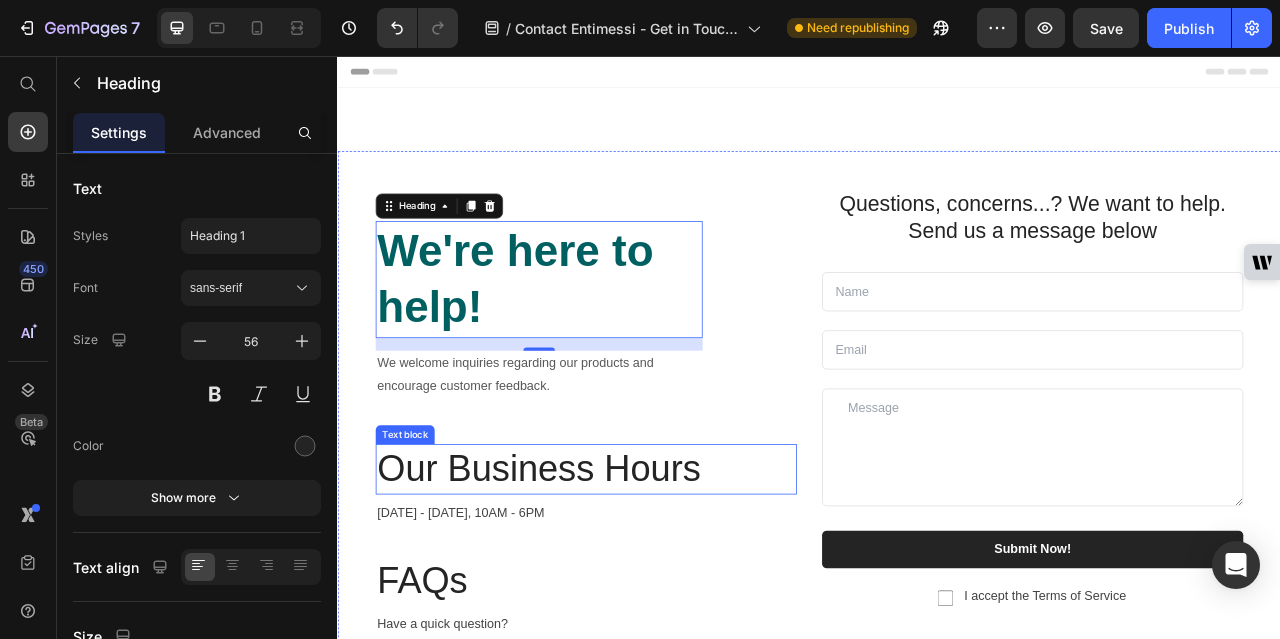 click on "Our Business Hours" at bounding box center (653, 582) 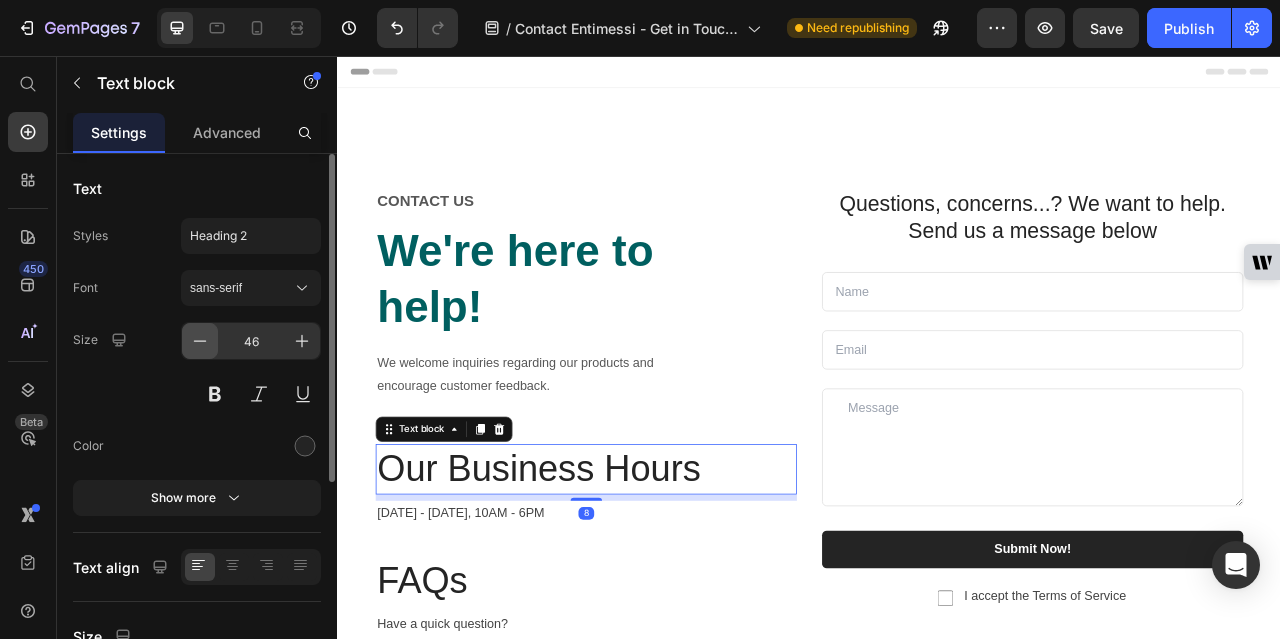 click 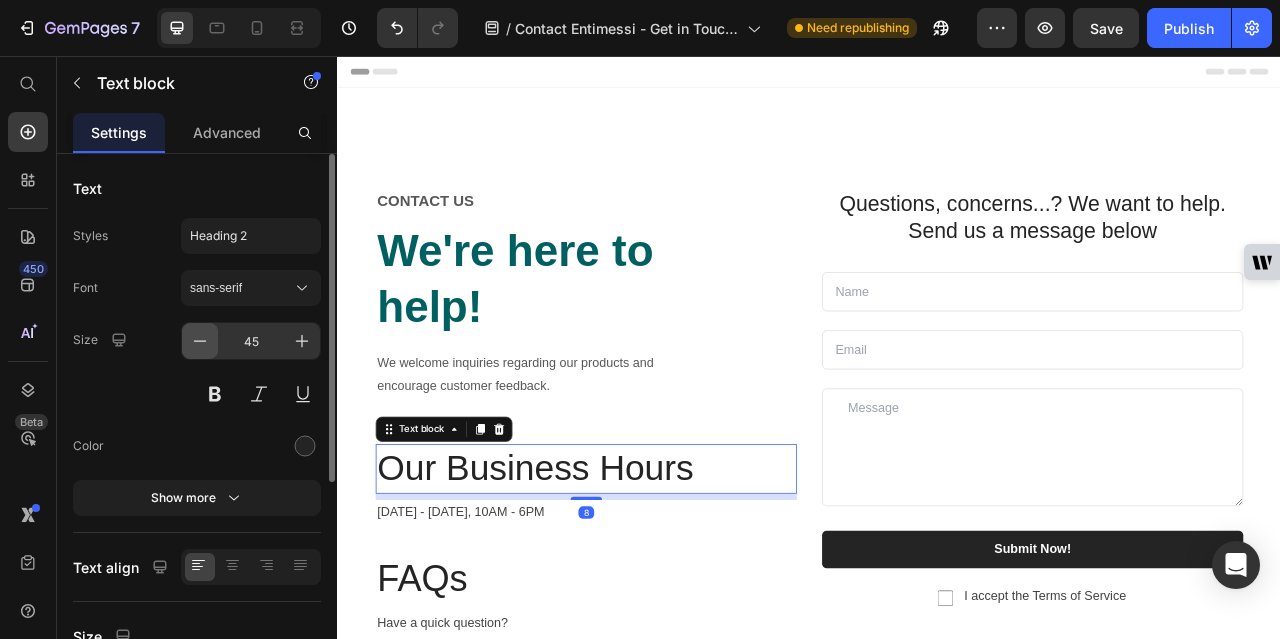 click 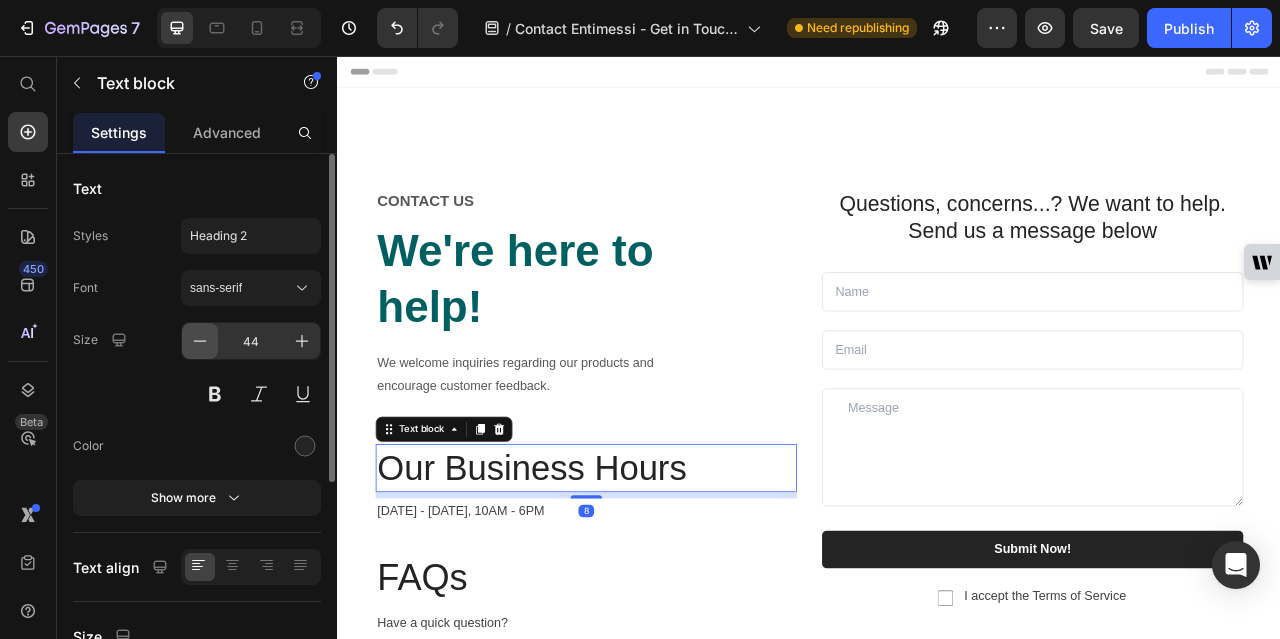 click 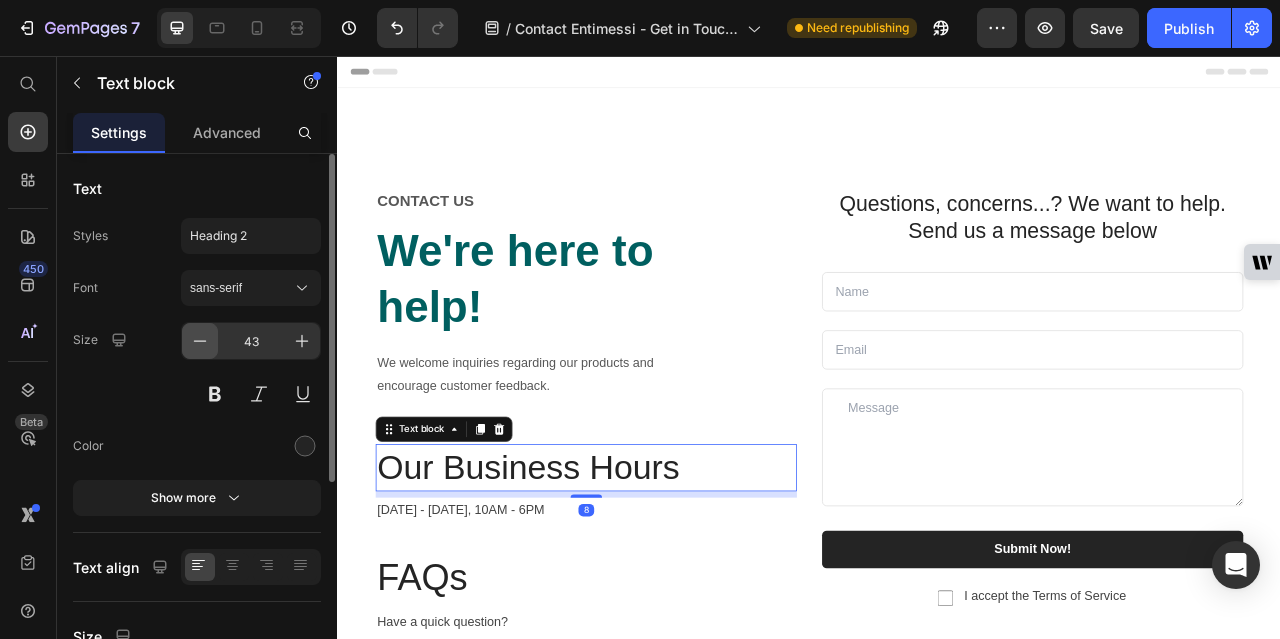 click 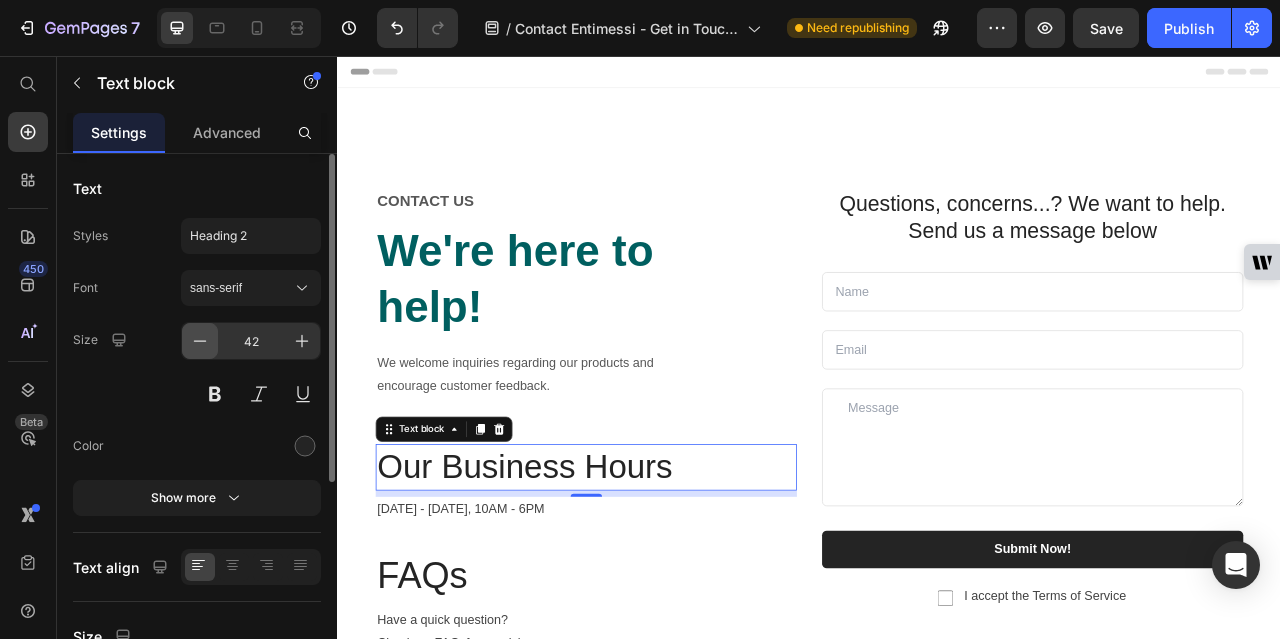 click 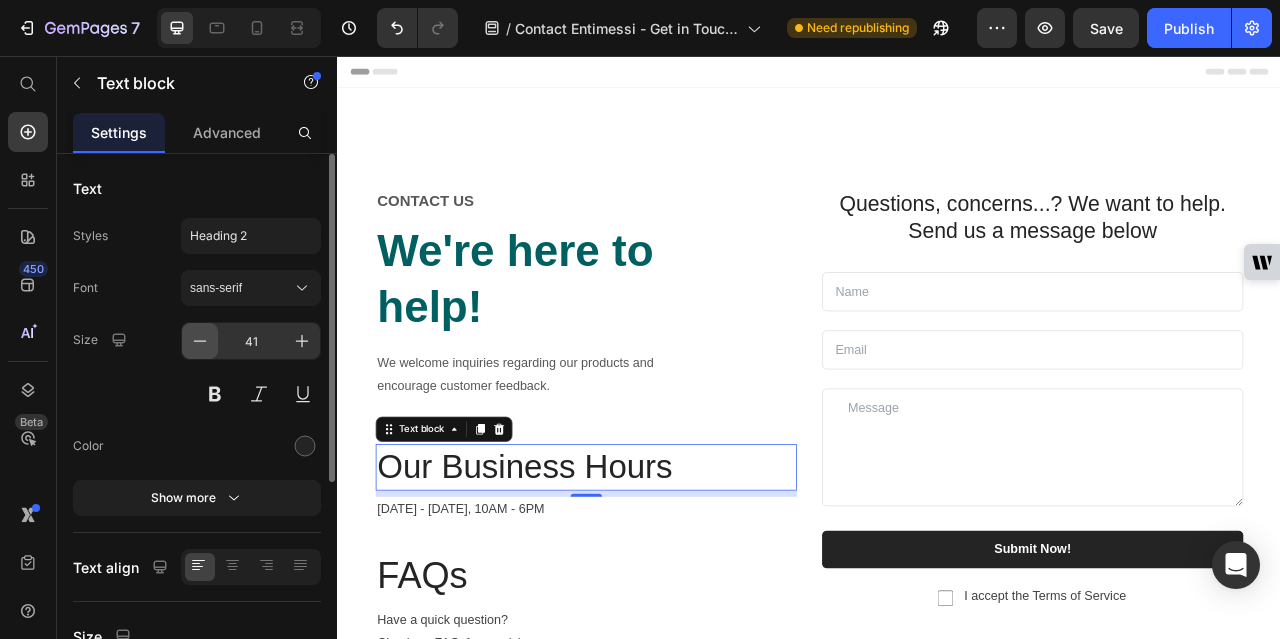 click 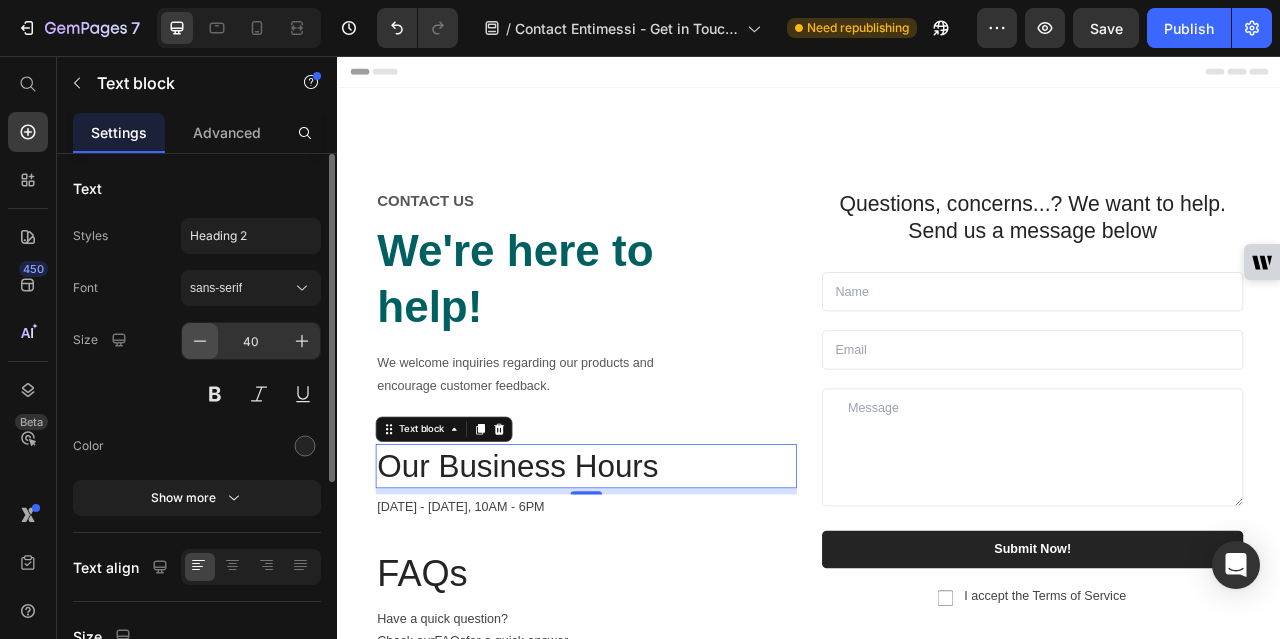 click 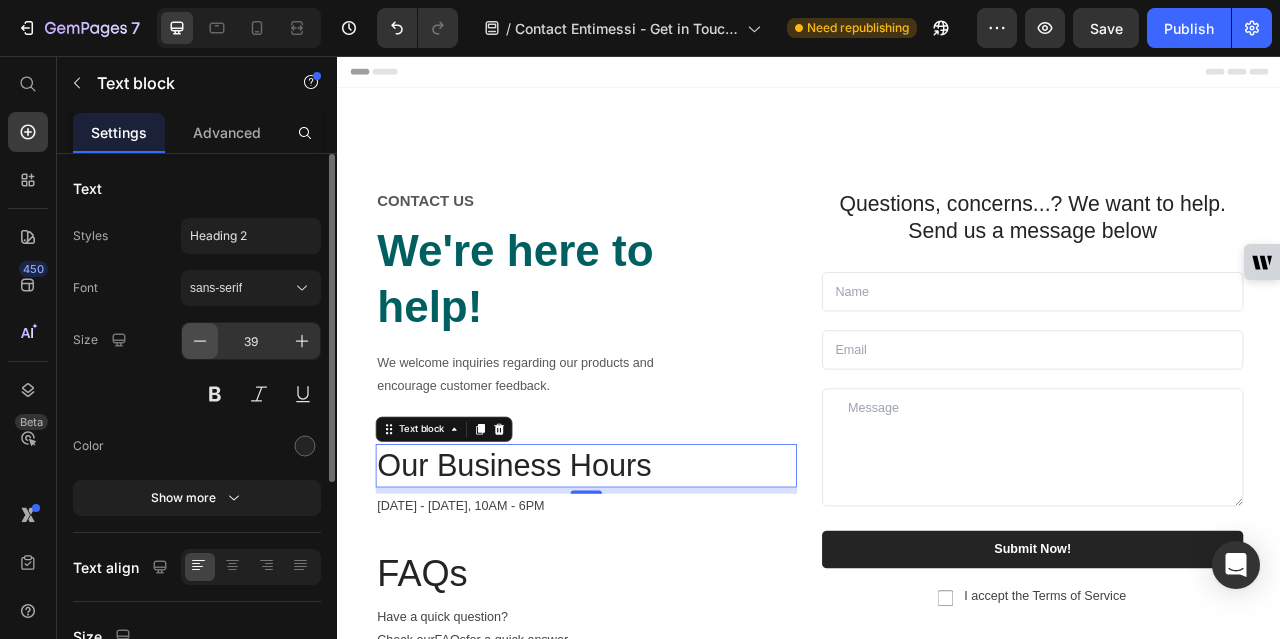 click 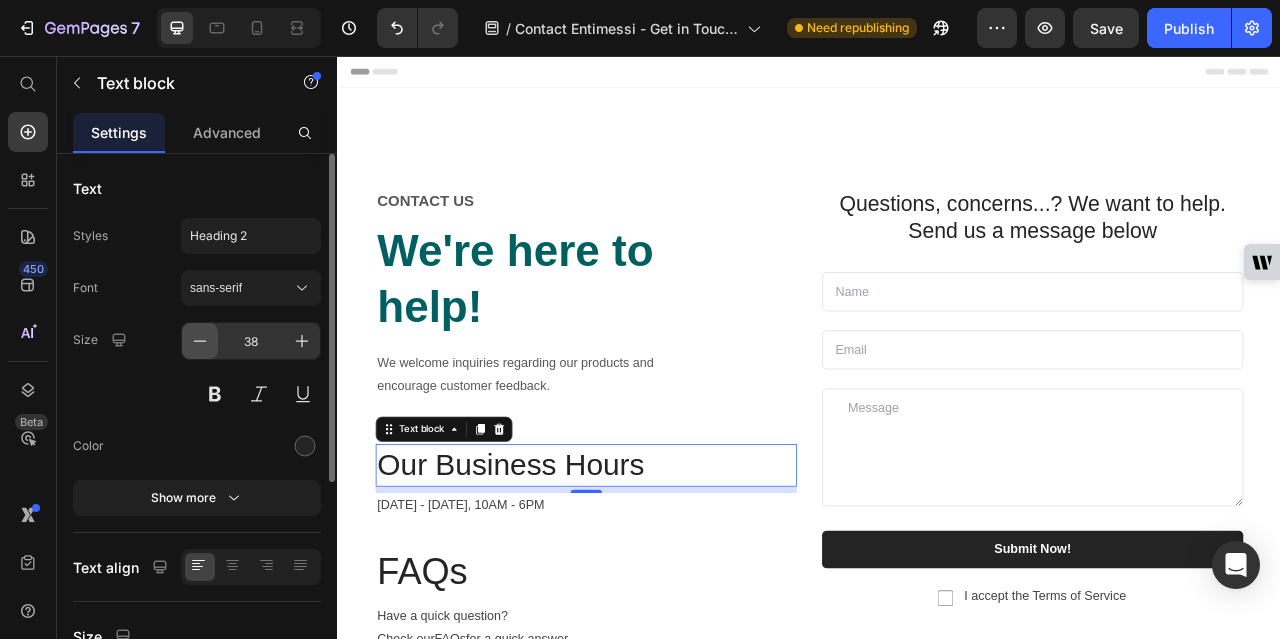 click 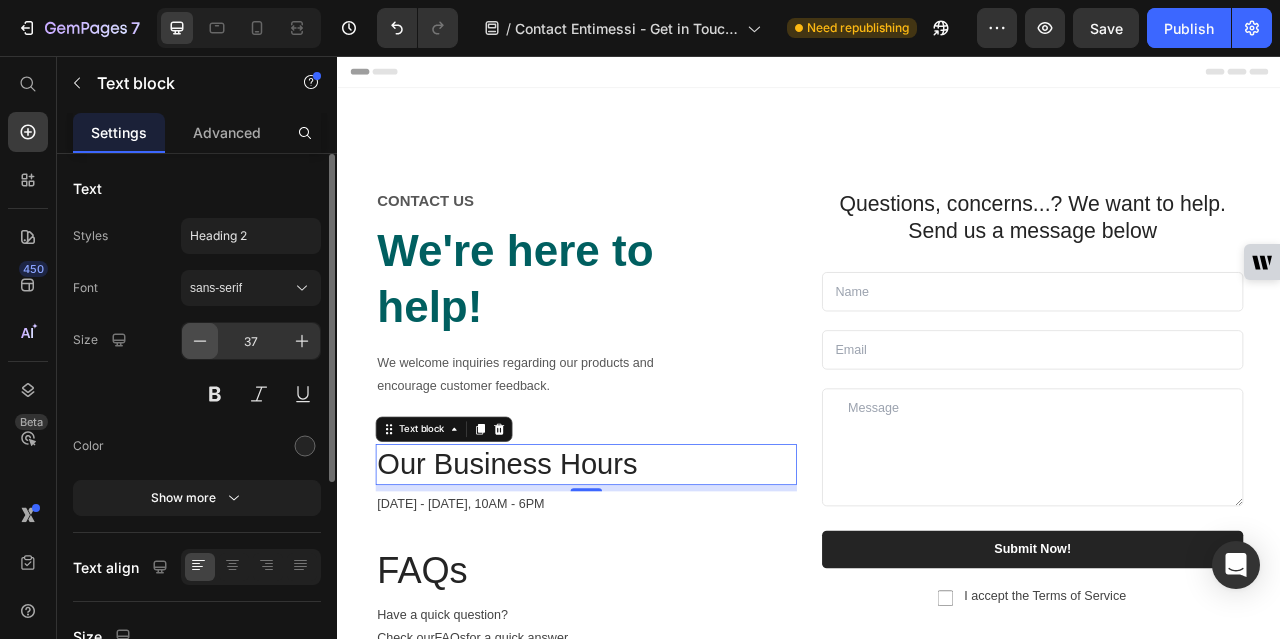 click 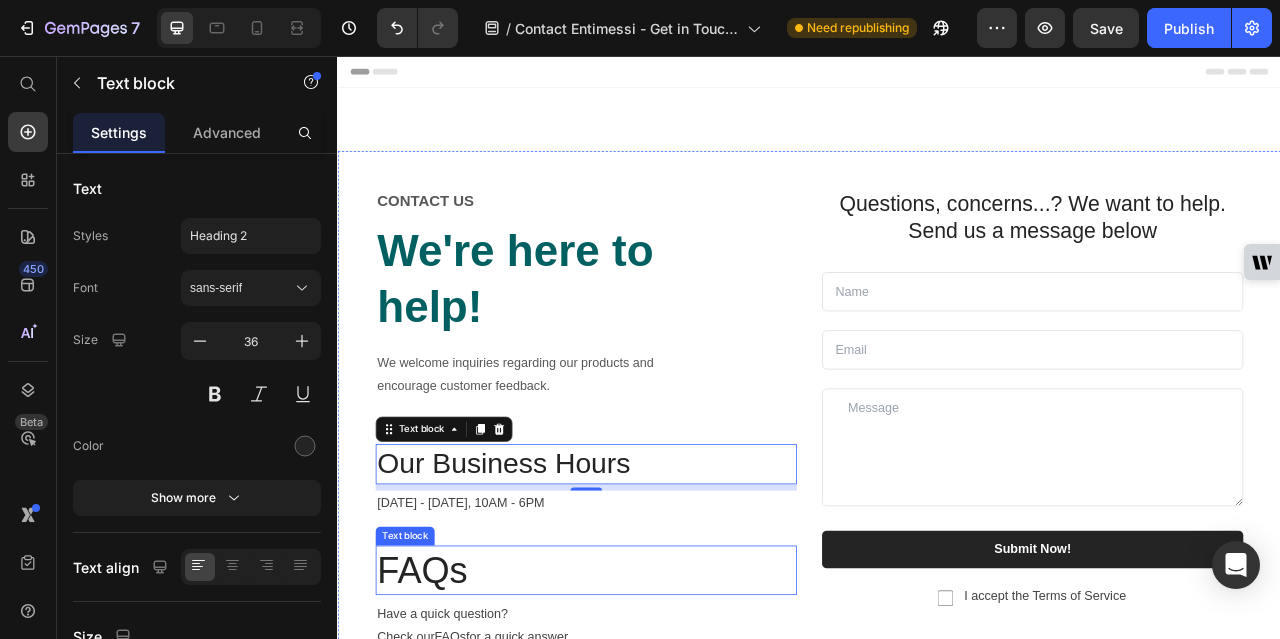 click on "FAQs" at bounding box center (653, 711) 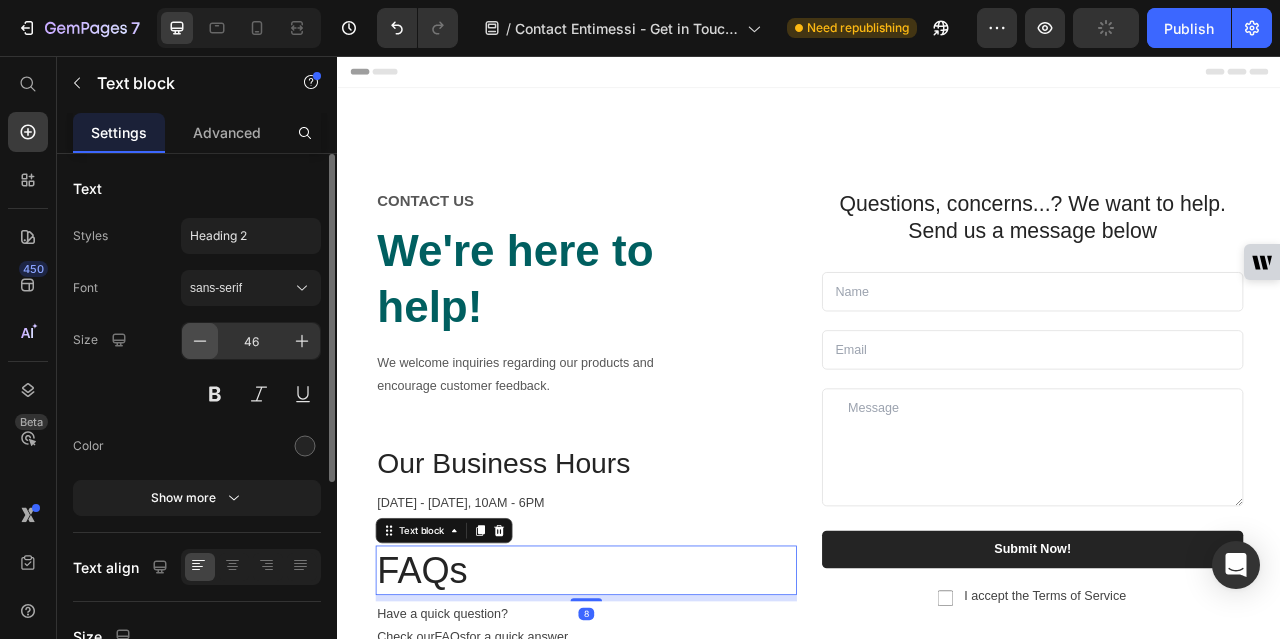 click at bounding box center (200, 341) 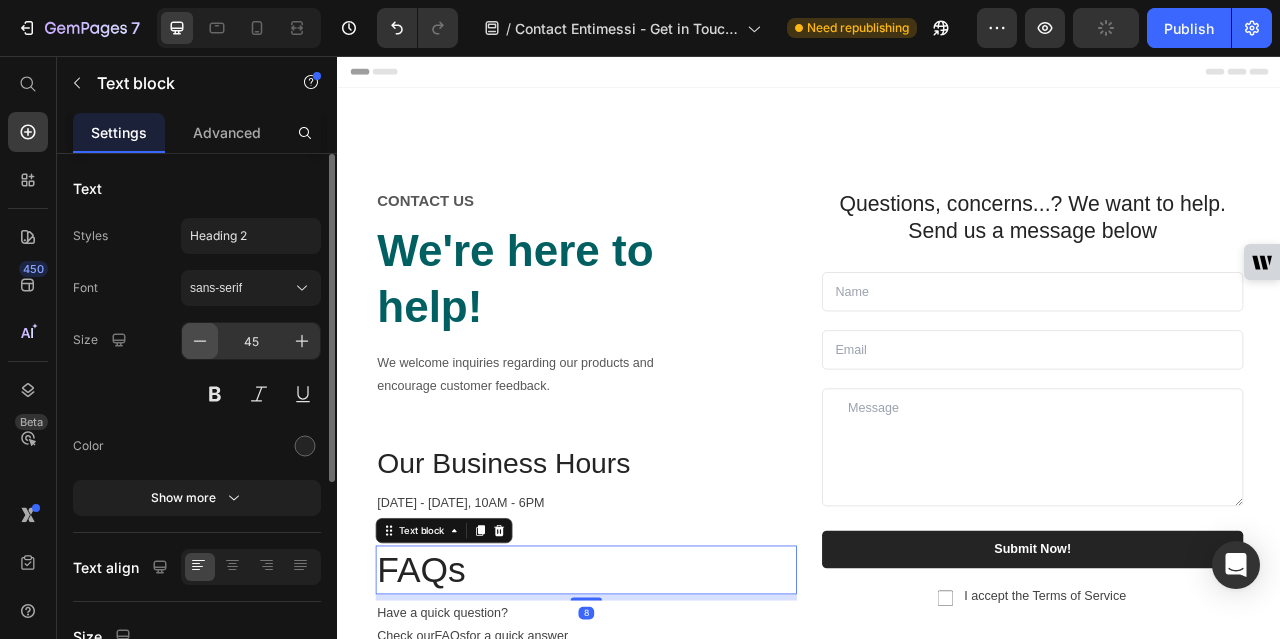 click at bounding box center (200, 341) 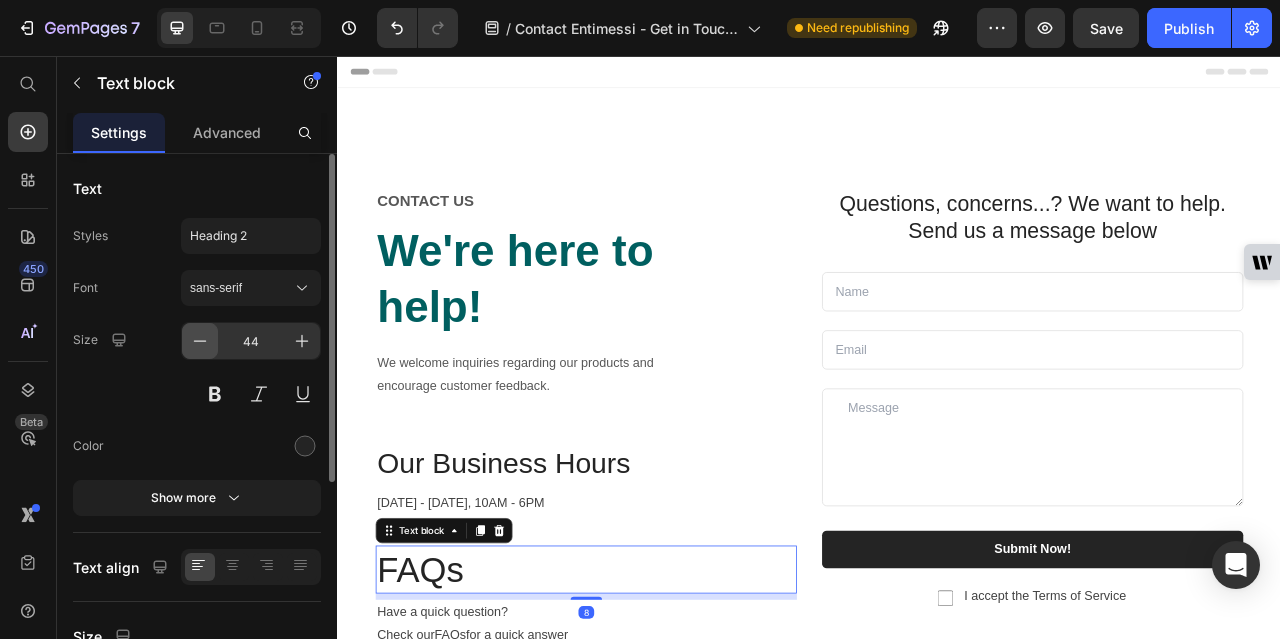 click at bounding box center (200, 341) 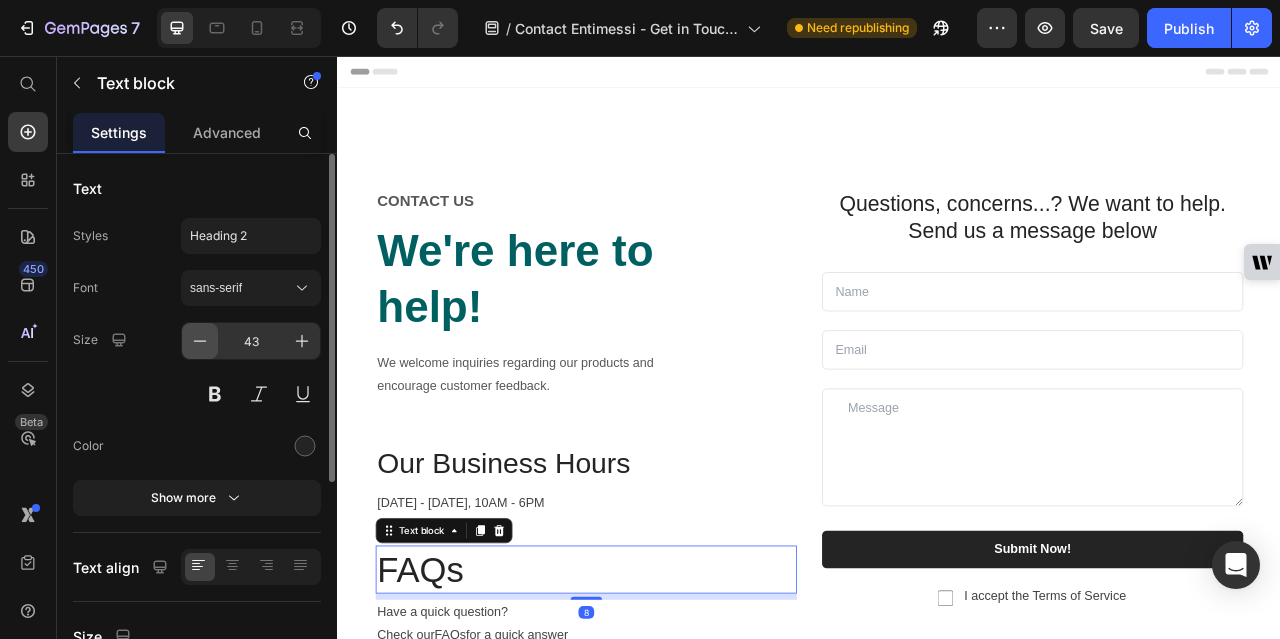 click at bounding box center (200, 341) 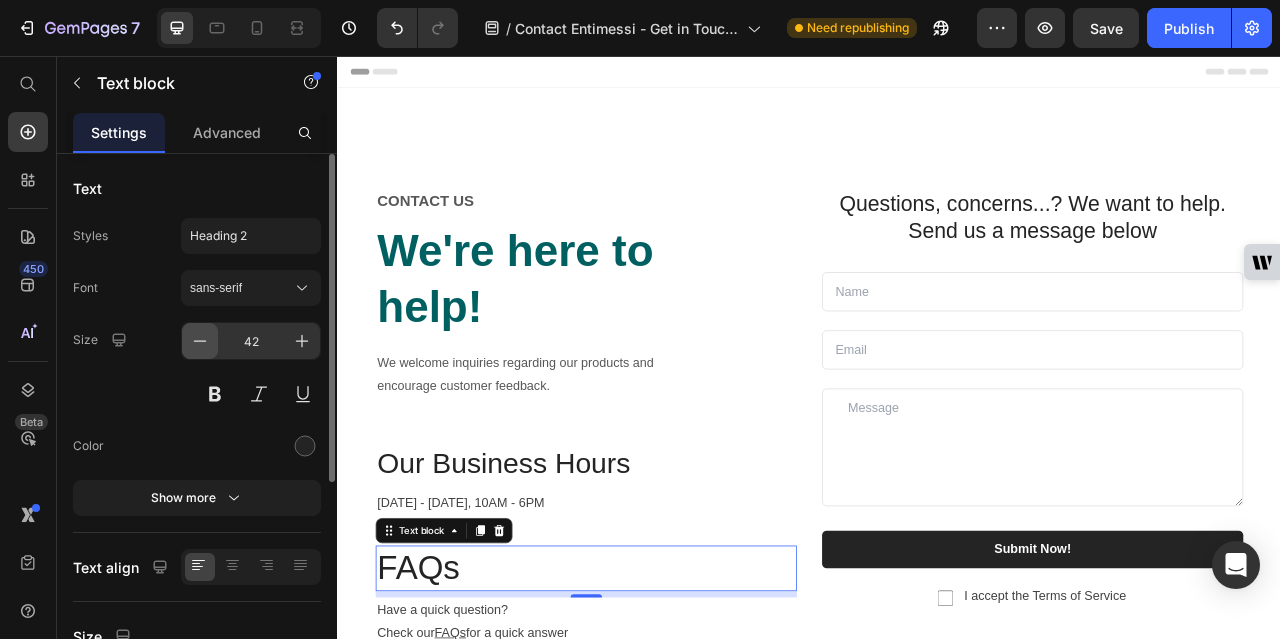 click at bounding box center (200, 341) 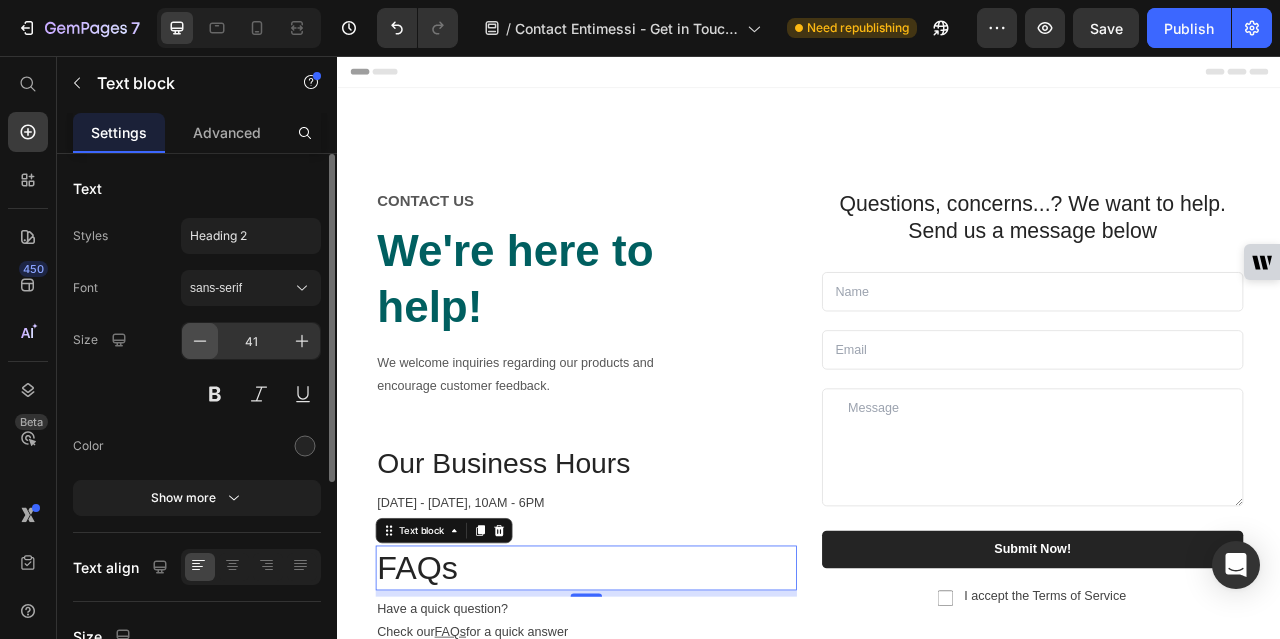 click at bounding box center (200, 341) 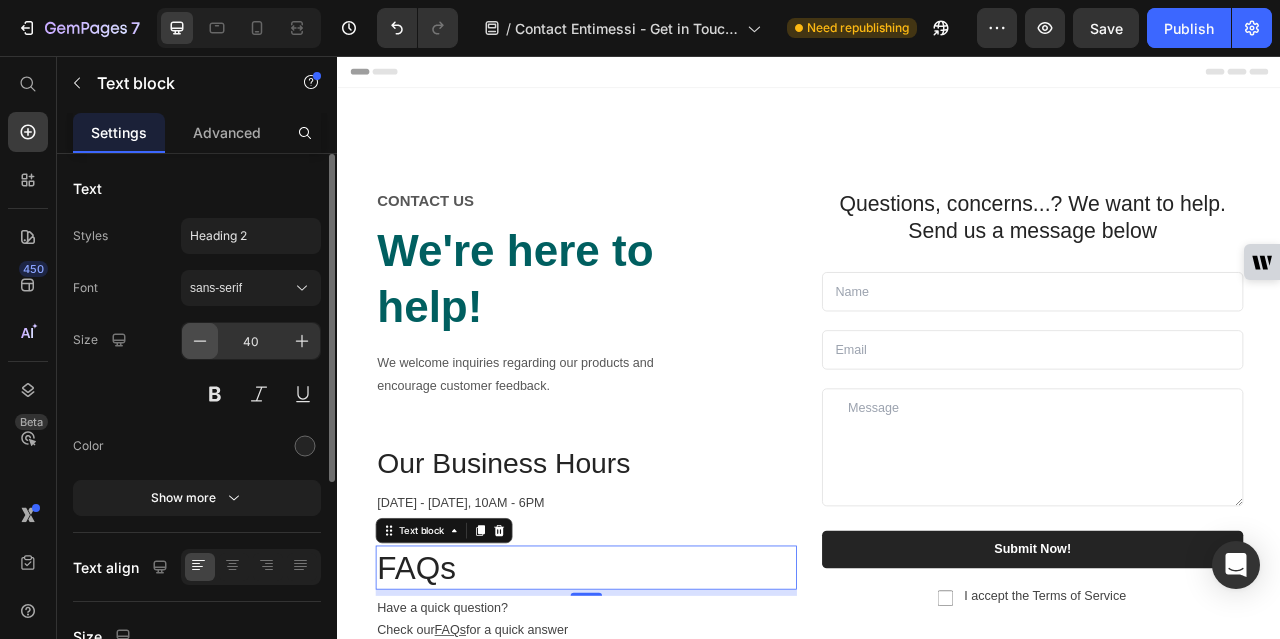 click at bounding box center (200, 341) 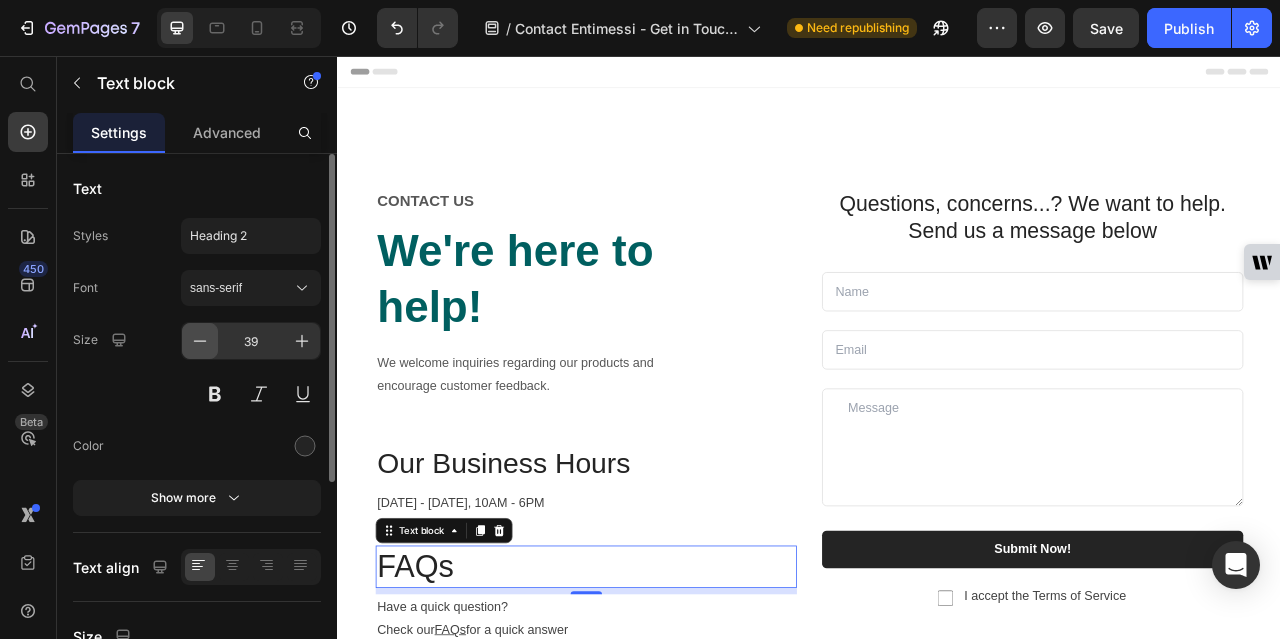 click at bounding box center [200, 341] 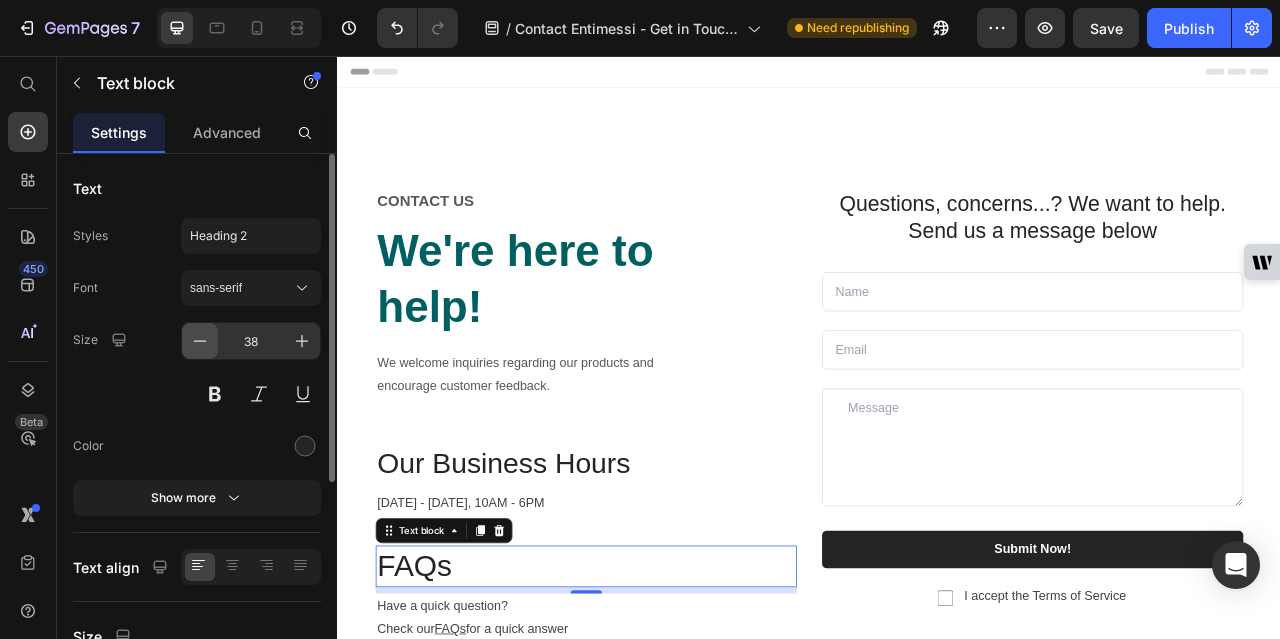 click at bounding box center [200, 341] 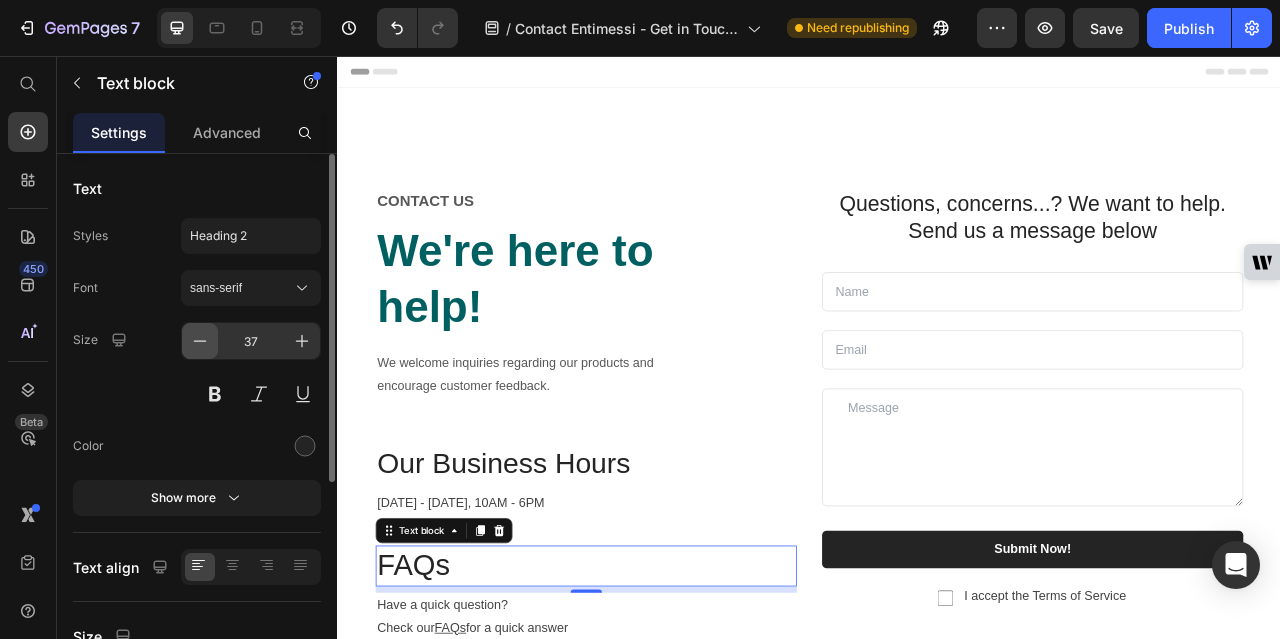 click at bounding box center (200, 341) 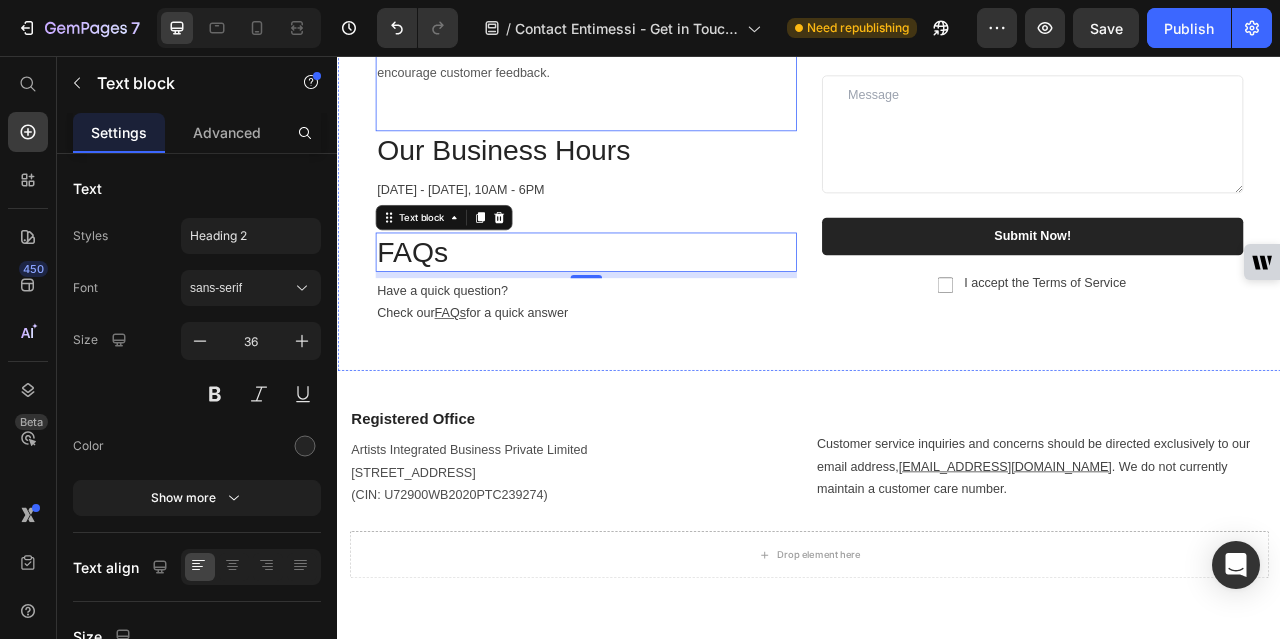 scroll, scrollTop: 400, scrollLeft: 0, axis: vertical 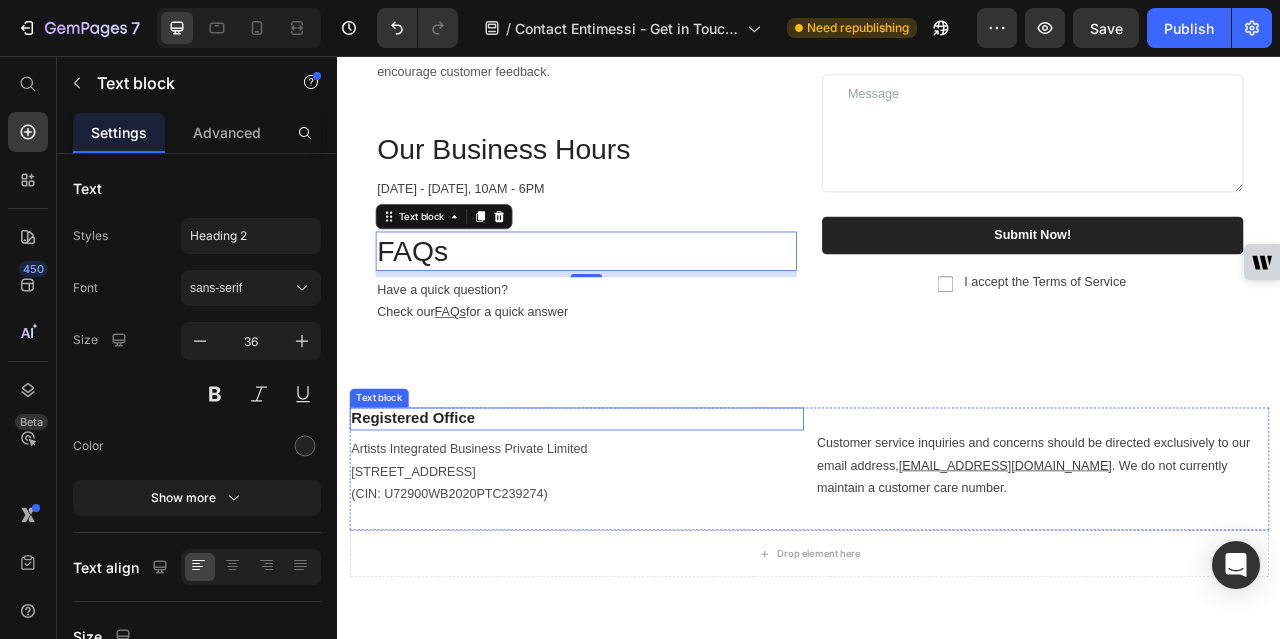 click on "Registered Office" at bounding box center (641, 517) 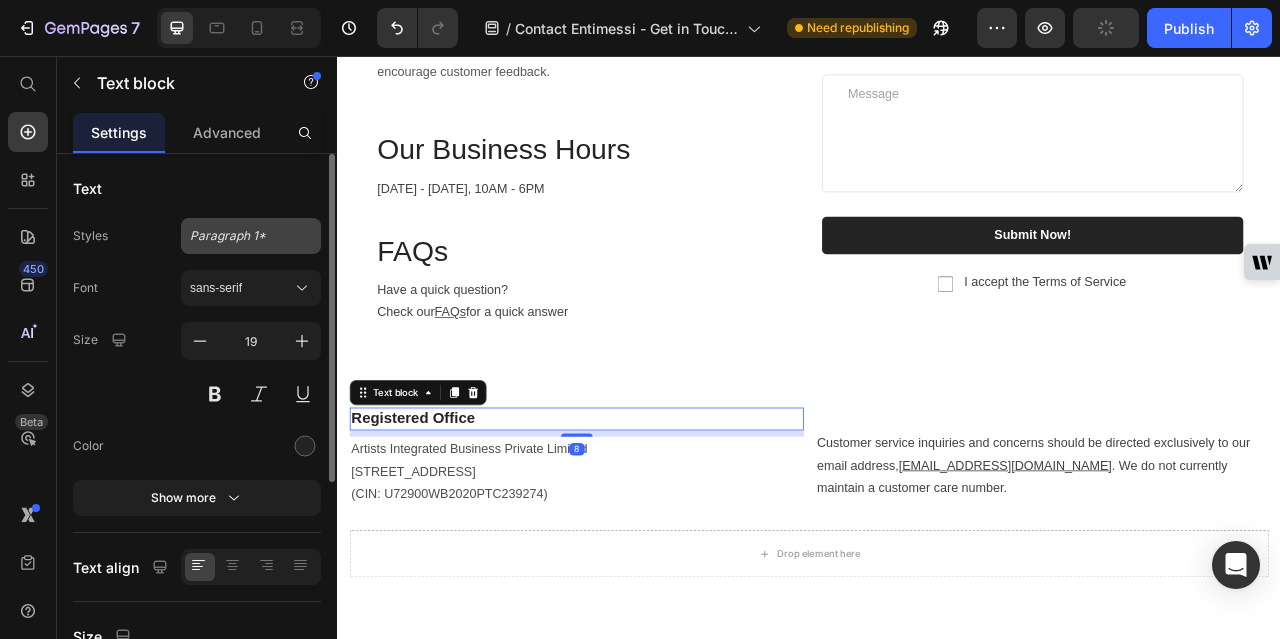 click on "Paragraph 1*" 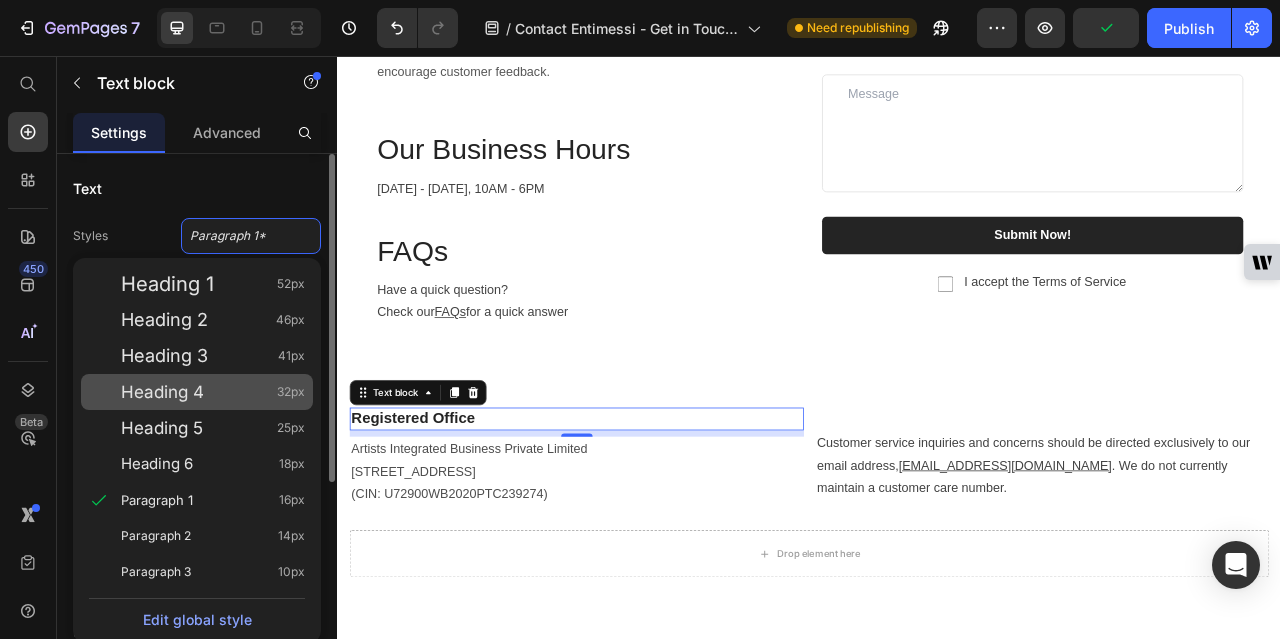 click on "Heading 4" at bounding box center [162, 392] 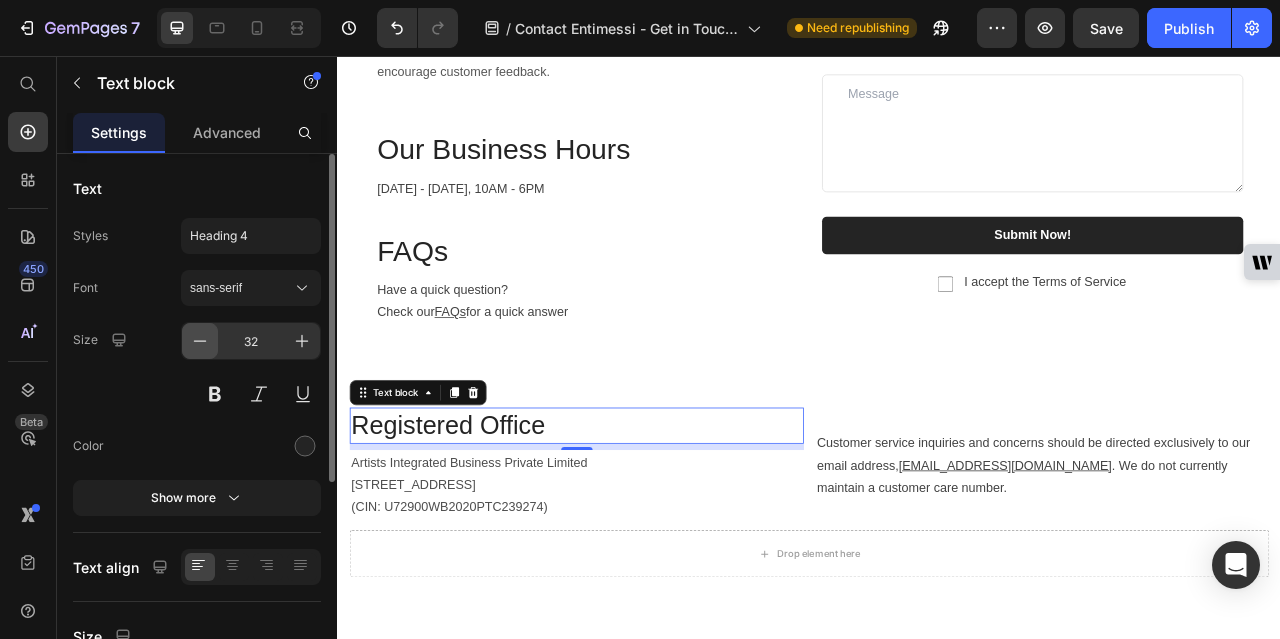 click 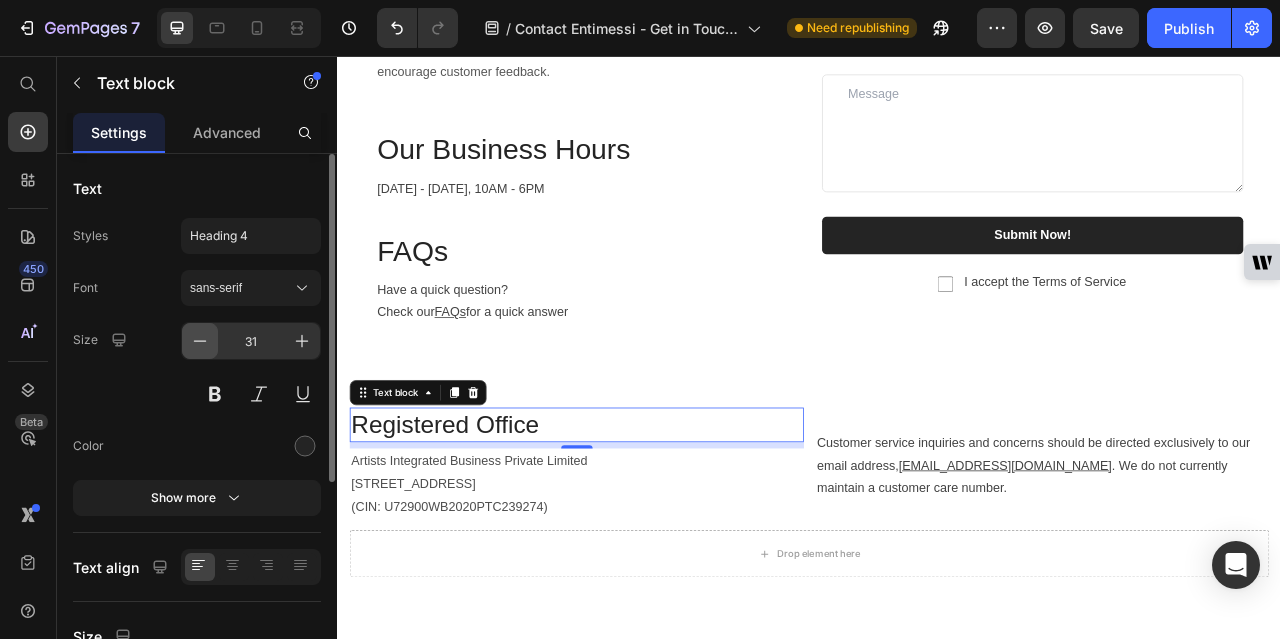 click 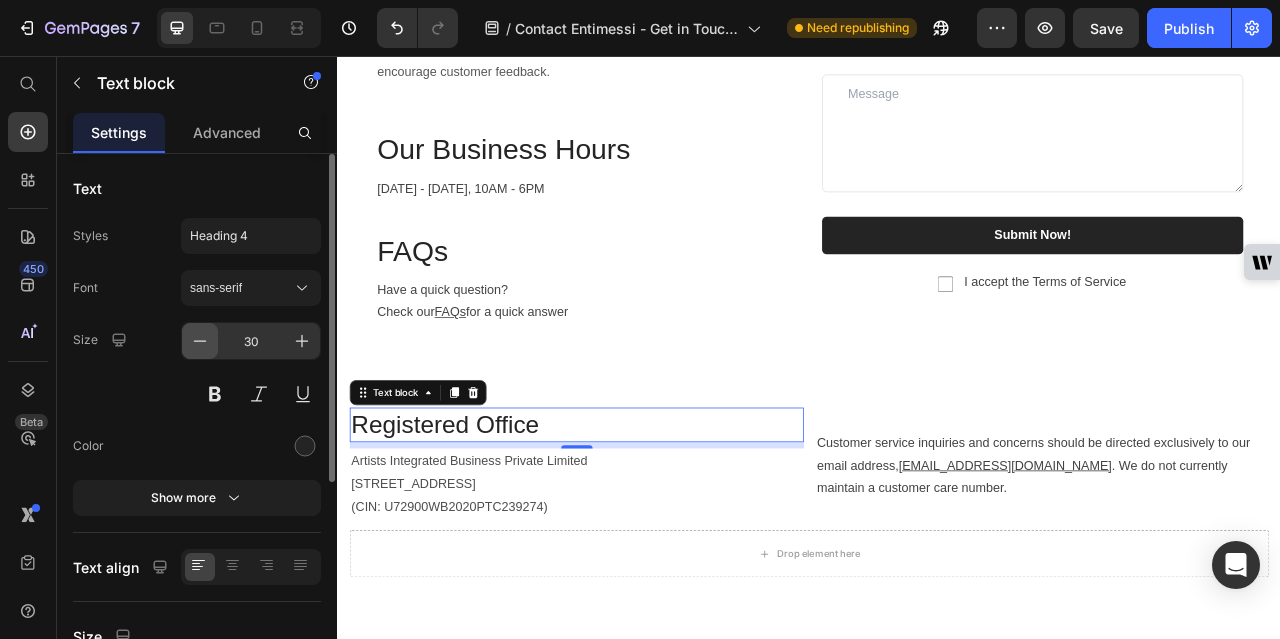 click 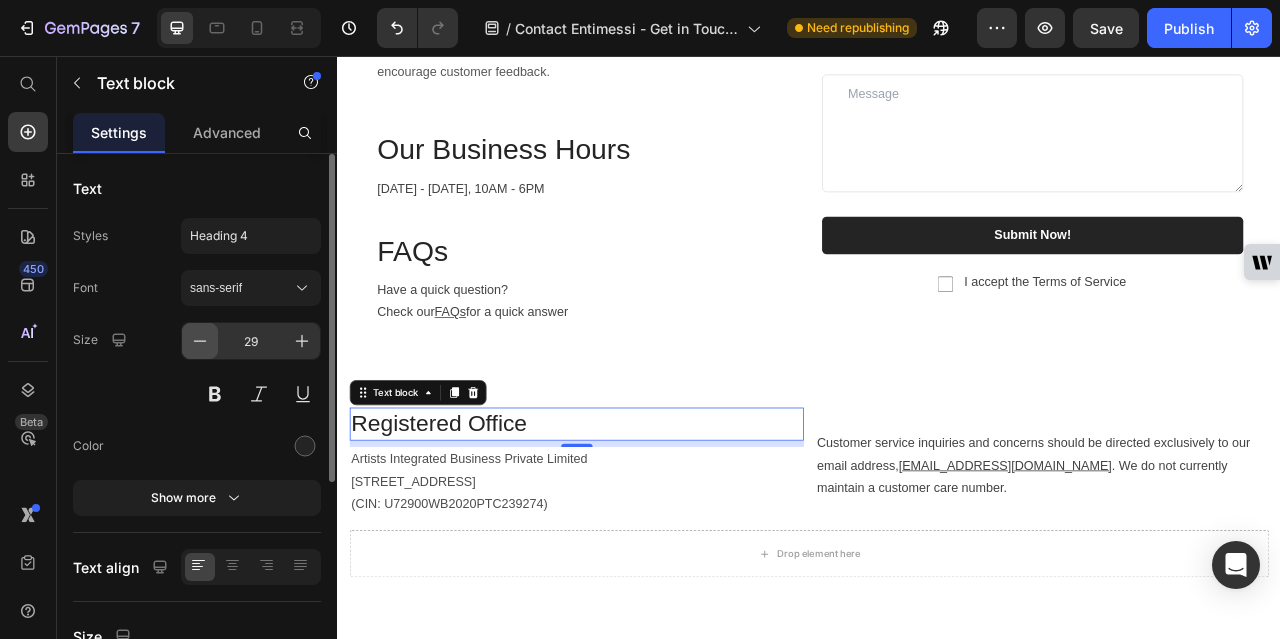 click 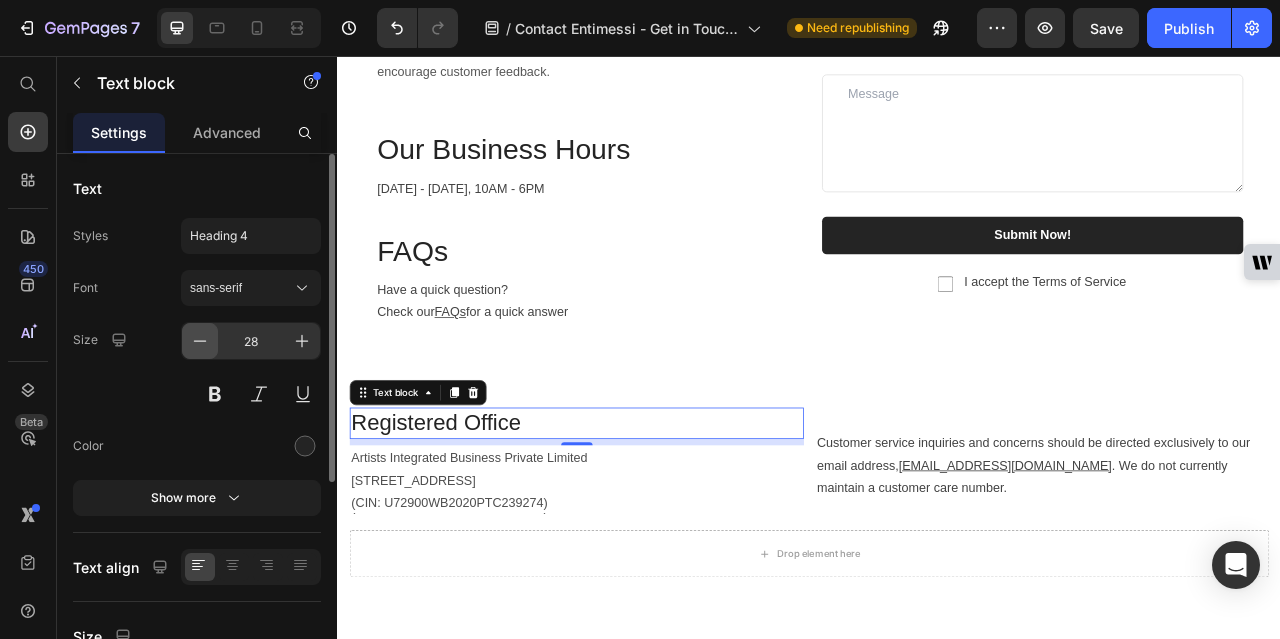 click 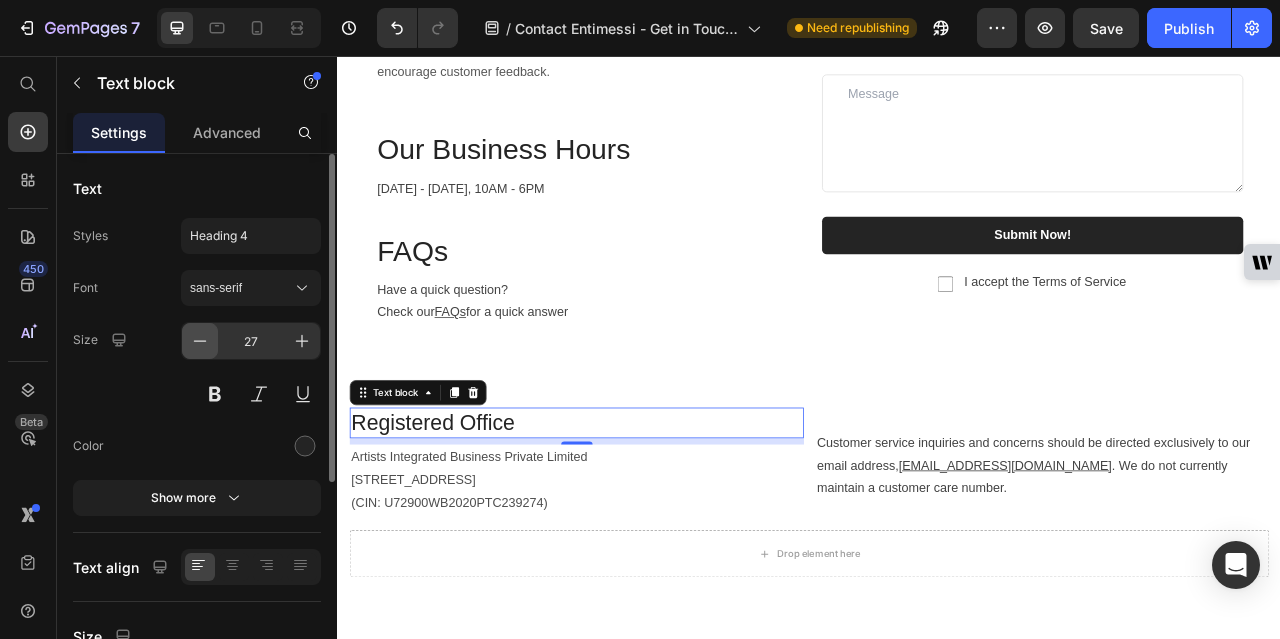 click 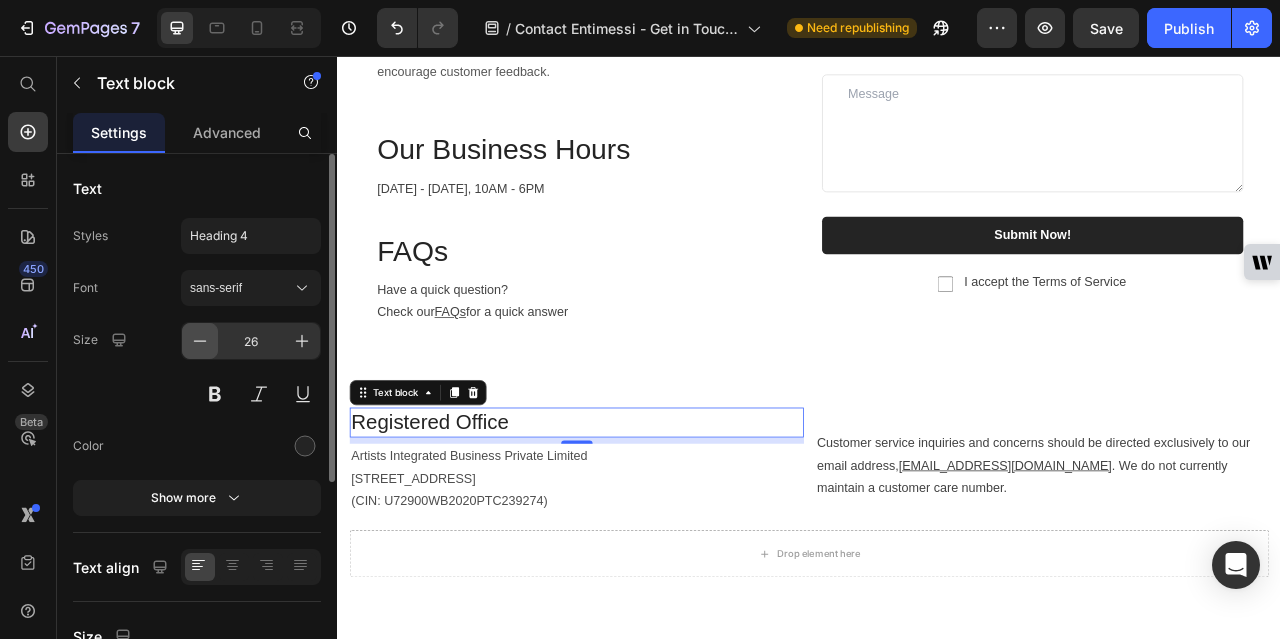 click 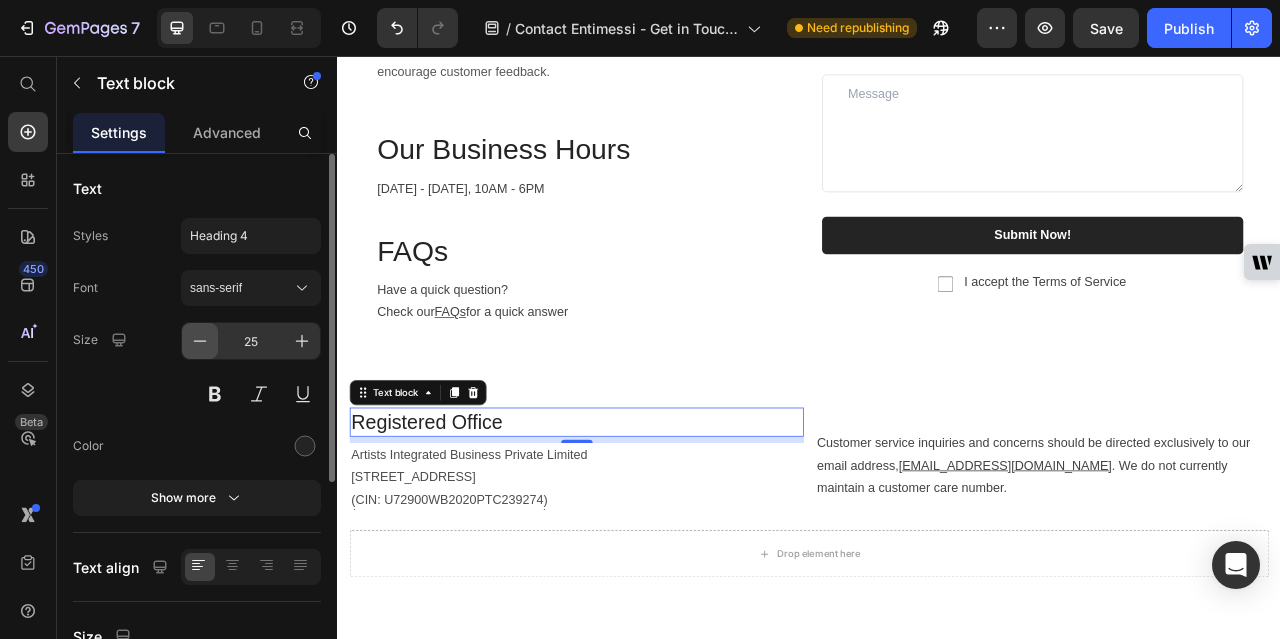 click 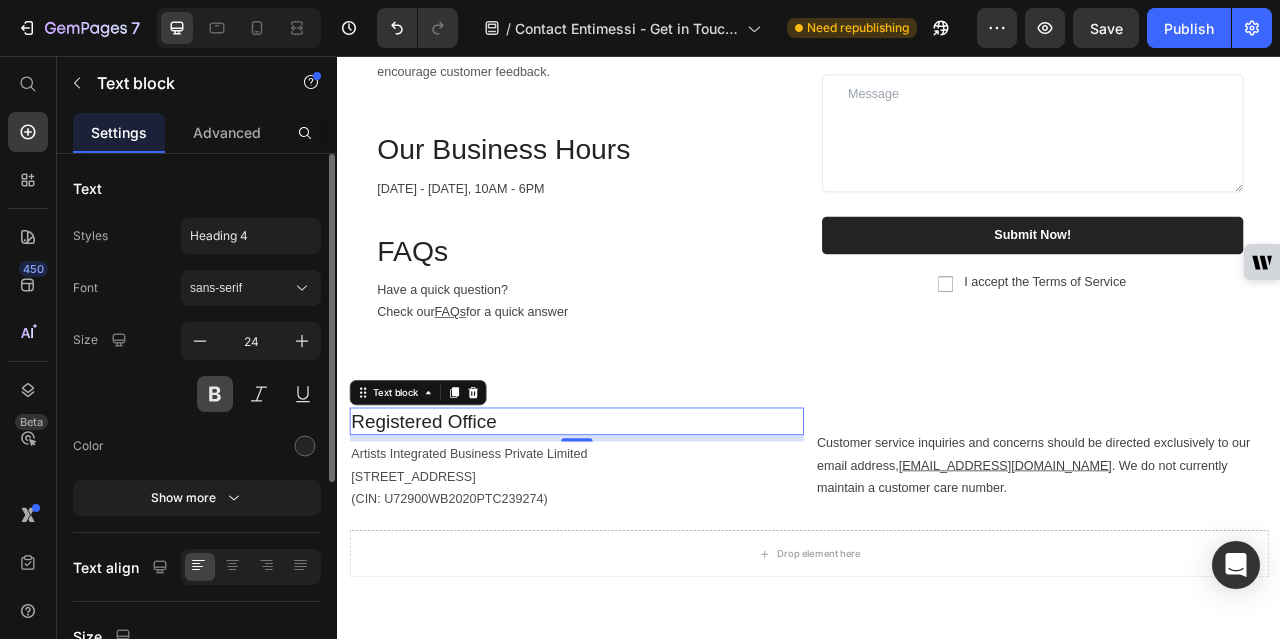 click at bounding box center (215, 394) 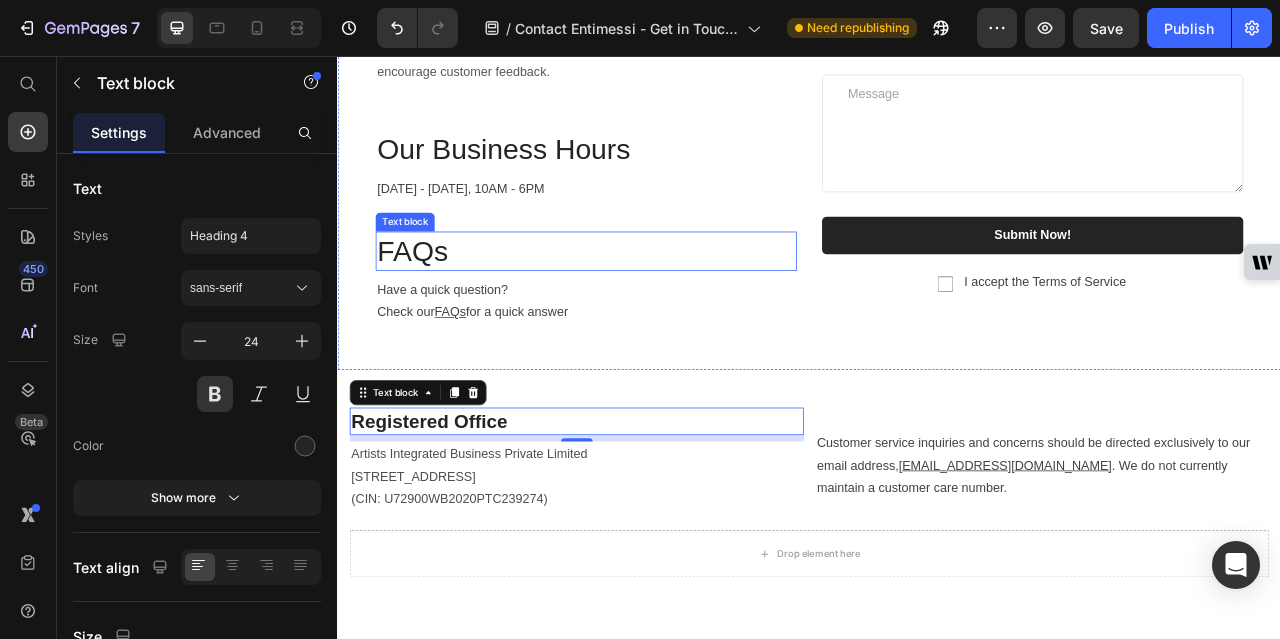 click on "FAQs" at bounding box center [653, 304] 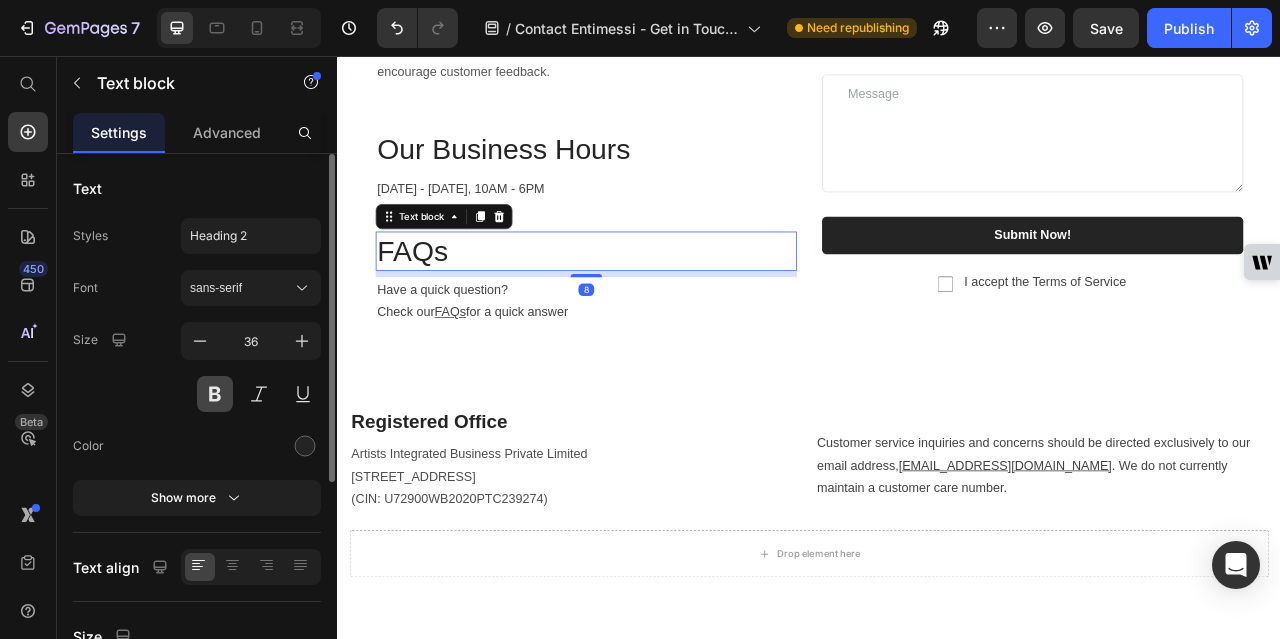 click at bounding box center [215, 394] 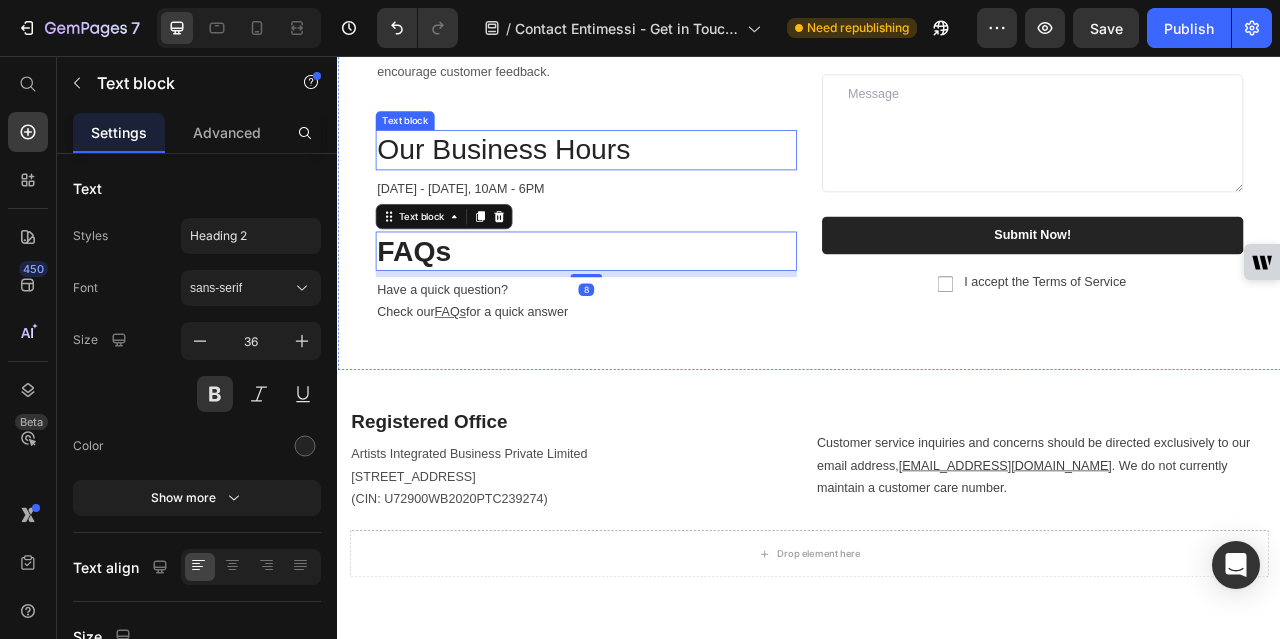 click on "Our Business Hours" at bounding box center (653, 175) 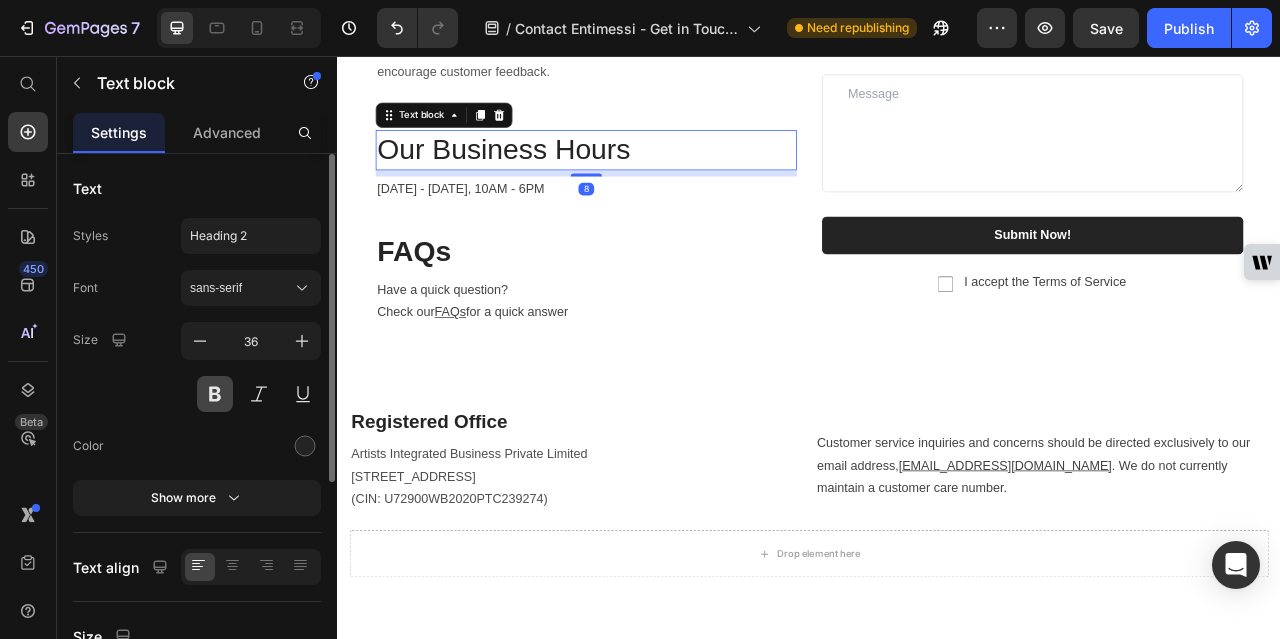 click at bounding box center [215, 394] 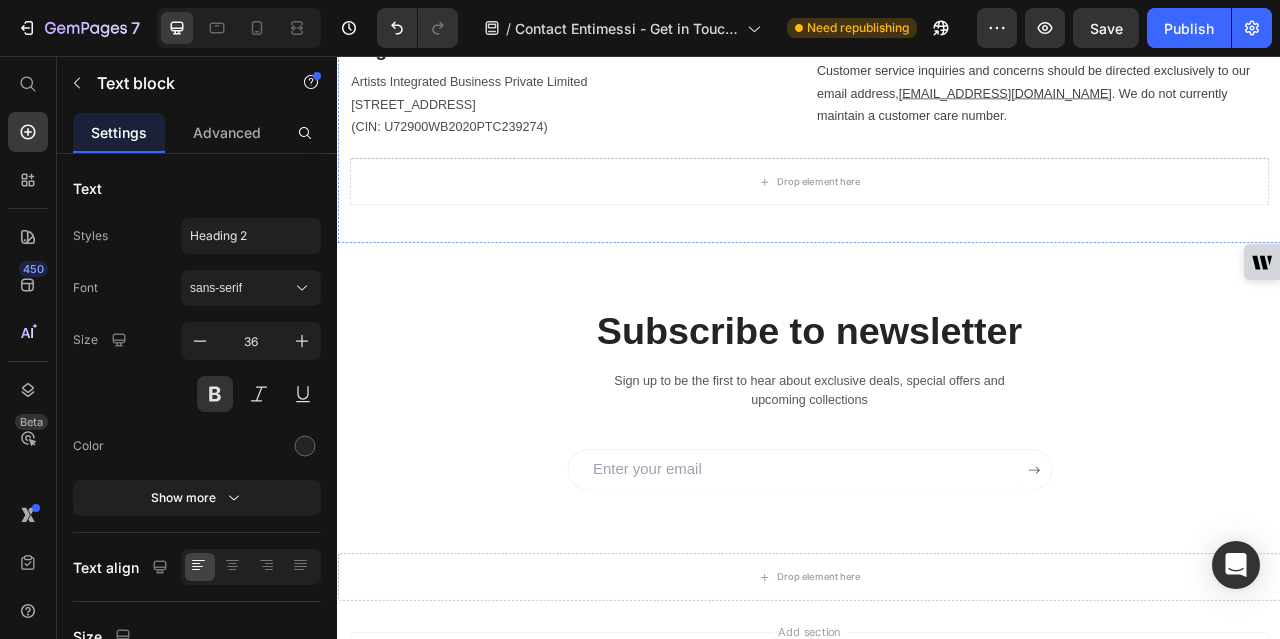 scroll, scrollTop: 900, scrollLeft: 0, axis: vertical 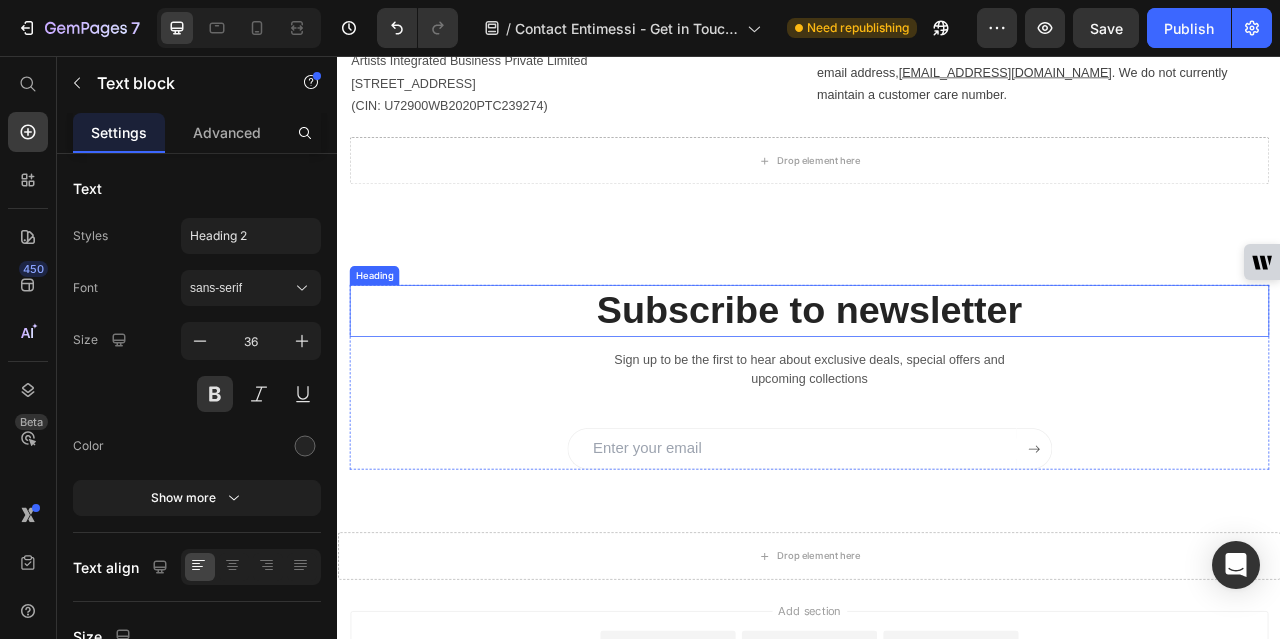 click on "Subscribe to newsletter" at bounding box center (937, 380) 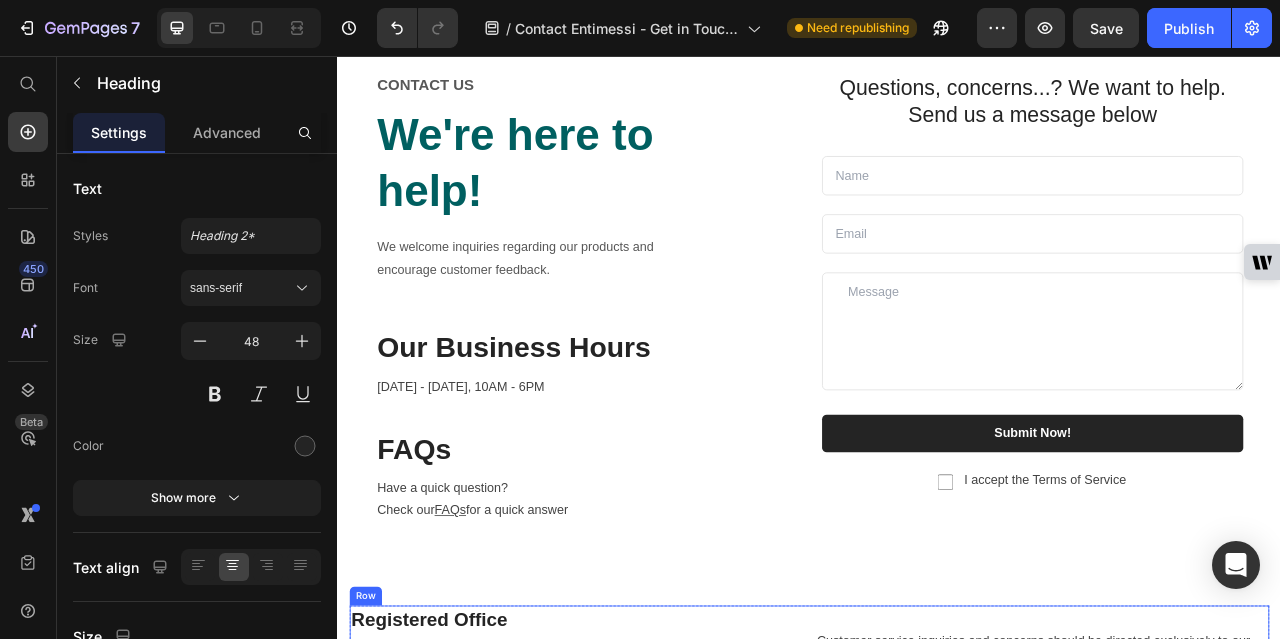 scroll, scrollTop: 100, scrollLeft: 0, axis: vertical 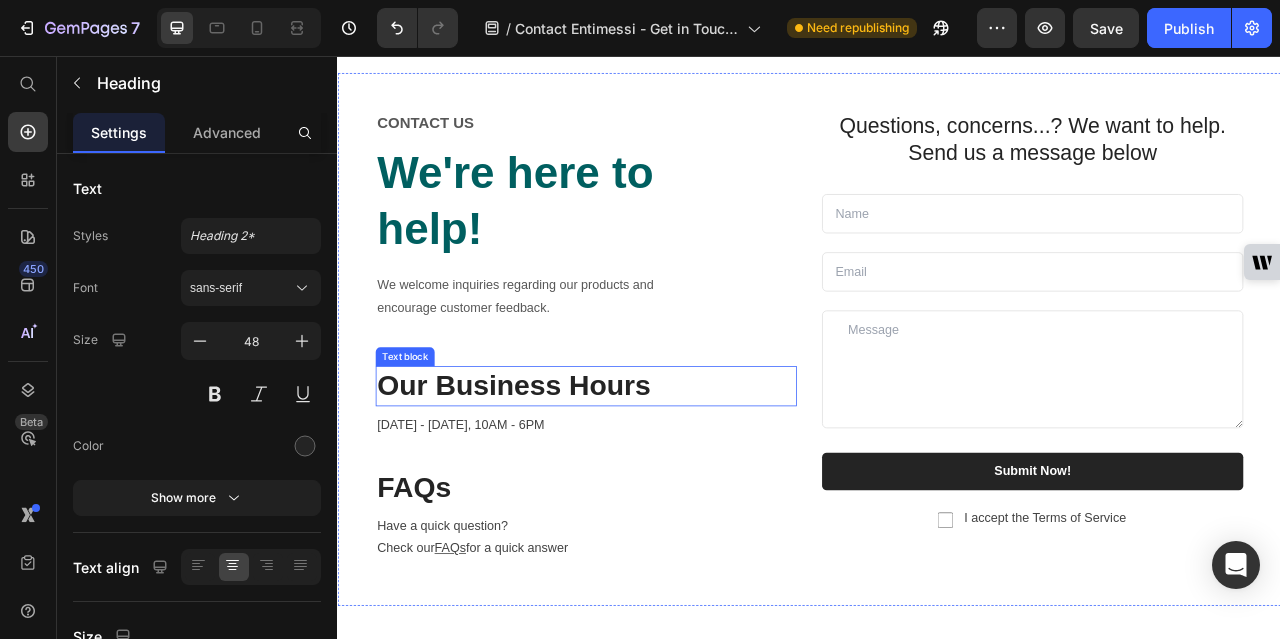 click on "Our Business Hours" at bounding box center [653, 475] 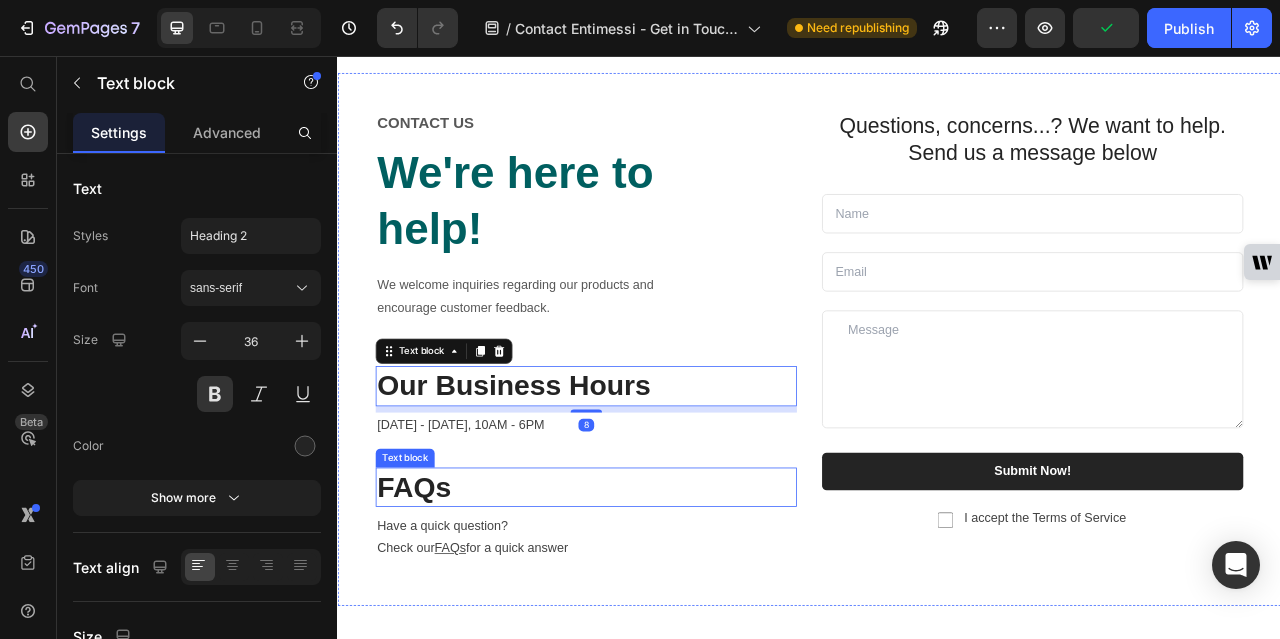 click on "FAQs" at bounding box center [653, 604] 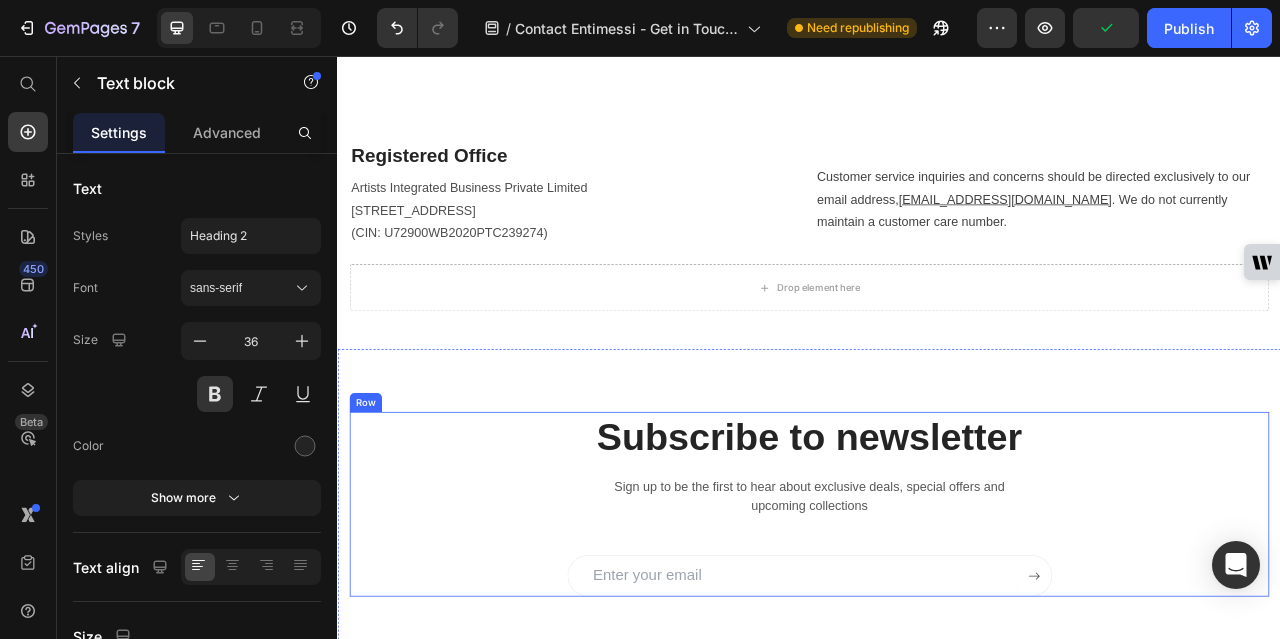 scroll, scrollTop: 800, scrollLeft: 0, axis: vertical 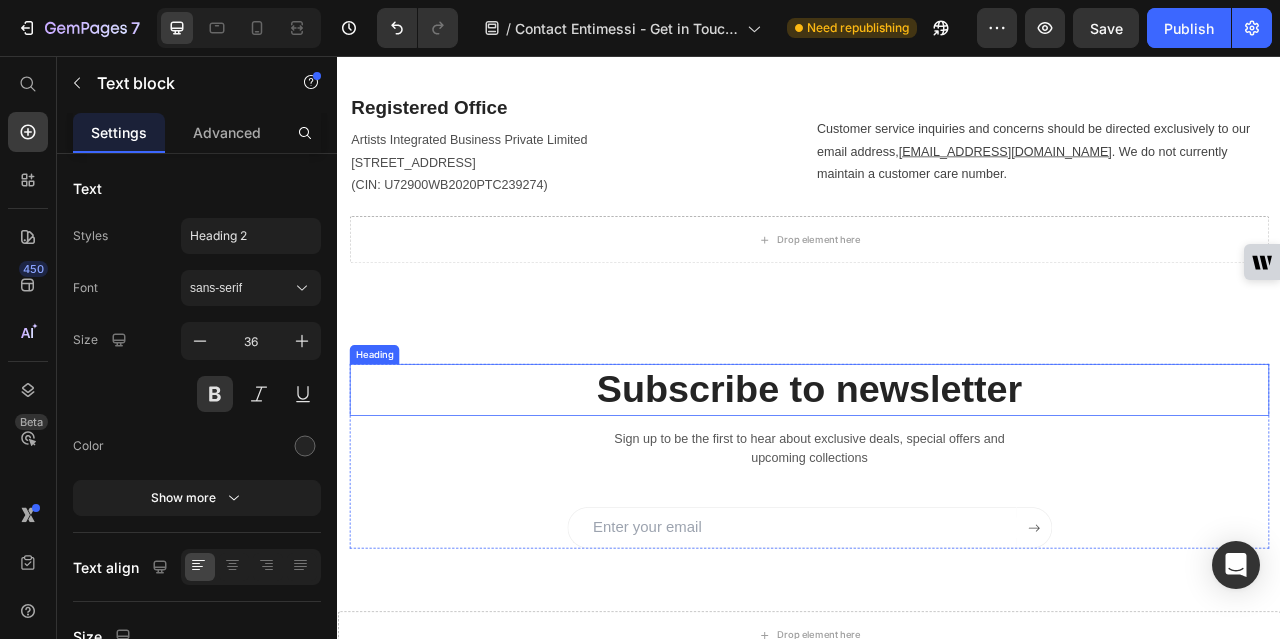 click on "Subscribe to newsletter" at bounding box center [937, 480] 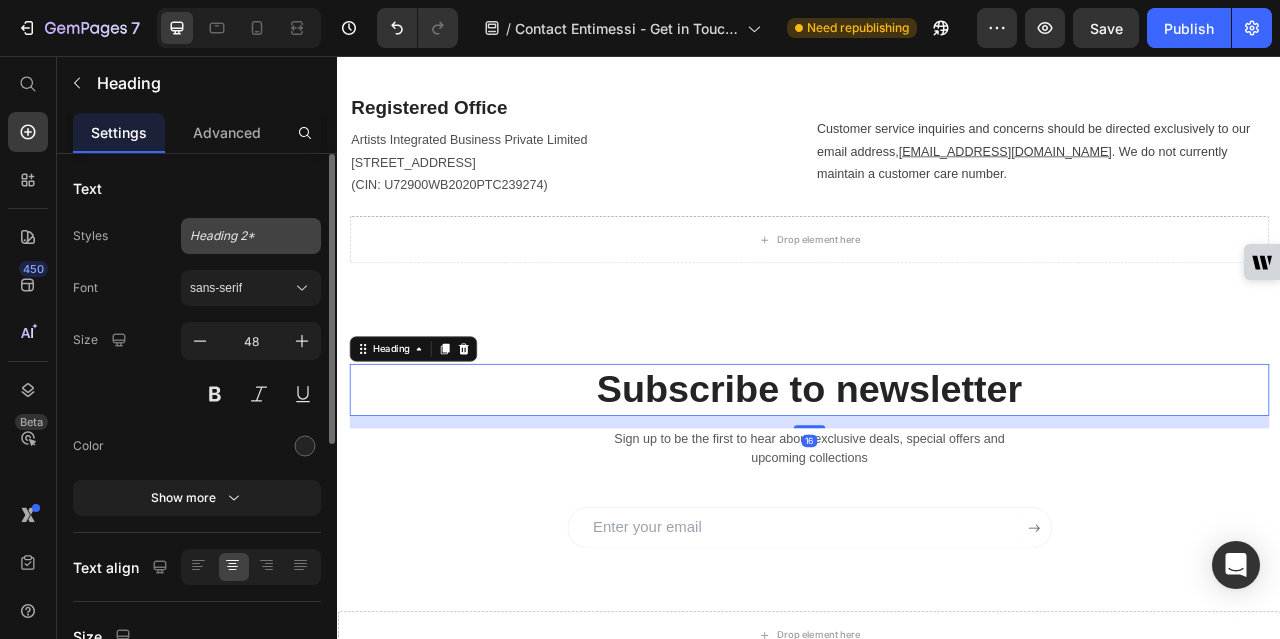 click on "Heading 2*" 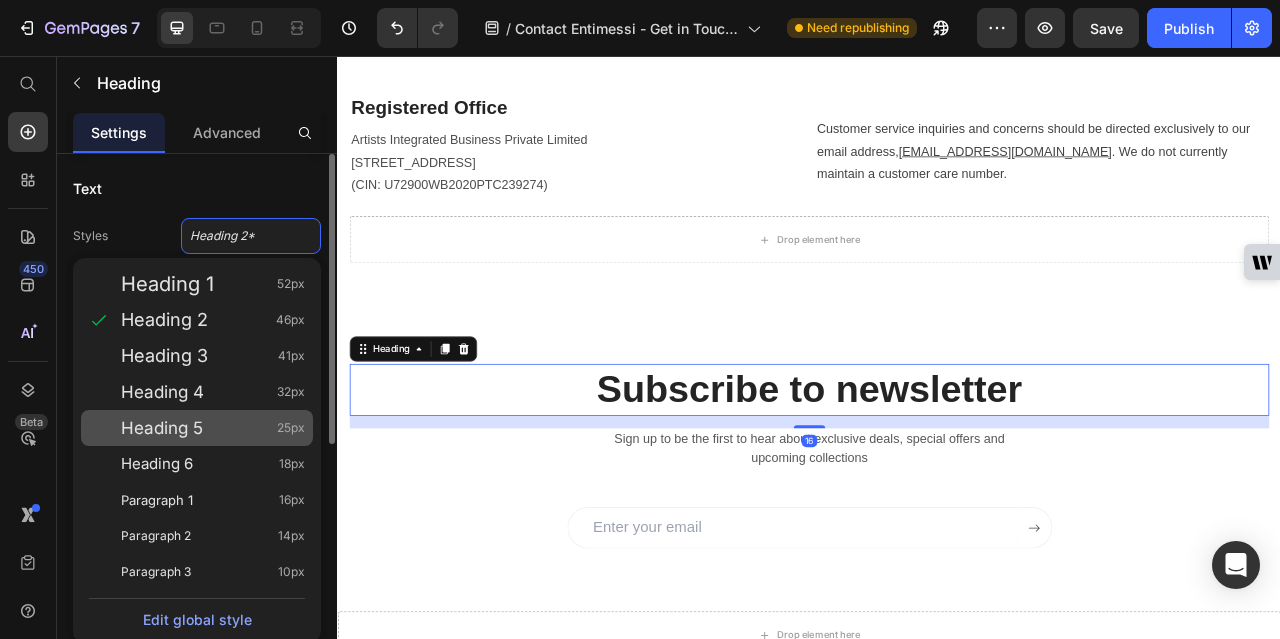 click on "Heading 5 25px" 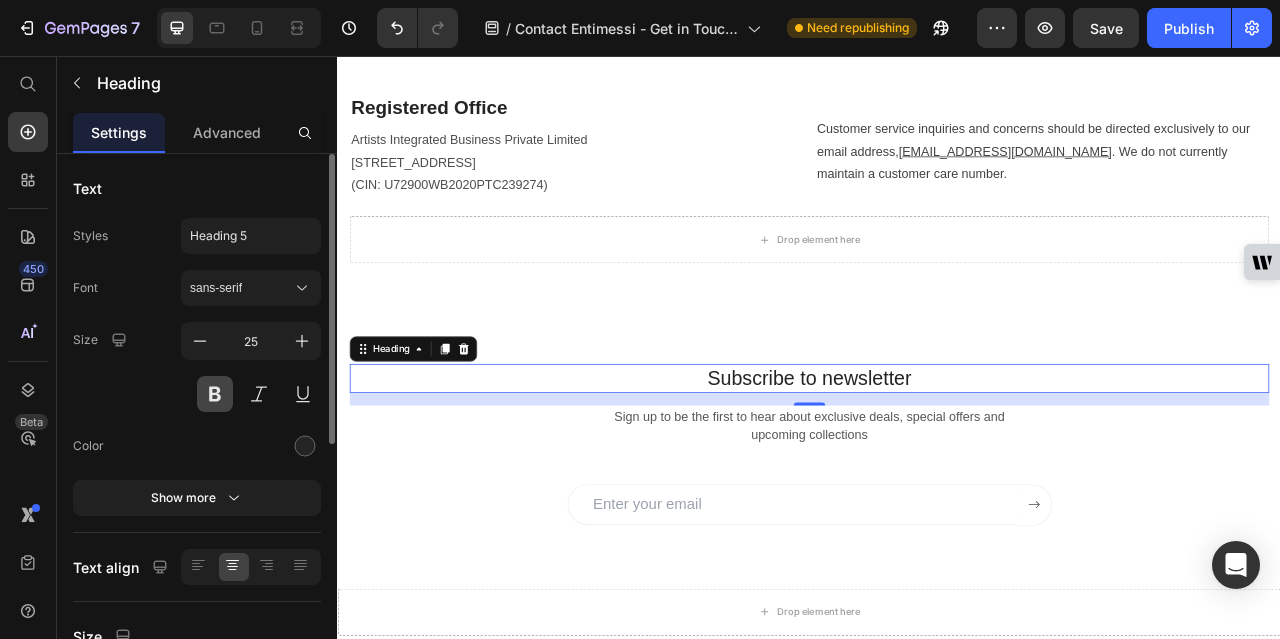 click at bounding box center [215, 394] 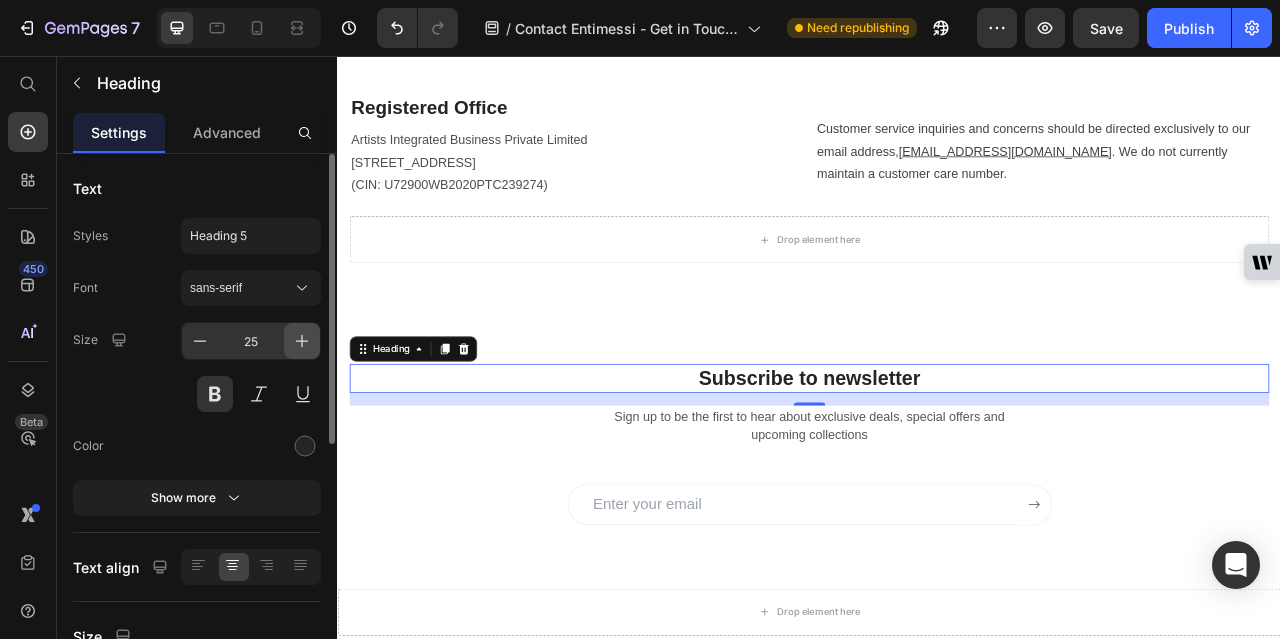click 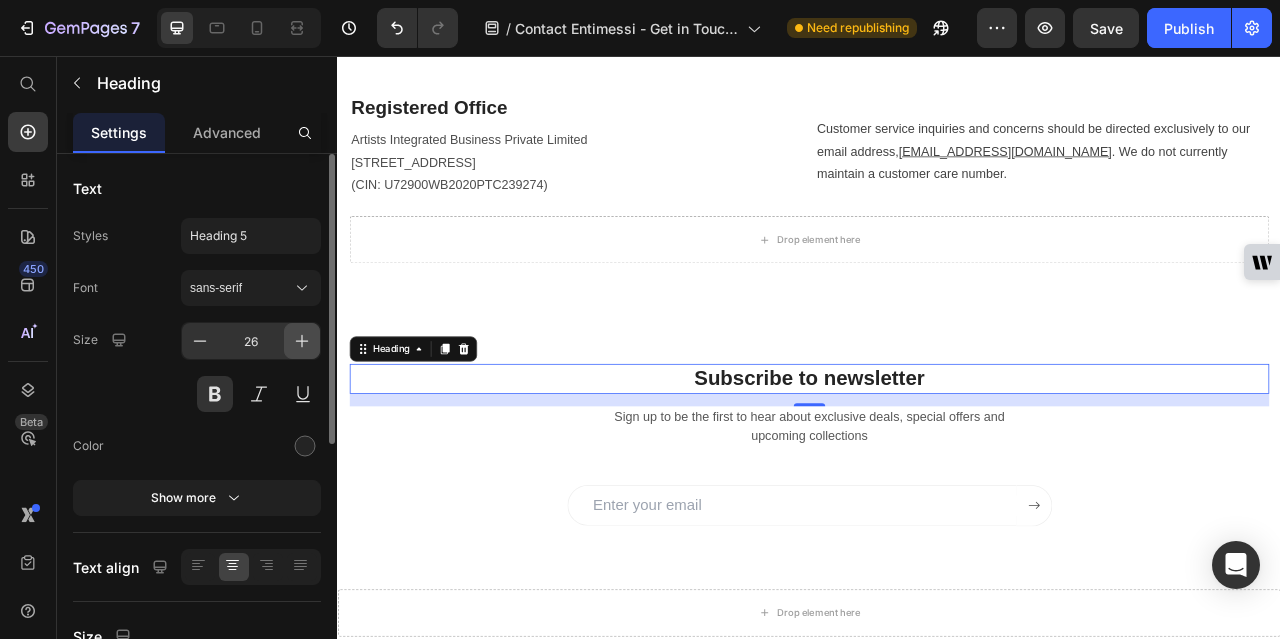 click 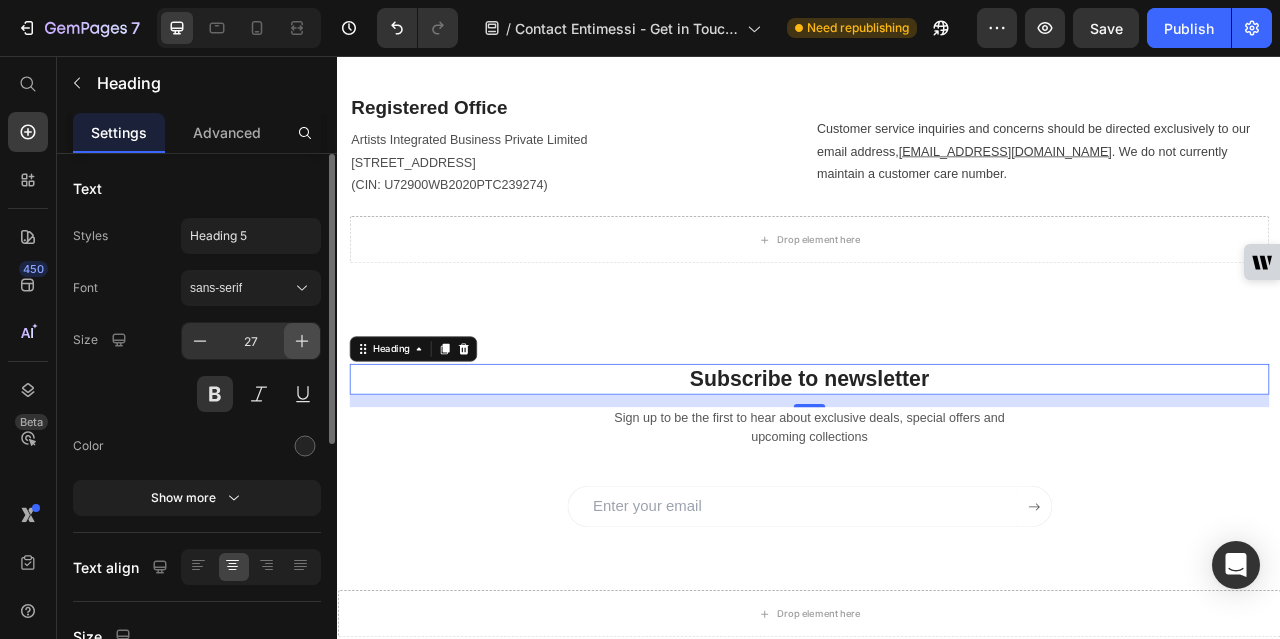 click 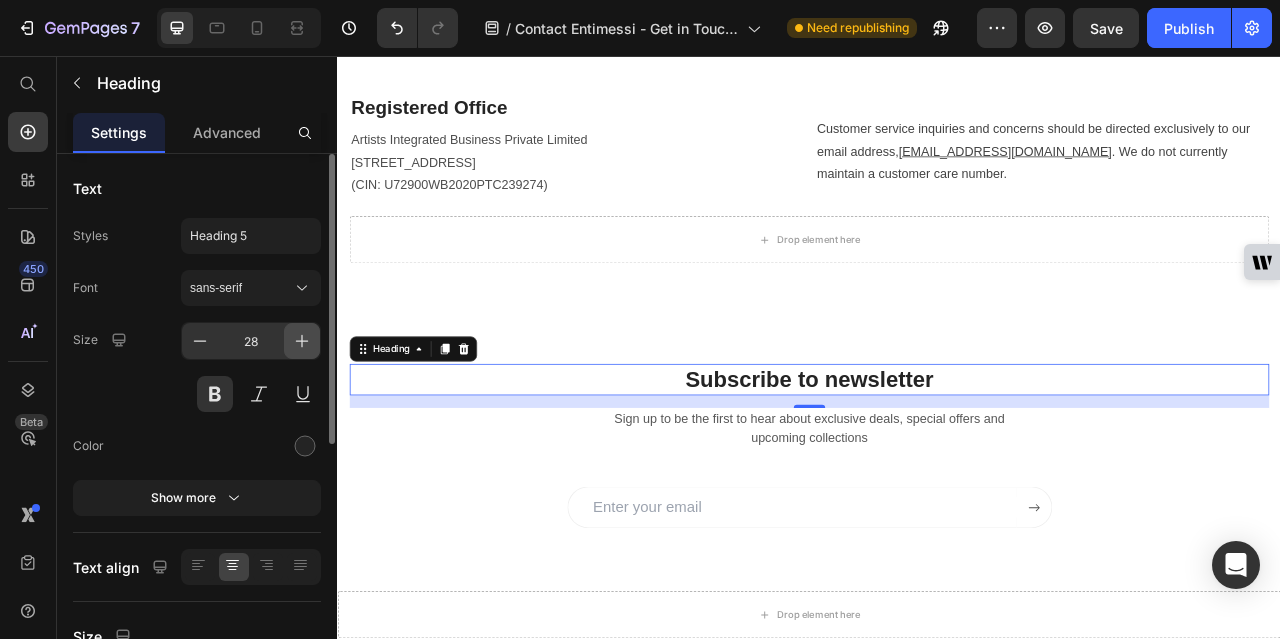 click 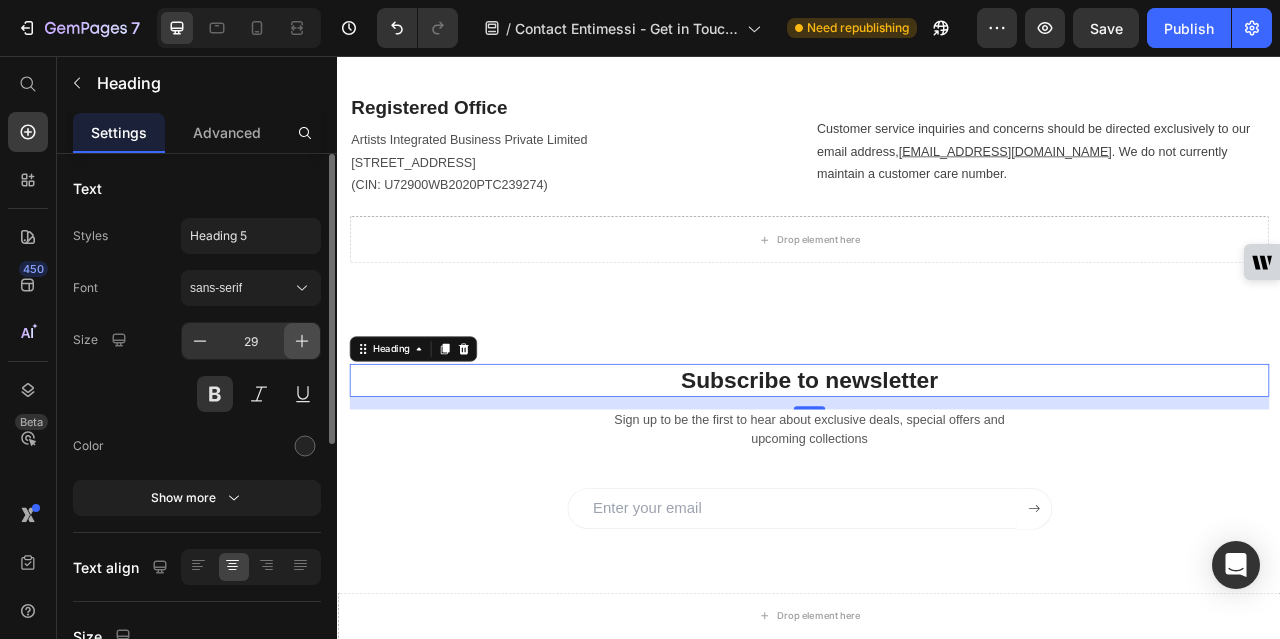 click 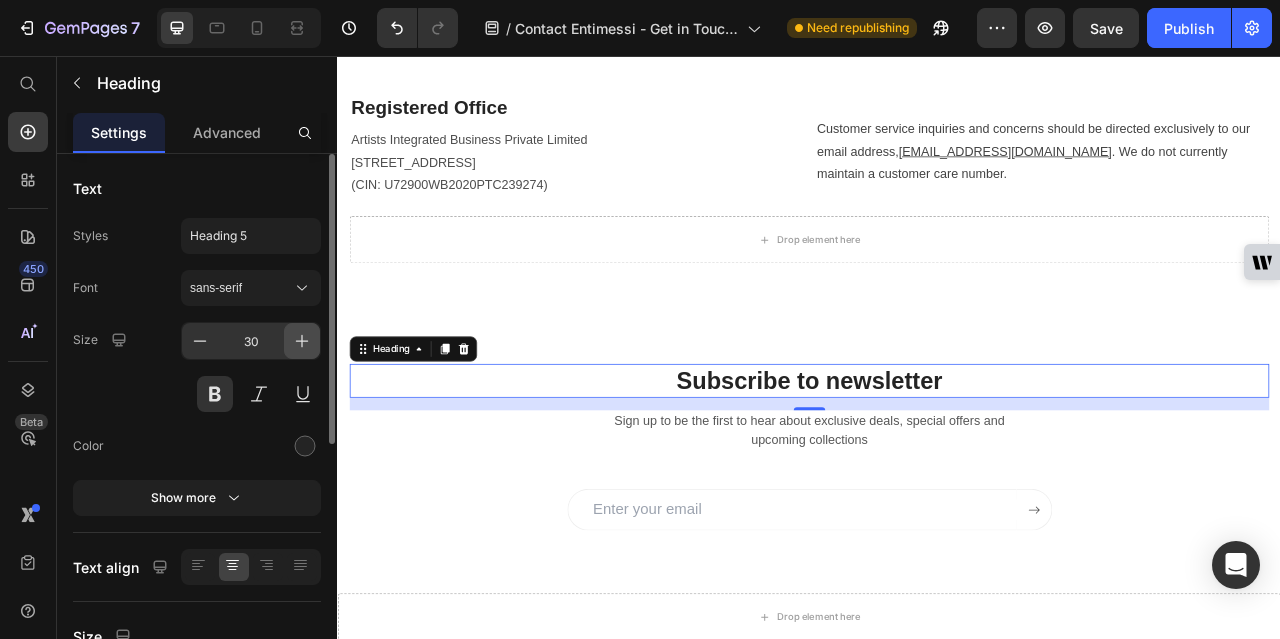 click 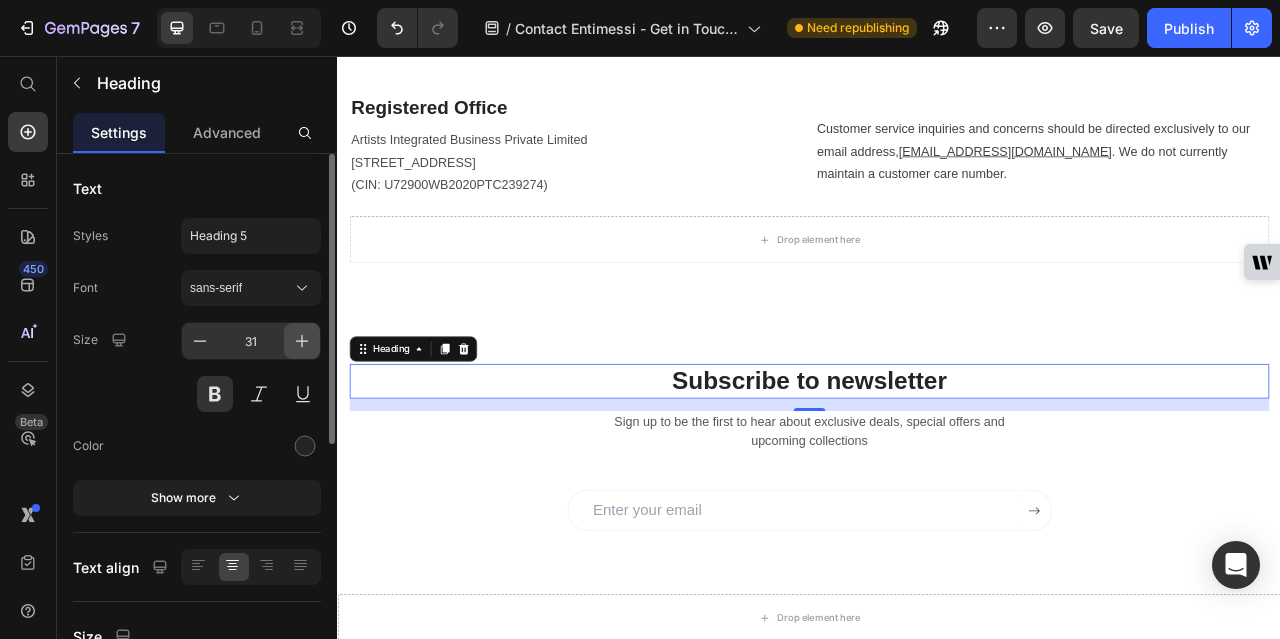 click 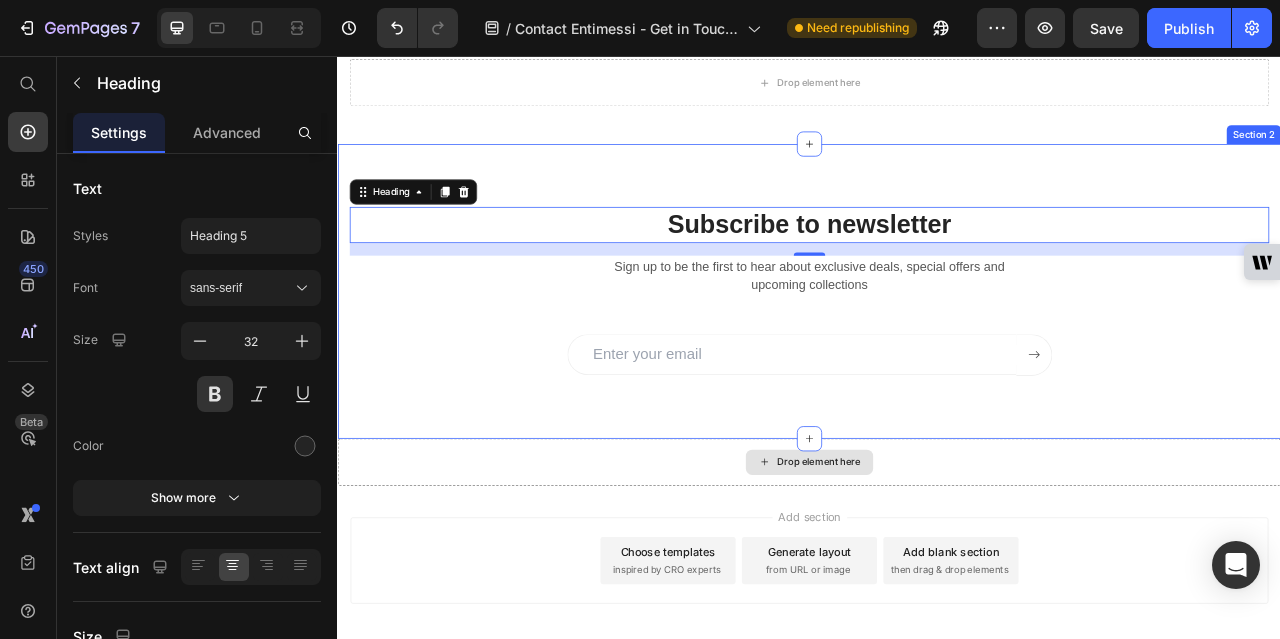 scroll, scrollTop: 1092, scrollLeft: 0, axis: vertical 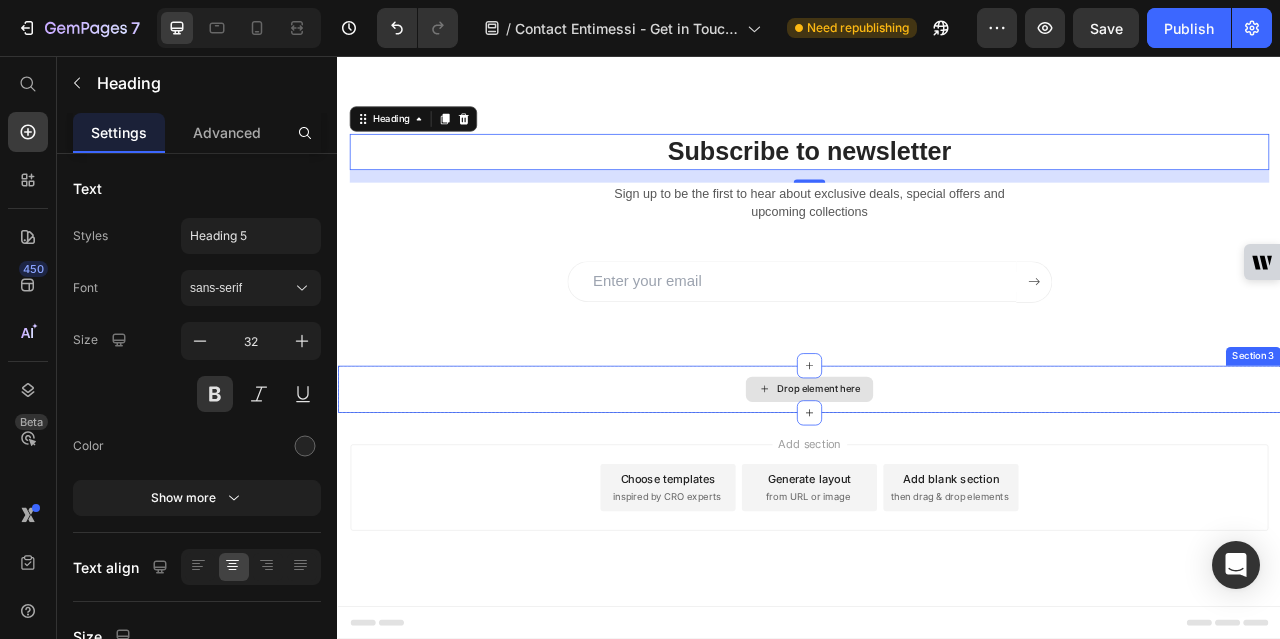 click on "Drop element here" at bounding box center (937, 480) 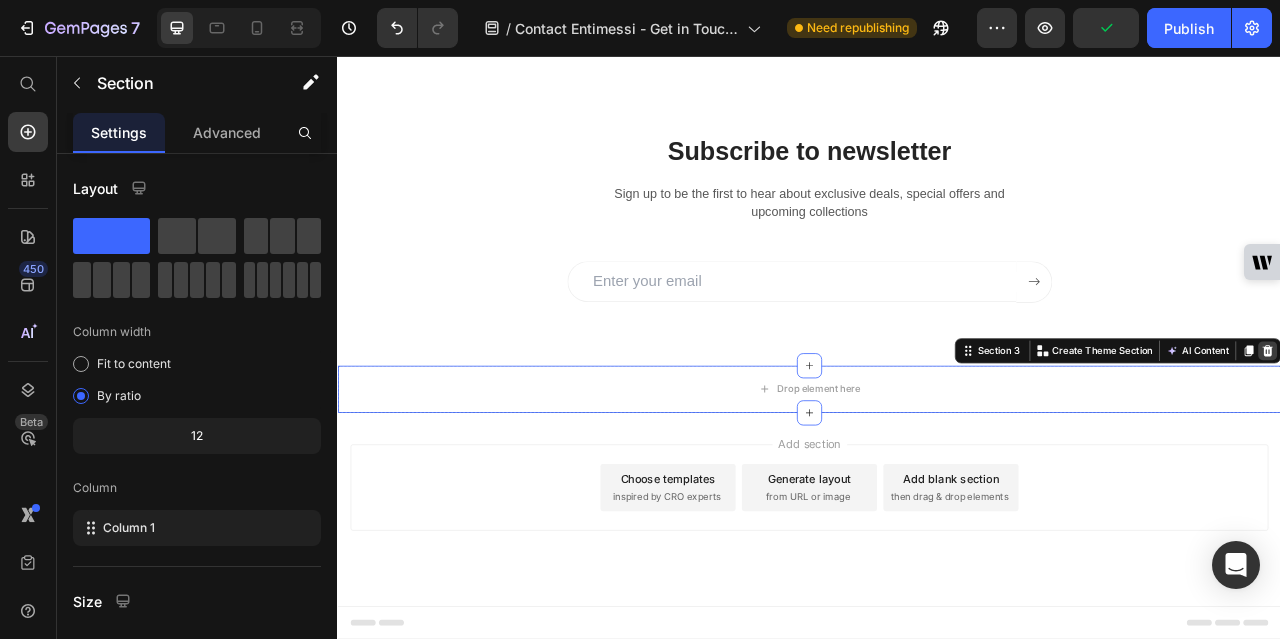 click 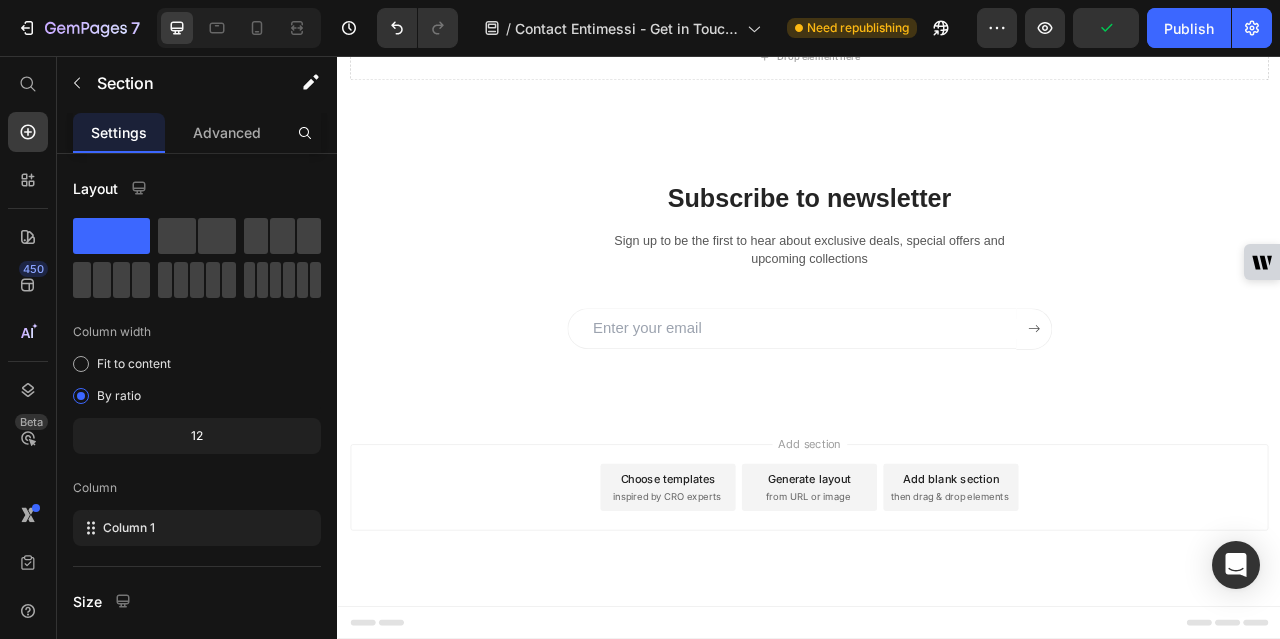 scroll, scrollTop: 1032, scrollLeft: 0, axis: vertical 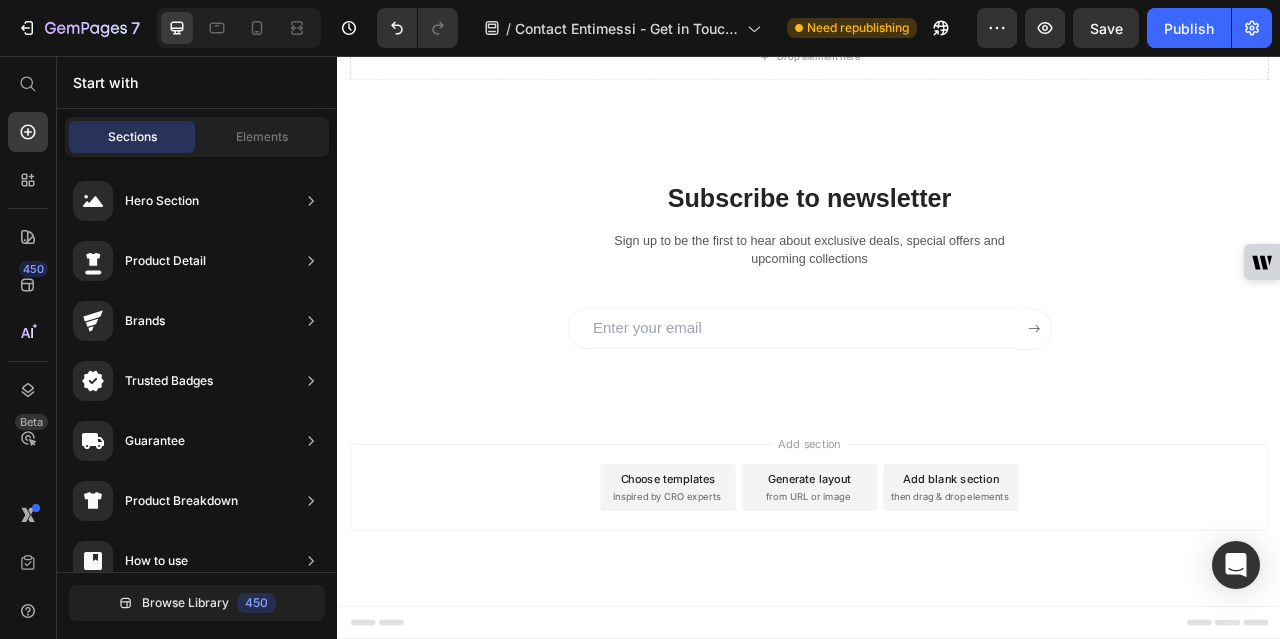 click on "Add section Choose templates inspired by CRO experts Generate layout from URL or image Add blank section then drag & drop elements" at bounding box center [937, 605] 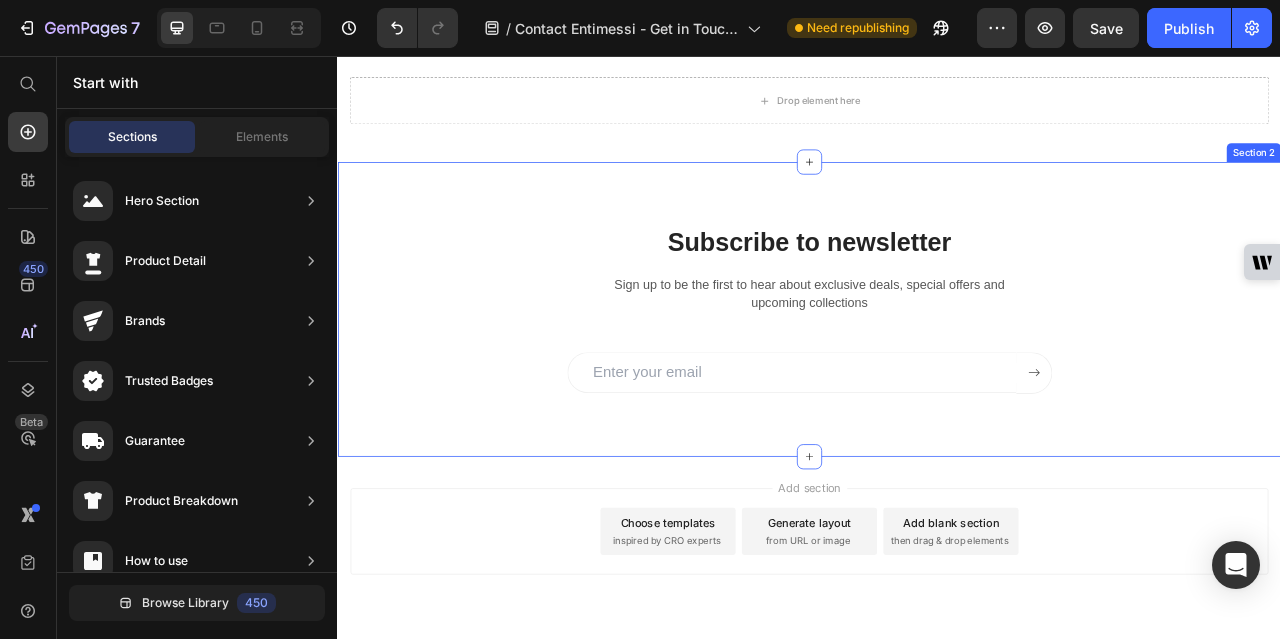 scroll, scrollTop: 932, scrollLeft: 0, axis: vertical 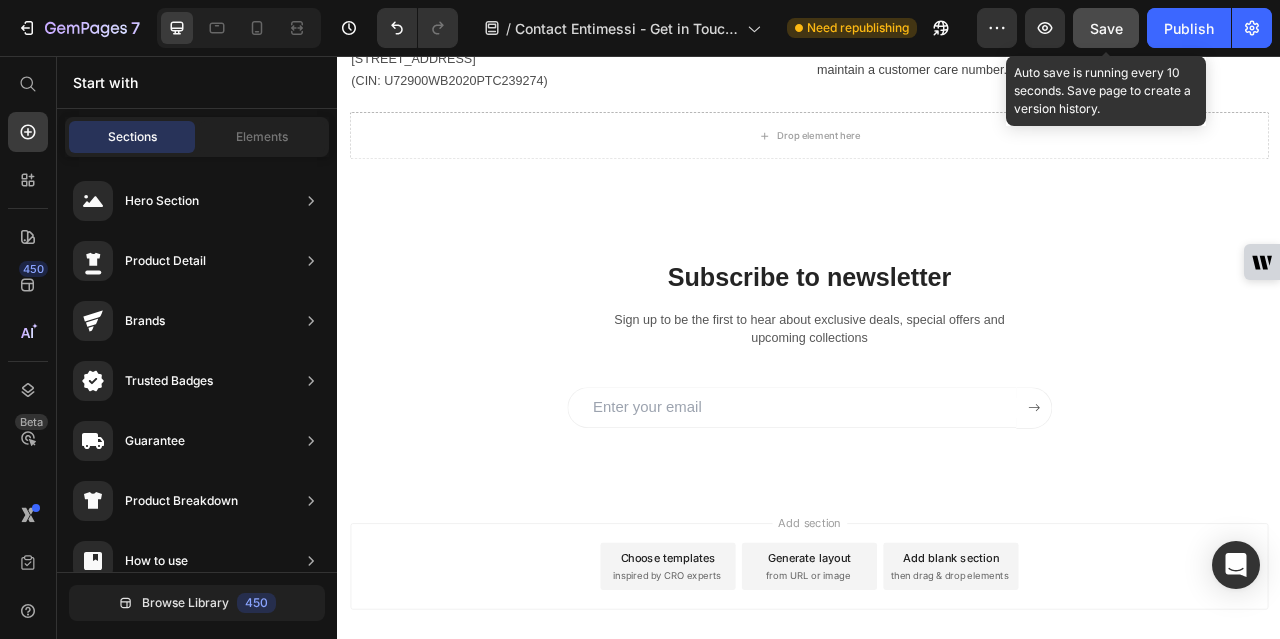 click on "Save" 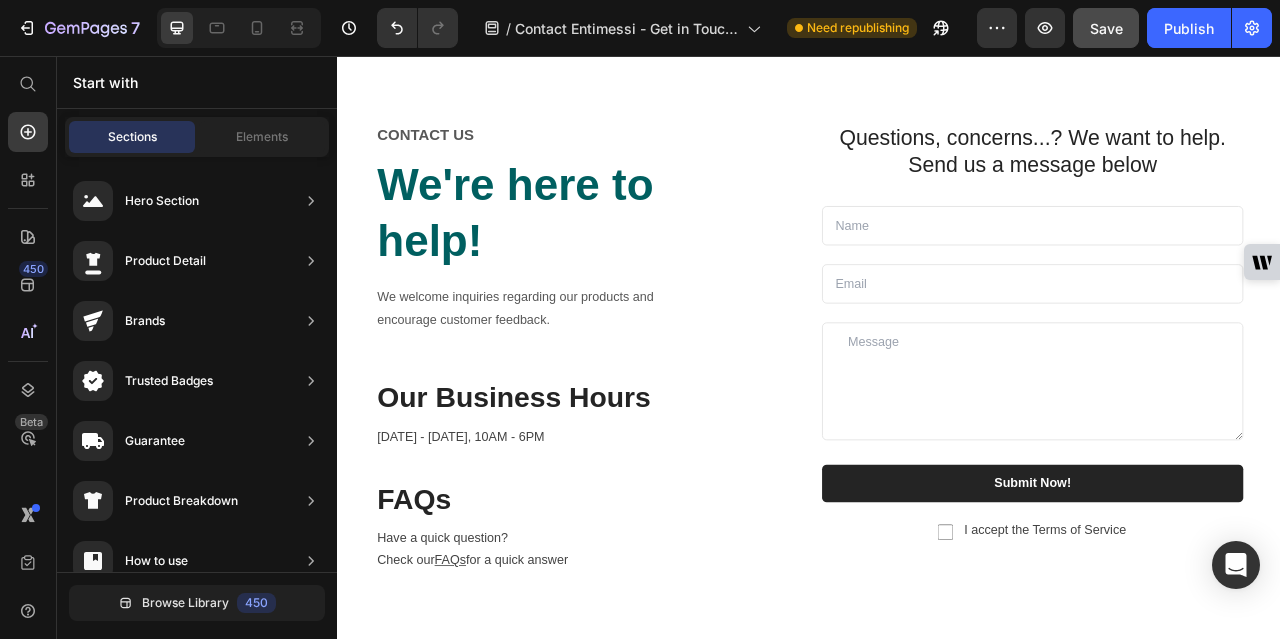 scroll, scrollTop: 0, scrollLeft: 0, axis: both 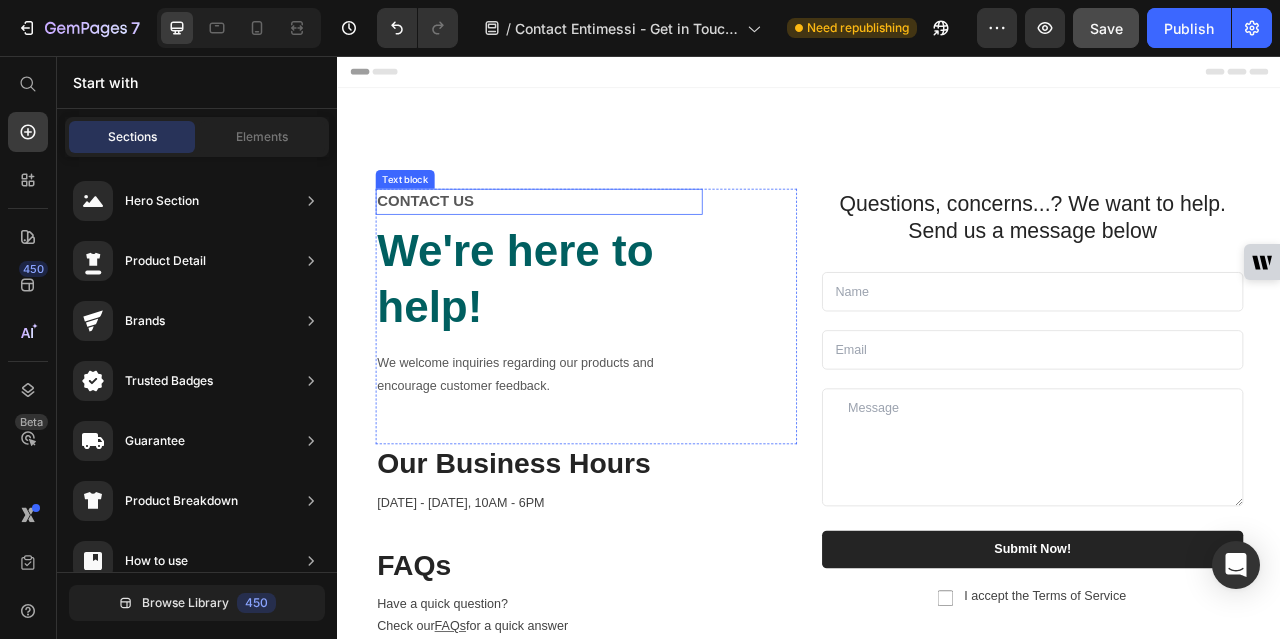 click on "CONTACT US" at bounding box center (593, 241) 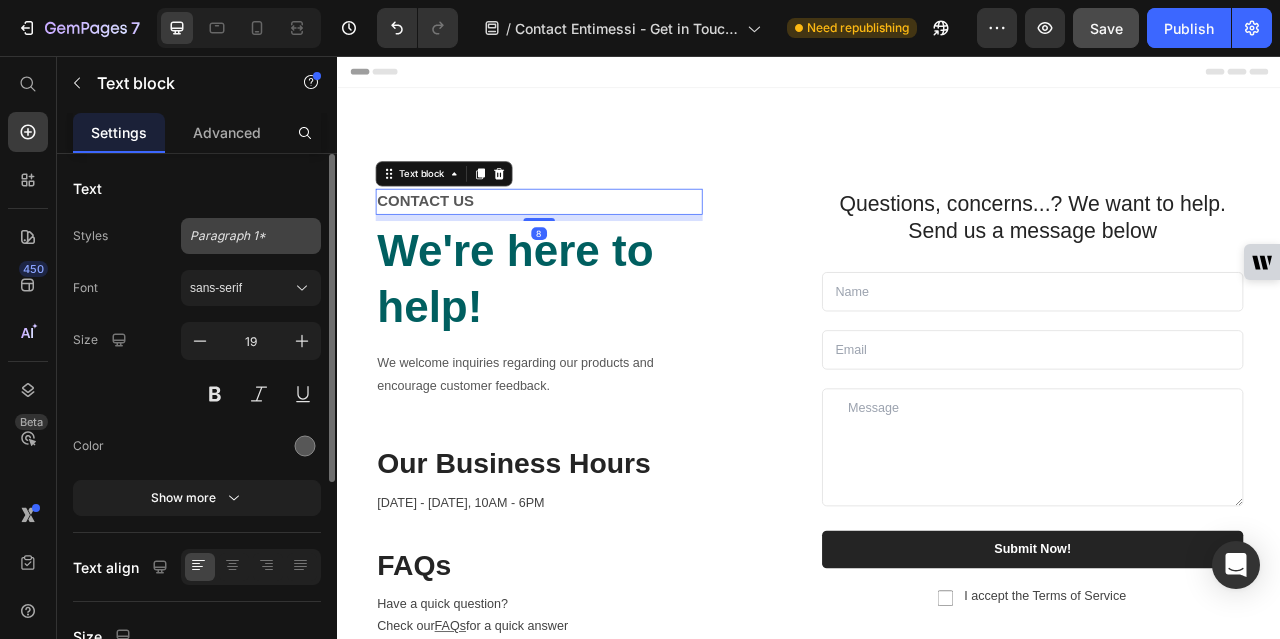 click on "Paragraph 1*" 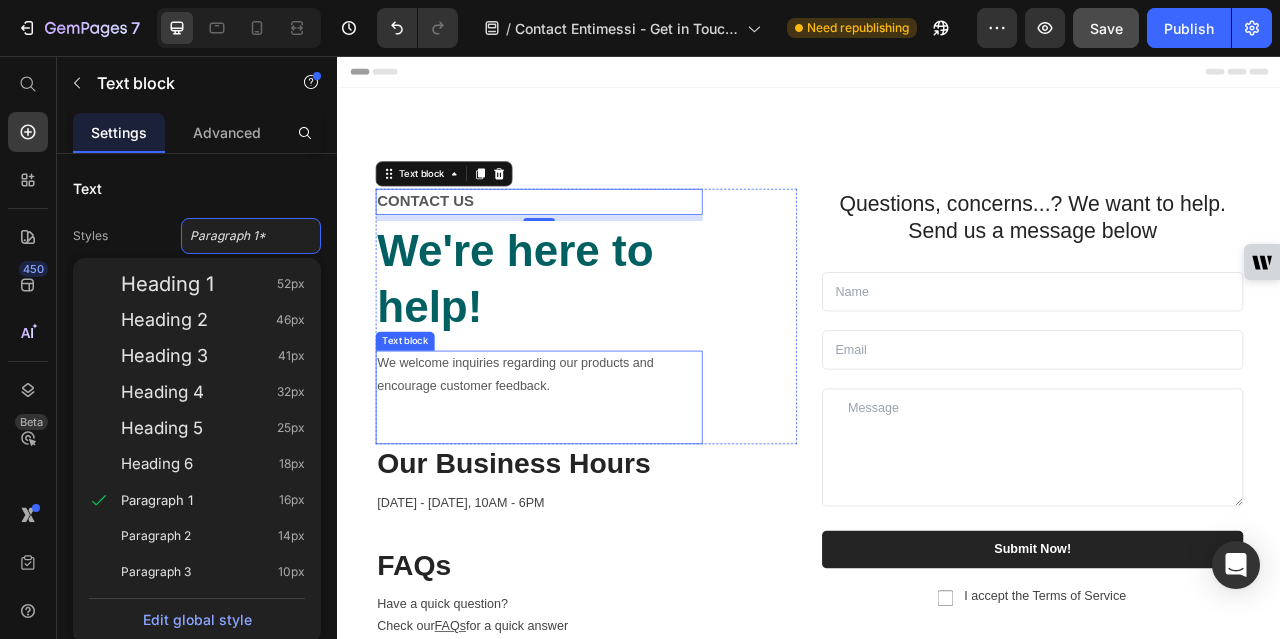 click on "We welcome inquiries regarding our products and encourage customer feedback." at bounding box center (593, 462) 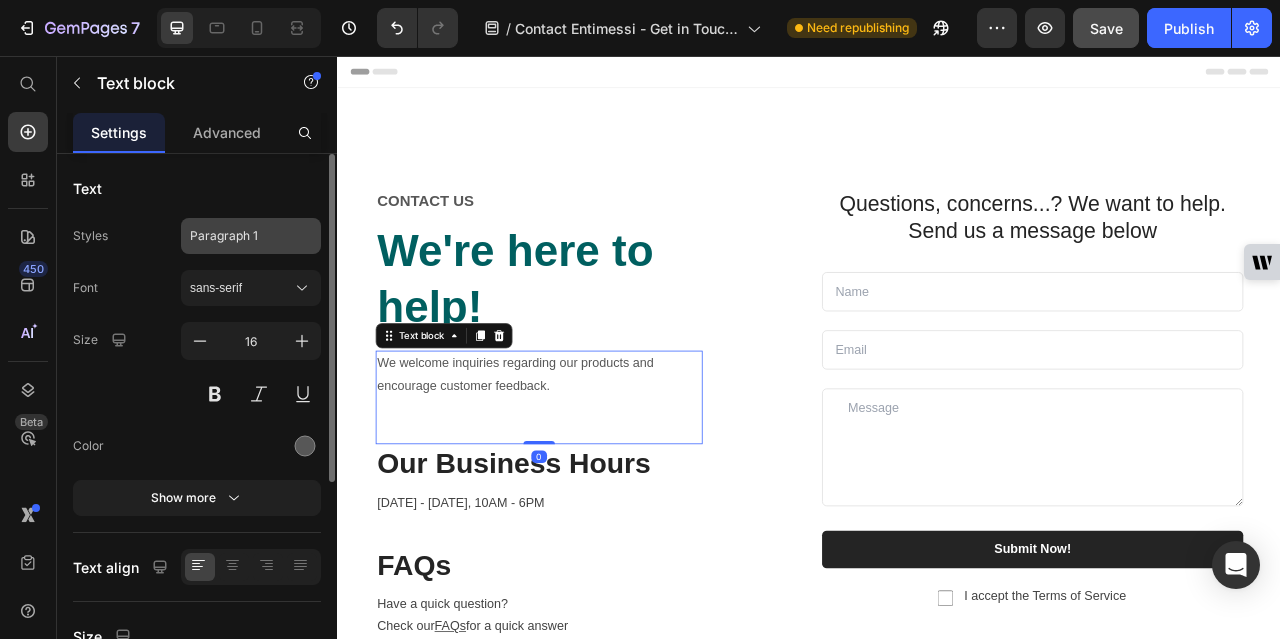 click on "Paragraph 1" at bounding box center [239, 236] 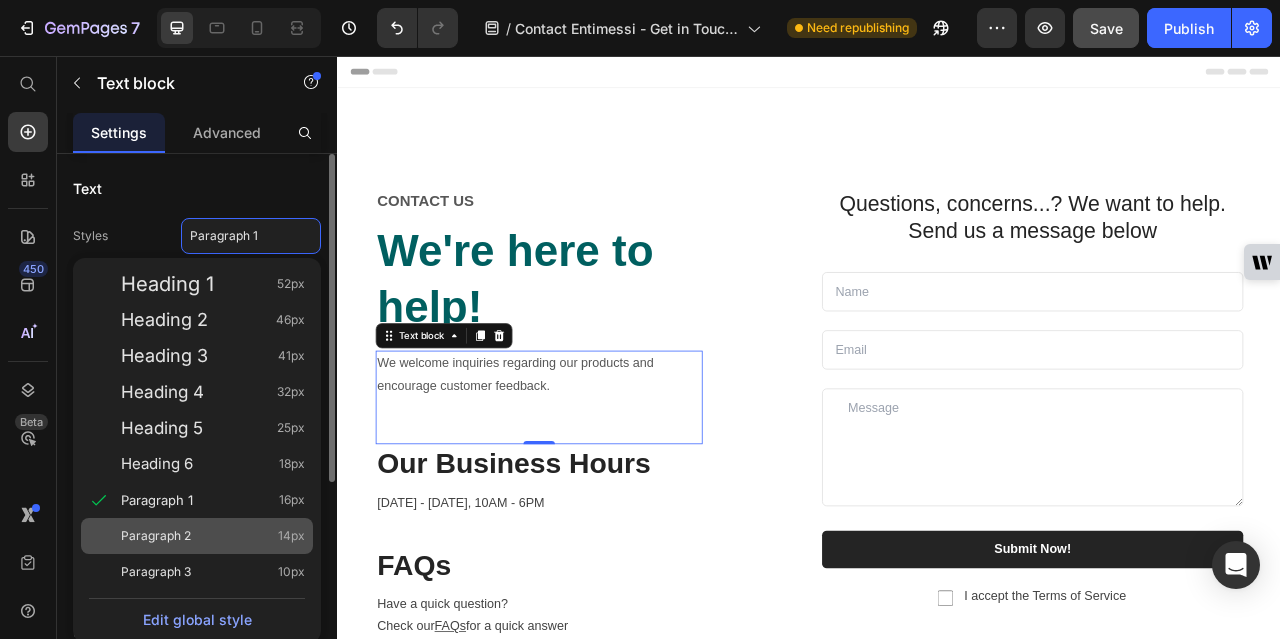 click on "Paragraph 2" at bounding box center [156, 536] 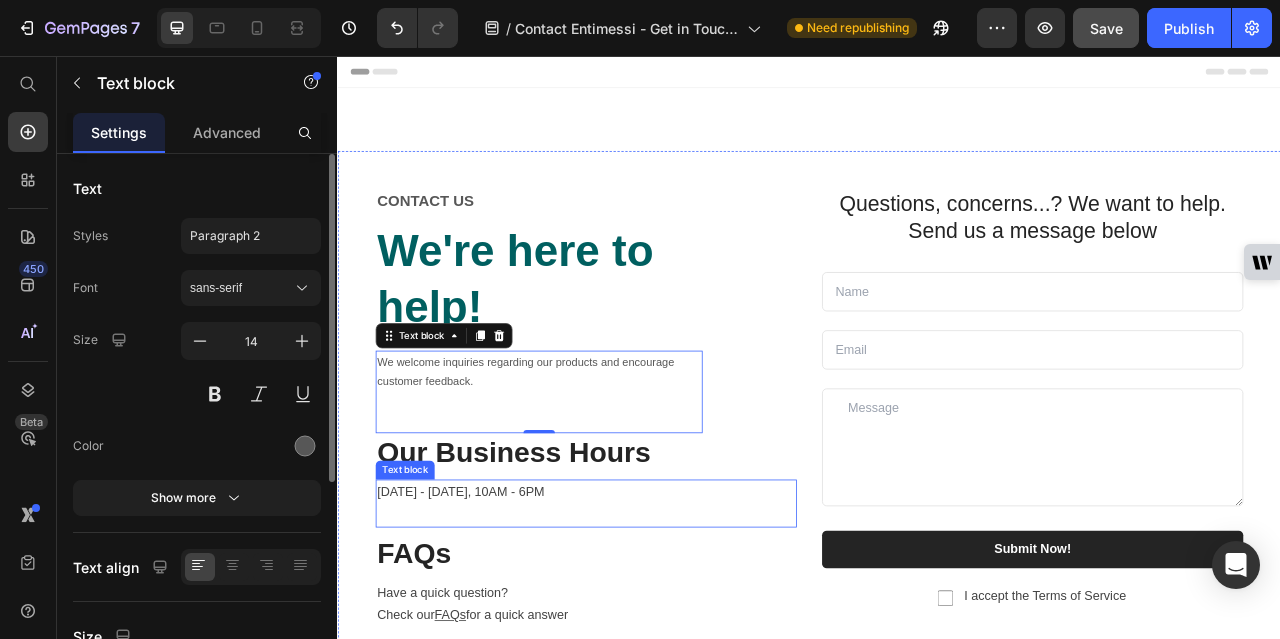 click on "[DATE] - [DATE], 10AM - 6PM" at bounding box center (653, 626) 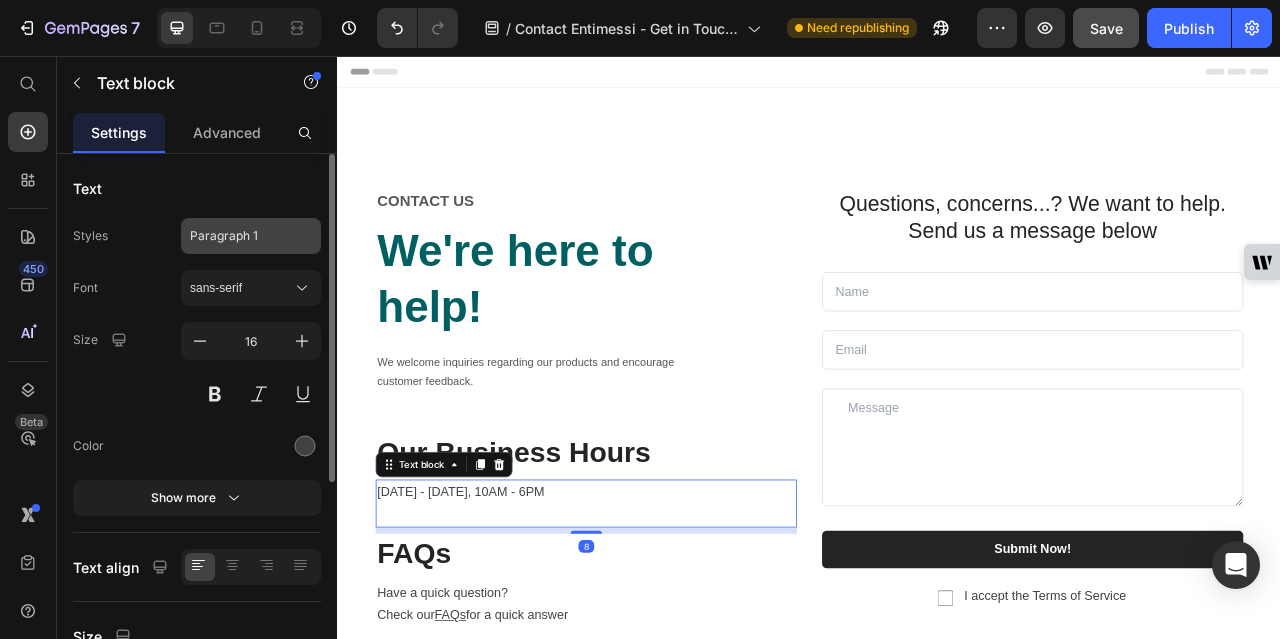 click on "Paragraph 1" 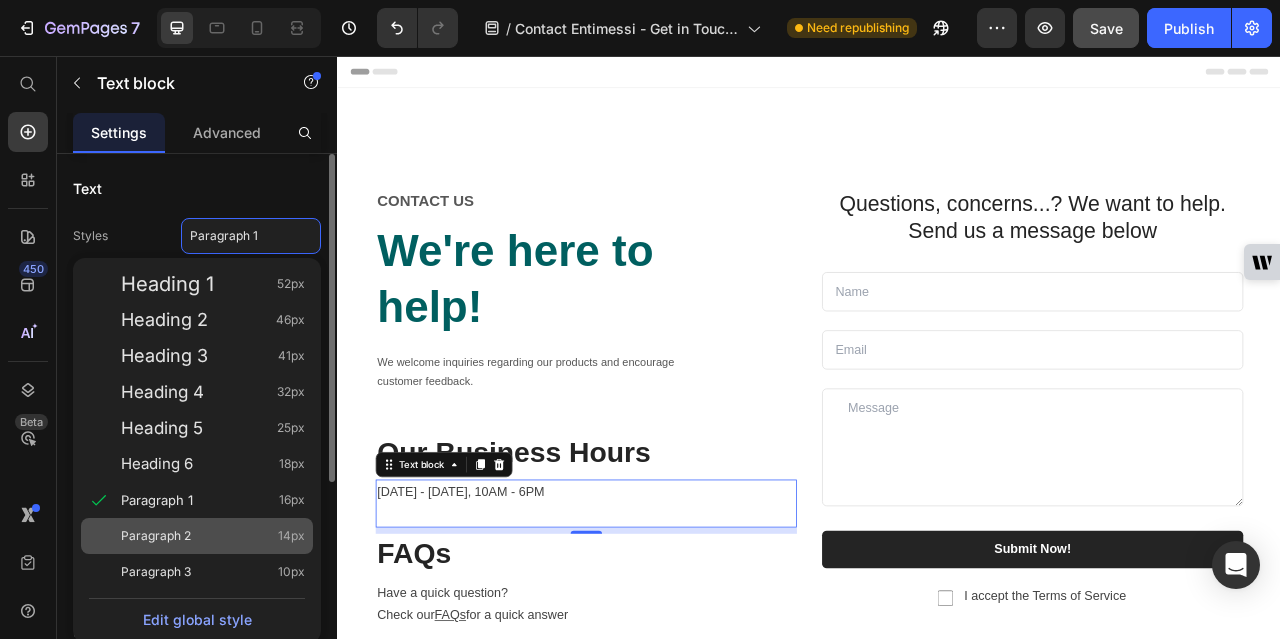 click on "Paragraph 2 14px" 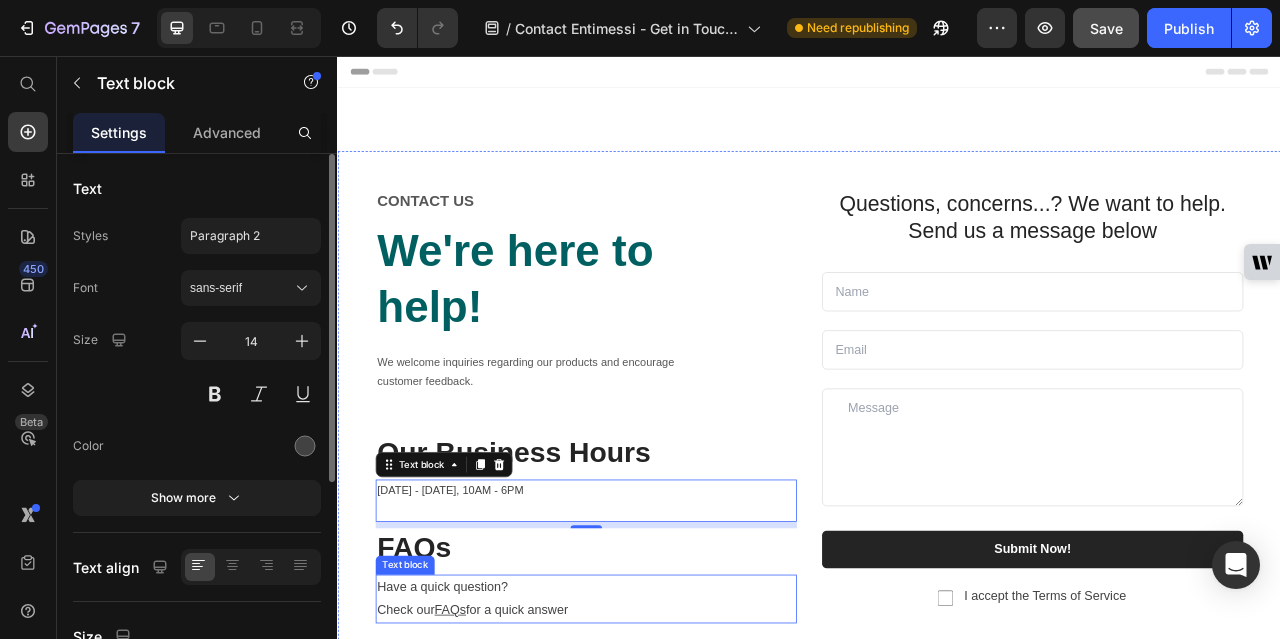 click on "Have a quick question? Check our  FAQs  for a quick answer" at bounding box center (653, 747) 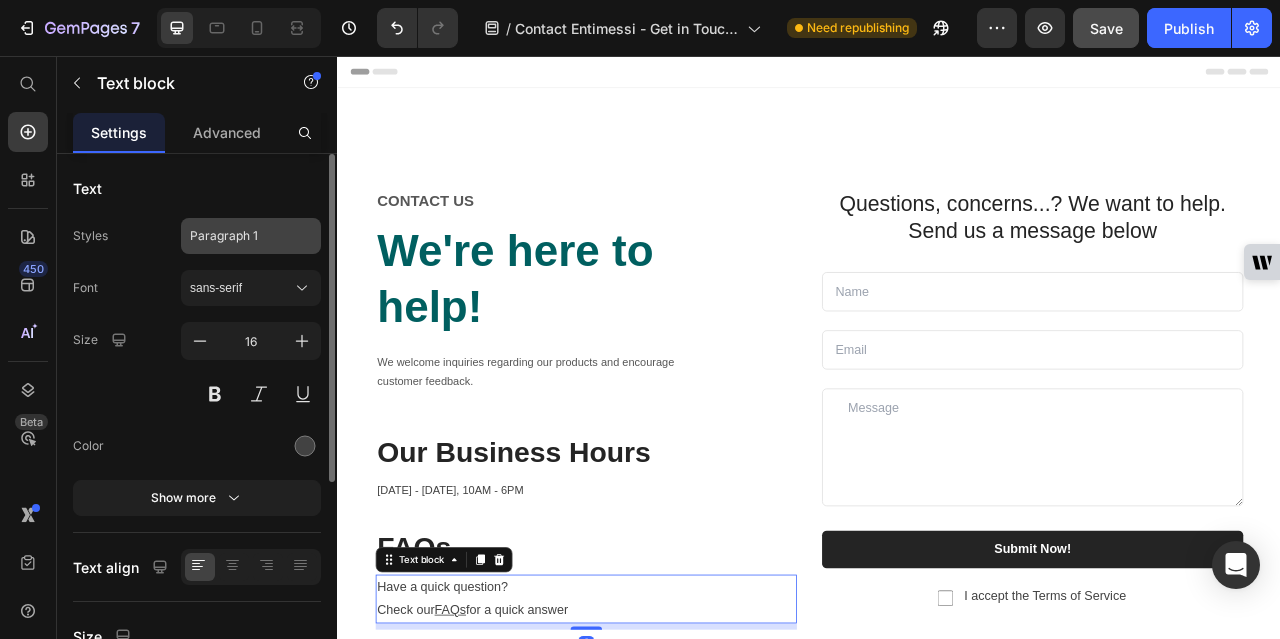 click on "Paragraph 1" 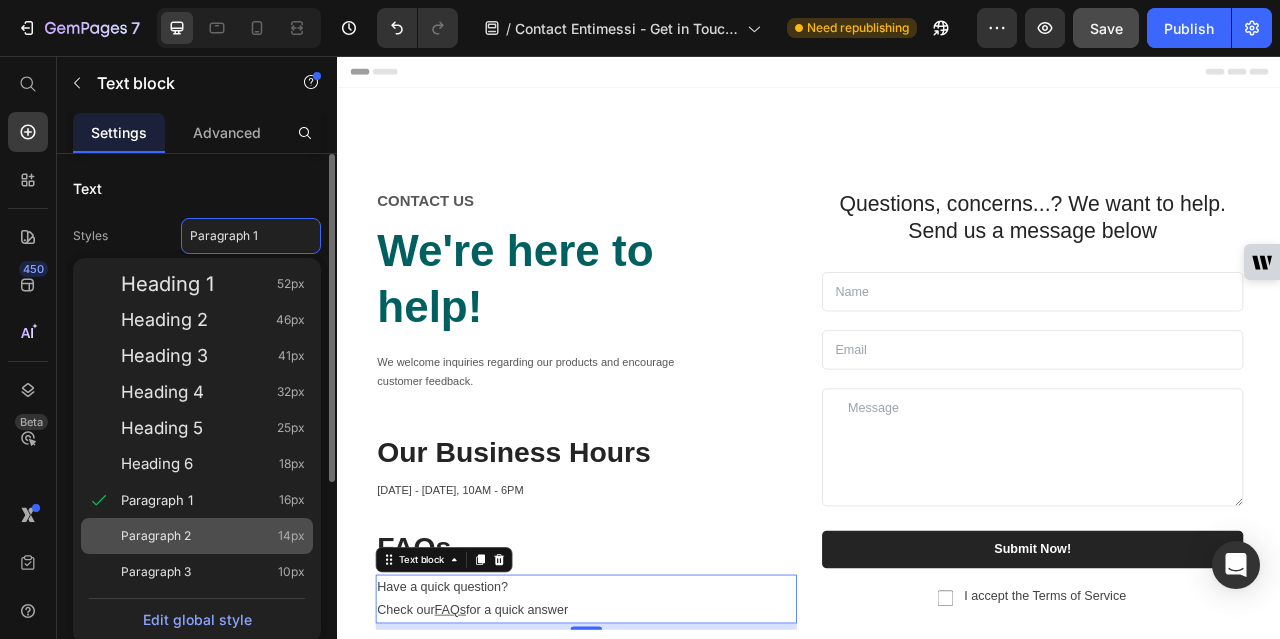 click on "Paragraph 2" at bounding box center [156, 536] 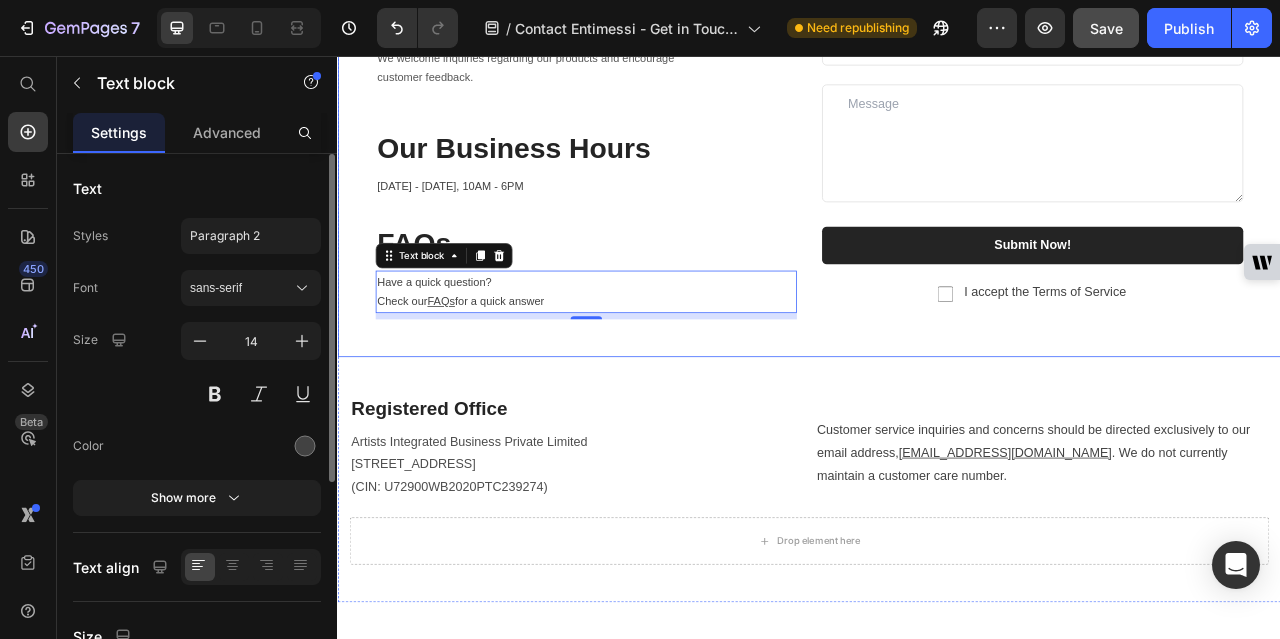 scroll, scrollTop: 500, scrollLeft: 0, axis: vertical 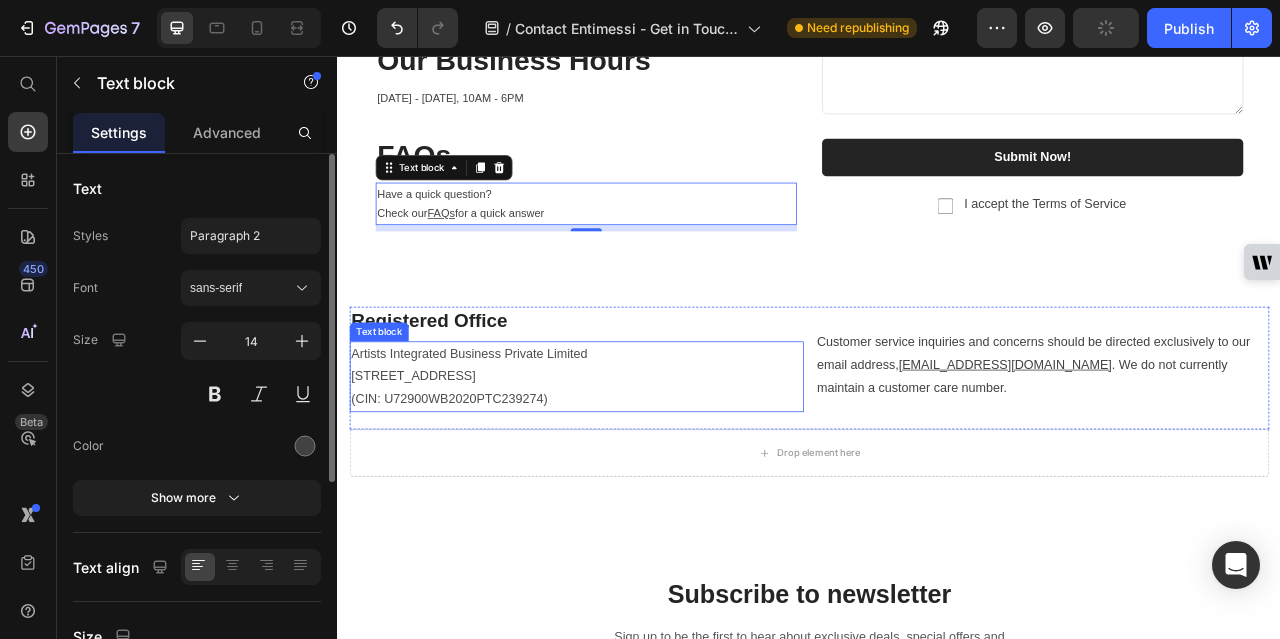 click on "Artists Integrated Business Private Limited [STREET_ADDRESS] WB (CIN: U72900WB2020PTC239274)" at bounding box center (641, 463) 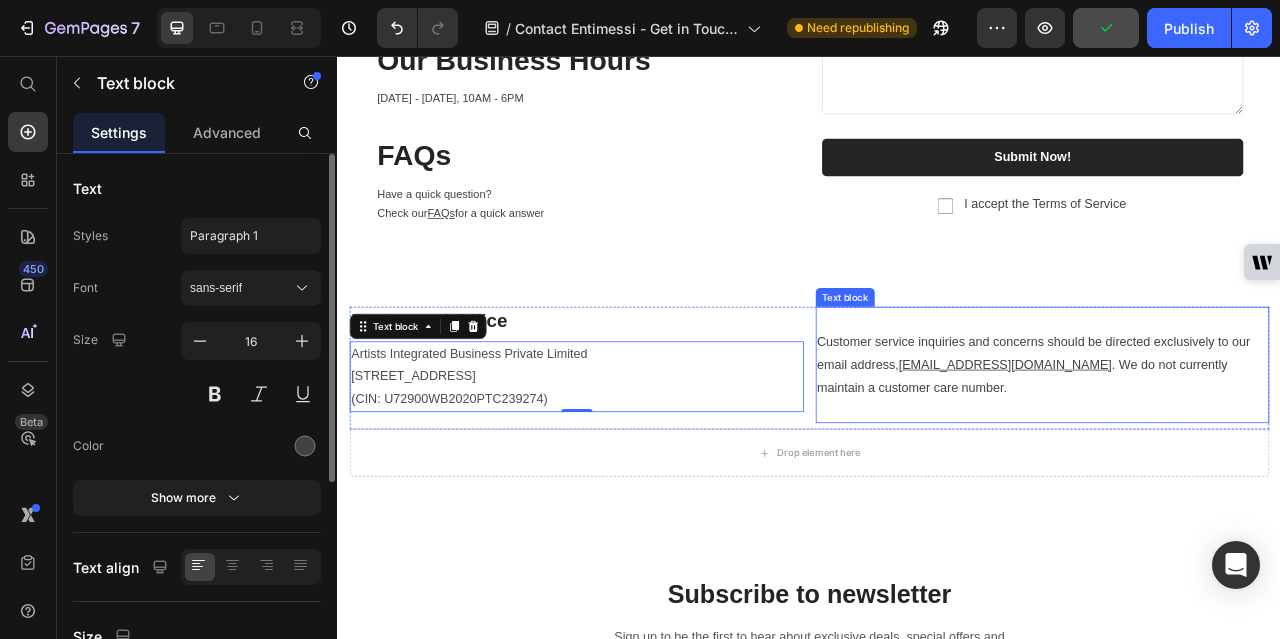 click on "Customer service inquiries and concerns should be directed exclusively to our email address,  [EMAIL_ADDRESS][DOMAIN_NAME] . We do not currently maintain a customer care number." at bounding box center [1234, 448] 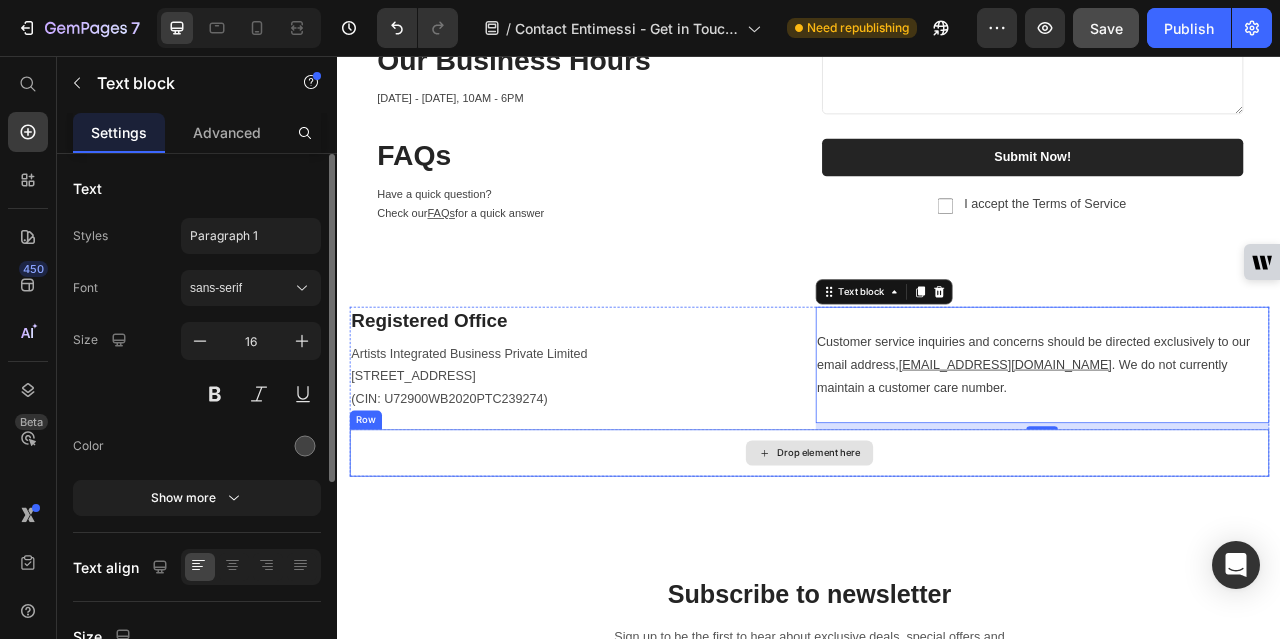 click on "Drop element here" at bounding box center (937, 560) 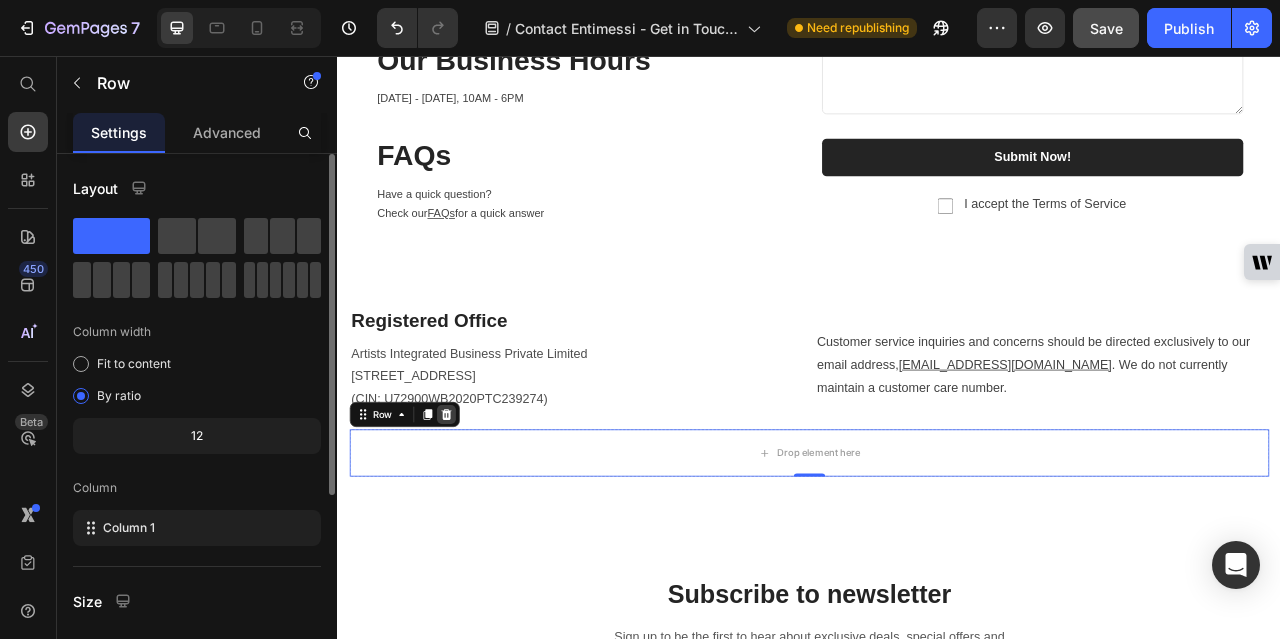 click 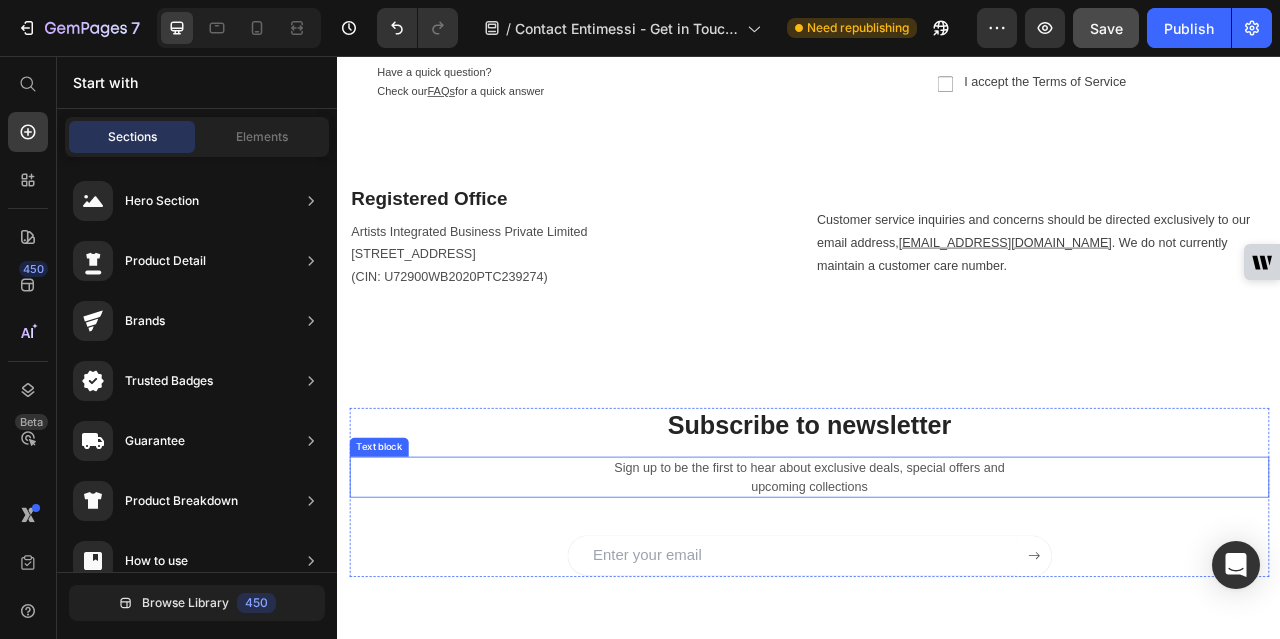 scroll, scrollTop: 700, scrollLeft: 0, axis: vertical 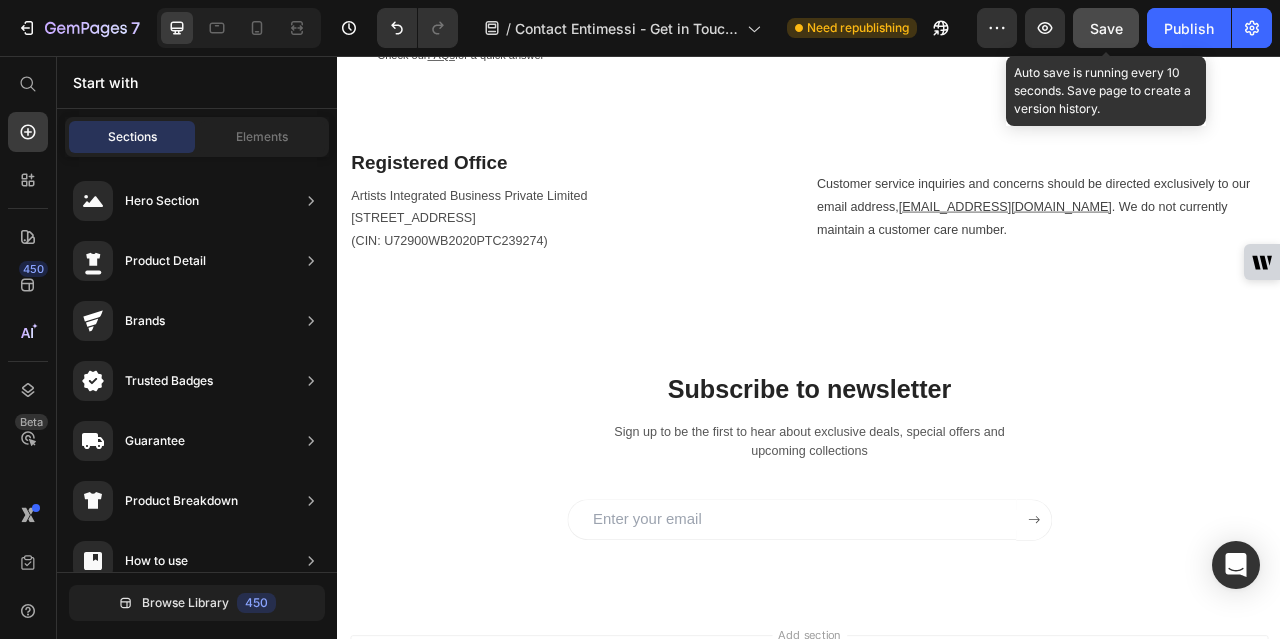 click on "Save" at bounding box center (1106, 28) 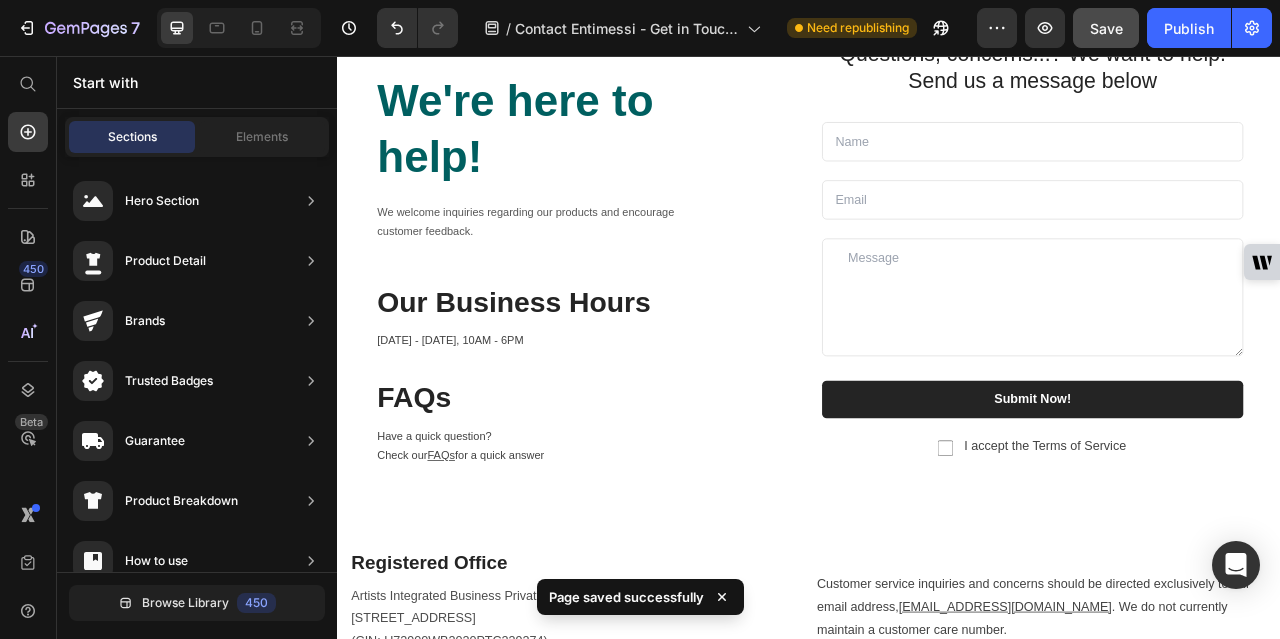 scroll, scrollTop: 0, scrollLeft: 0, axis: both 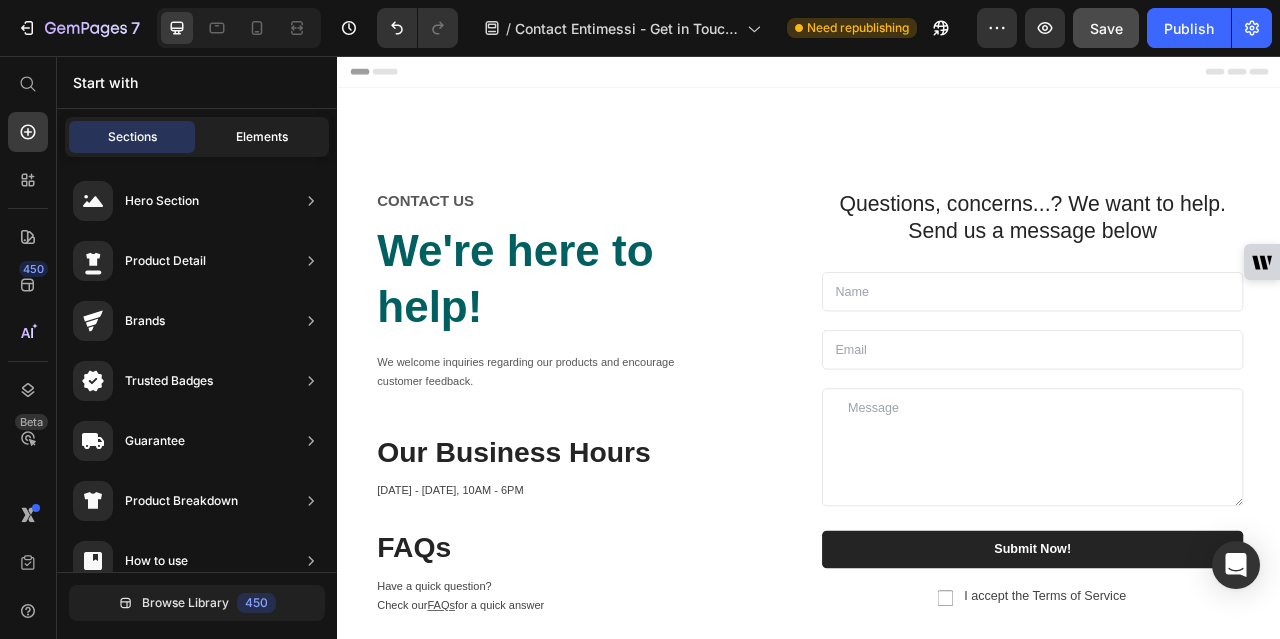 click on "Elements" at bounding box center (262, 137) 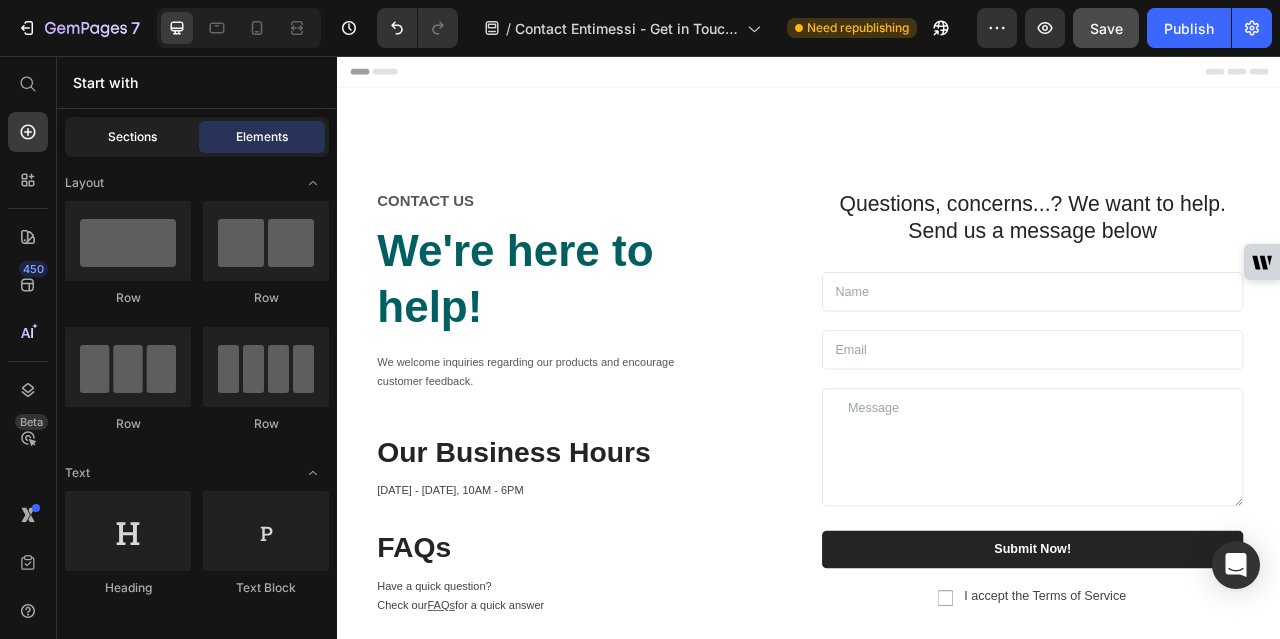 click on "Sections" at bounding box center [132, 137] 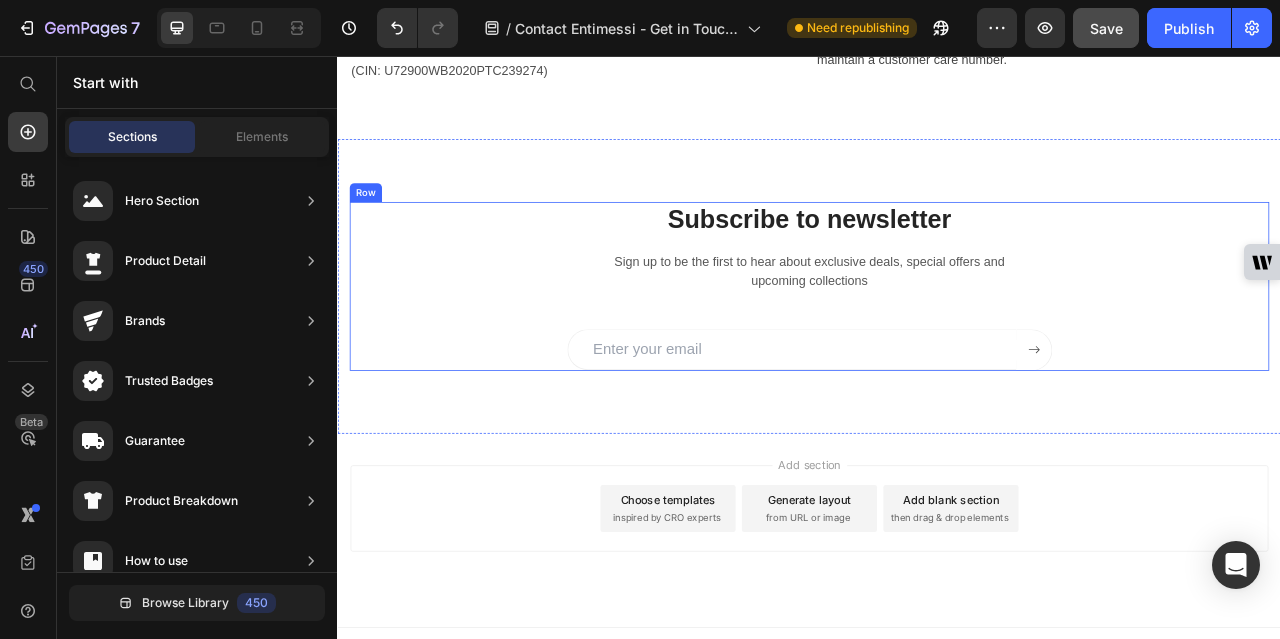 scroll, scrollTop: 943, scrollLeft: 0, axis: vertical 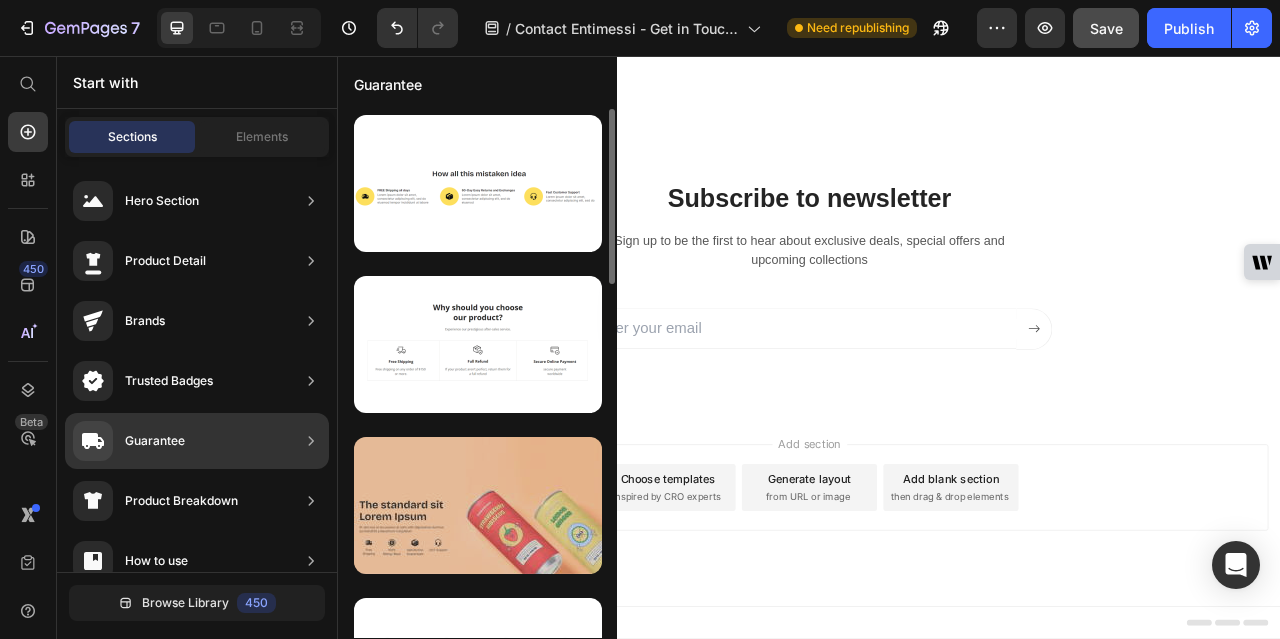 drag, startPoint x: 168, startPoint y: 436, endPoint x: 574, endPoint y: 473, distance: 407.68246 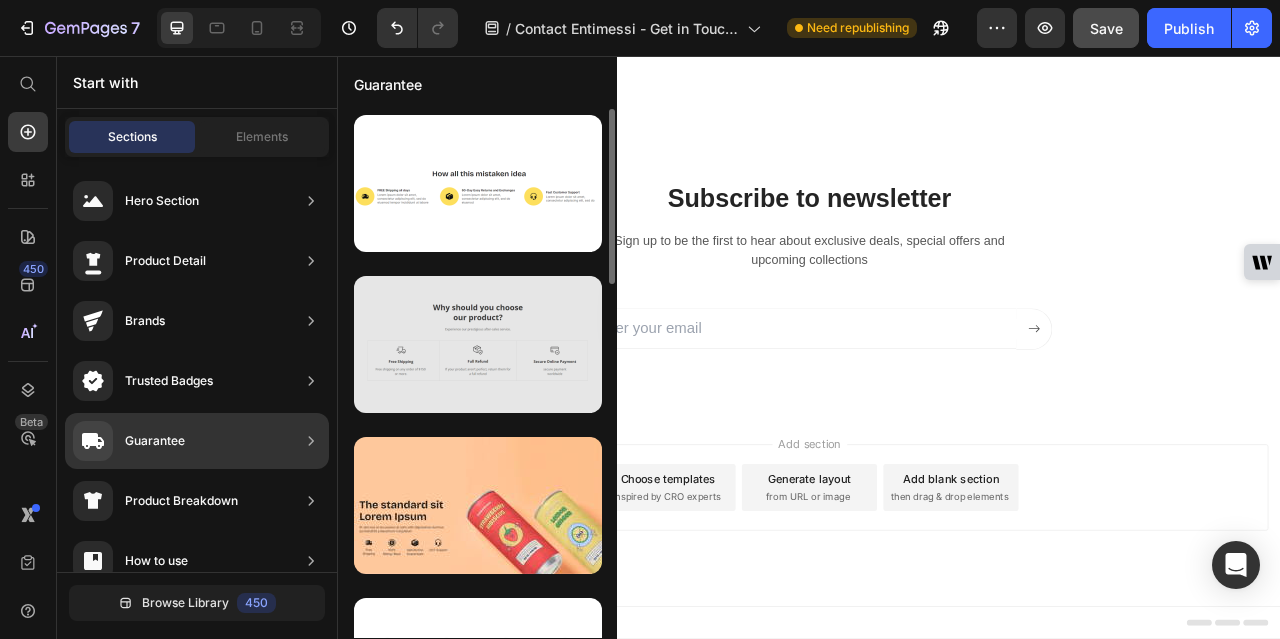 click at bounding box center (478, 344) 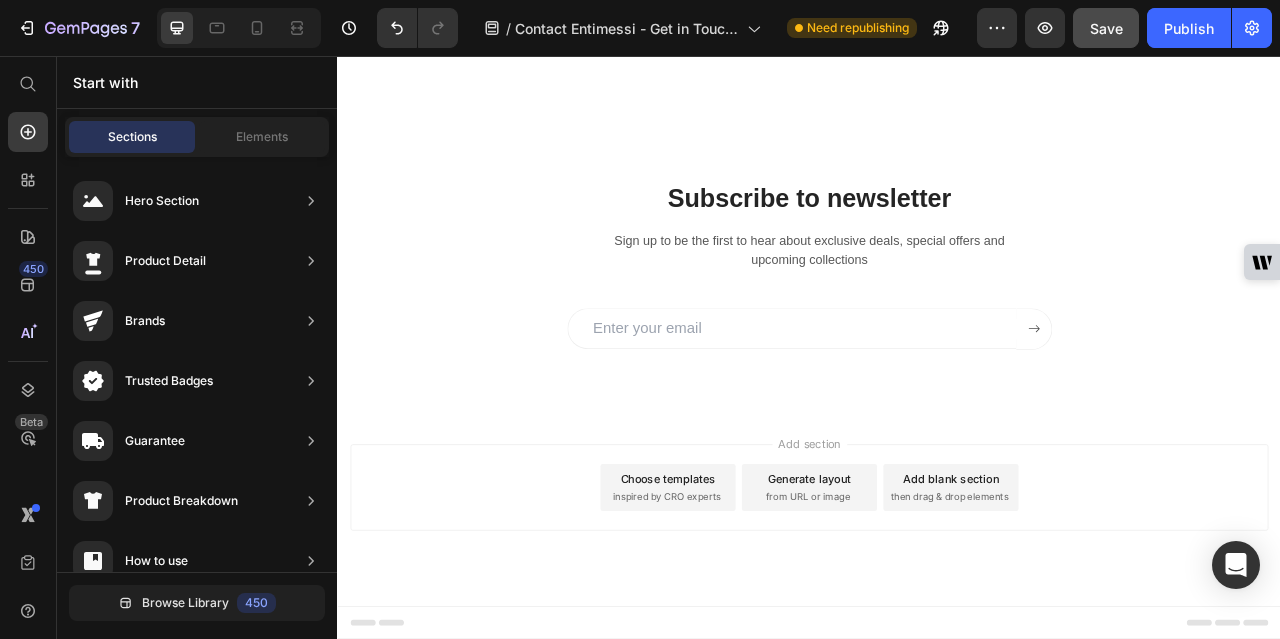 click on "Choose templates" at bounding box center (757, 593) 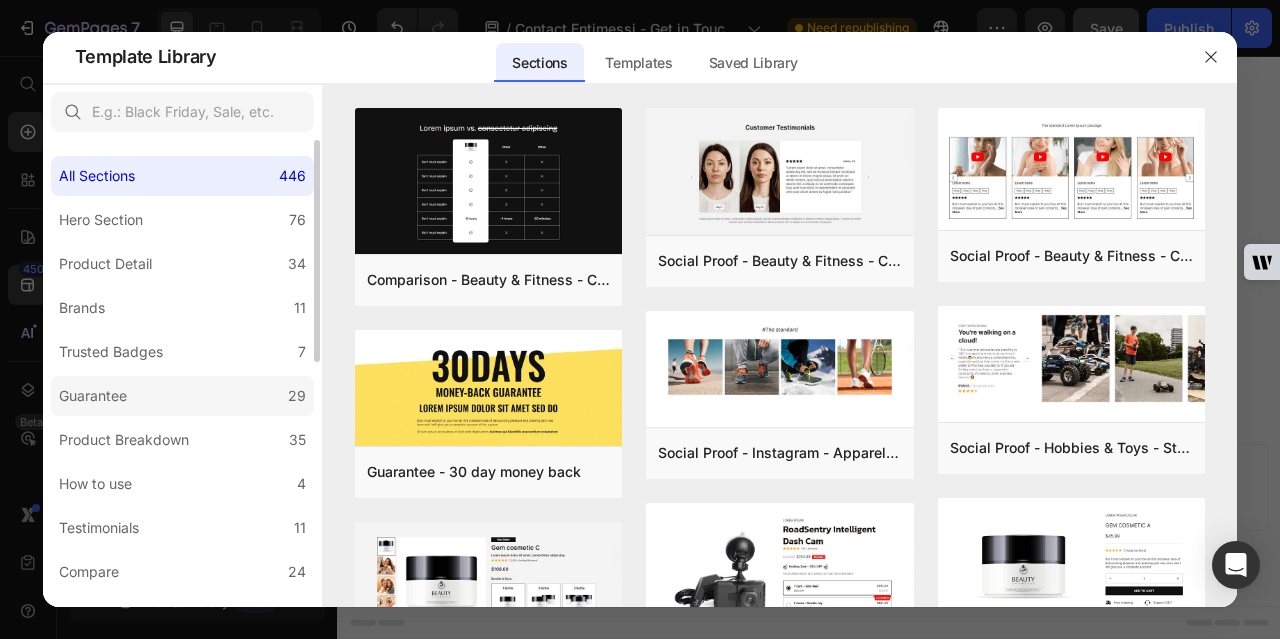 click on "Guarantee" at bounding box center [97, 396] 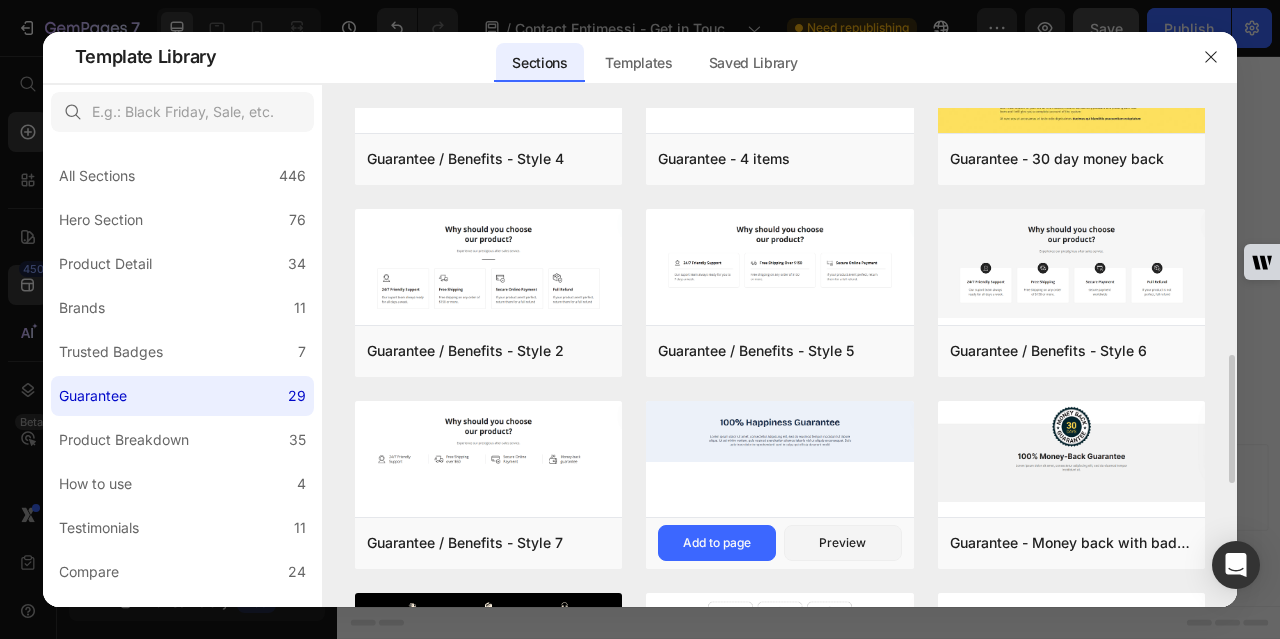 scroll, scrollTop: 675, scrollLeft: 0, axis: vertical 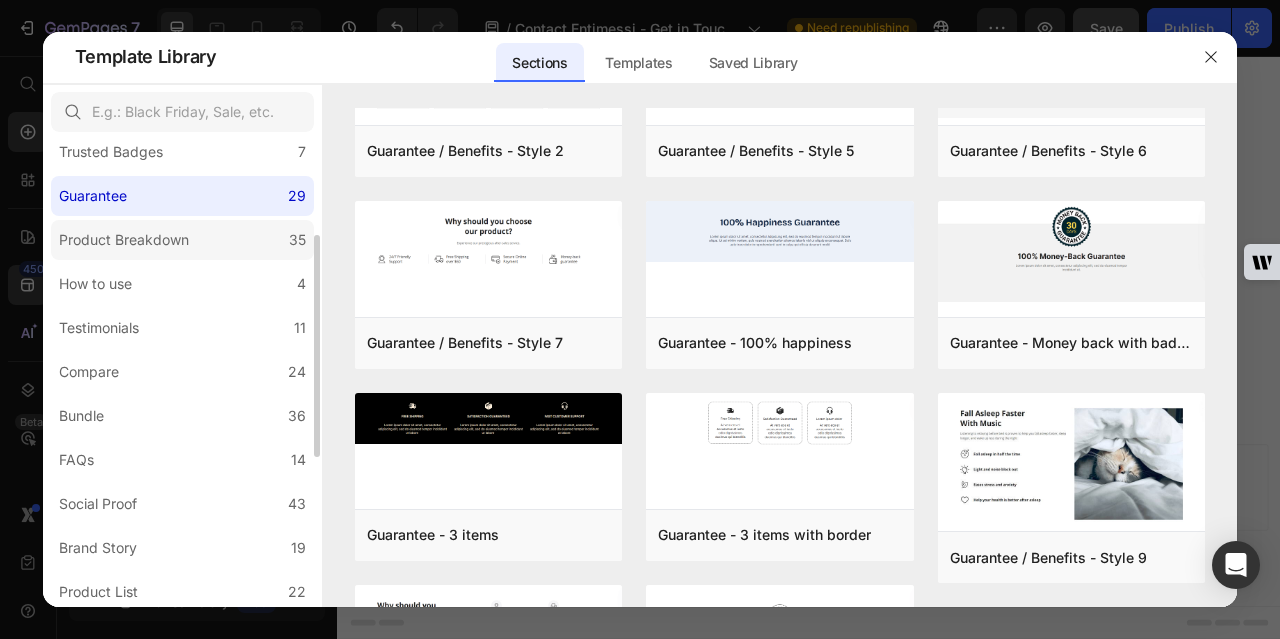 click on "Product Breakdown" at bounding box center [124, 240] 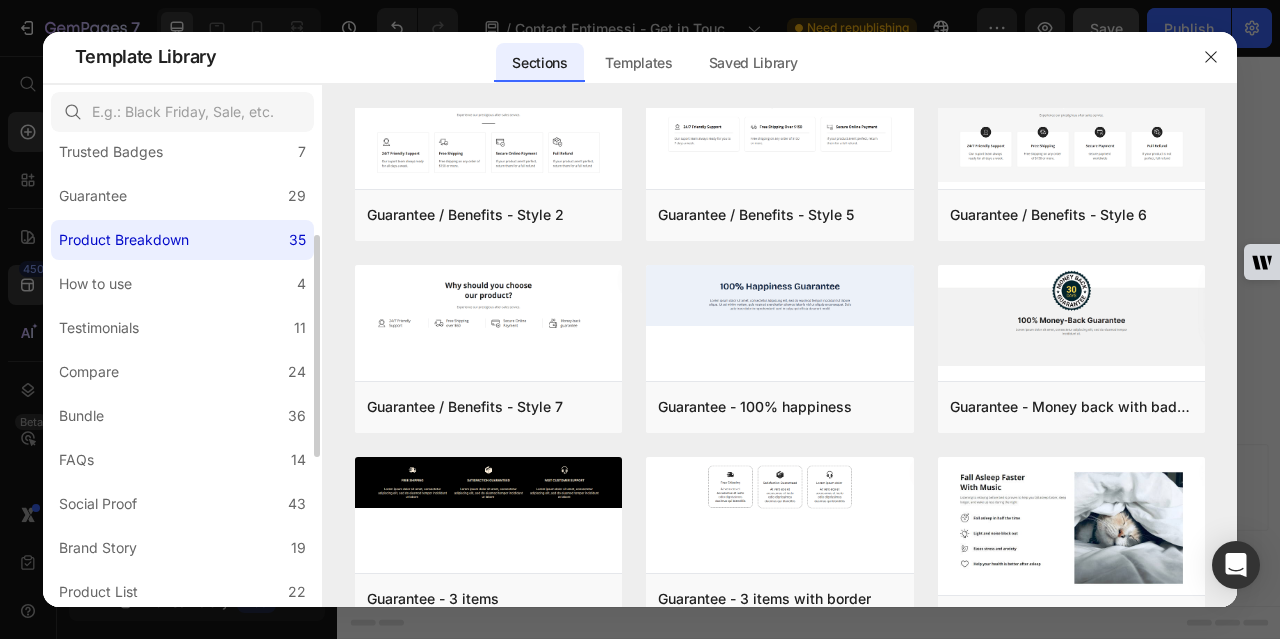 scroll, scrollTop: 0, scrollLeft: 0, axis: both 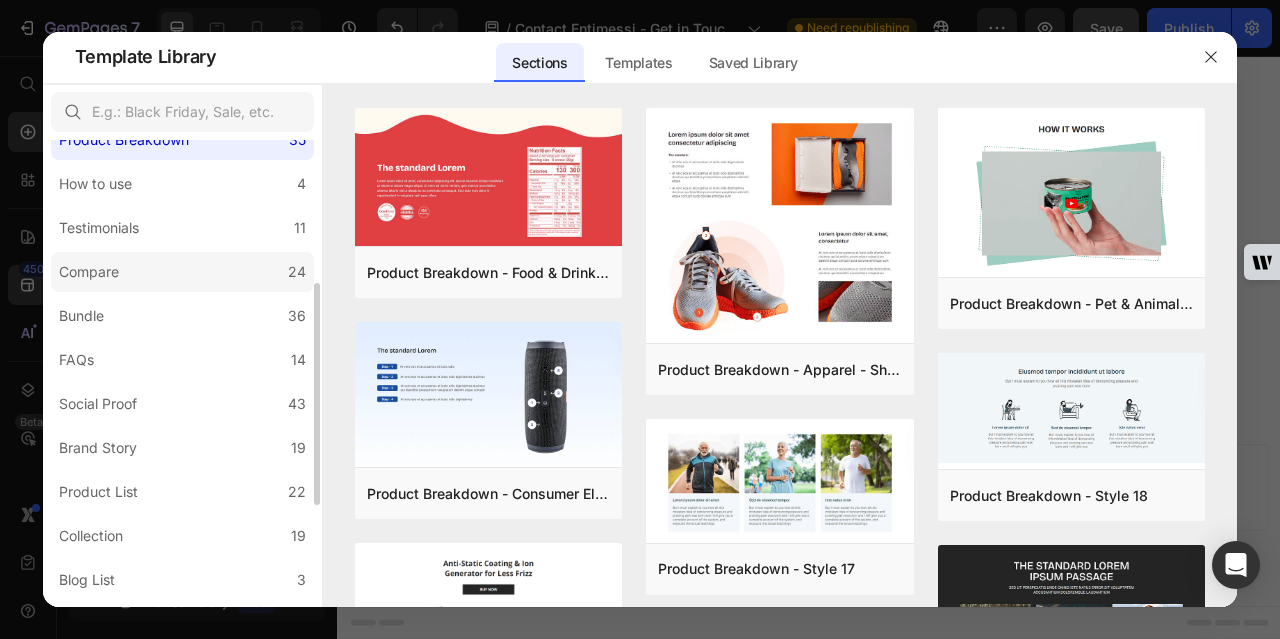 click on "Compare 24" 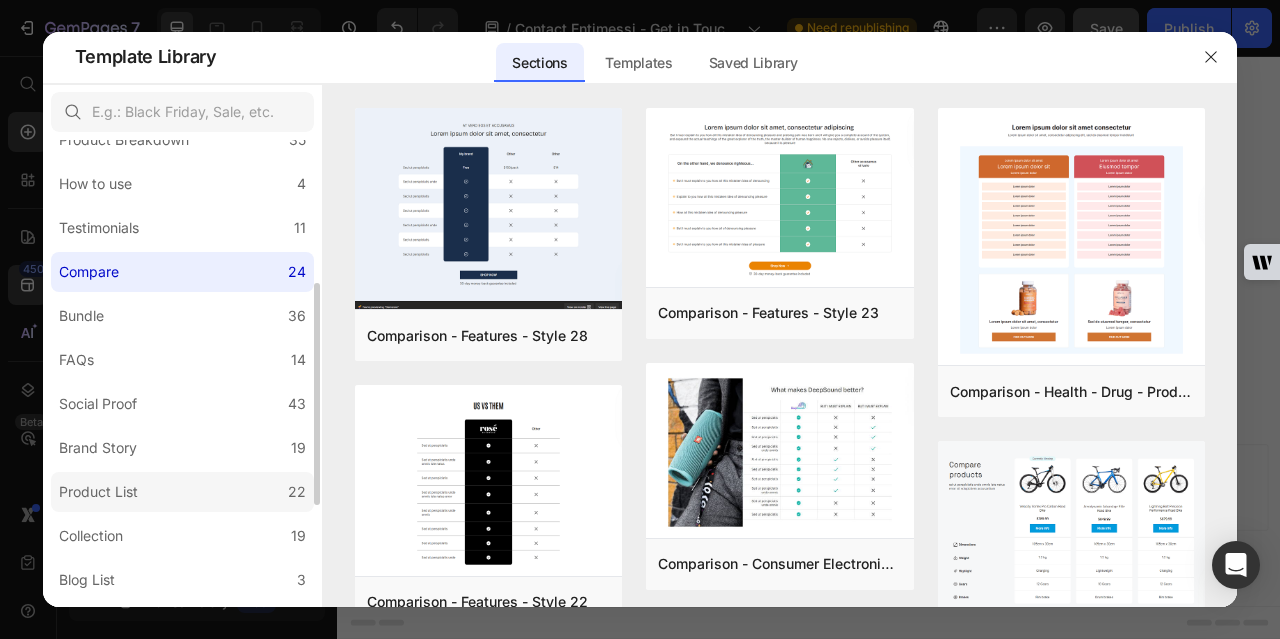 scroll, scrollTop: 500, scrollLeft: 0, axis: vertical 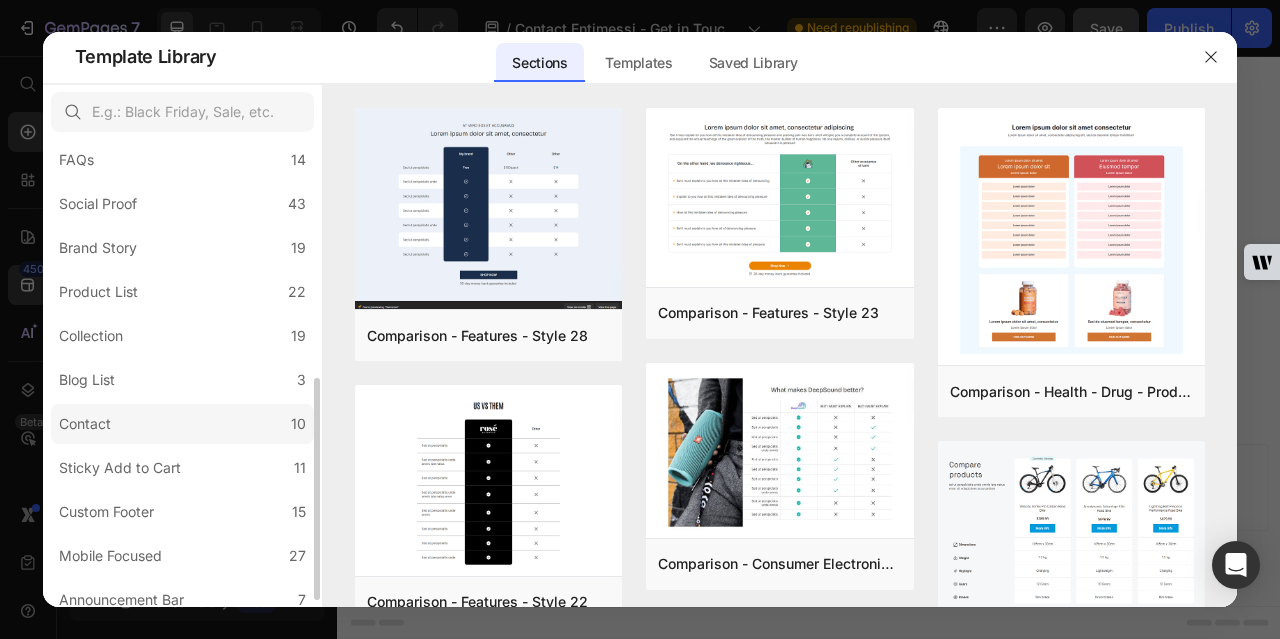 click on "Contact" at bounding box center (89, 424) 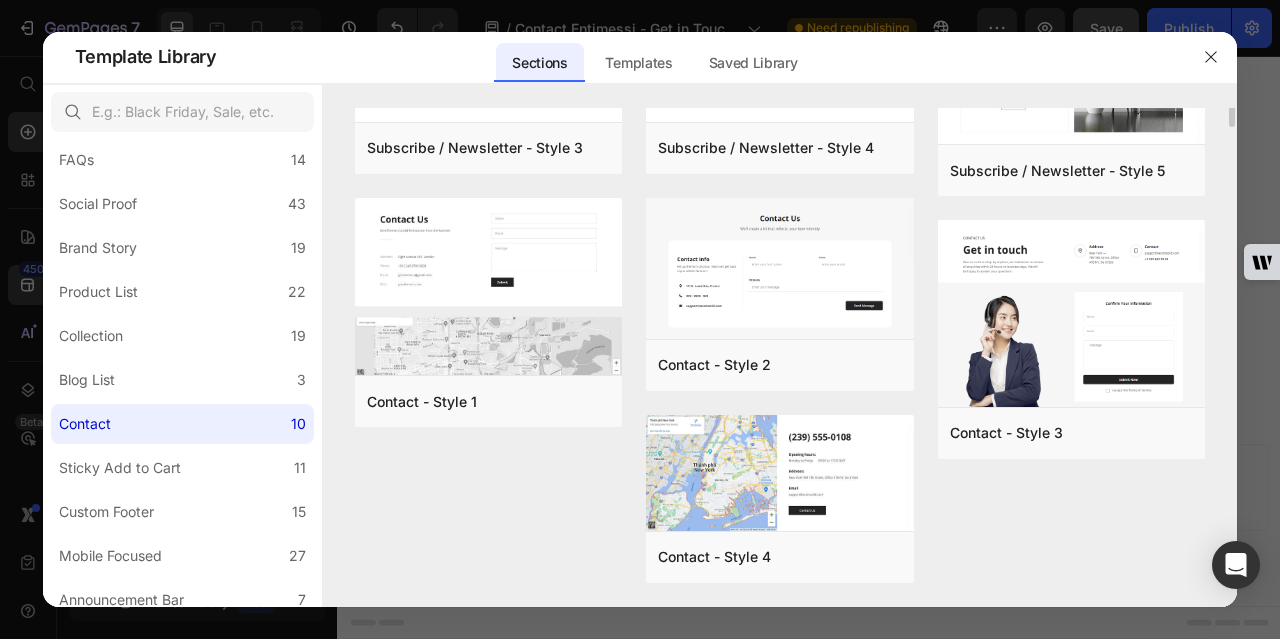scroll, scrollTop: 0, scrollLeft: 0, axis: both 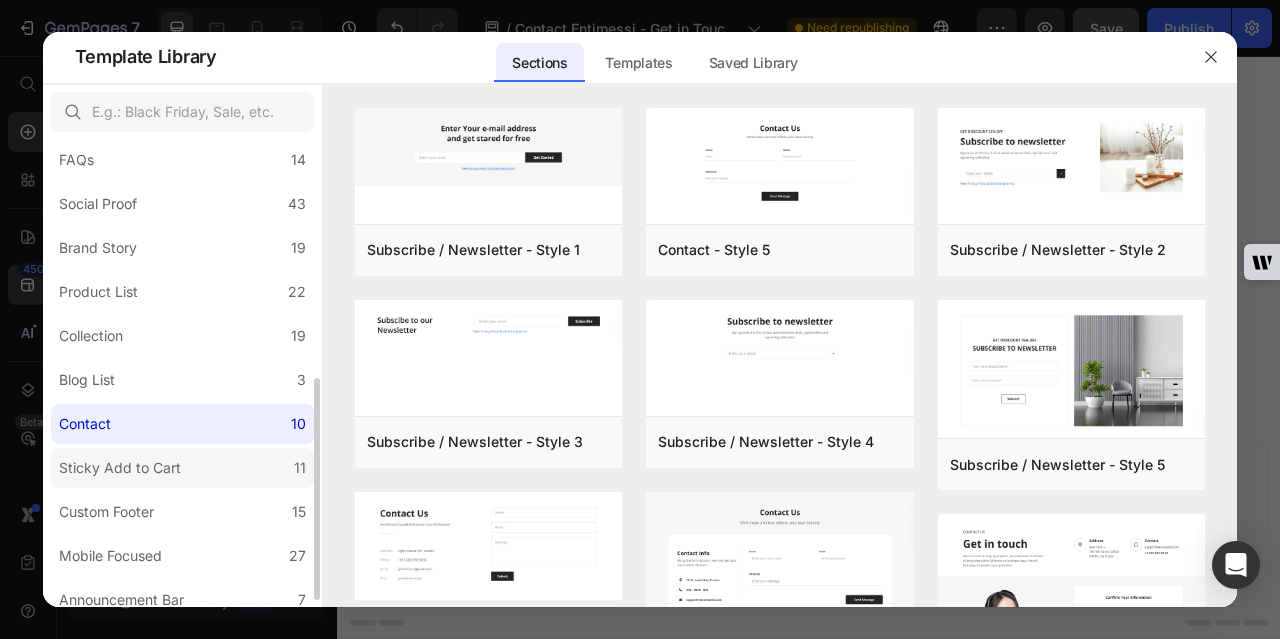click on "Sticky Add to Cart" at bounding box center [120, 468] 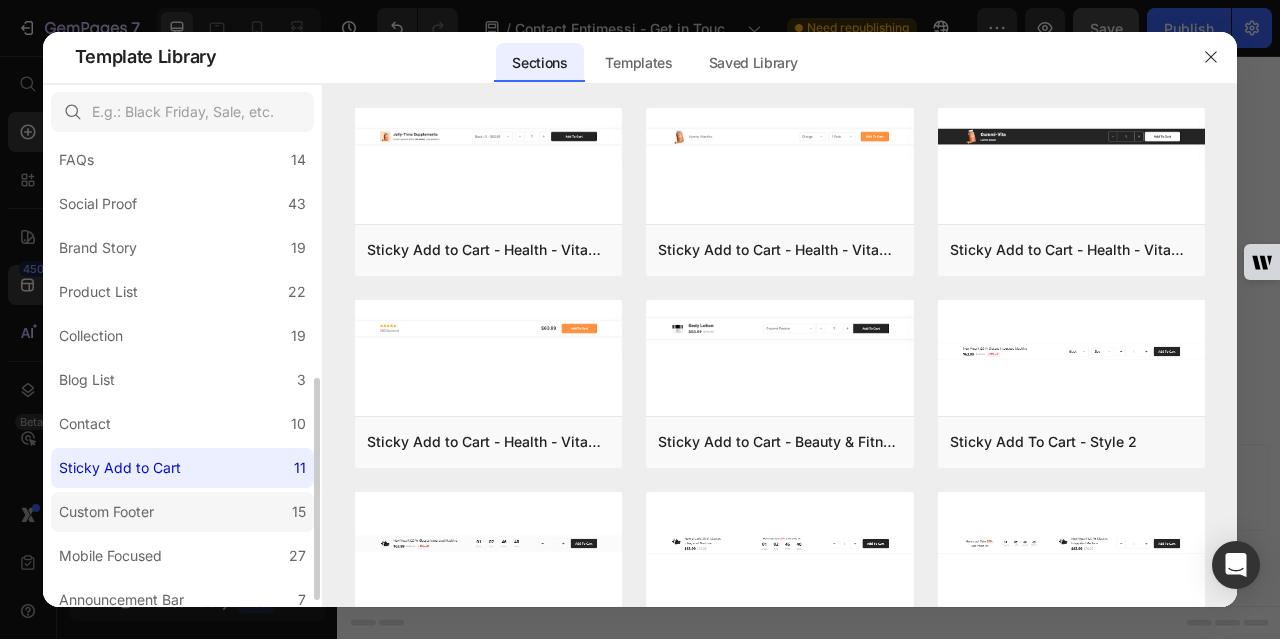 scroll, scrollTop: 513, scrollLeft: 0, axis: vertical 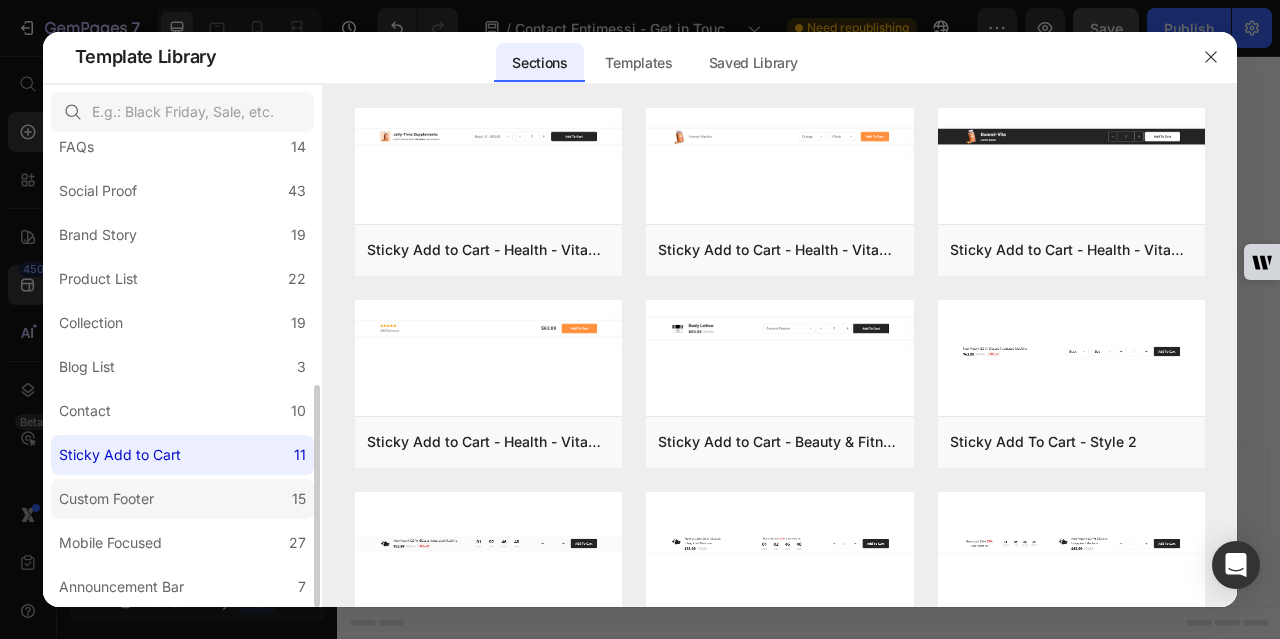 click on "Custom Footer" at bounding box center [110, 499] 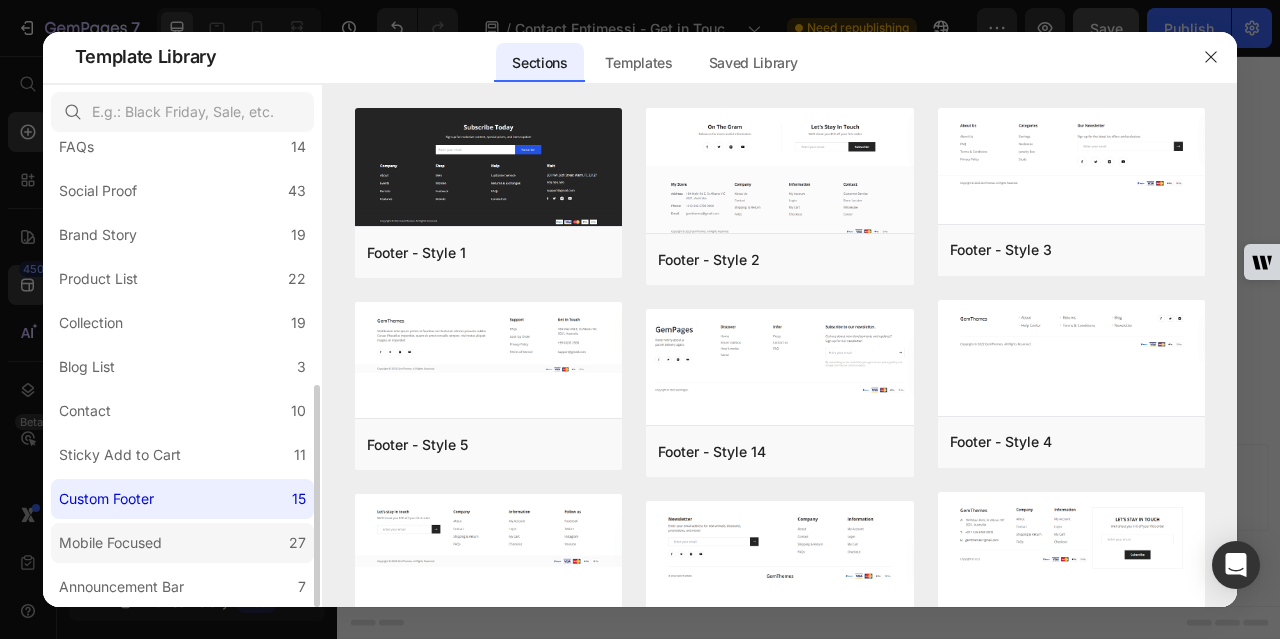 click on "Mobile Focused" at bounding box center (110, 543) 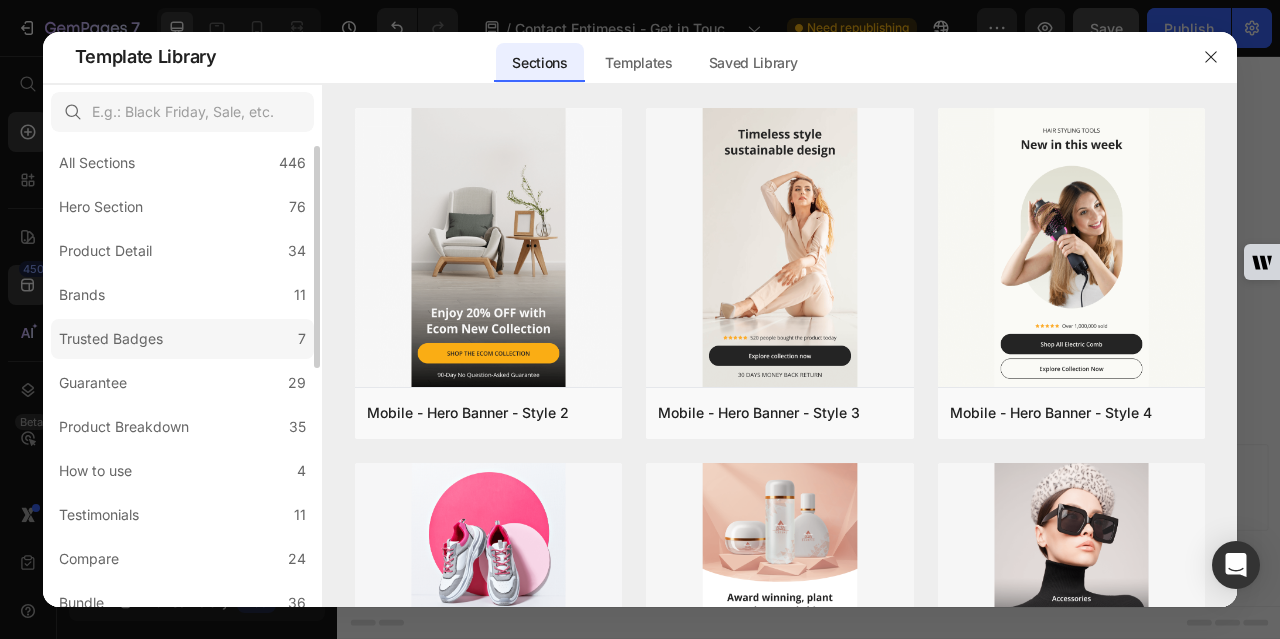 scroll, scrollTop: 0, scrollLeft: 0, axis: both 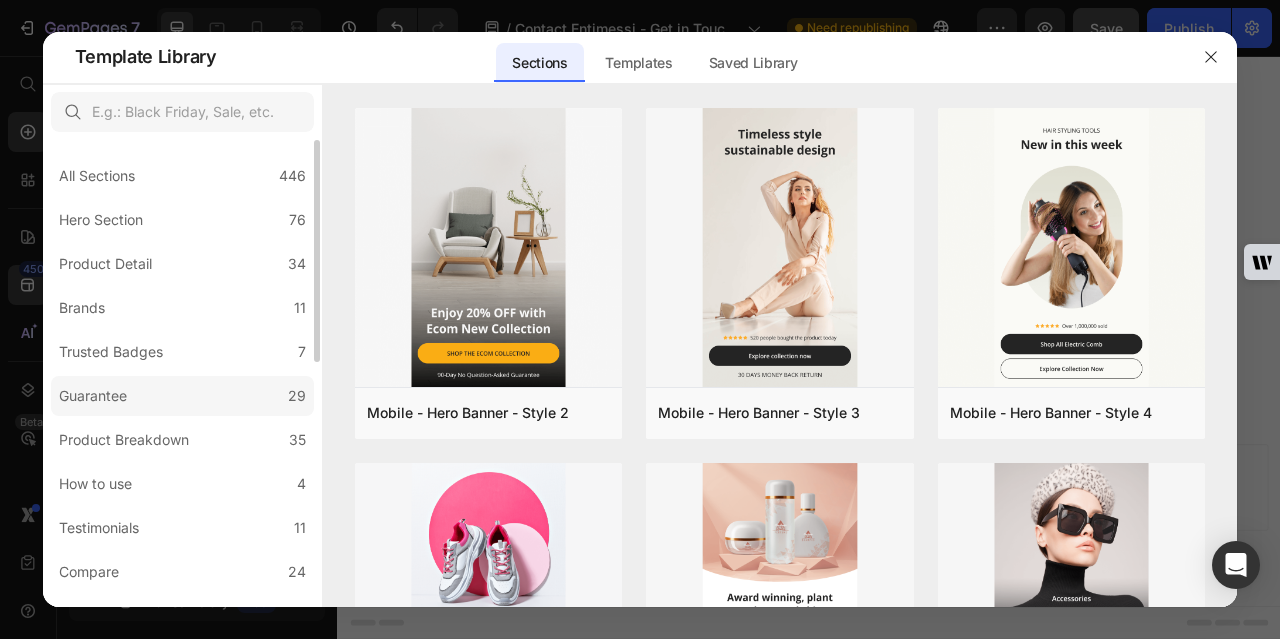 click on "Guarantee" at bounding box center [97, 396] 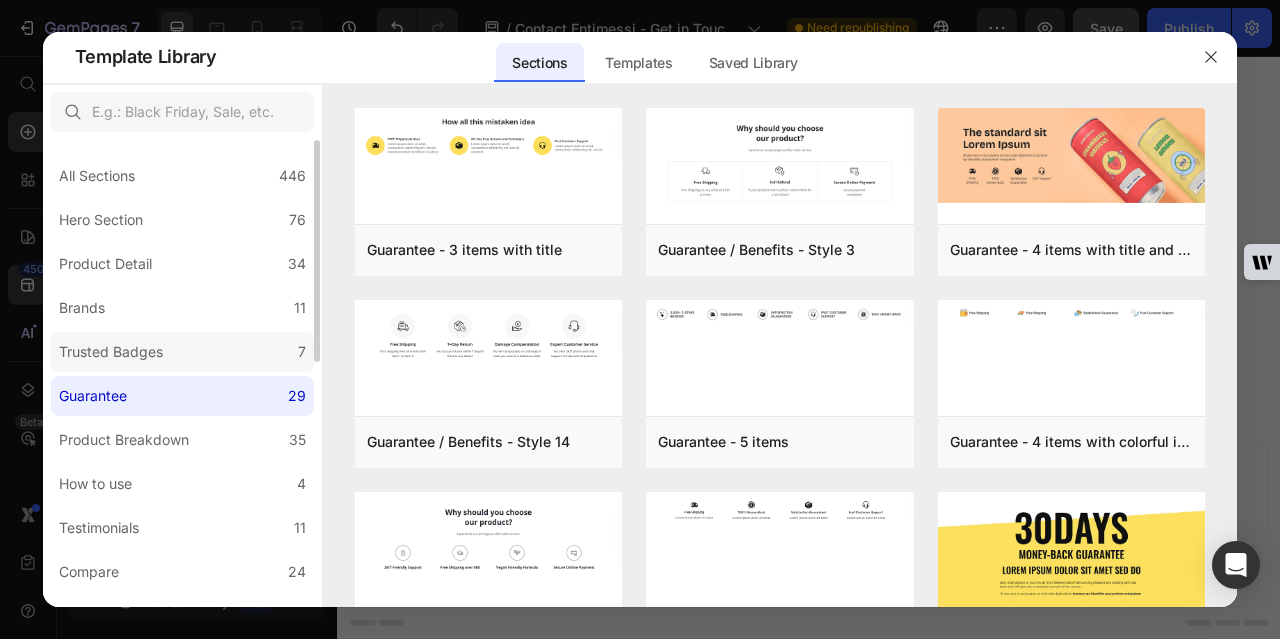 click on "Trusted Badges" at bounding box center [111, 352] 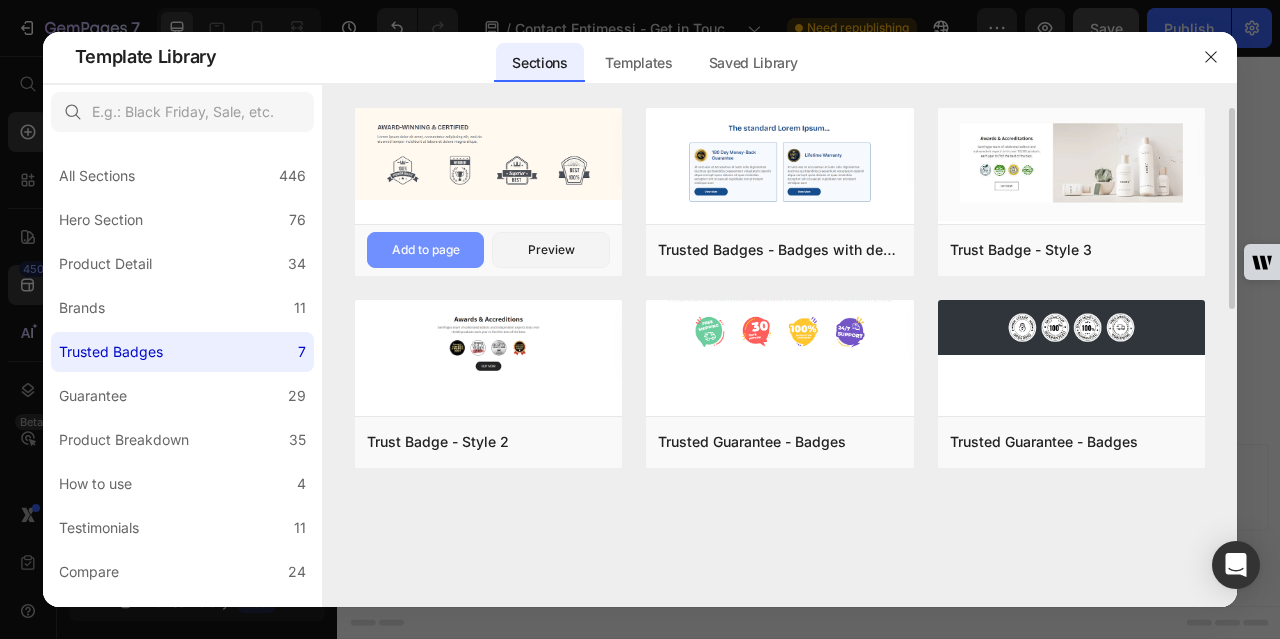click on "Add to page" at bounding box center (426, 250) 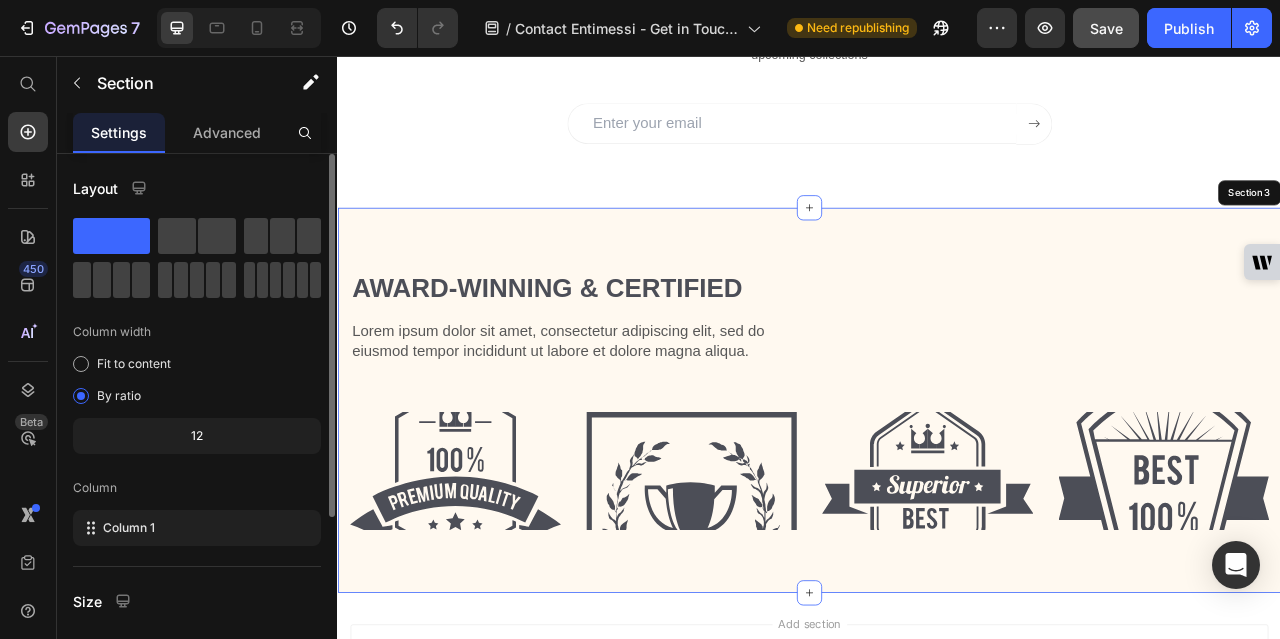 scroll, scrollTop: 1197, scrollLeft: 0, axis: vertical 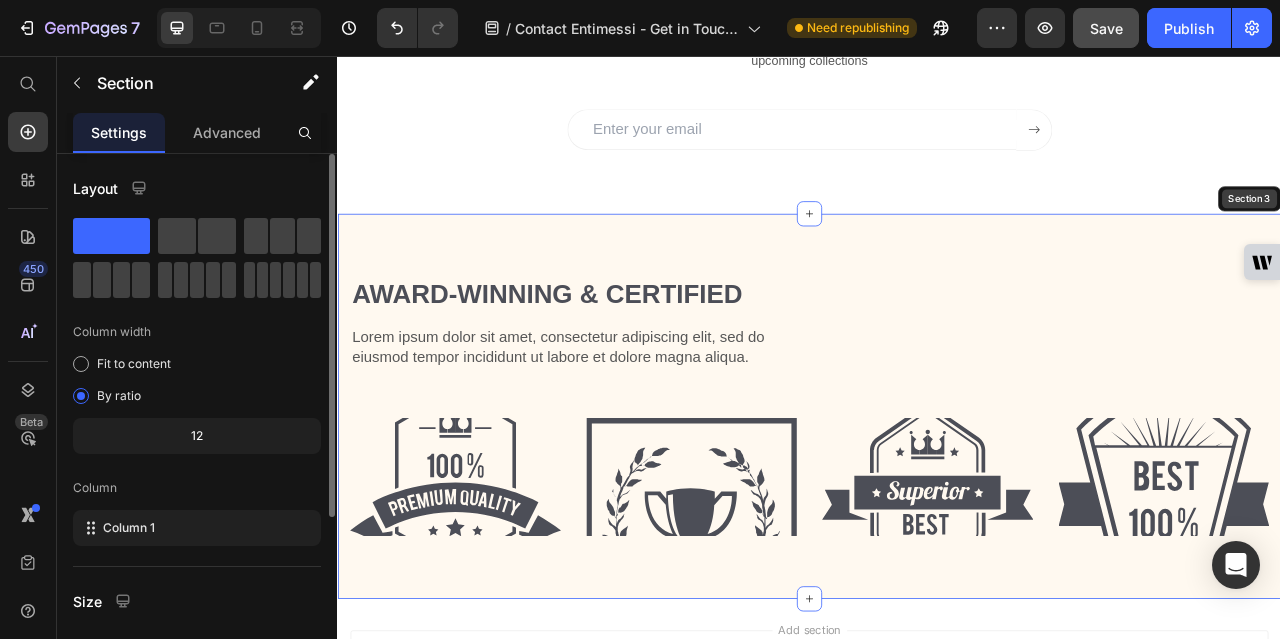 click on "Section 3" at bounding box center [1497, 237] 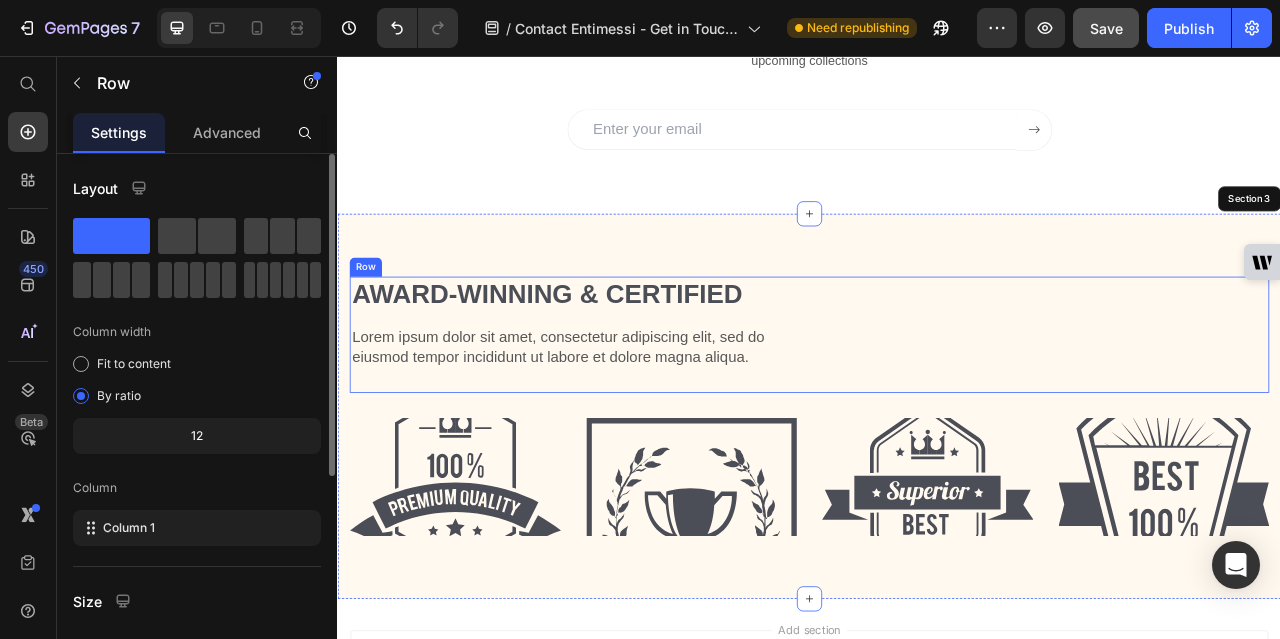click on "Award-winning & Certified Heading Lorem ipsum dolor sit amet, consectetur adipiscing elit, sed do eiusmod tempor incididunt ut labore et dolore magna aliqua. Text Block Row" at bounding box center (937, 410) 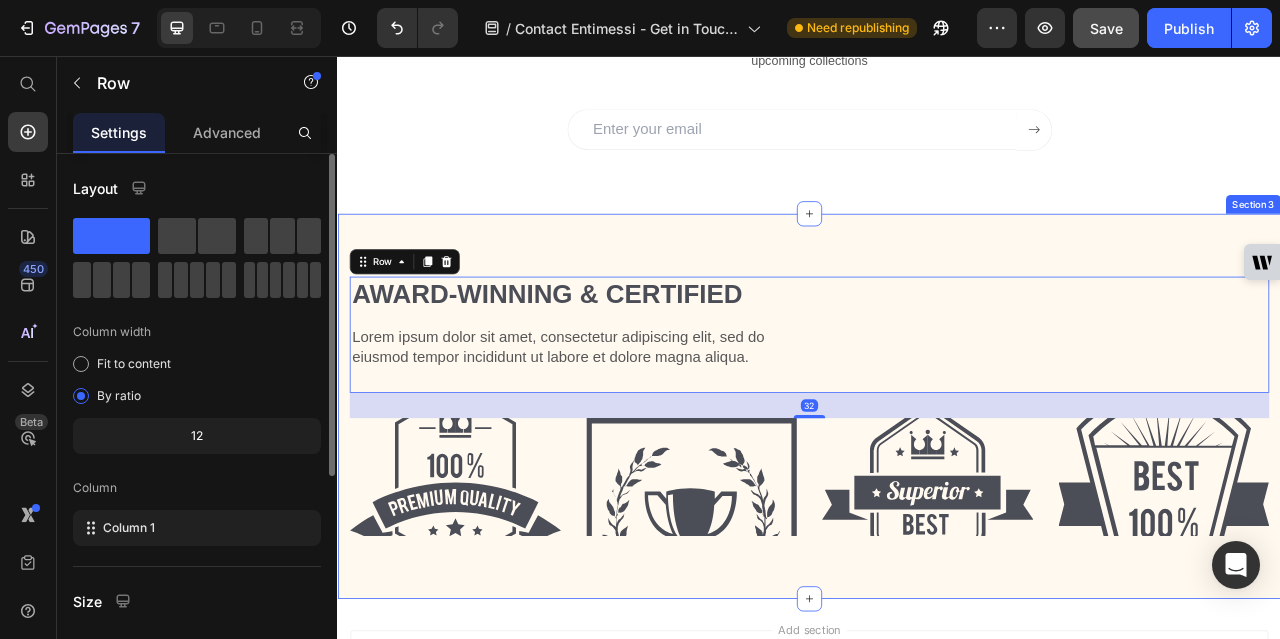 click on "Award-winning & Certified Heading Lorem ipsum dolor sit amet, consectetur adipiscing elit, sed do eiusmod tempor incididunt ut labore et dolore magna aliqua. Text Block Row Row   32 Image Image Image Image Row Section 3" at bounding box center [937, 501] 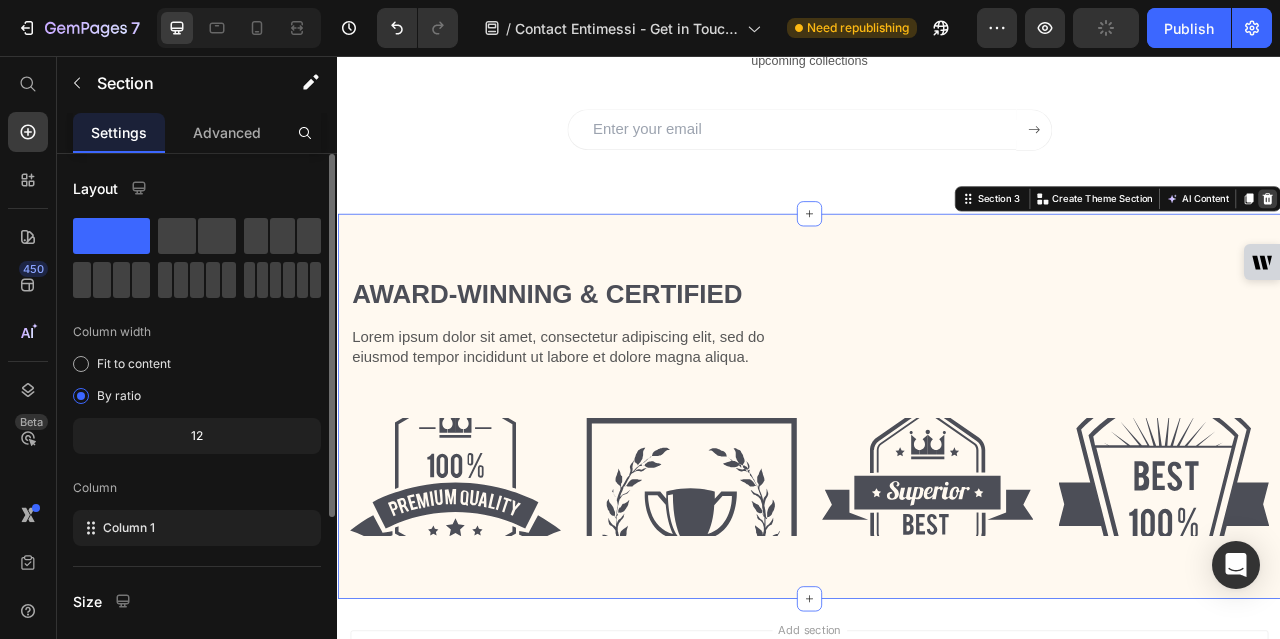 click 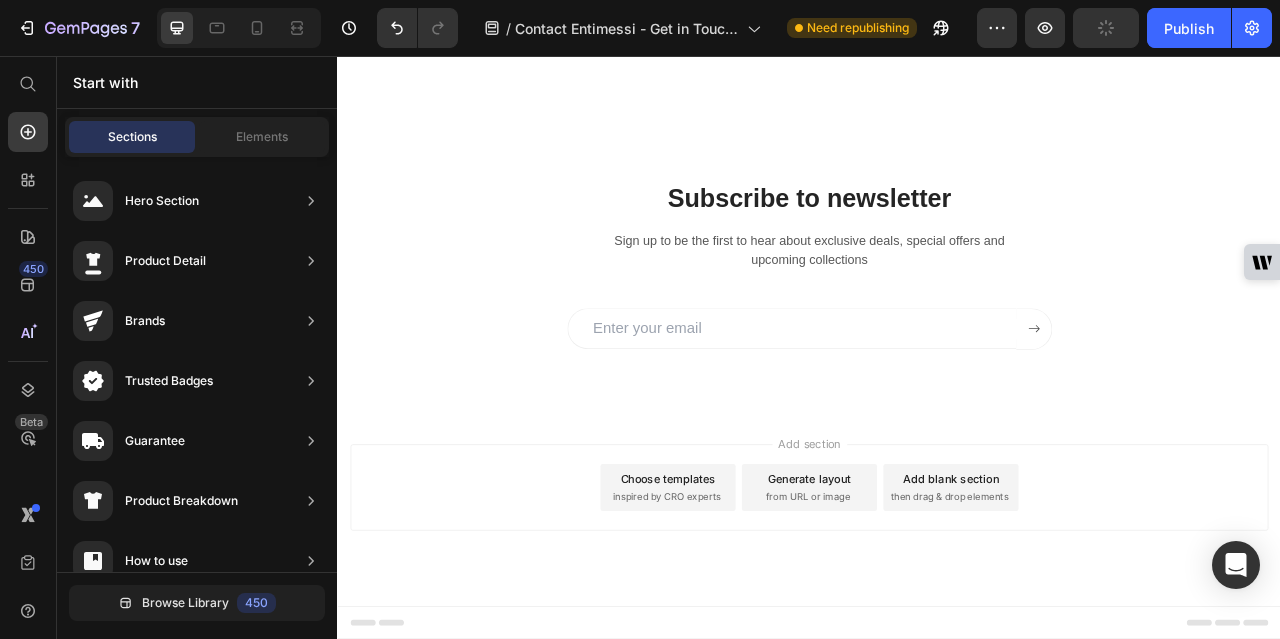scroll, scrollTop: 943, scrollLeft: 0, axis: vertical 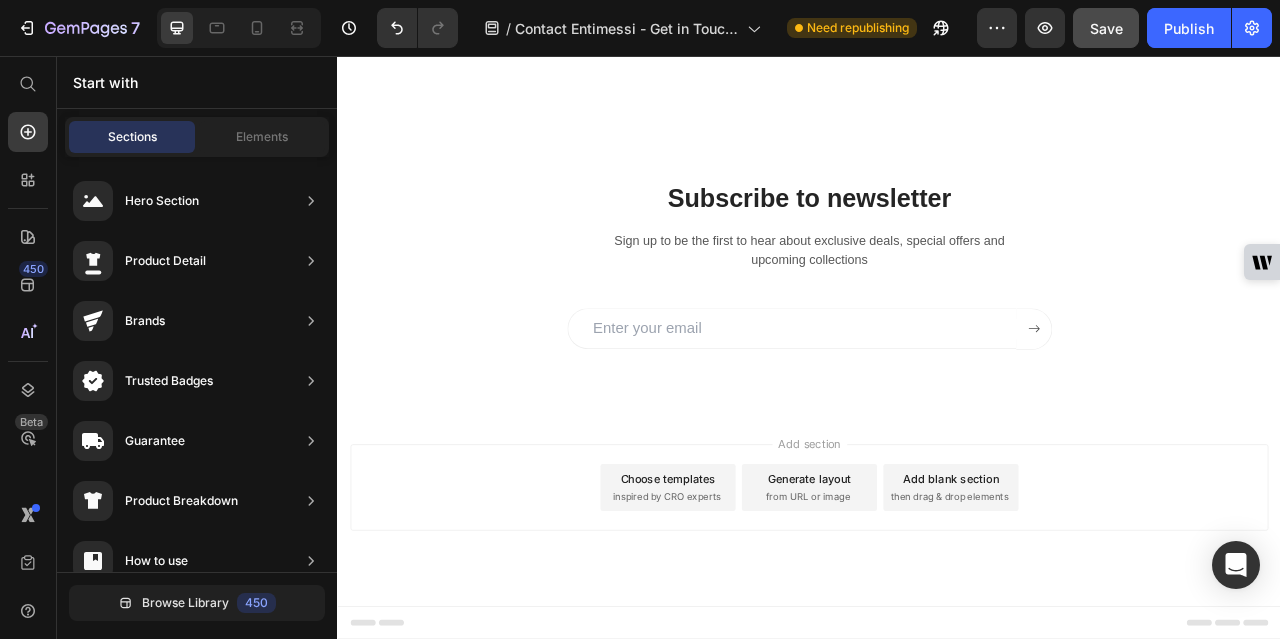 click on "inspired by CRO experts" at bounding box center (755, 617) 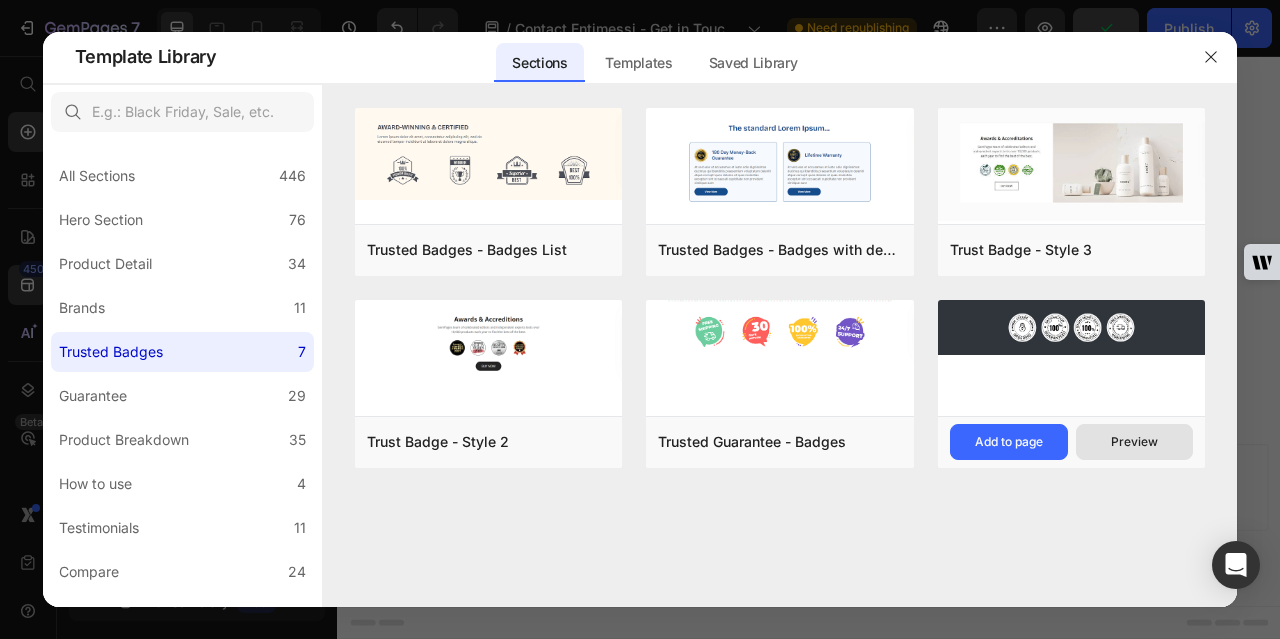 click on "Preview" at bounding box center (1134, 442) 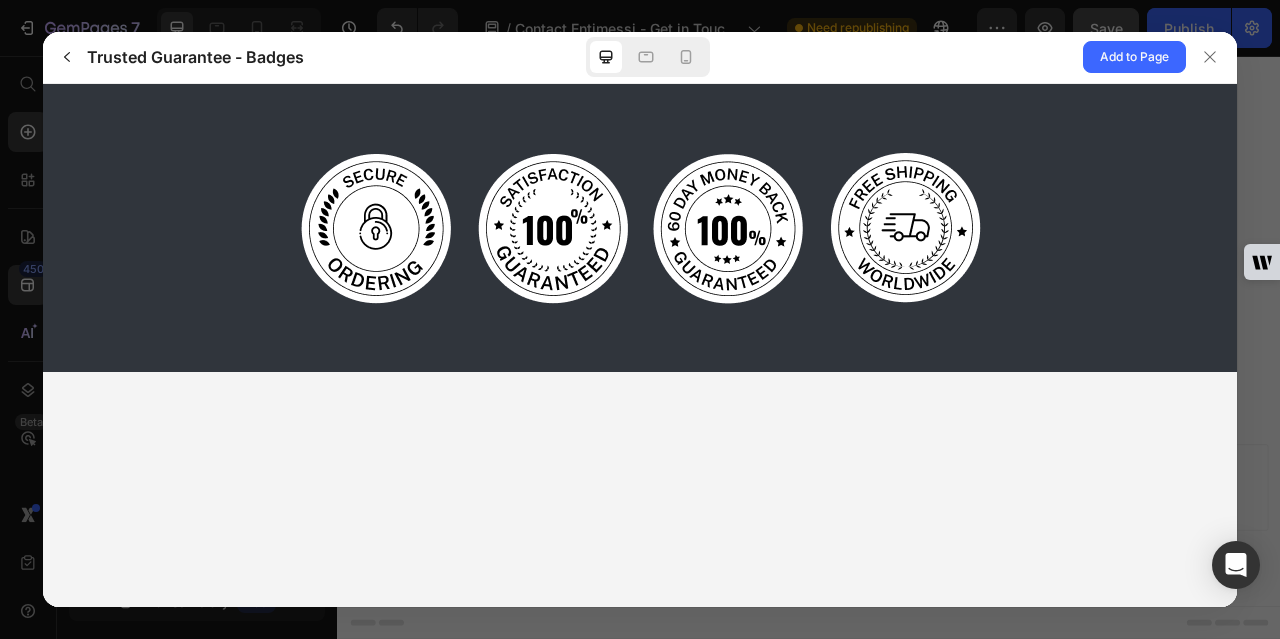 scroll, scrollTop: 0, scrollLeft: 0, axis: both 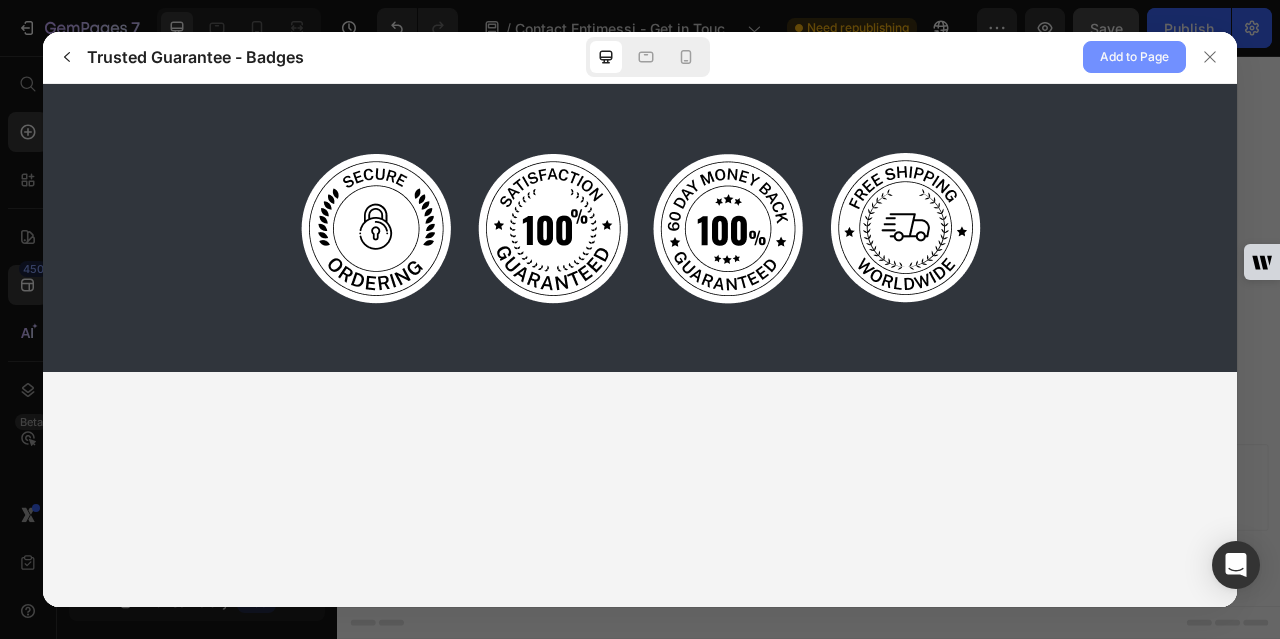 click on "Add to Page" 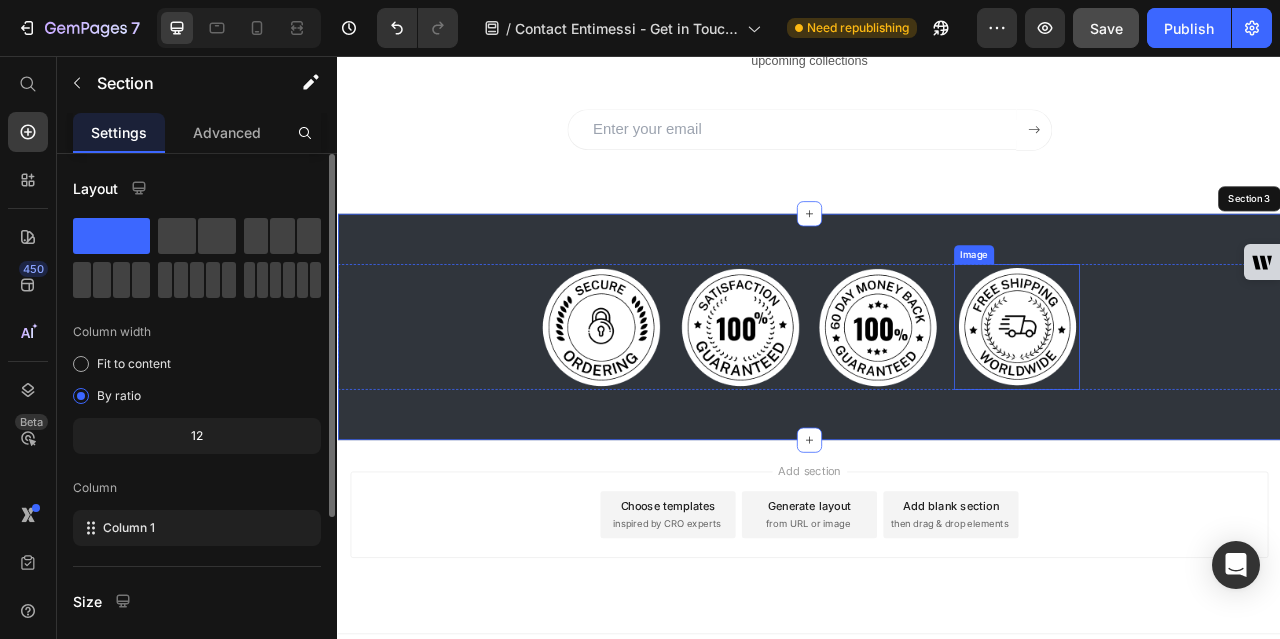 scroll, scrollTop: 1231, scrollLeft: 0, axis: vertical 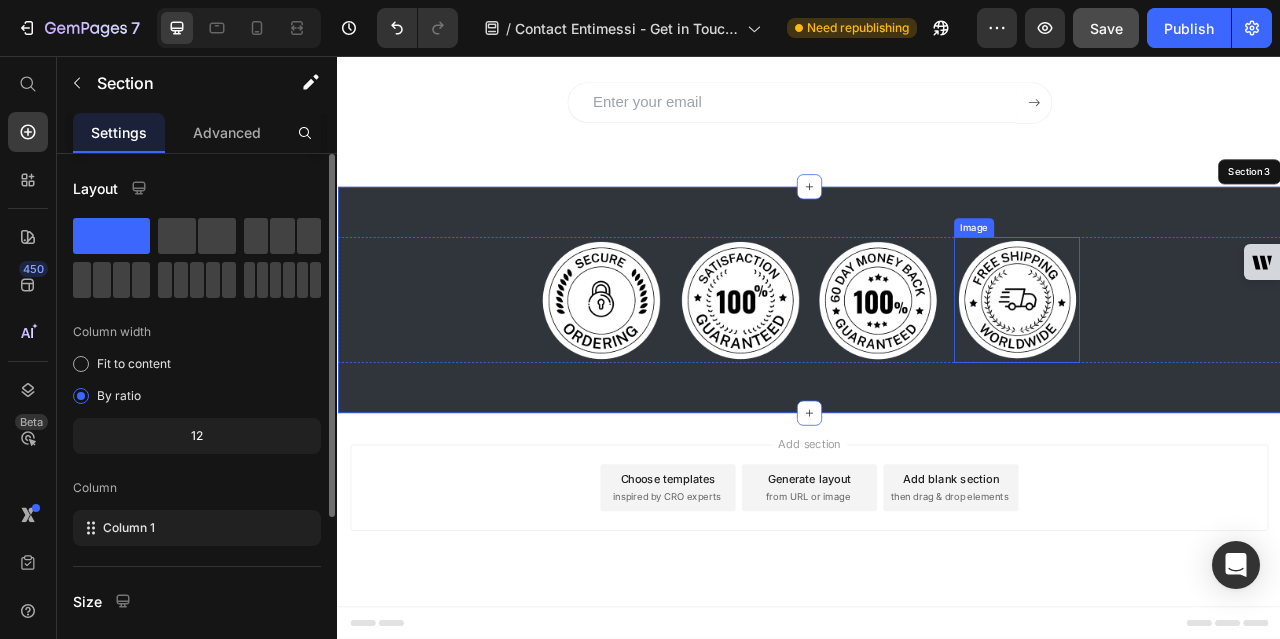 click at bounding box center [1201, 366] 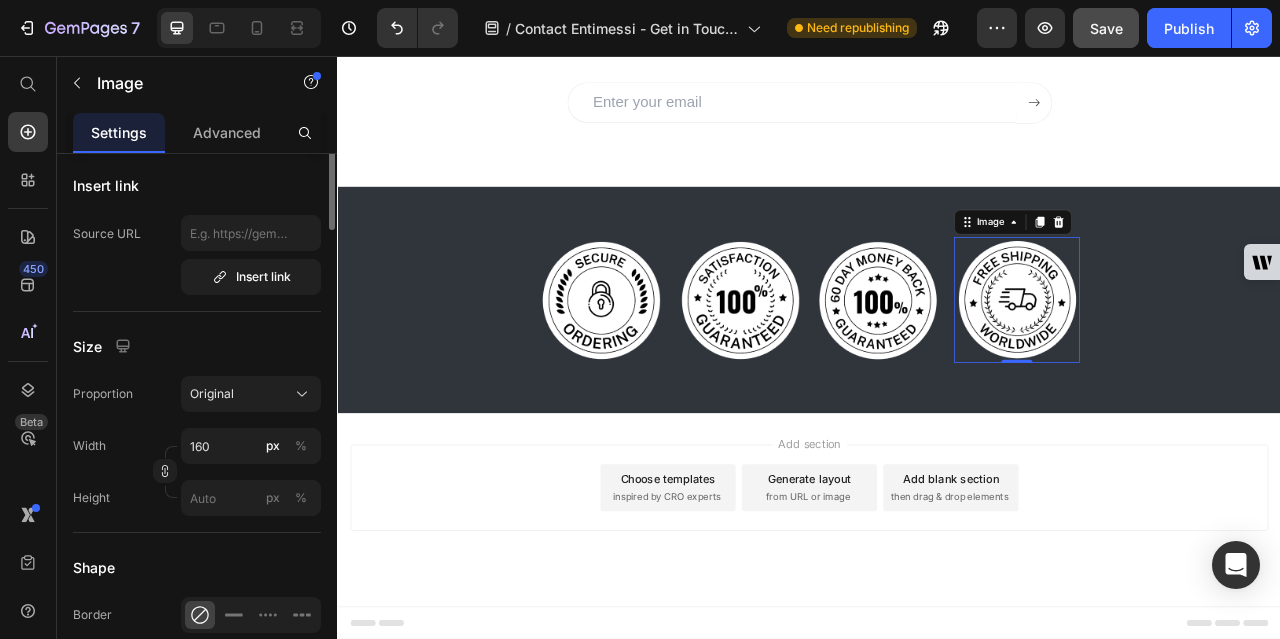 scroll, scrollTop: 500, scrollLeft: 0, axis: vertical 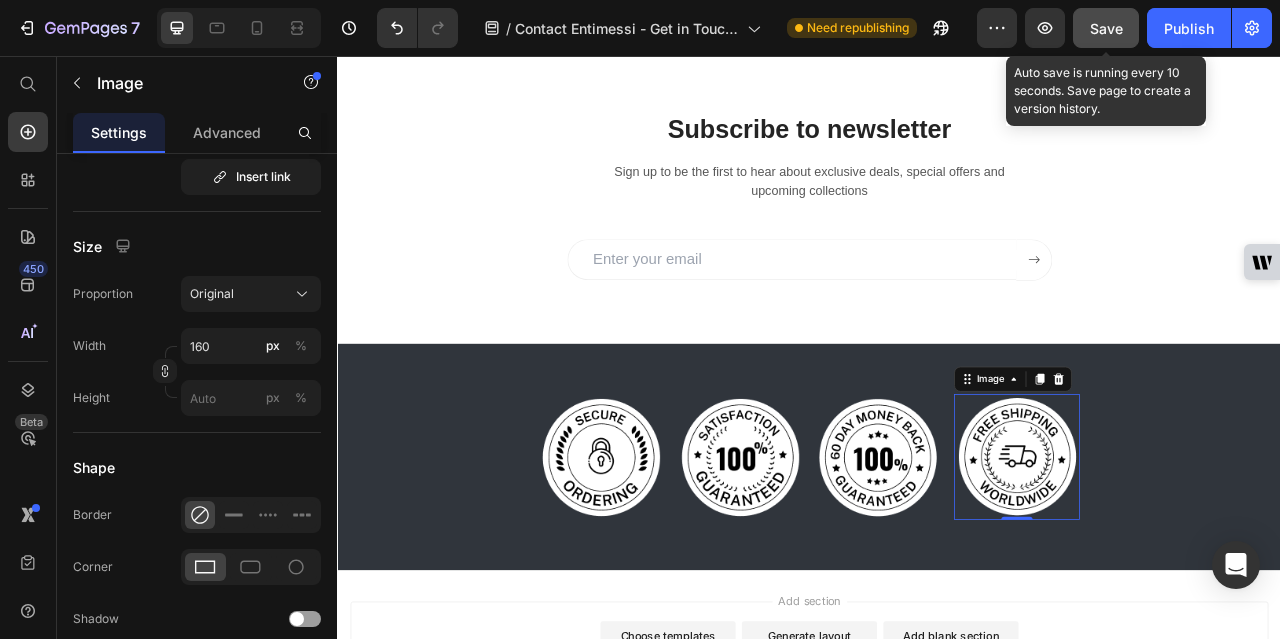 click on "Save" at bounding box center (1106, 28) 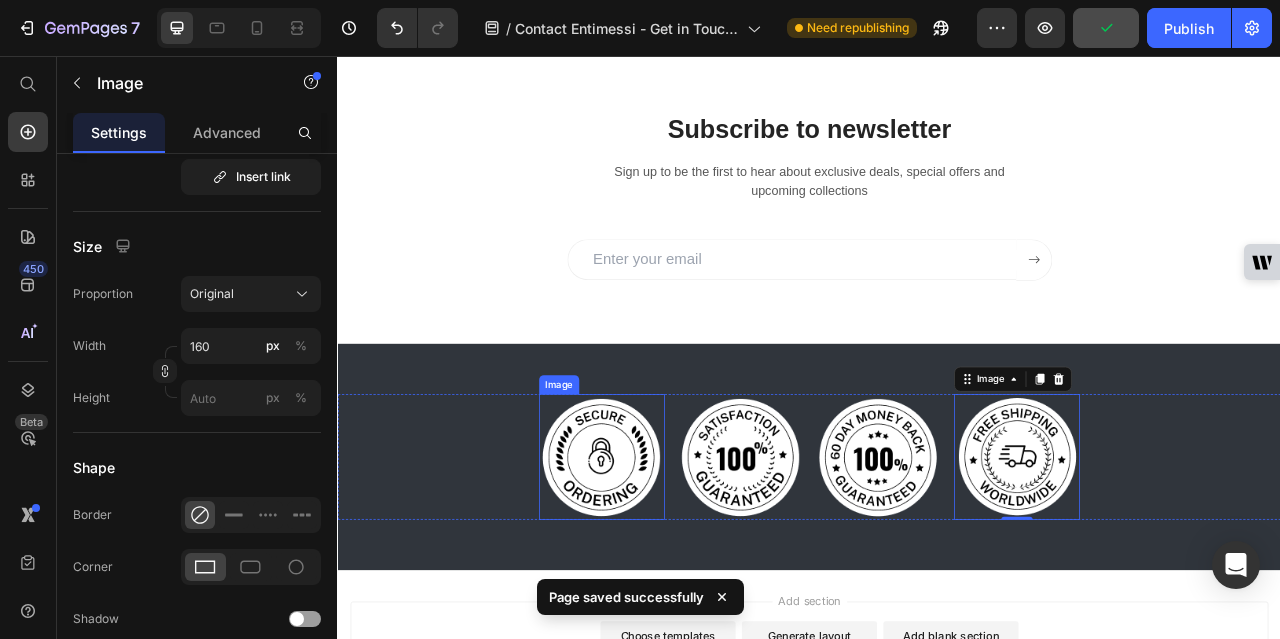 click at bounding box center [673, 566] 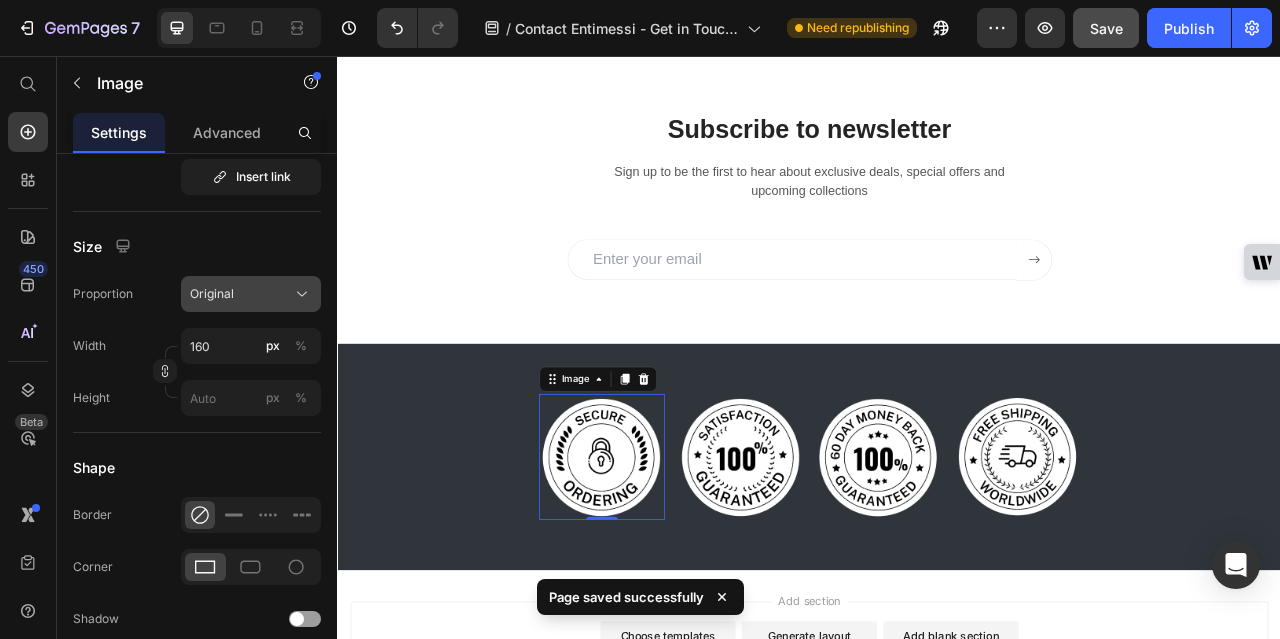 scroll, scrollTop: 100, scrollLeft: 0, axis: vertical 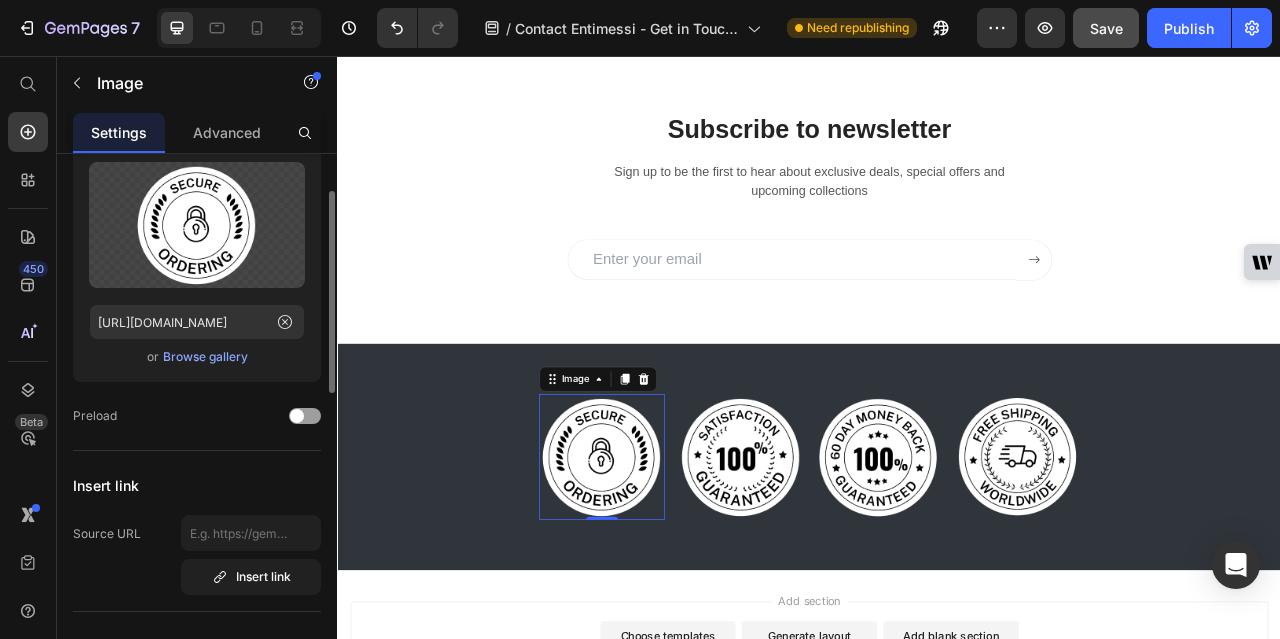 click on "Browse gallery" at bounding box center (205, 357) 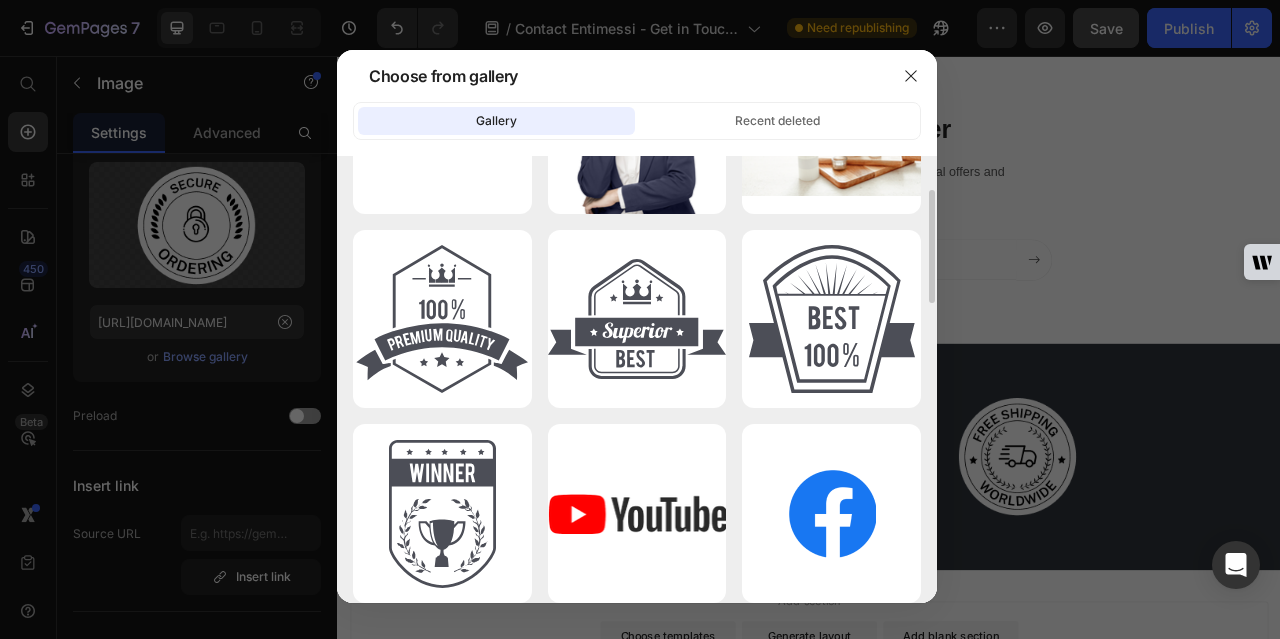 scroll, scrollTop: 0, scrollLeft: 0, axis: both 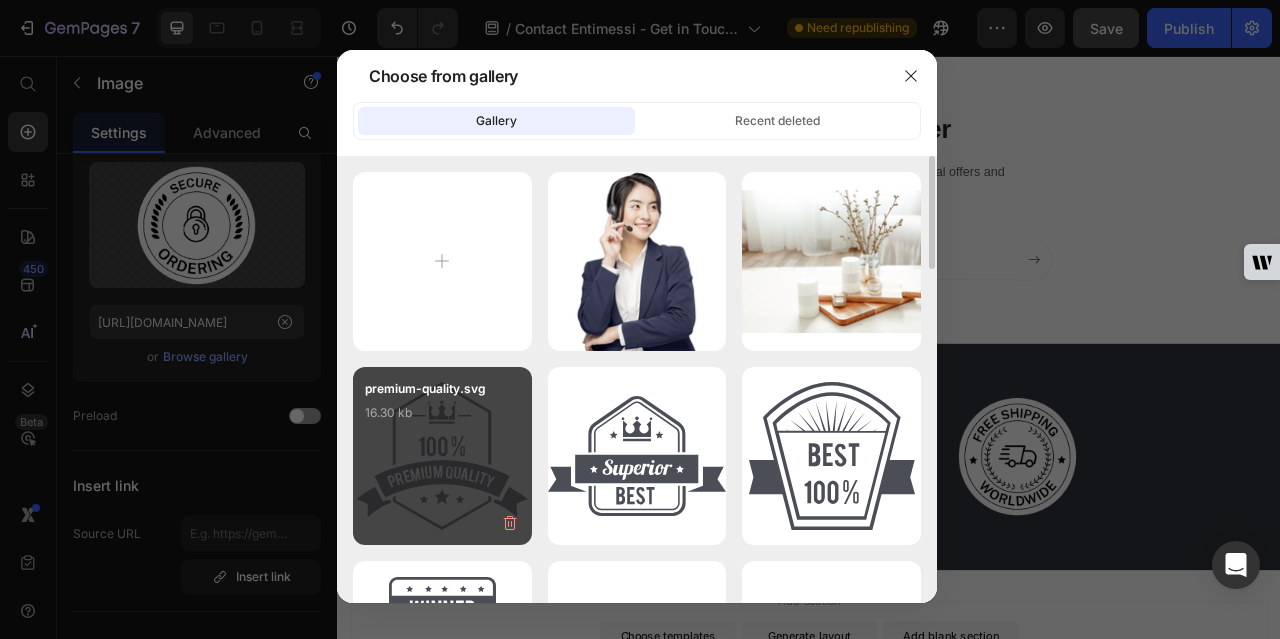 click on "premium-quality.svg 16.30 kb" at bounding box center (442, 456) 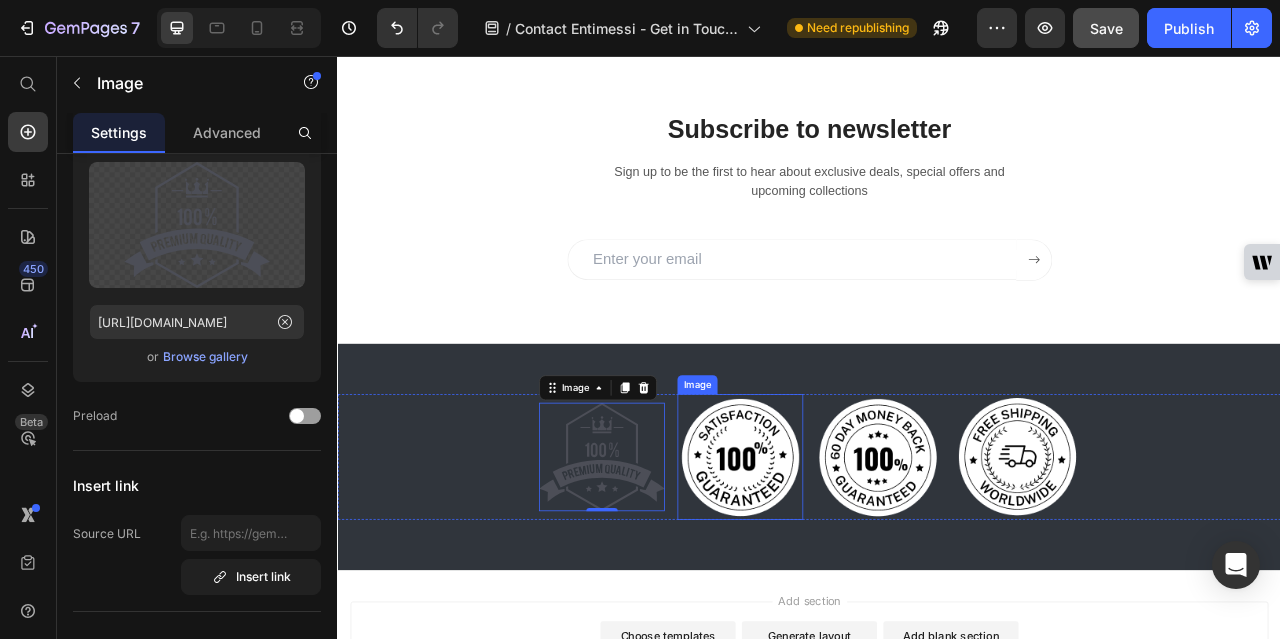 click at bounding box center [849, 566] 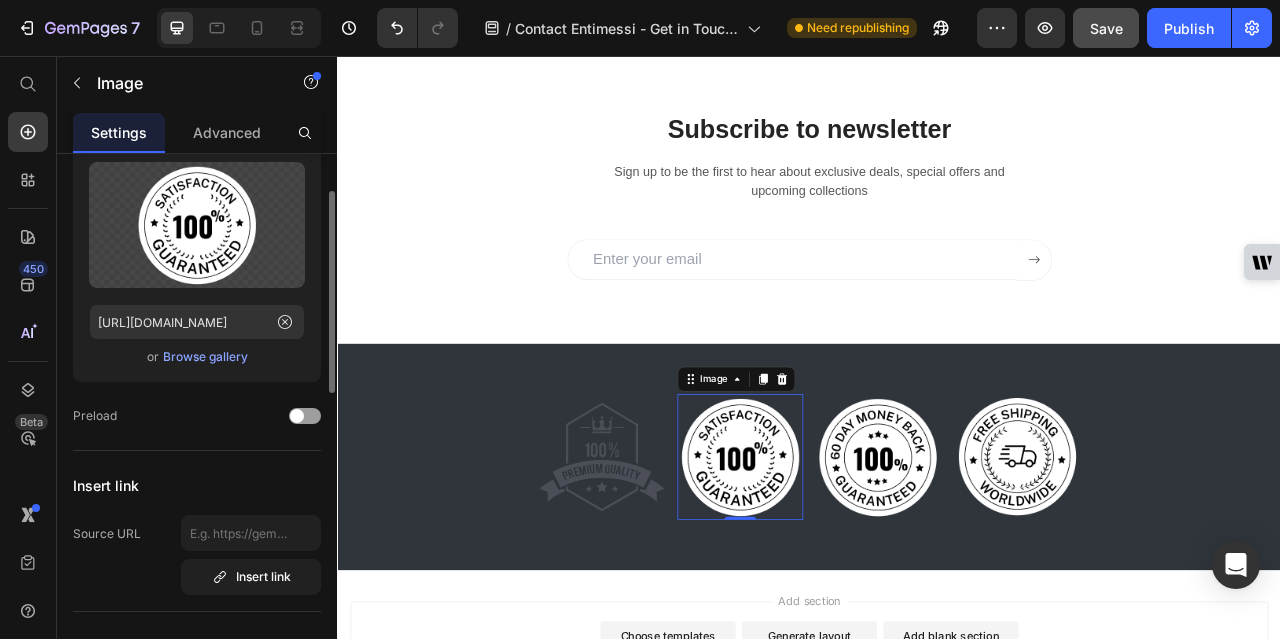 click on "Browse gallery" at bounding box center [205, 357] 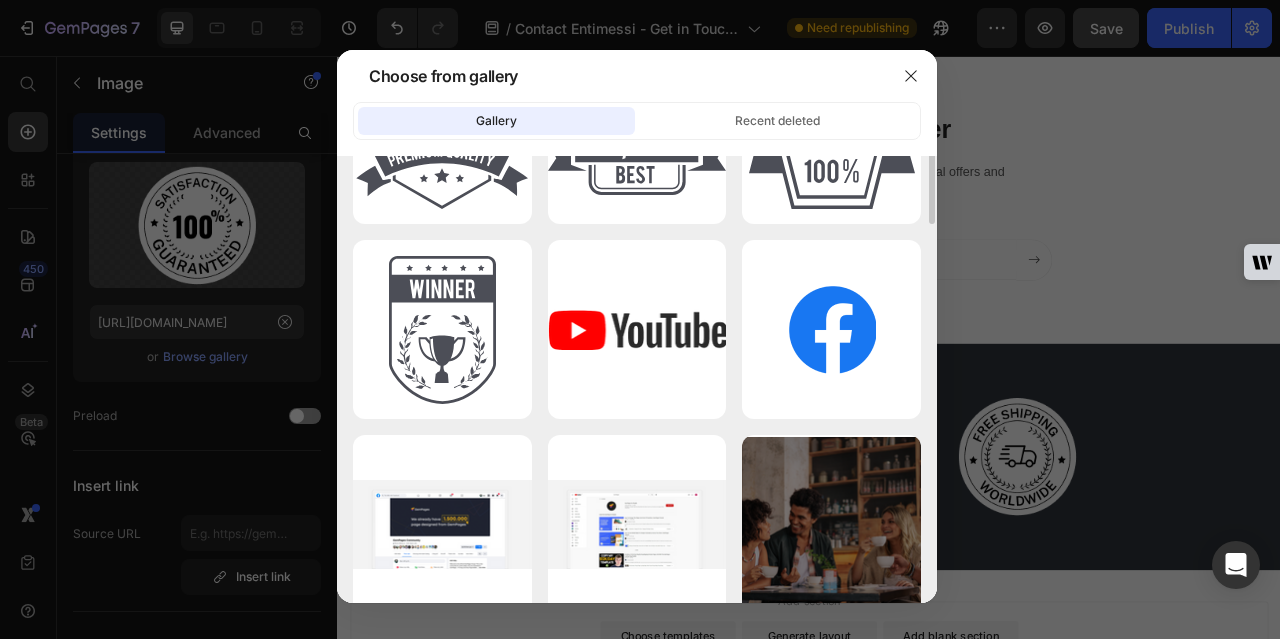 scroll, scrollTop: 221, scrollLeft: 0, axis: vertical 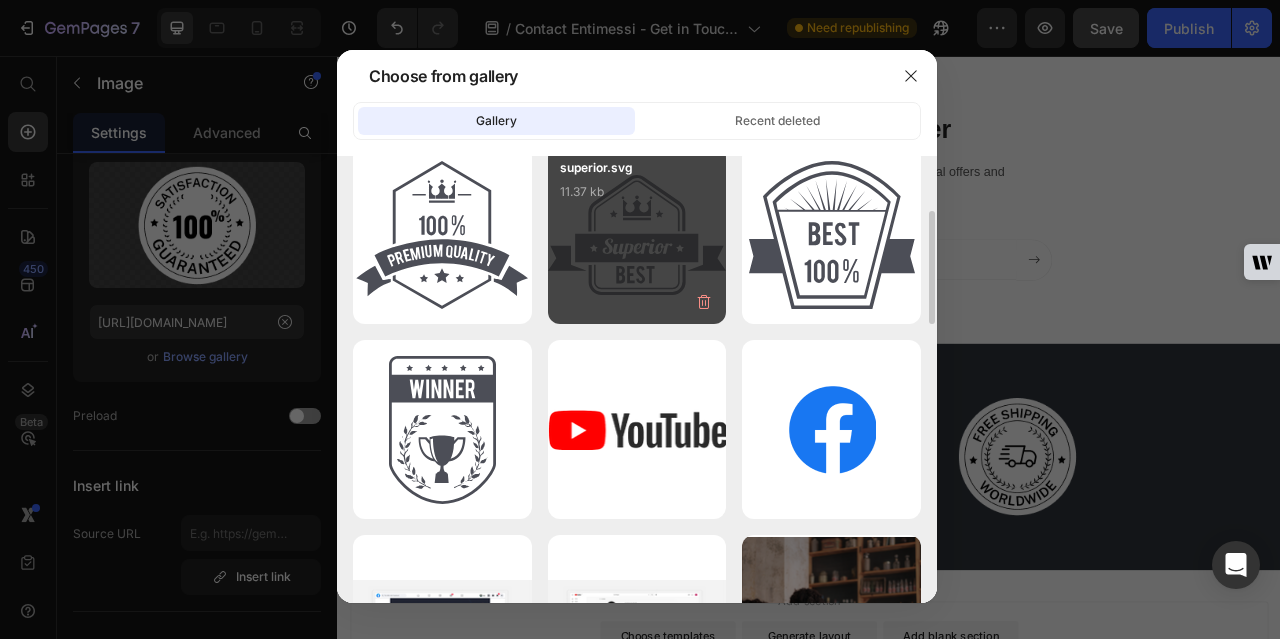 click on "superior.svg 11.37 kb" at bounding box center (637, 235) 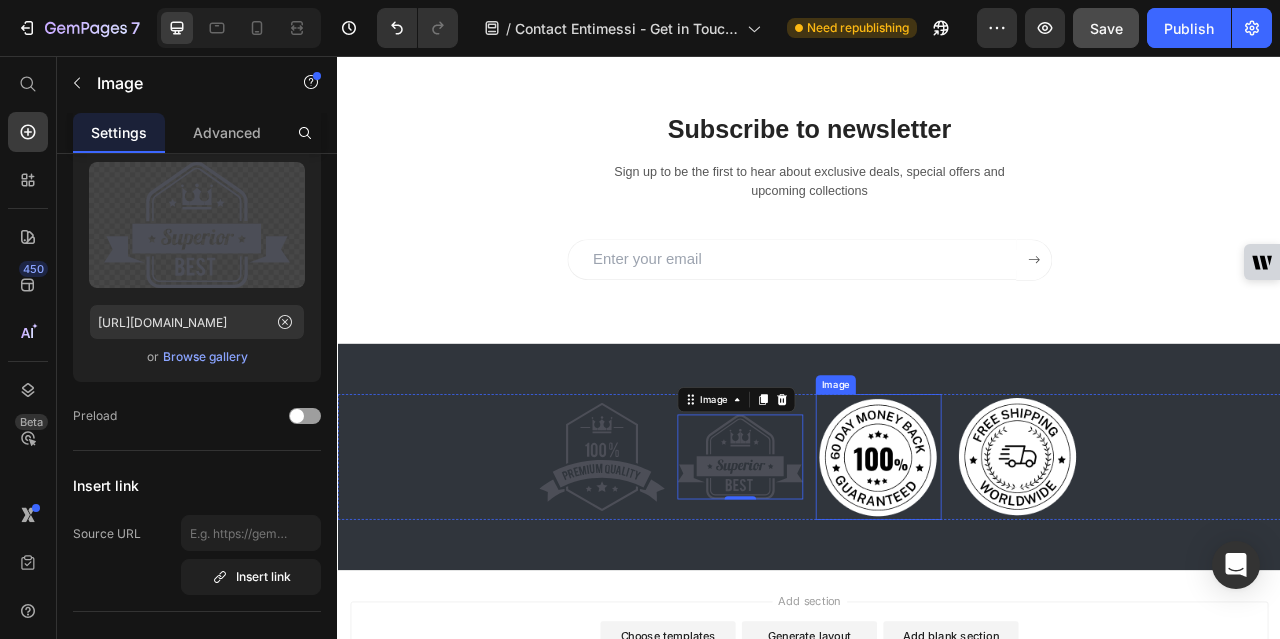 click at bounding box center [1025, 566] 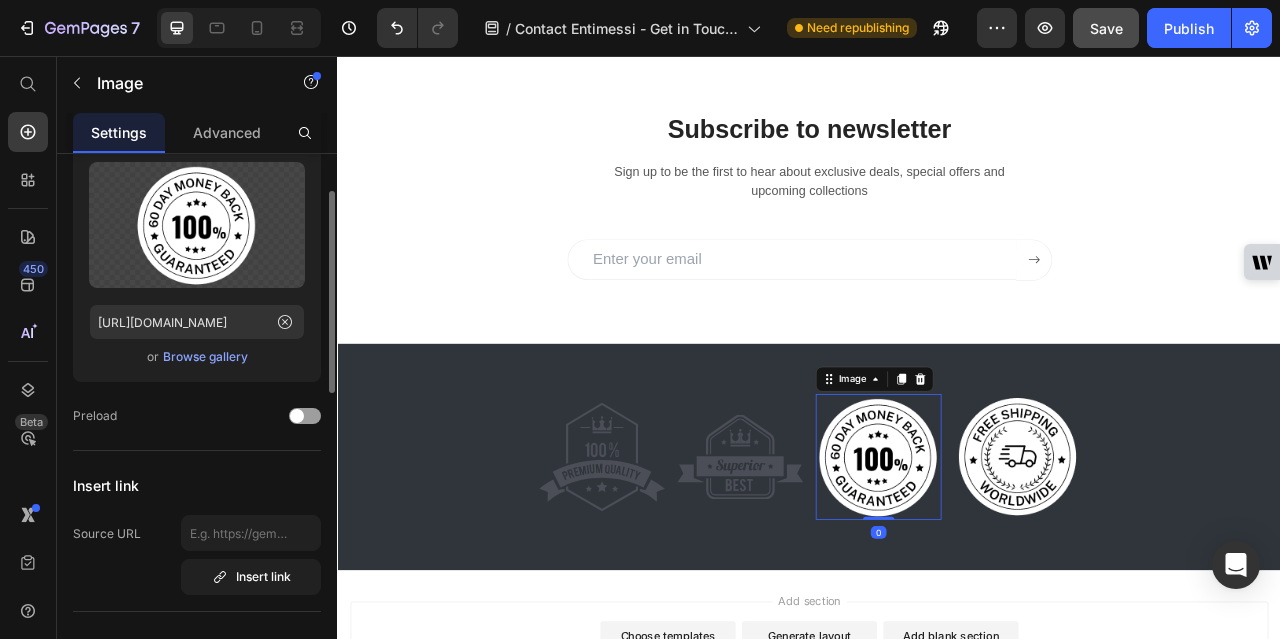 click on "Browse gallery" at bounding box center (205, 357) 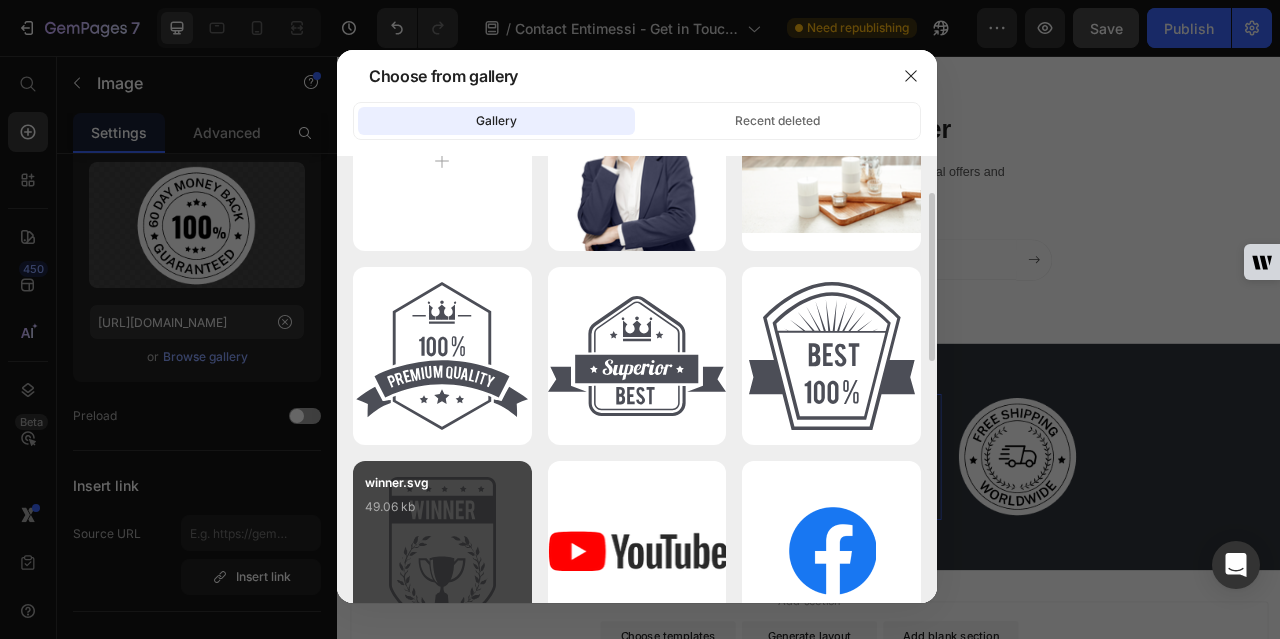 scroll, scrollTop: 200, scrollLeft: 0, axis: vertical 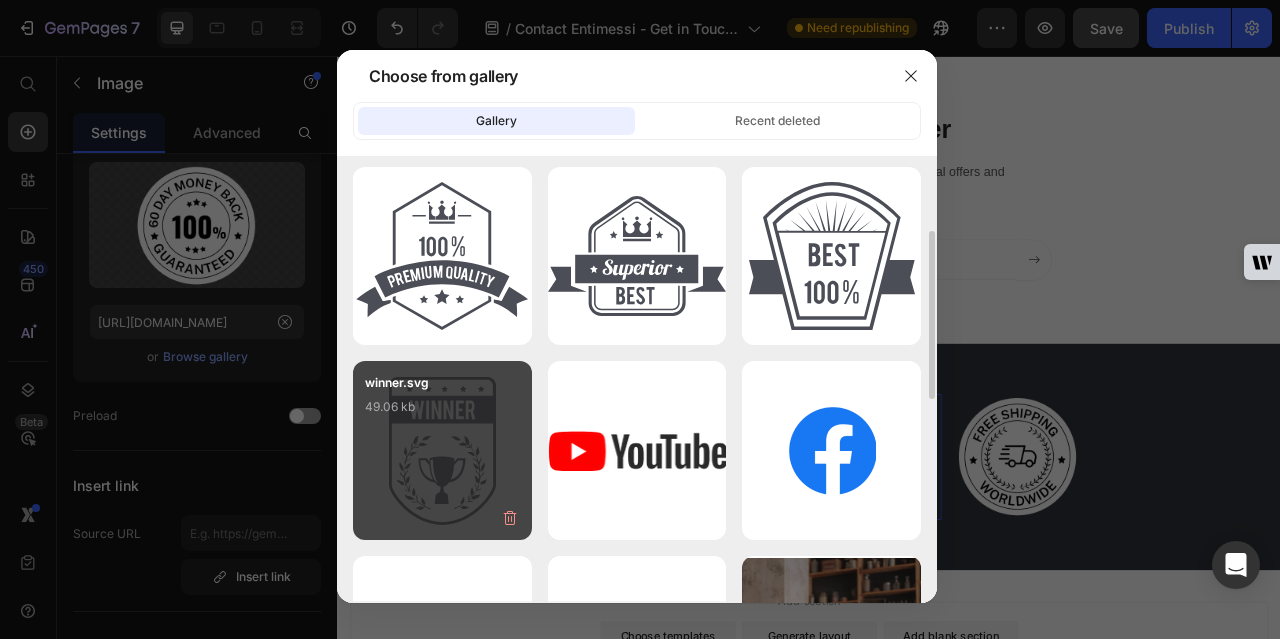 click on "winner.svg 49.06 kb" at bounding box center (442, 413) 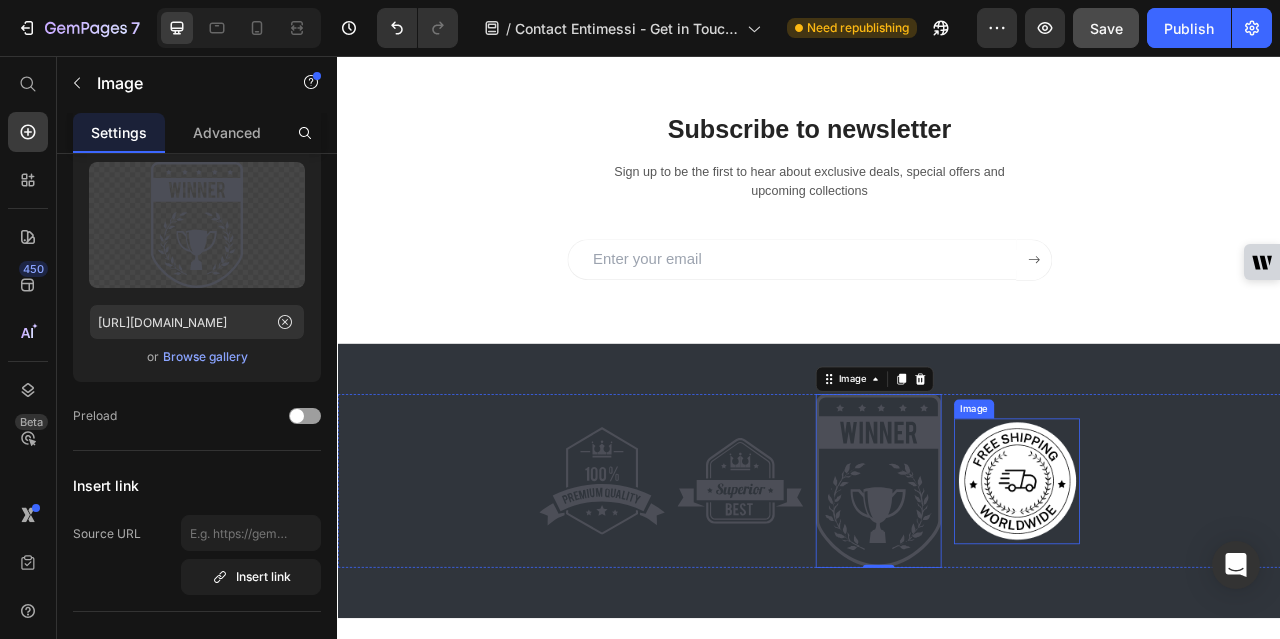 click at bounding box center (1201, 597) 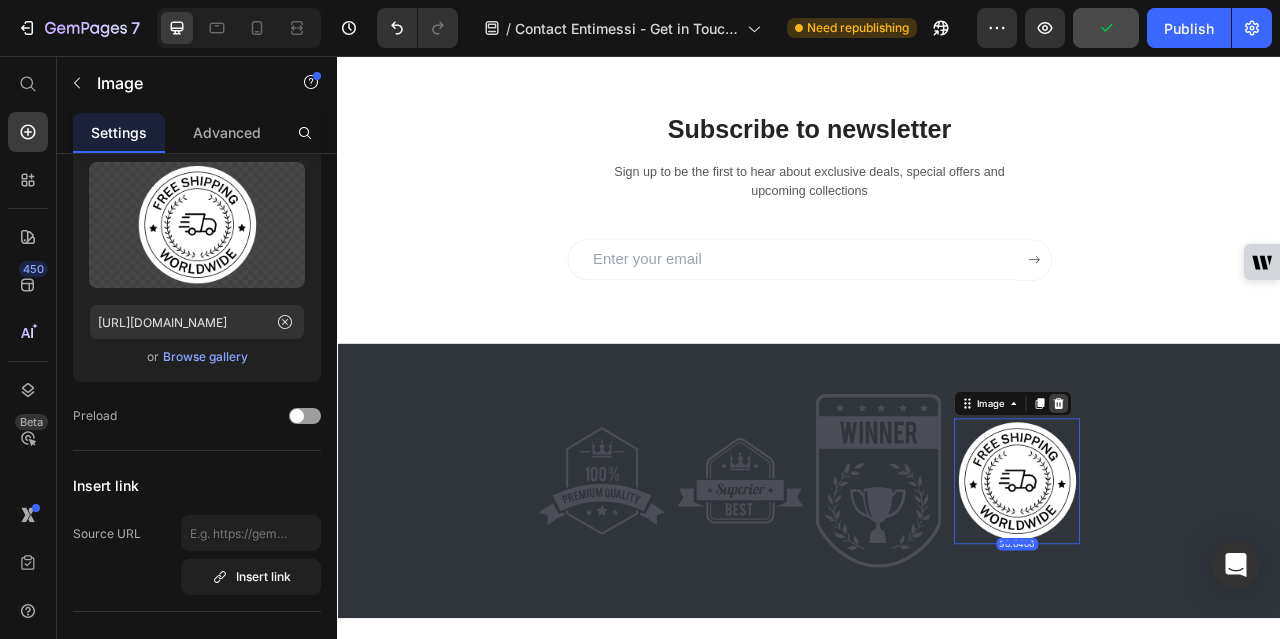 click at bounding box center [1254, 498] 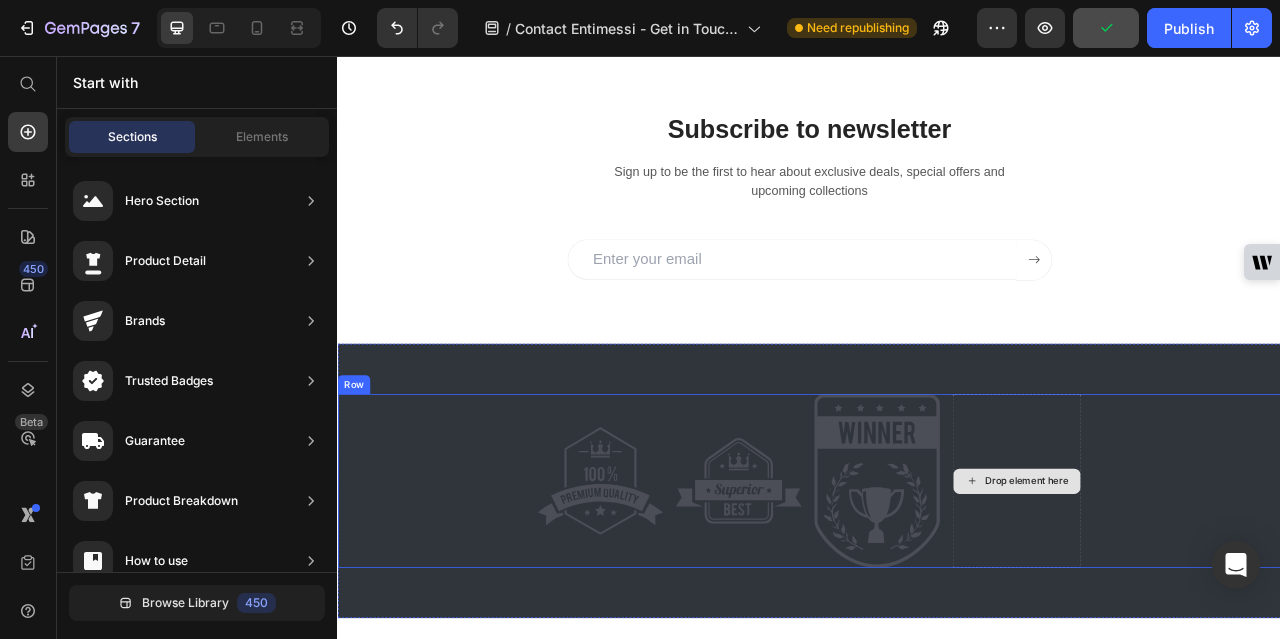 click on "Drop element here" at bounding box center (1201, 596) 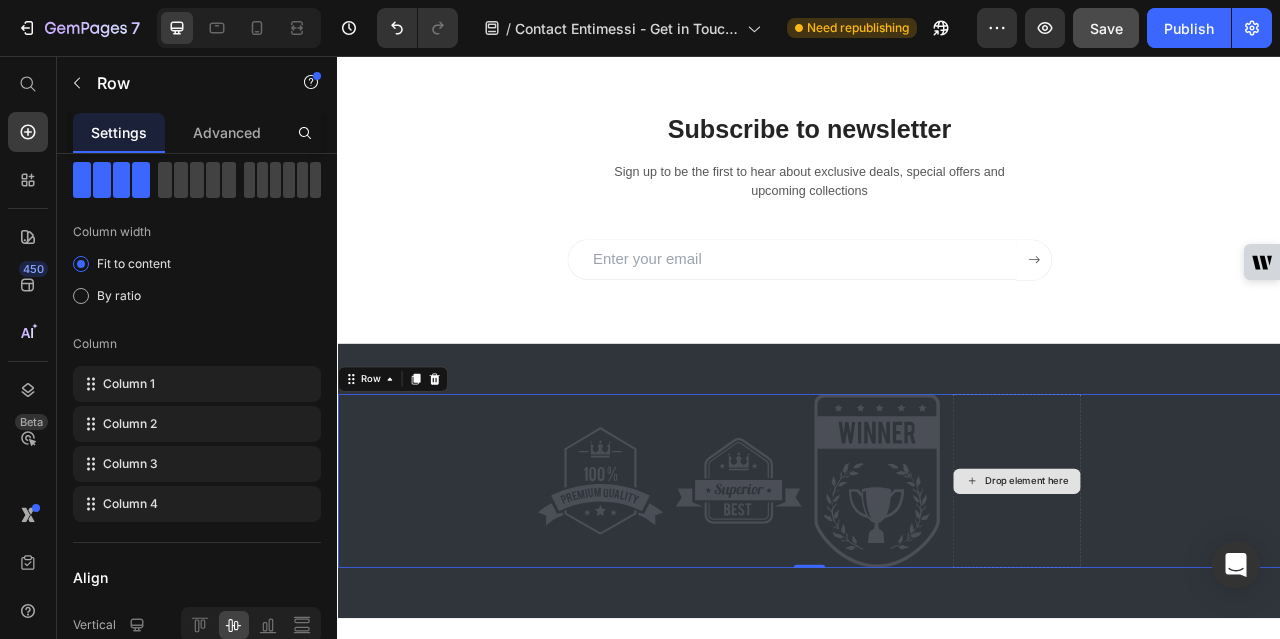 scroll, scrollTop: 0, scrollLeft: 0, axis: both 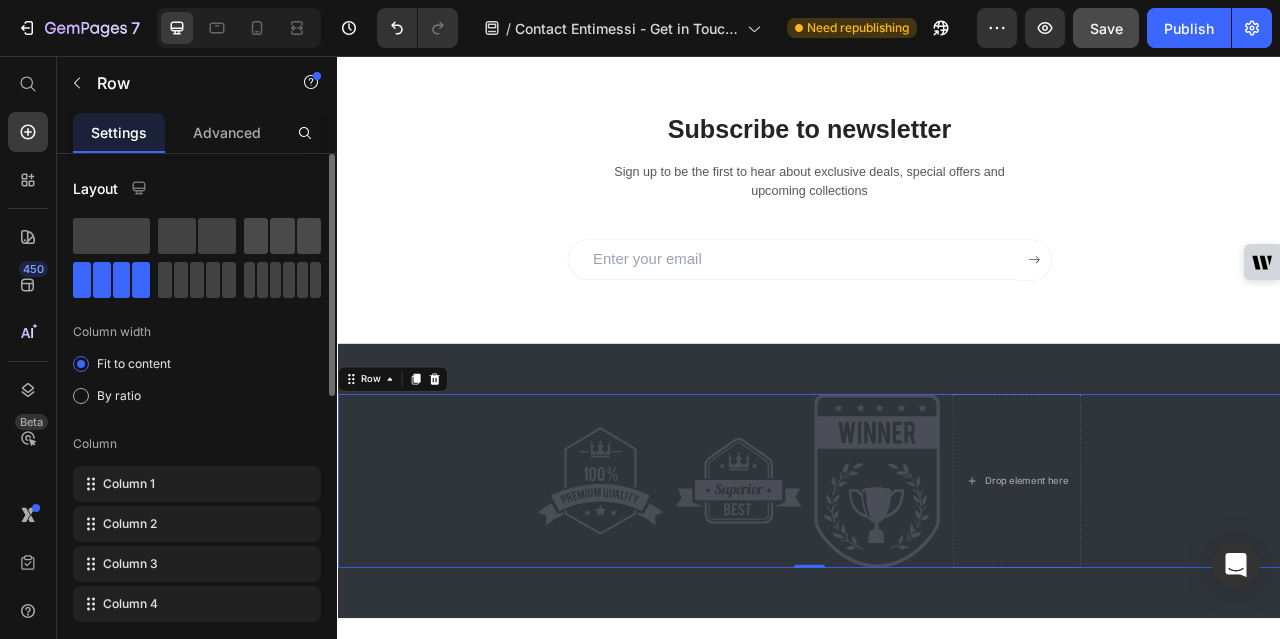 click 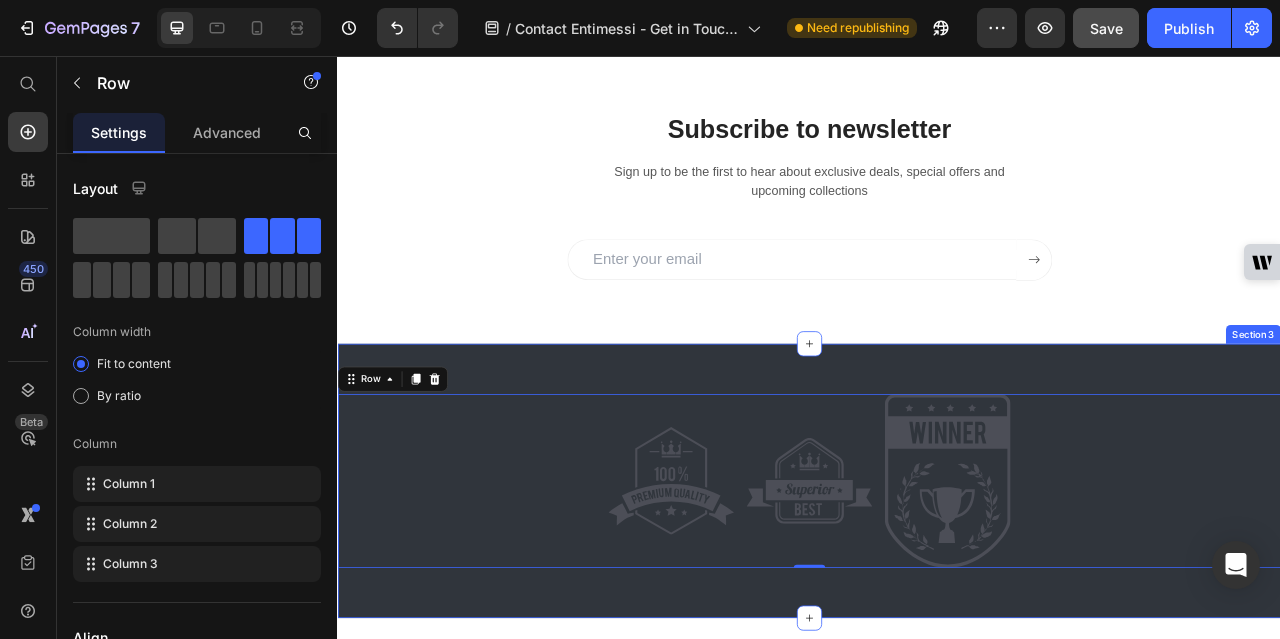 click on "Image Image Image Row   0 Section 3" at bounding box center [937, 596] 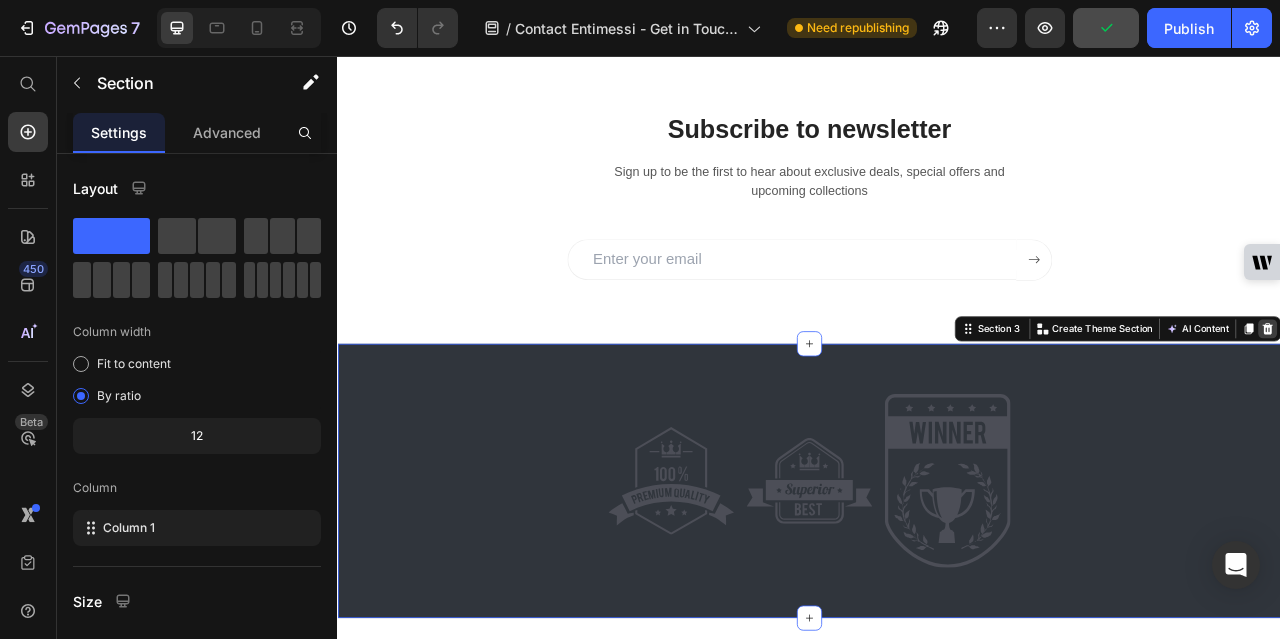 click 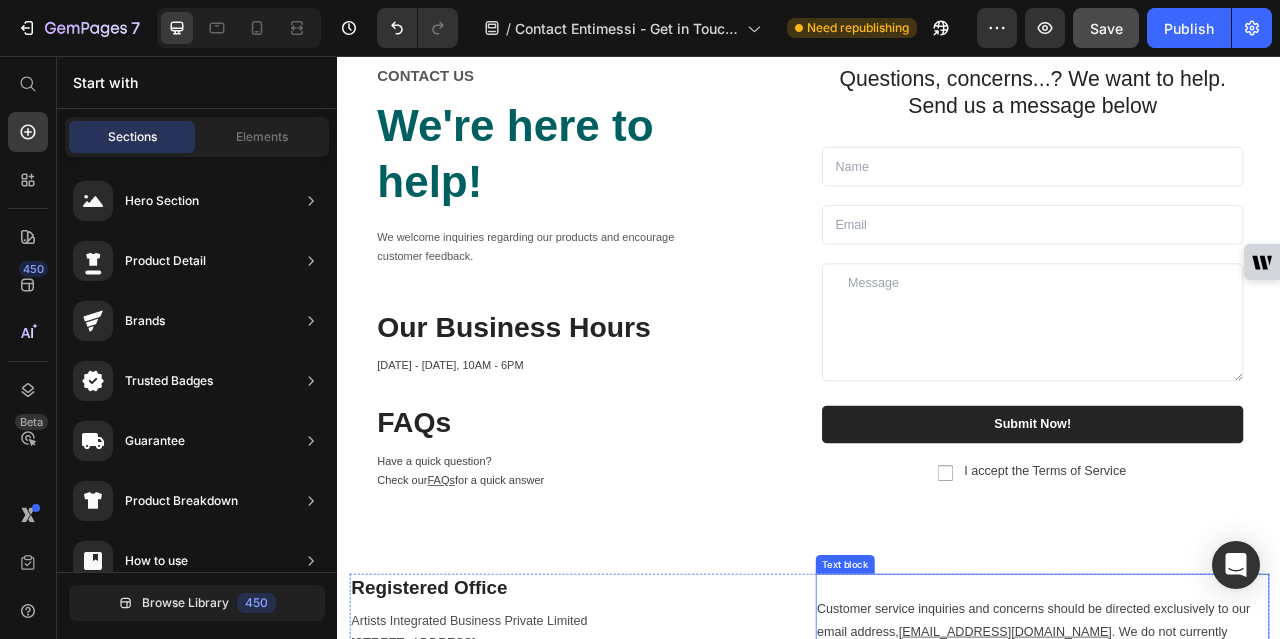 scroll, scrollTop: 0, scrollLeft: 0, axis: both 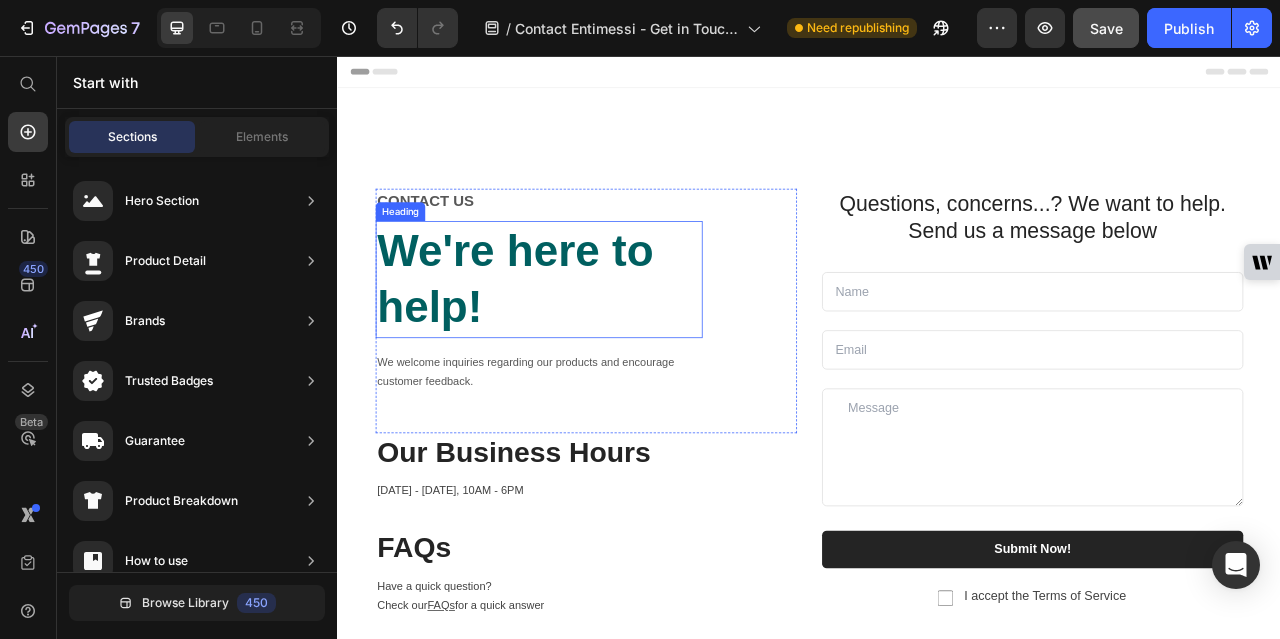 click on "We're here to help!" at bounding box center (563, 340) 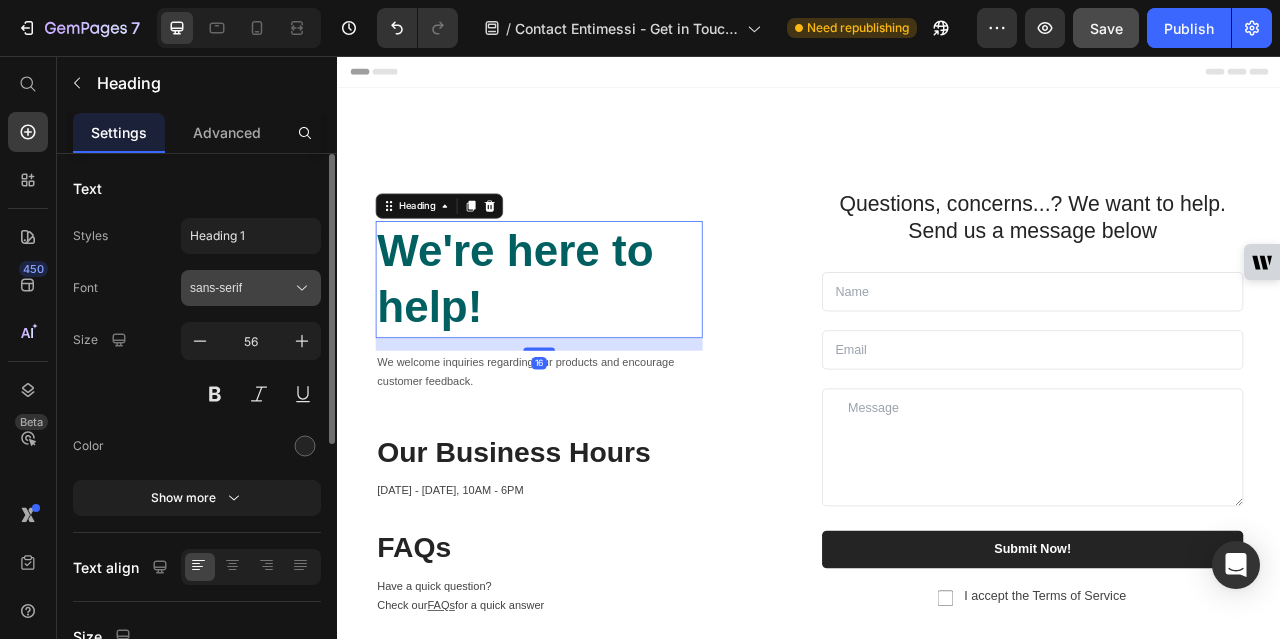 click on "sans-serif" at bounding box center [241, 288] 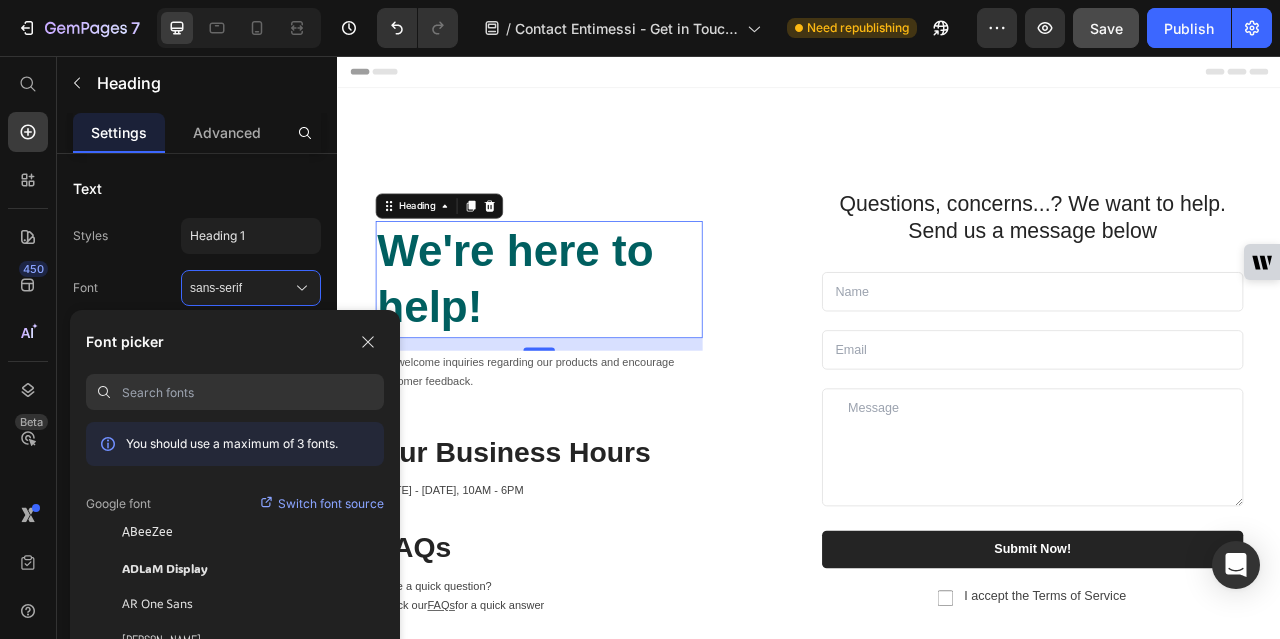 paste on "•	Poppins" 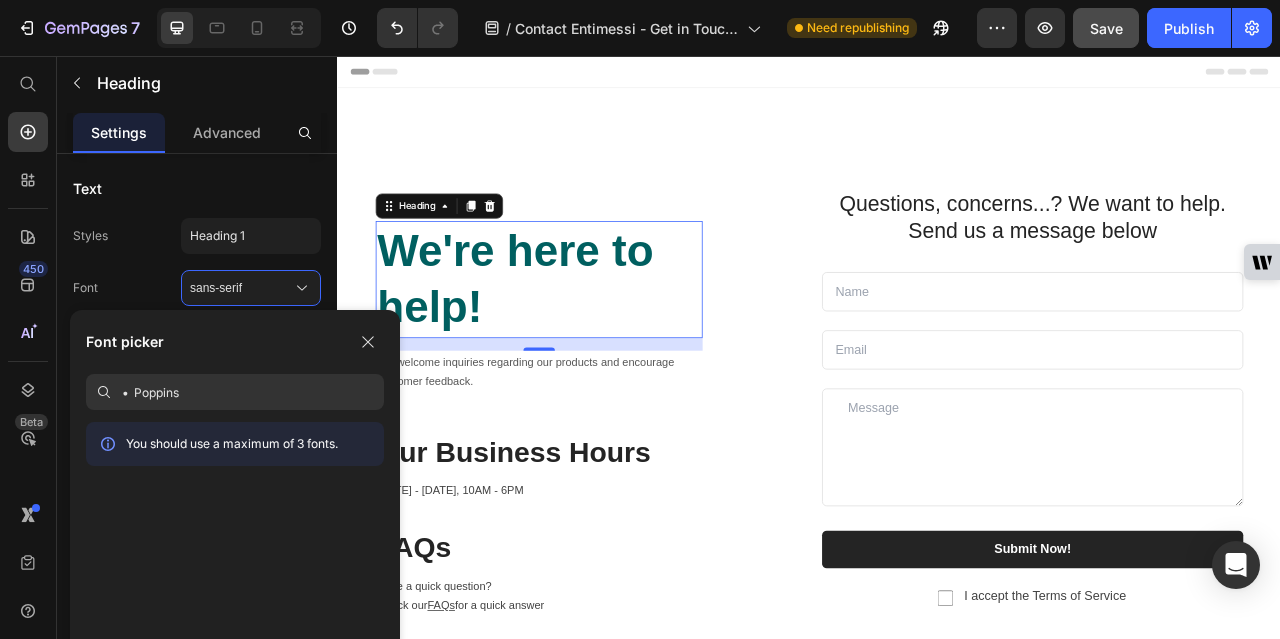 click on "•	Poppins" at bounding box center [253, 392] 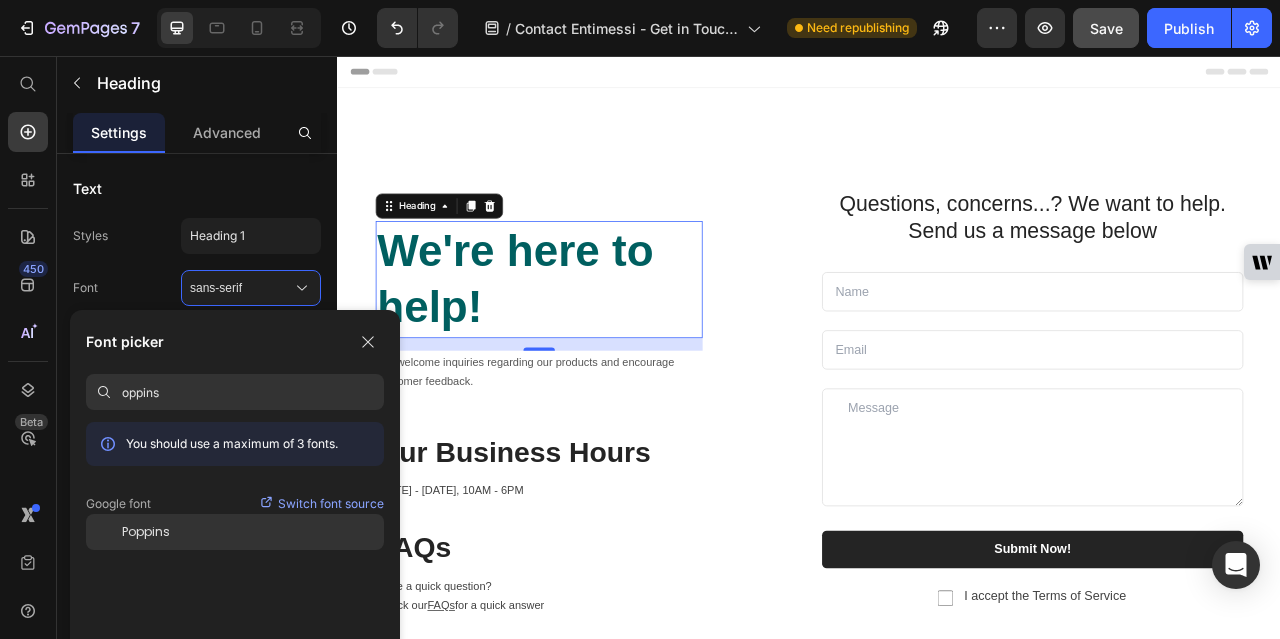 type on "oppins" 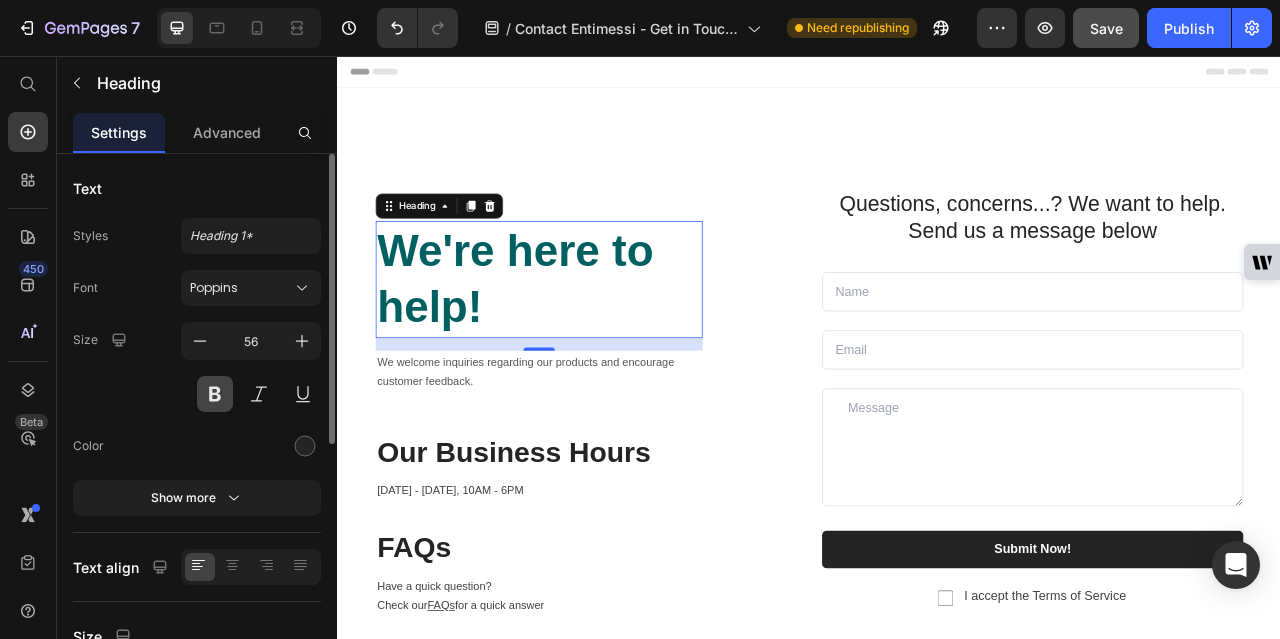click at bounding box center [215, 394] 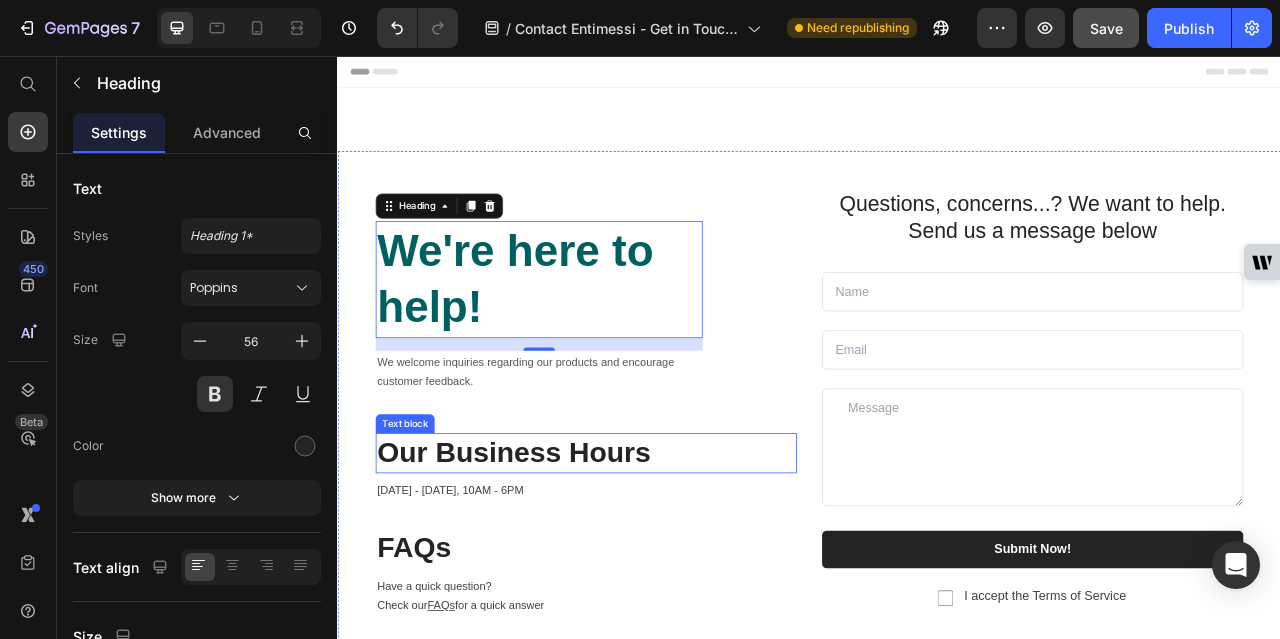 click on "Our Business Hours" at bounding box center (653, 561) 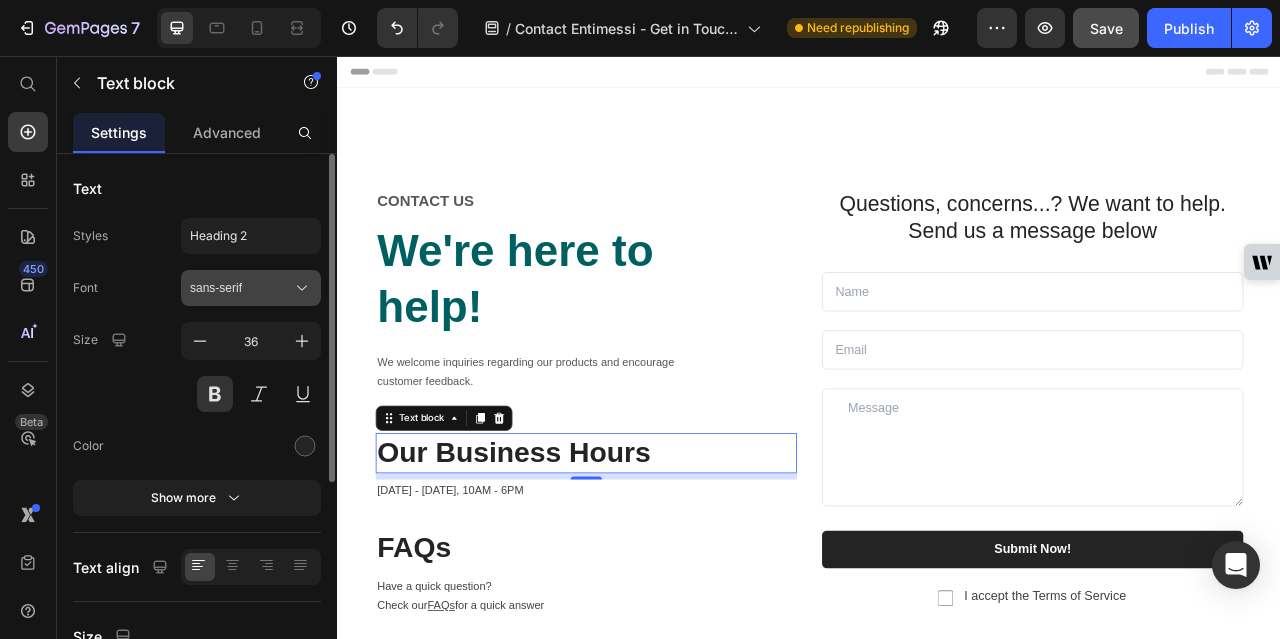click on "sans-serif" at bounding box center (241, 288) 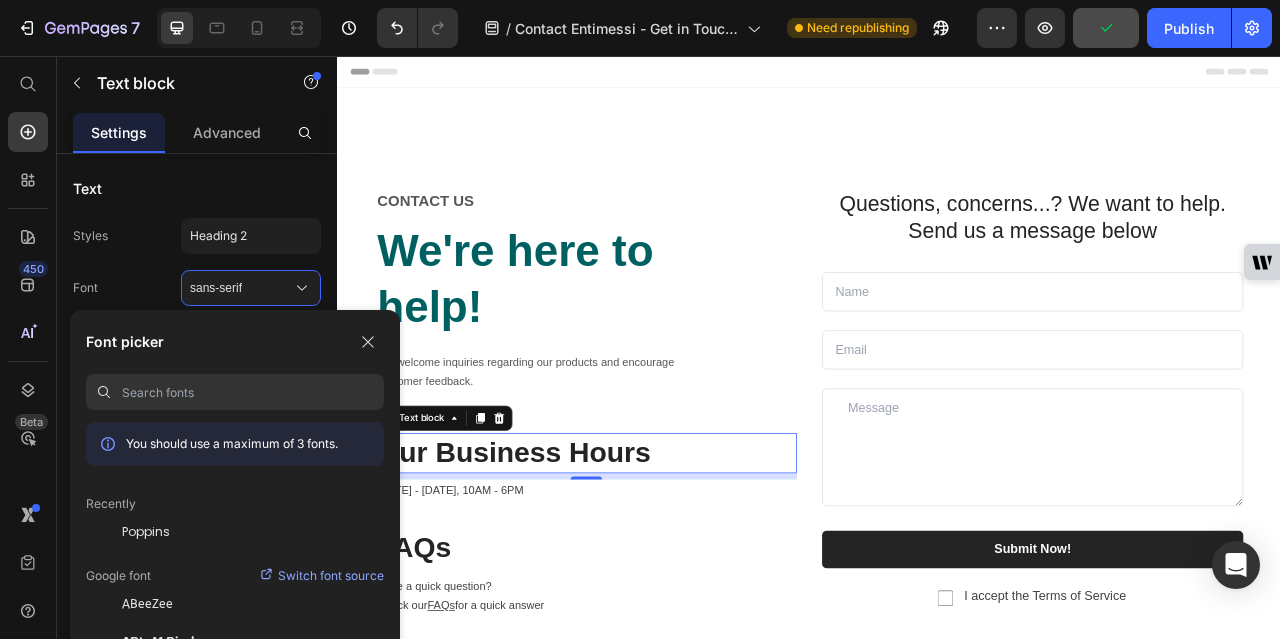 paste on "•	Poppins" 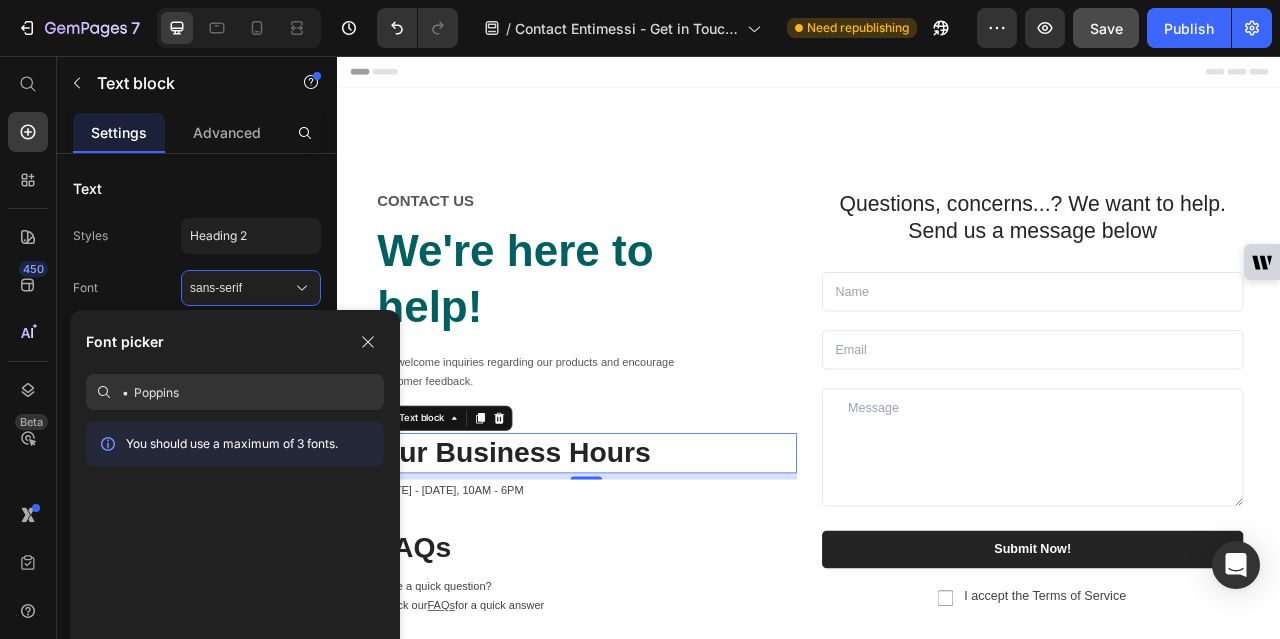 drag, startPoint x: 134, startPoint y: 393, endPoint x: 75, endPoint y: 393, distance: 59 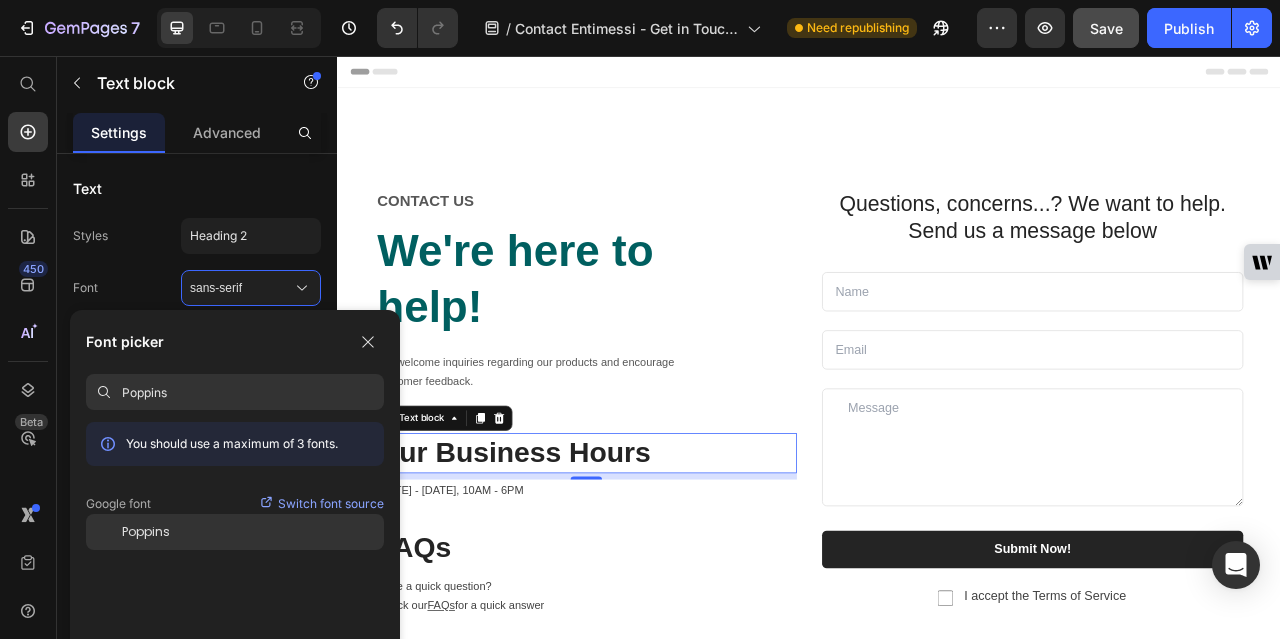type on "Poppins" 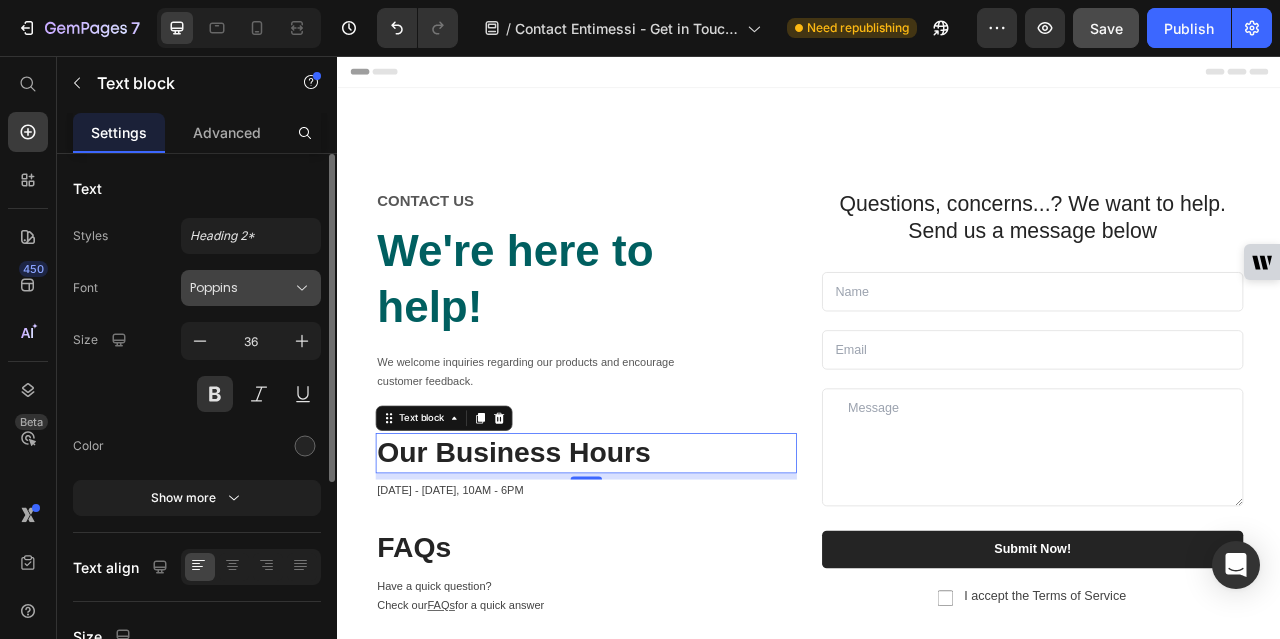 click on "Poppins" at bounding box center (241, 288) 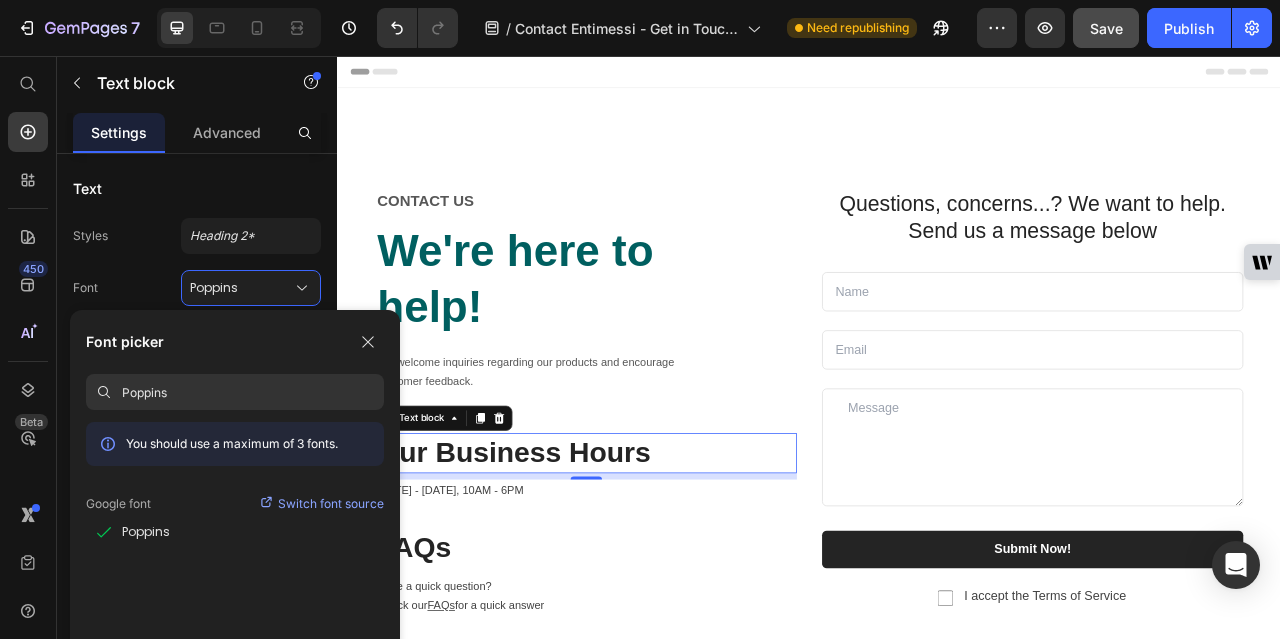 drag, startPoint x: 179, startPoint y: 383, endPoint x: 94, endPoint y: 395, distance: 85.84288 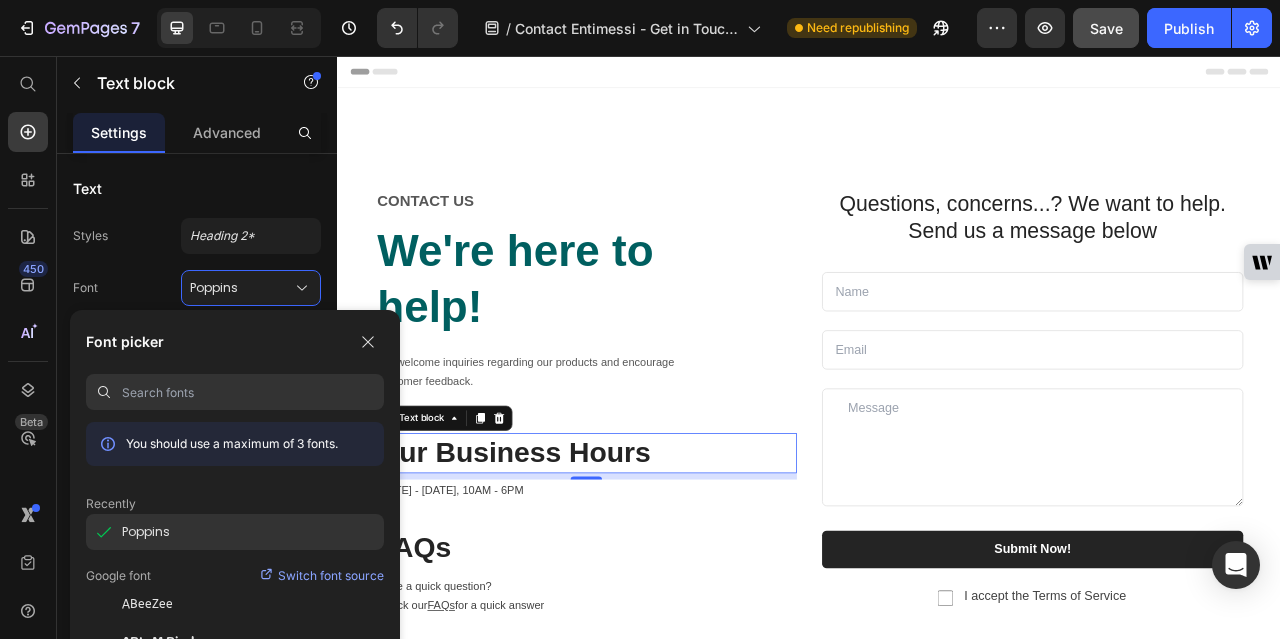 type 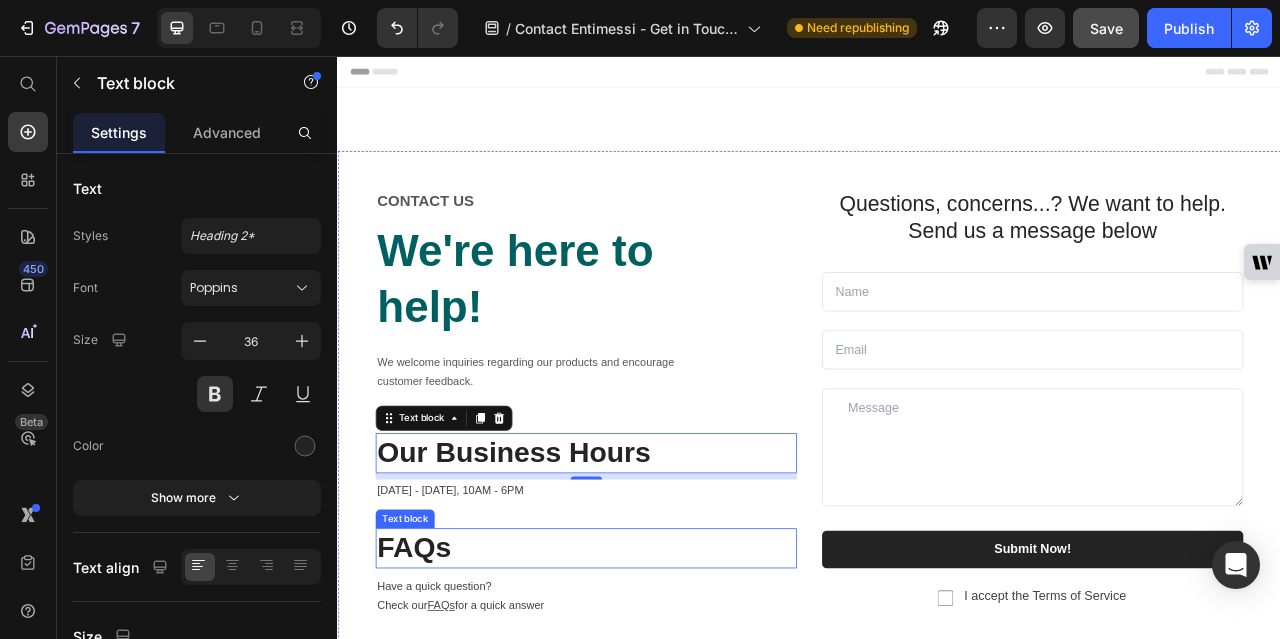 click on "FAQs" at bounding box center (653, 682) 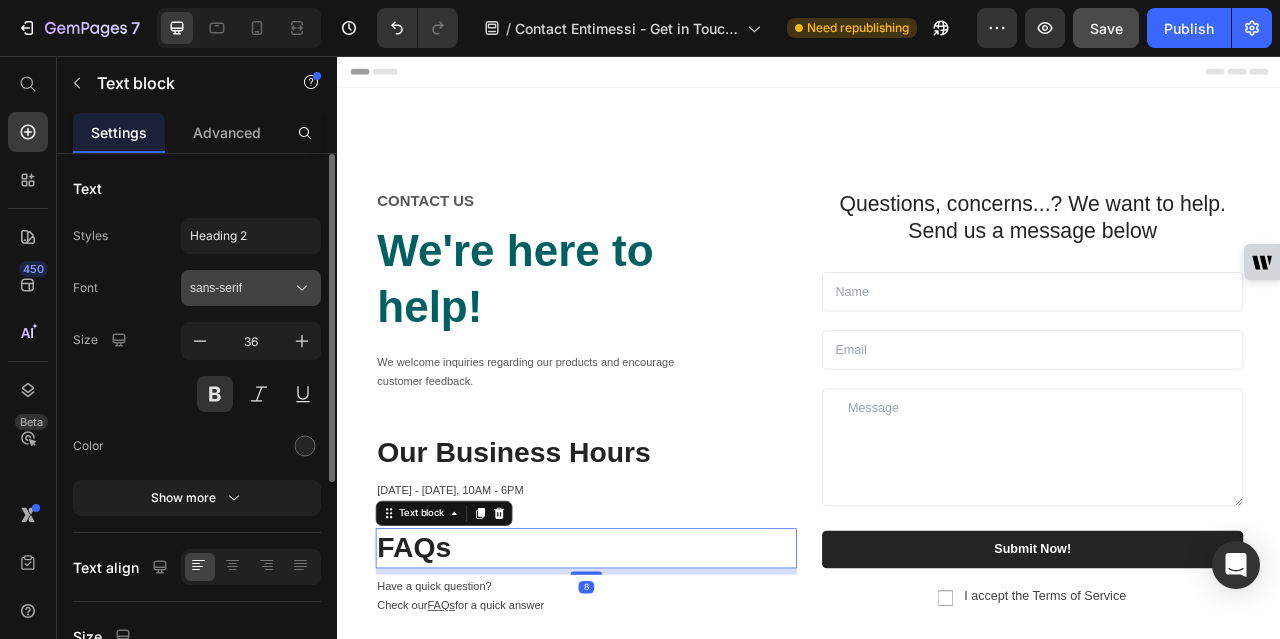click on "sans-serif" at bounding box center (241, 288) 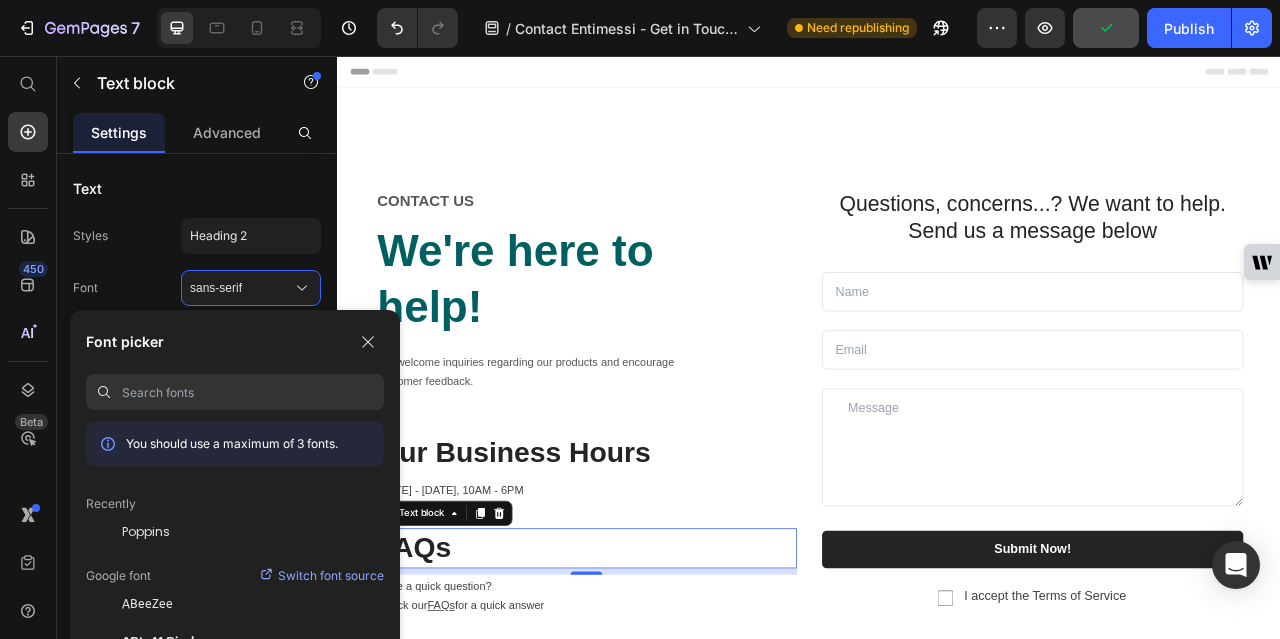 paste on "Poppins" 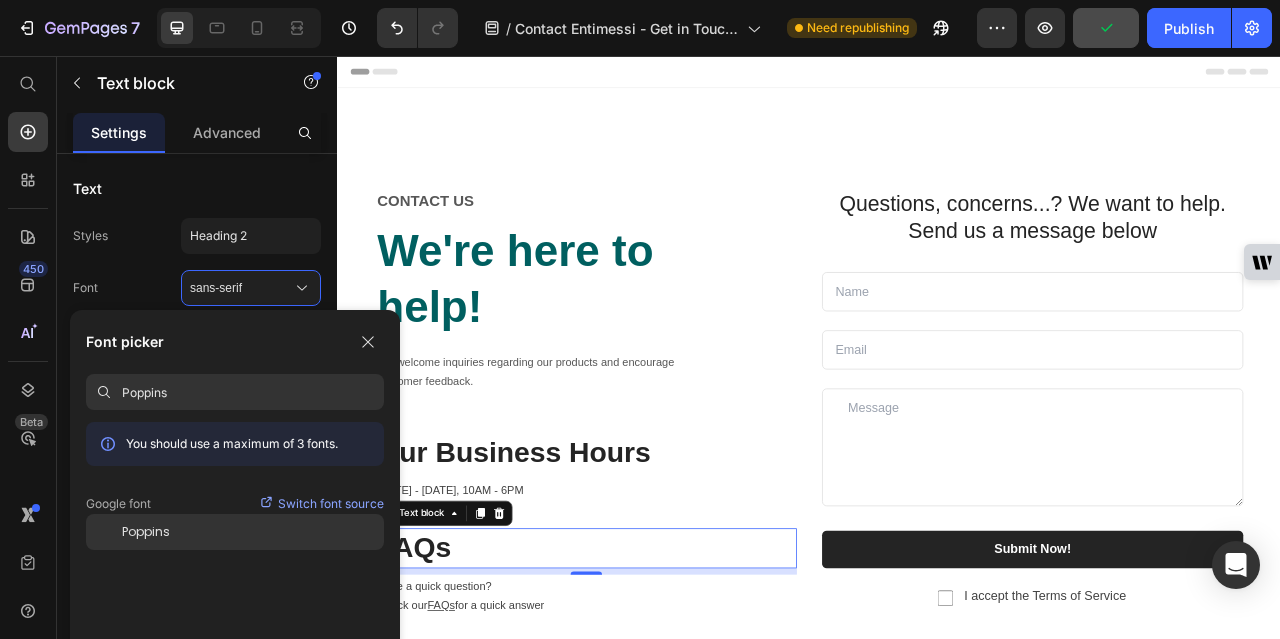 type on "Poppins" 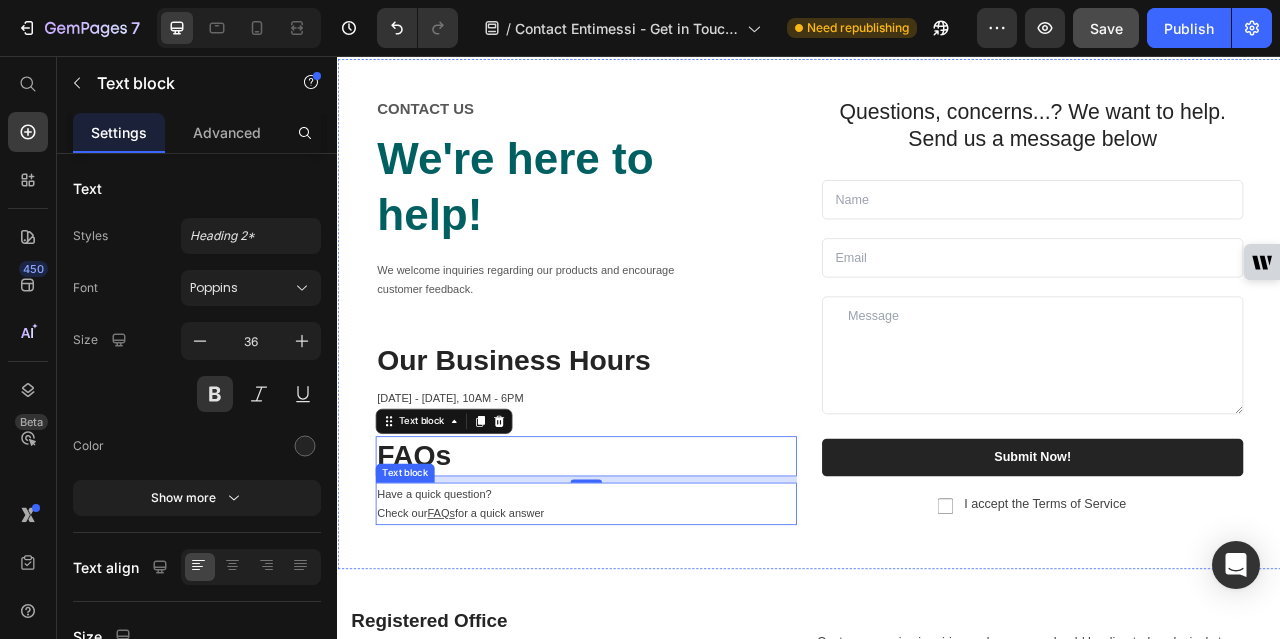 scroll, scrollTop: 200, scrollLeft: 0, axis: vertical 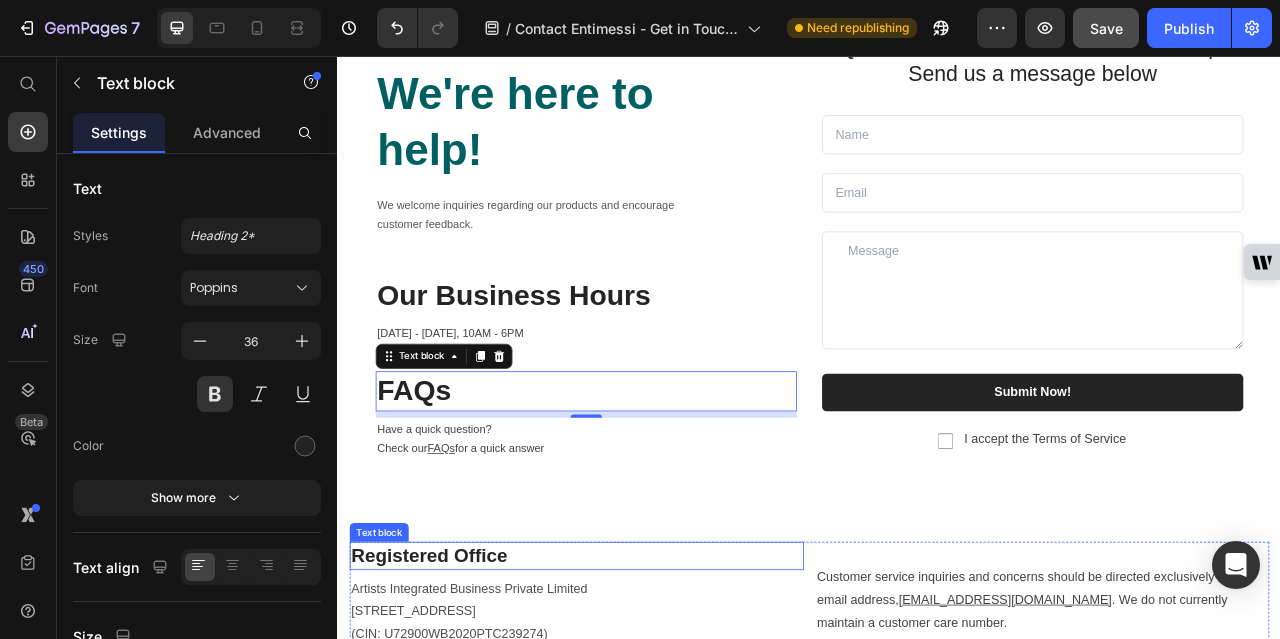 click on "Registered Office" at bounding box center [641, 691] 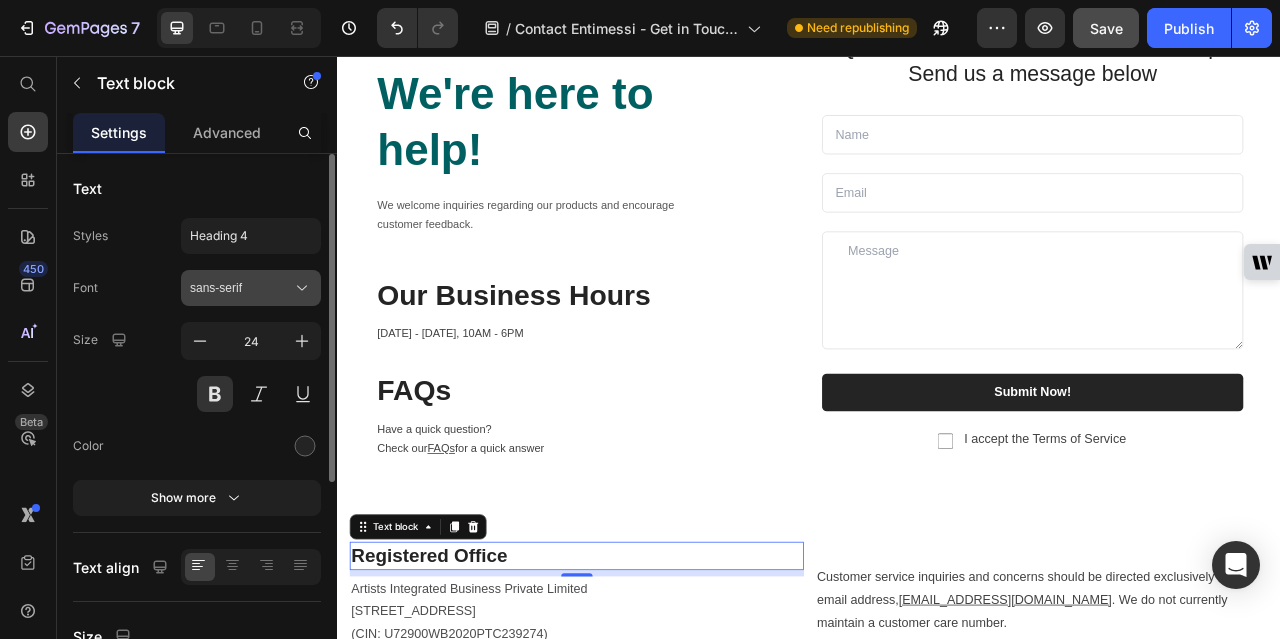 click on "sans-serif" at bounding box center (241, 288) 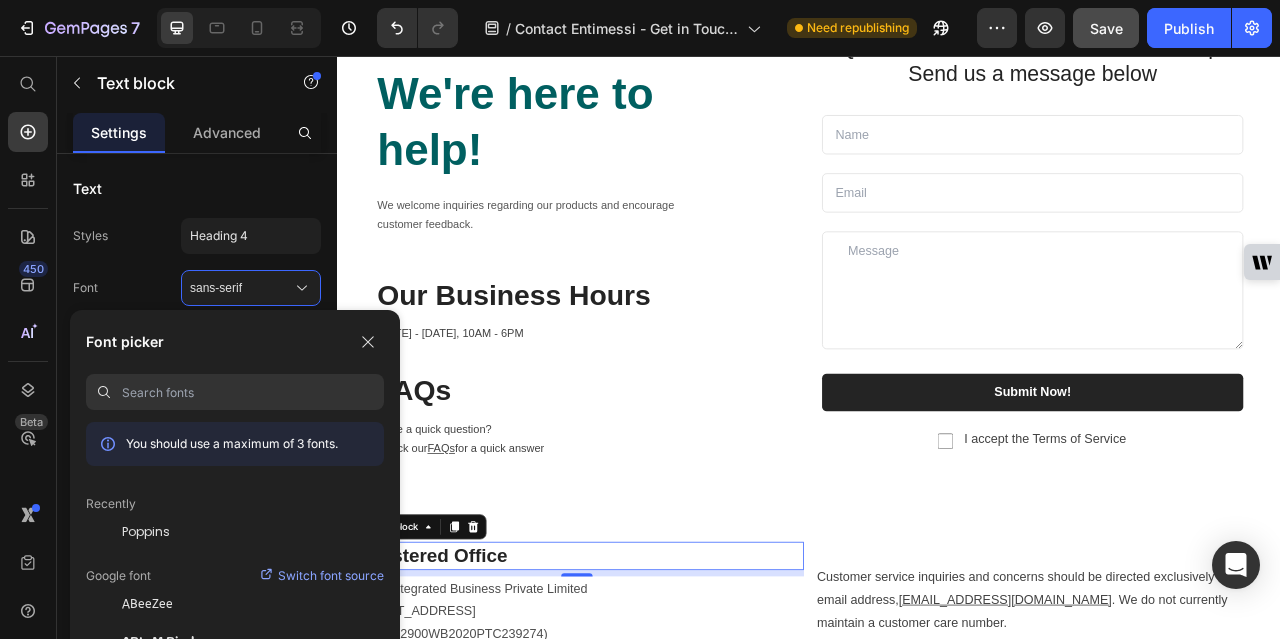 paste on "Poppins" 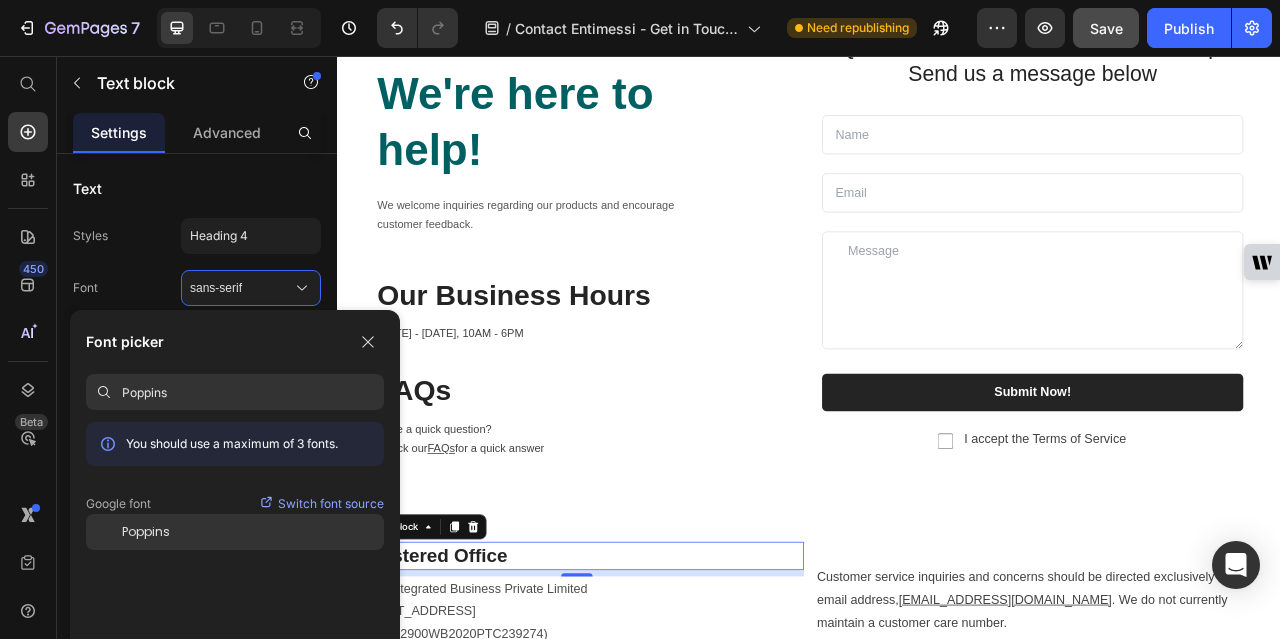 type on "Poppins" 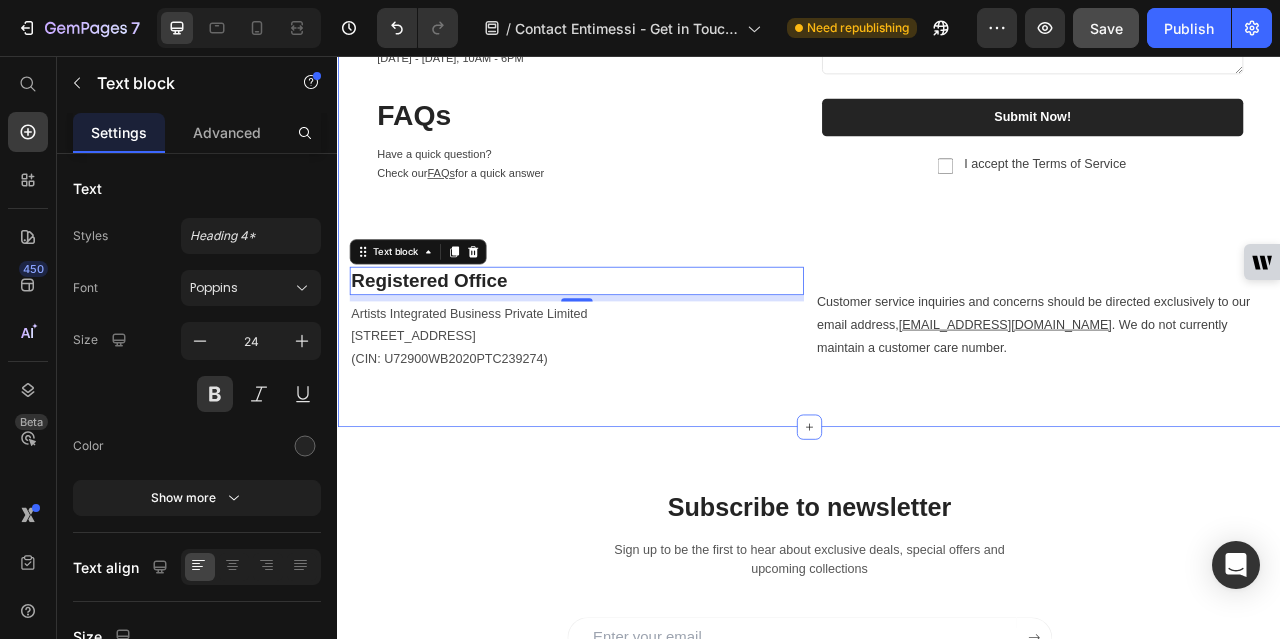scroll, scrollTop: 600, scrollLeft: 0, axis: vertical 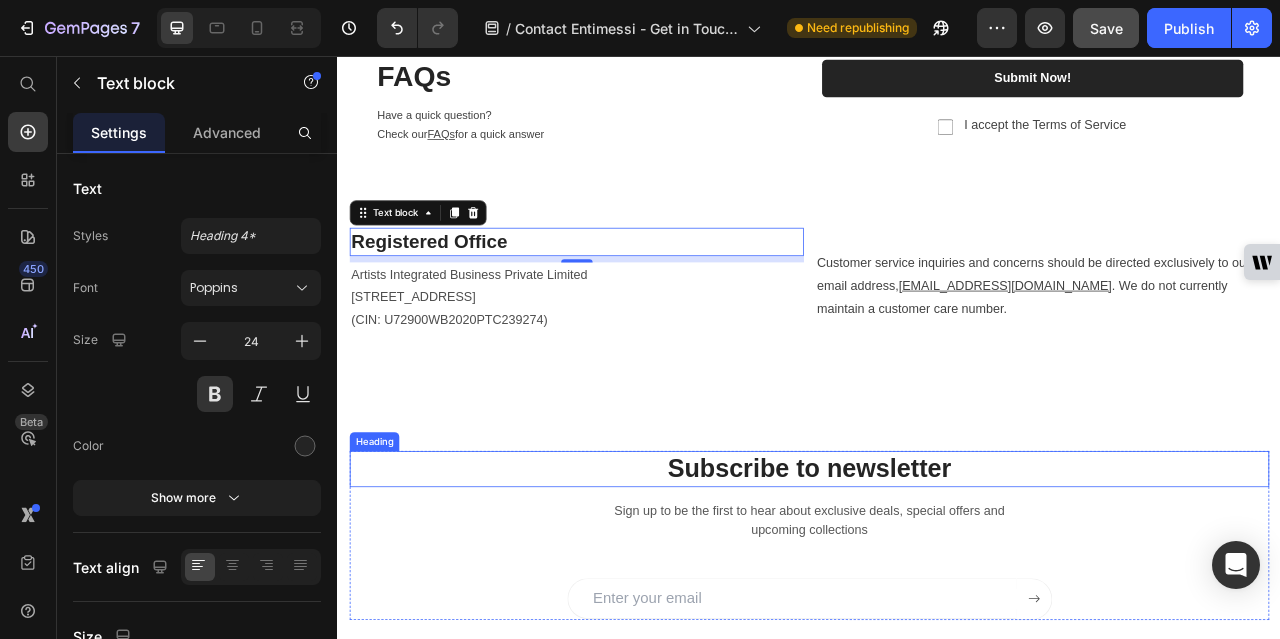 click on "Subscribe to newsletter" at bounding box center [937, 581] 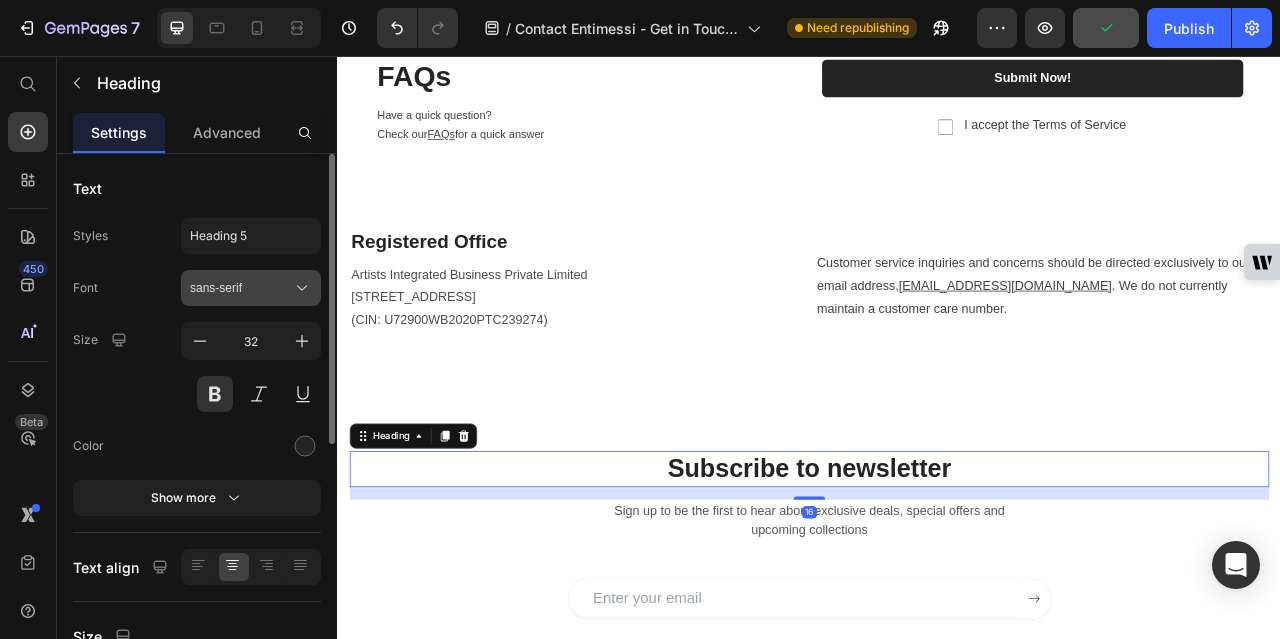 click on "sans-serif" at bounding box center [241, 288] 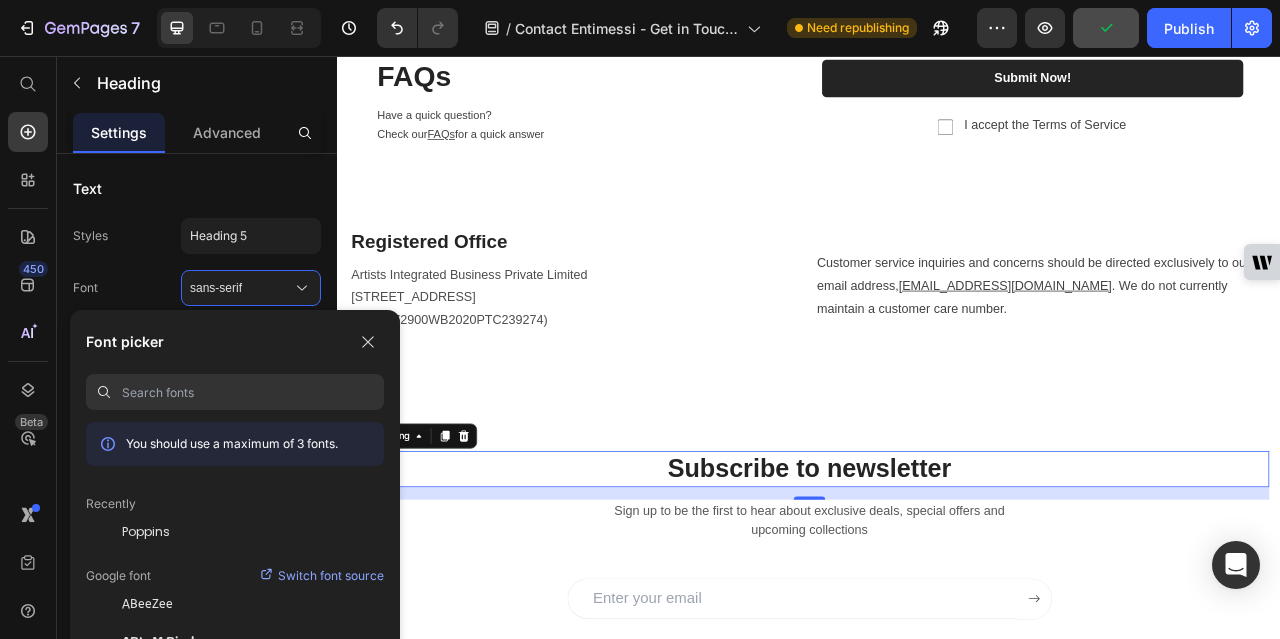 click at bounding box center [253, 392] 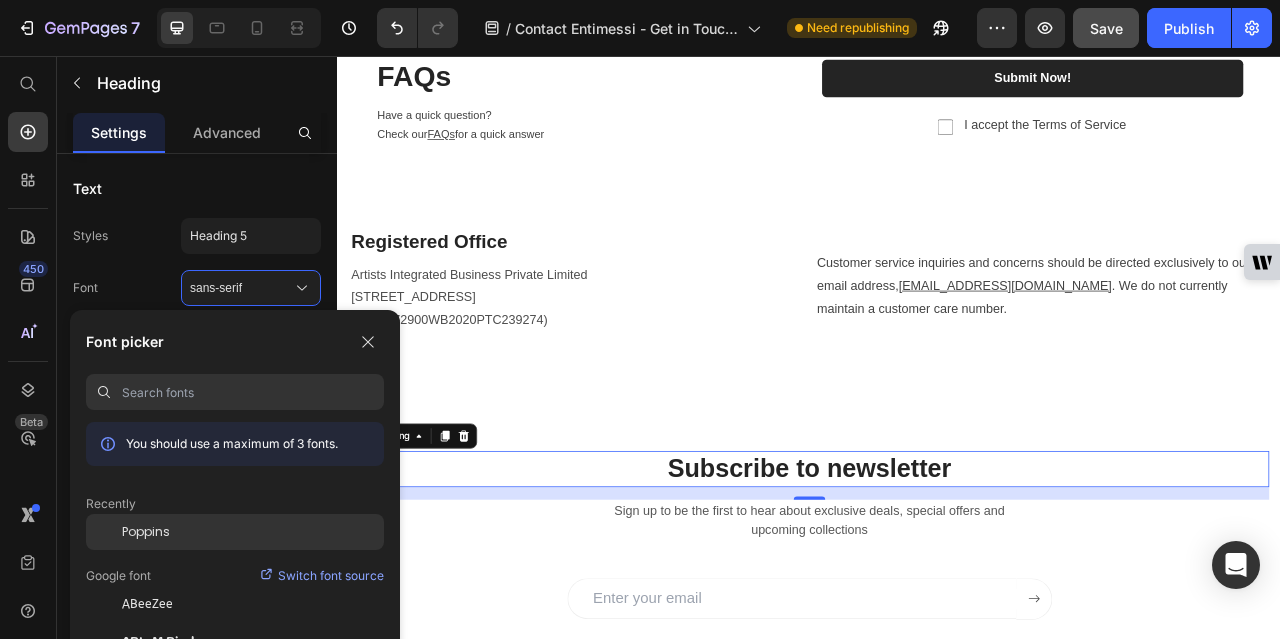 click on "Poppins" at bounding box center [146, 532] 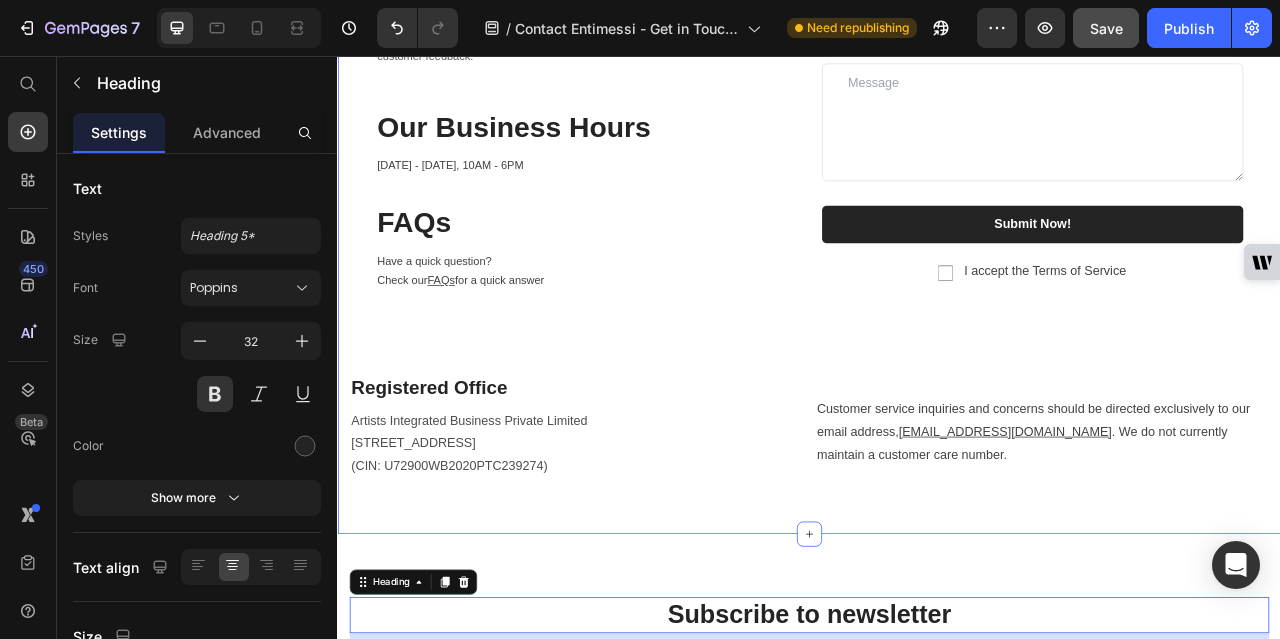 scroll, scrollTop: 200, scrollLeft: 0, axis: vertical 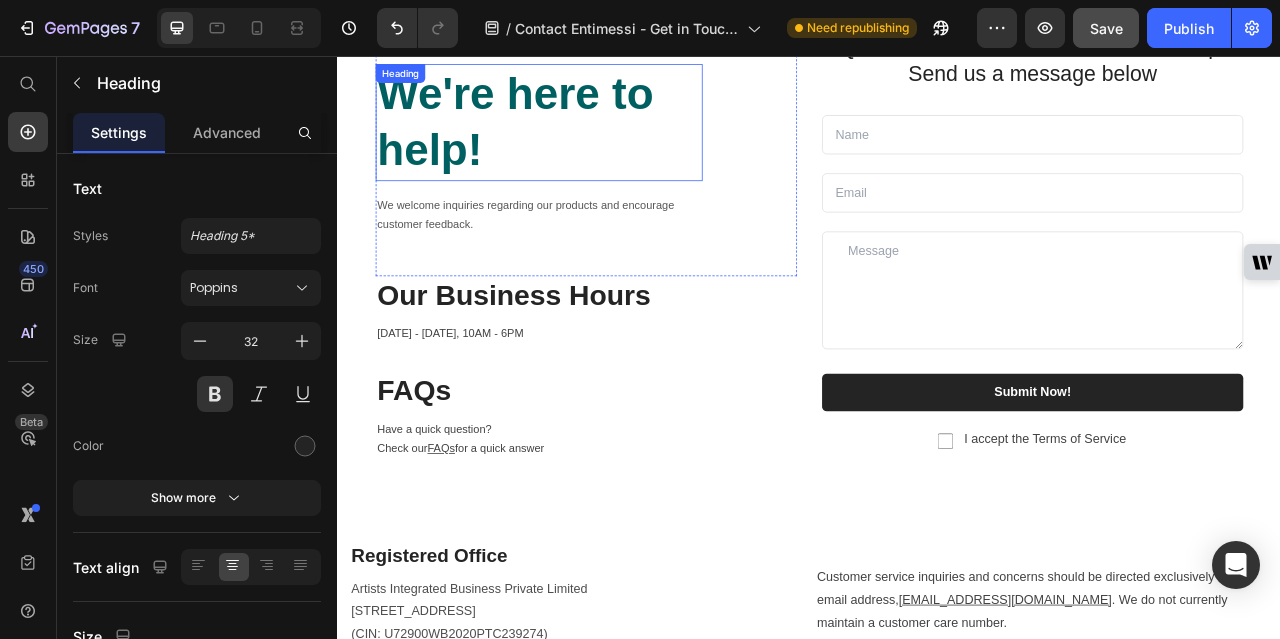 click on "We're here to help!" at bounding box center [593, 141] 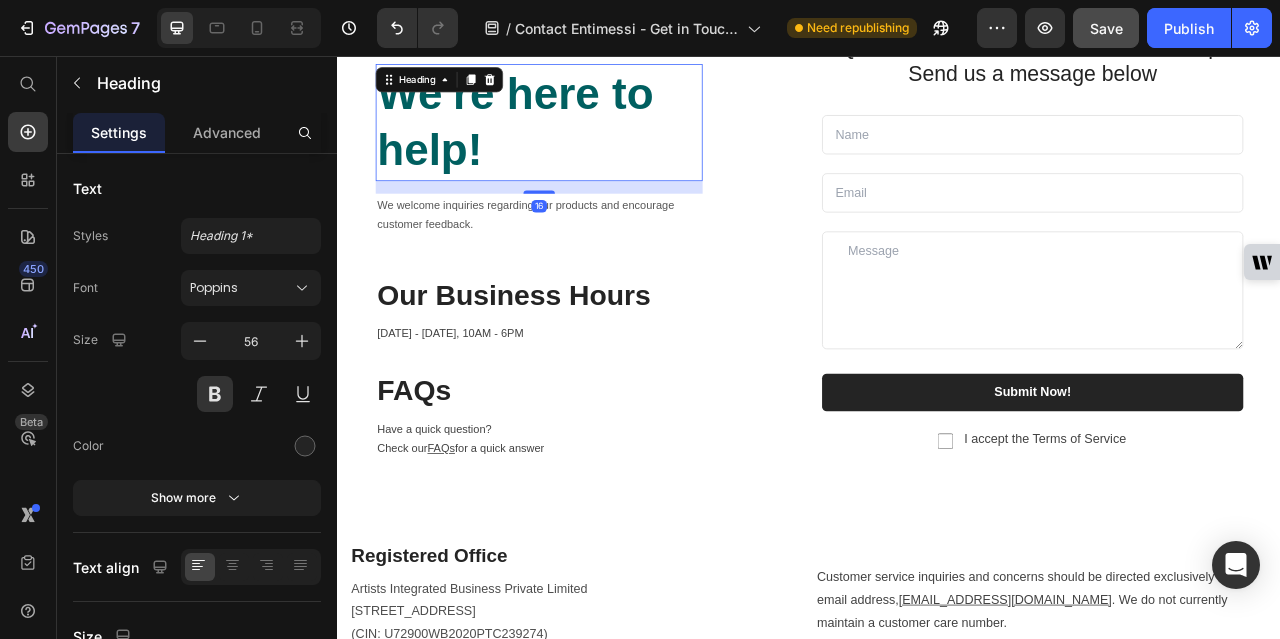 scroll, scrollTop: 0, scrollLeft: 0, axis: both 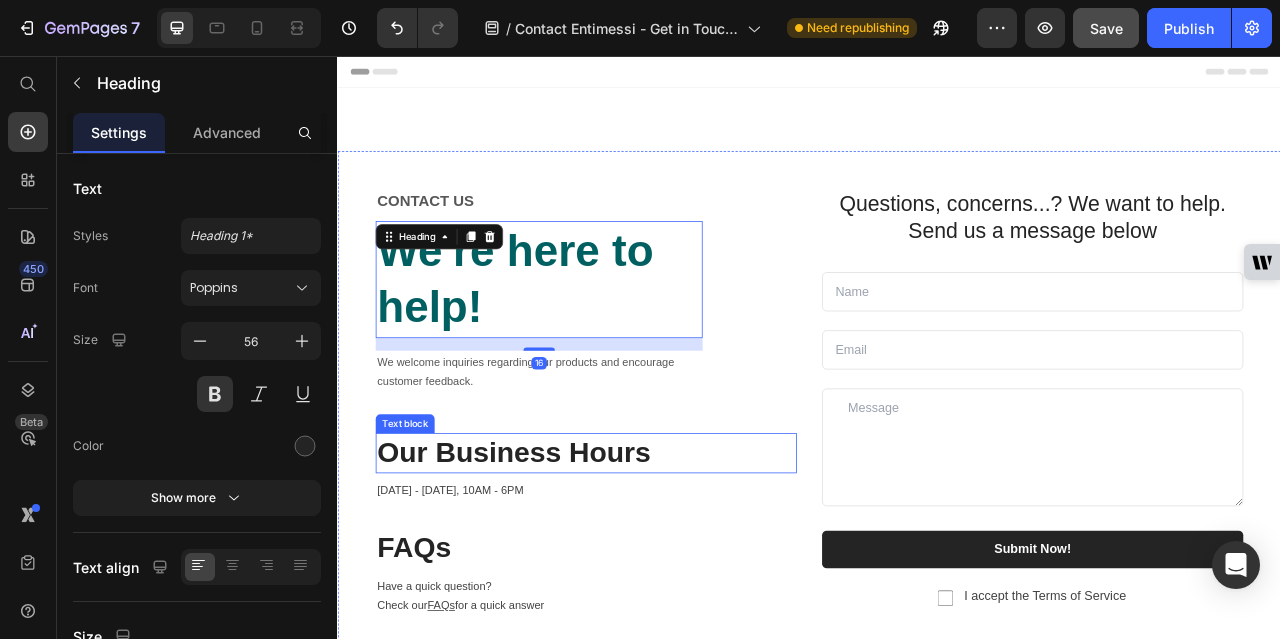 click on "Our Business Hours" at bounding box center [653, 561] 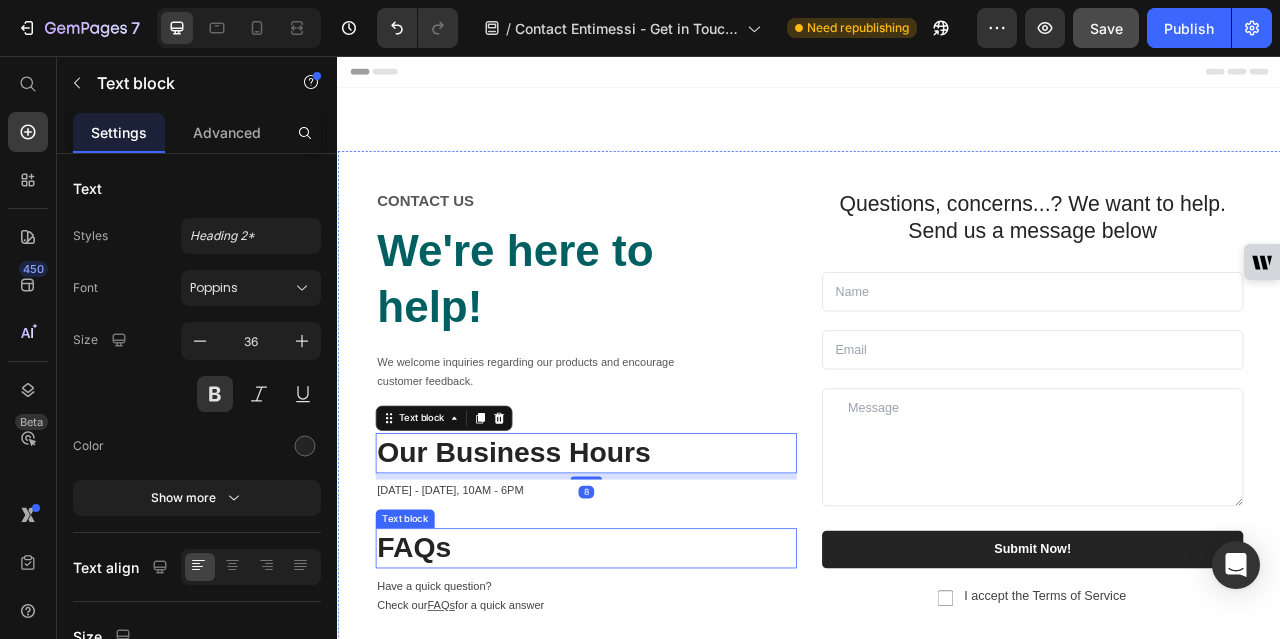 click on "FAQs" at bounding box center (653, 682) 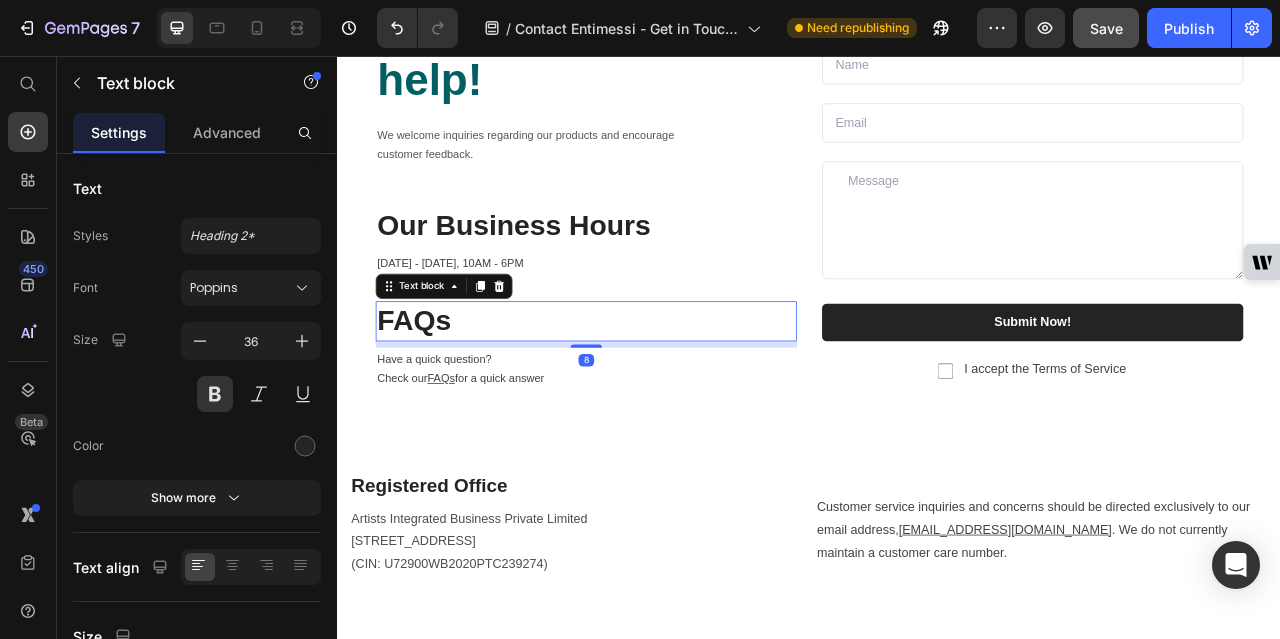 scroll, scrollTop: 400, scrollLeft: 0, axis: vertical 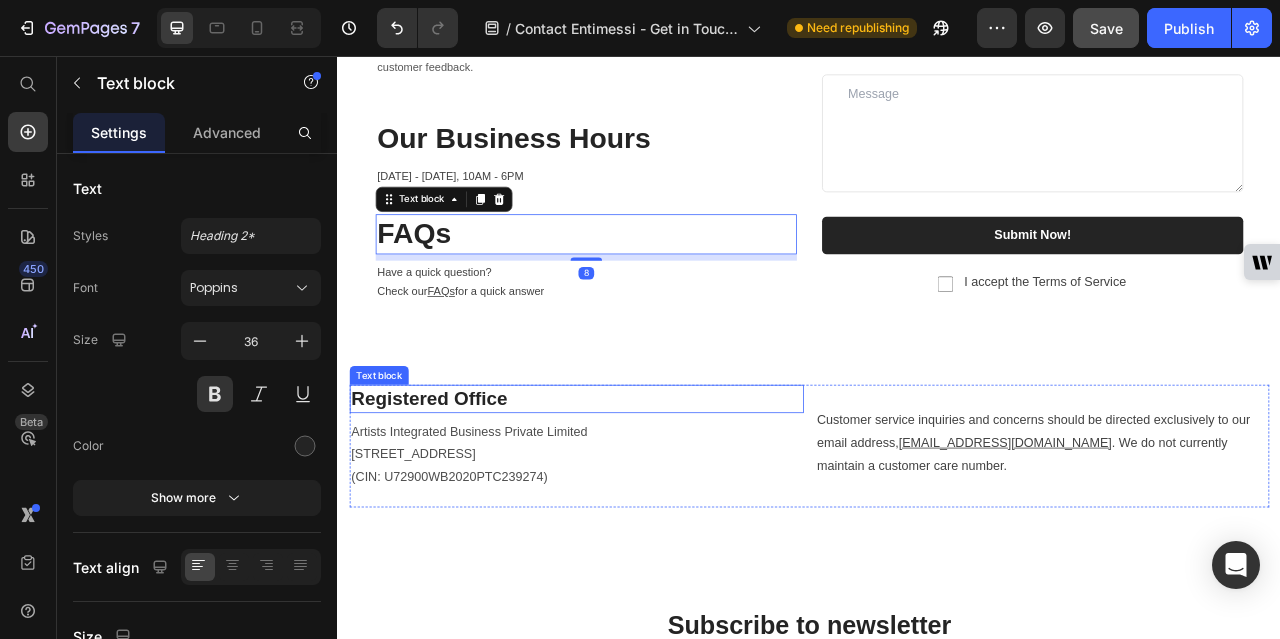 click on "Registered Office" at bounding box center (641, 491) 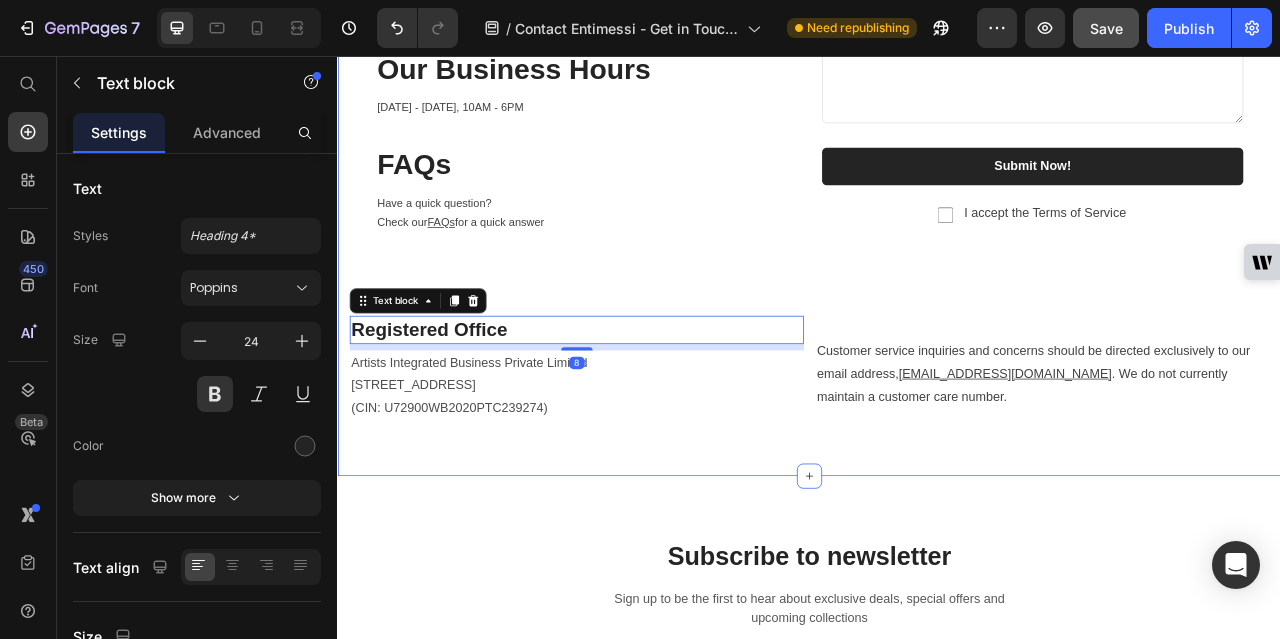scroll, scrollTop: 600, scrollLeft: 0, axis: vertical 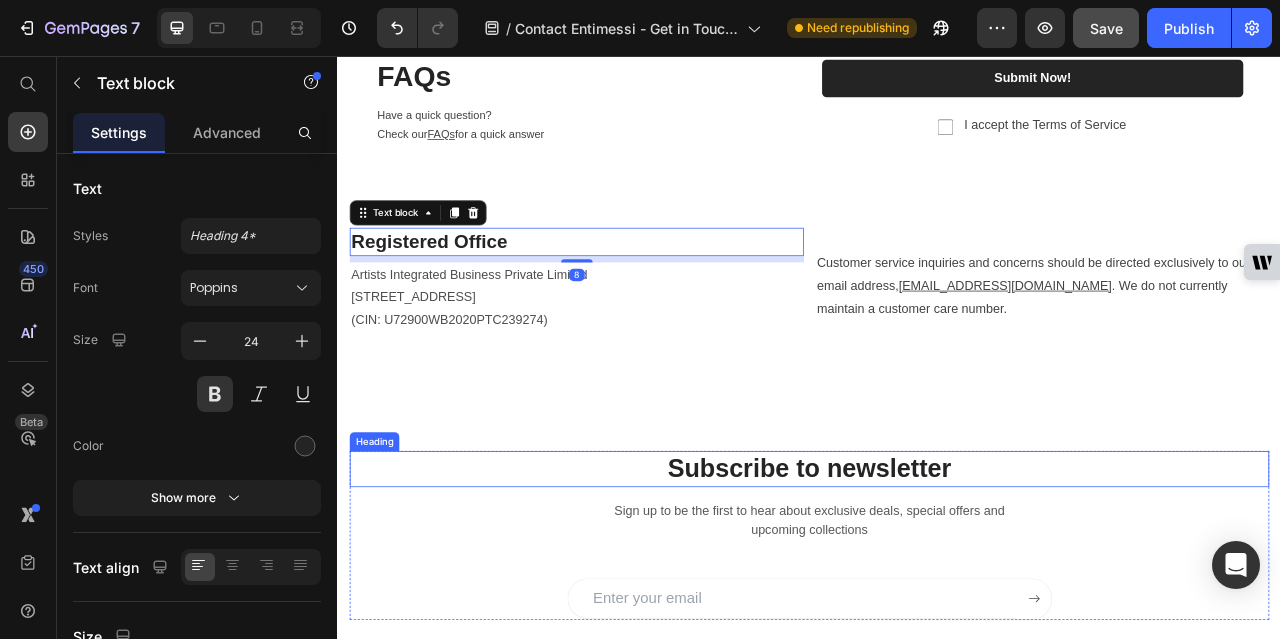 click on "Subscribe to newsletter" at bounding box center [937, 581] 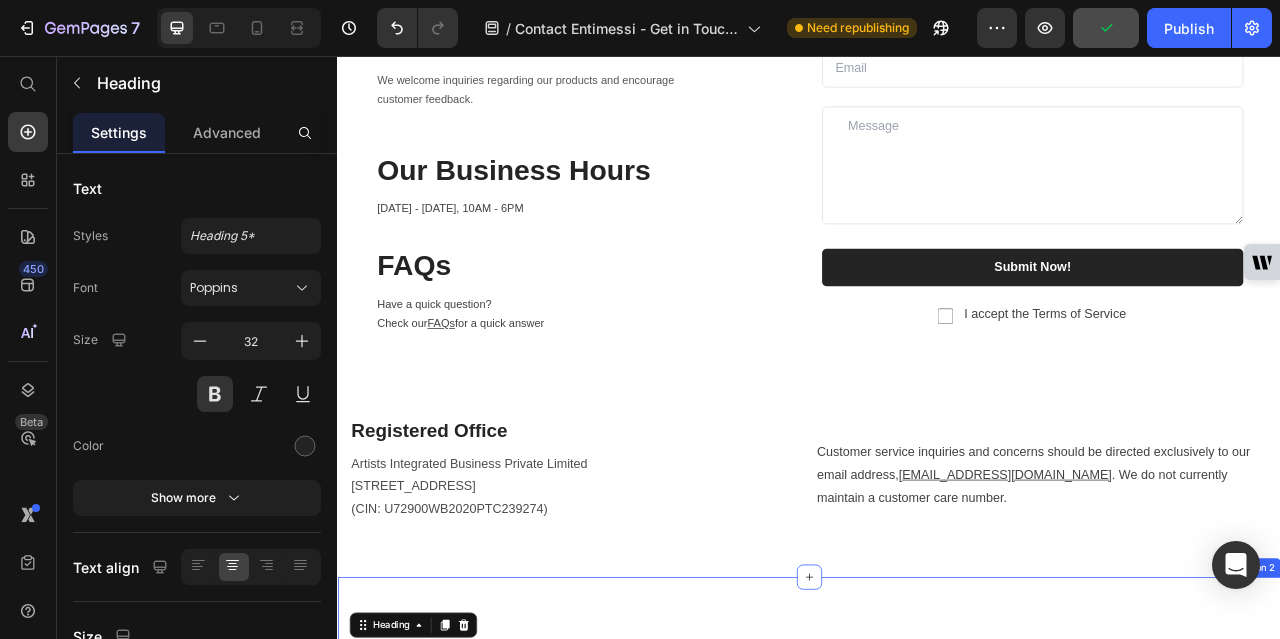 scroll, scrollTop: 100, scrollLeft: 0, axis: vertical 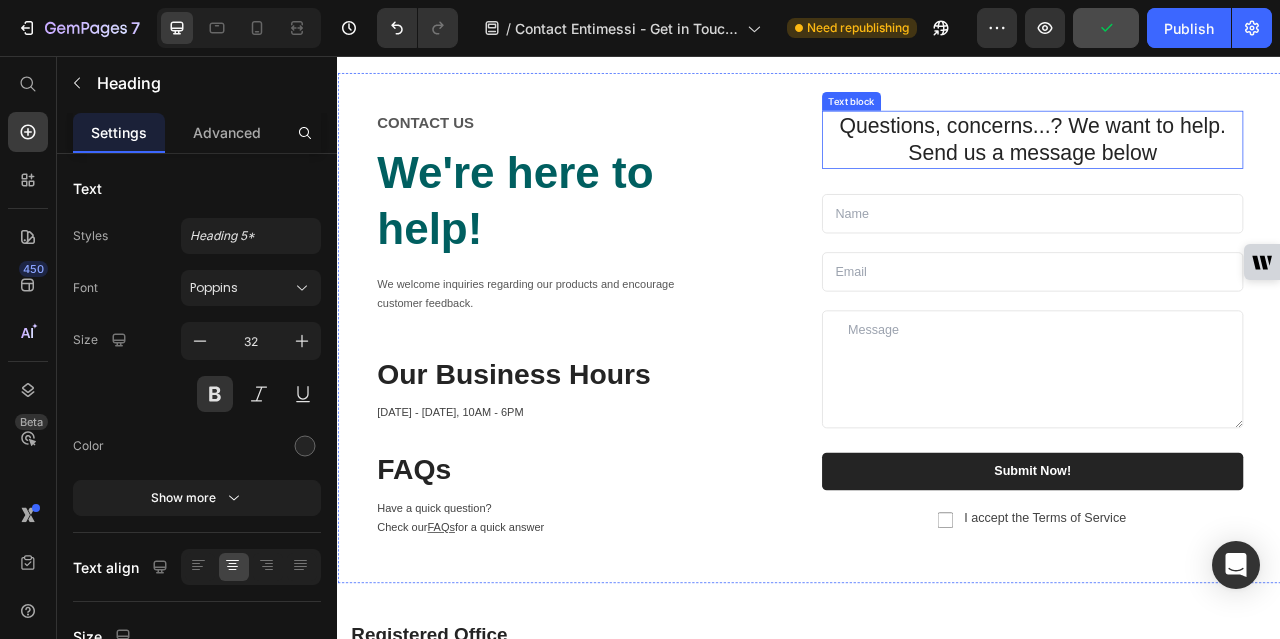 click on "Send us a message below" at bounding box center (1221, 179) 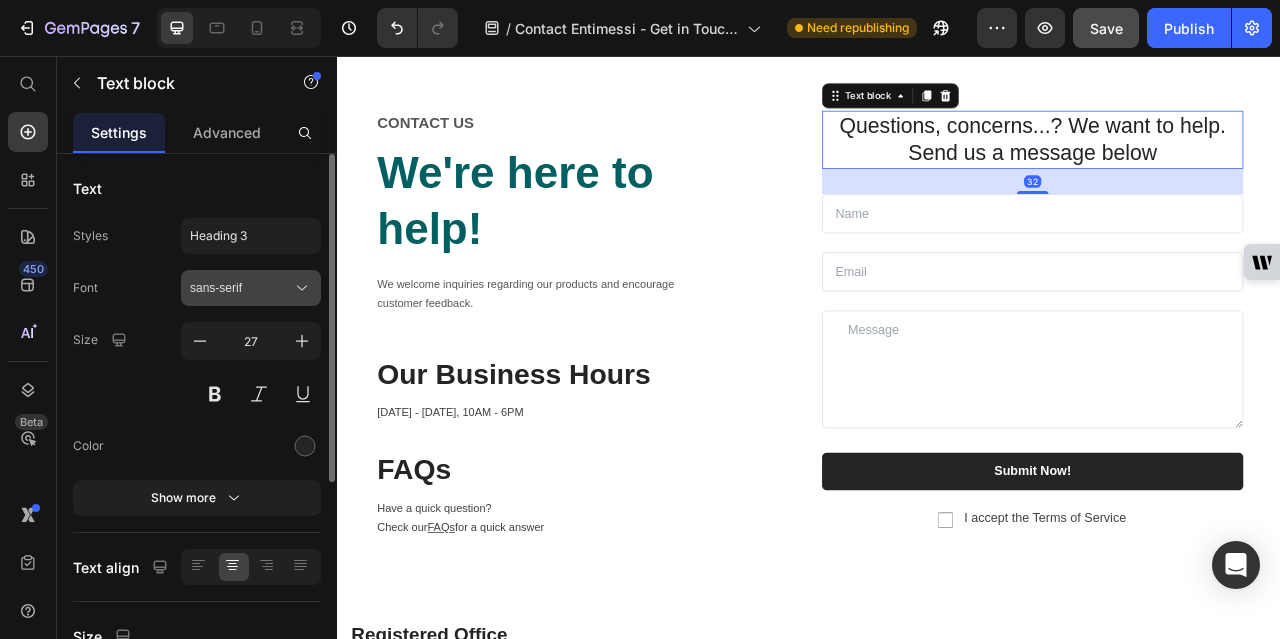 click on "sans-serif" at bounding box center (241, 288) 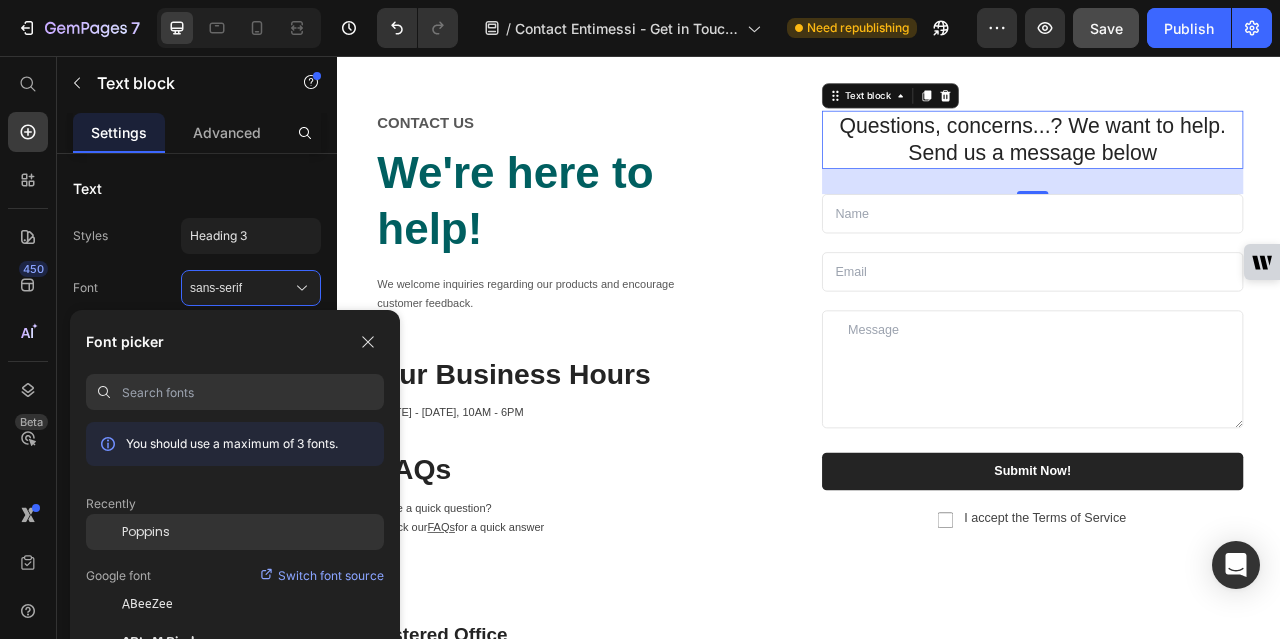click on "Poppins" at bounding box center (146, 532) 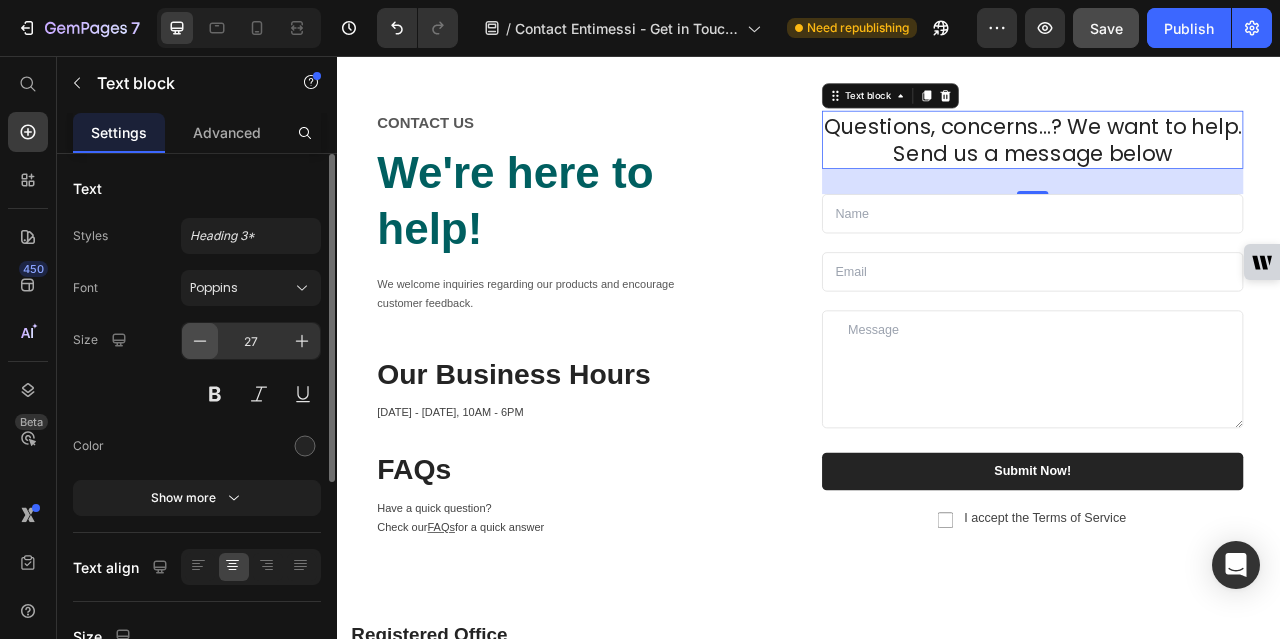 click 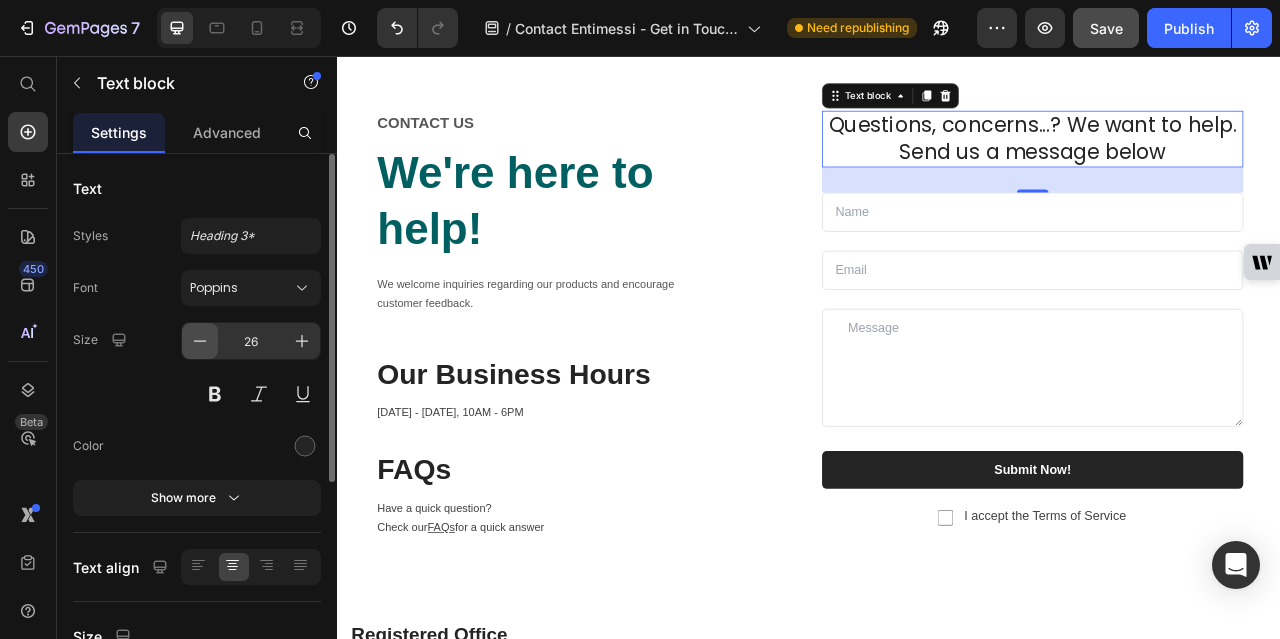 click 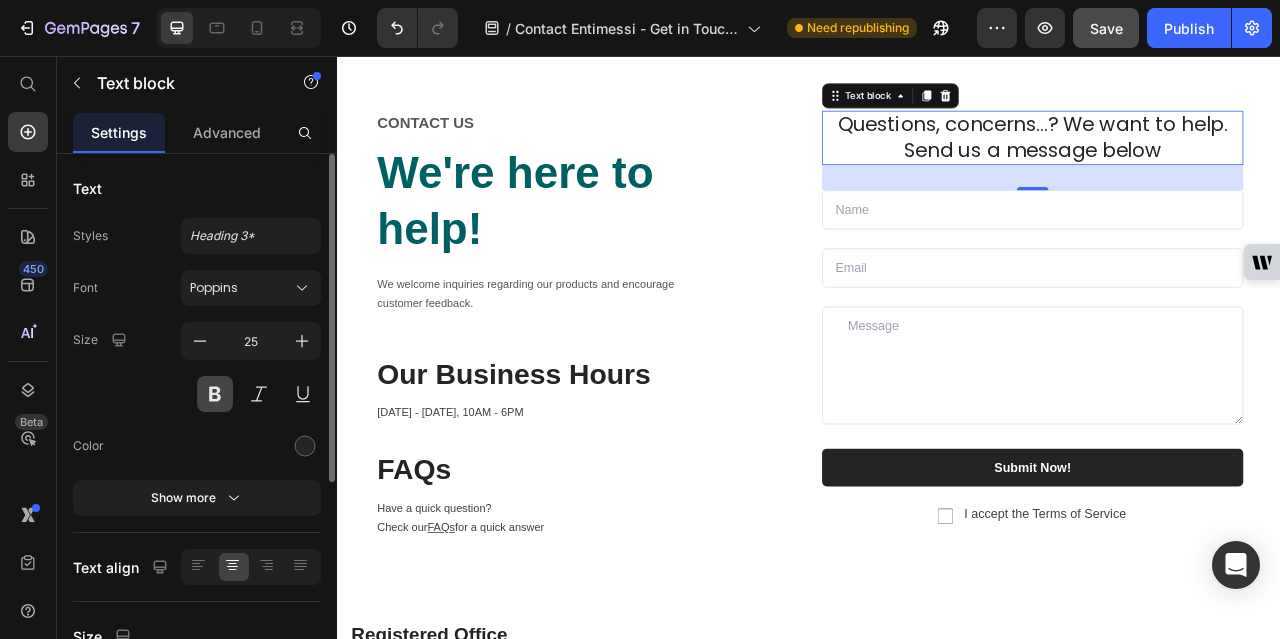 click at bounding box center (215, 394) 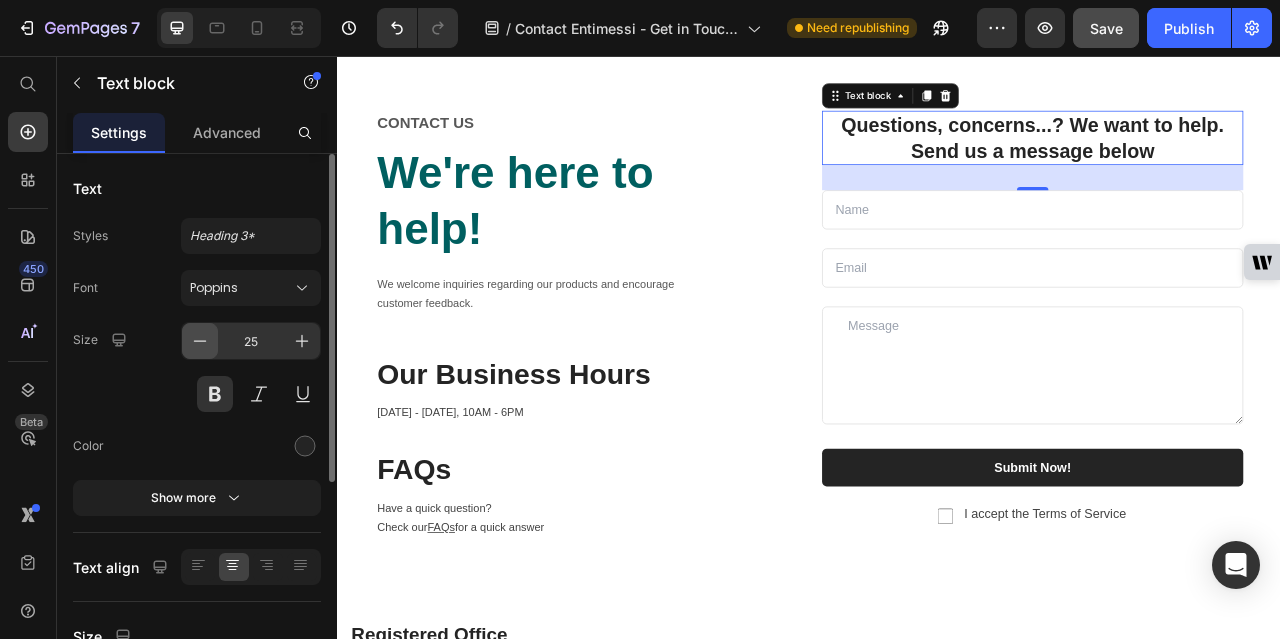 click at bounding box center [200, 341] 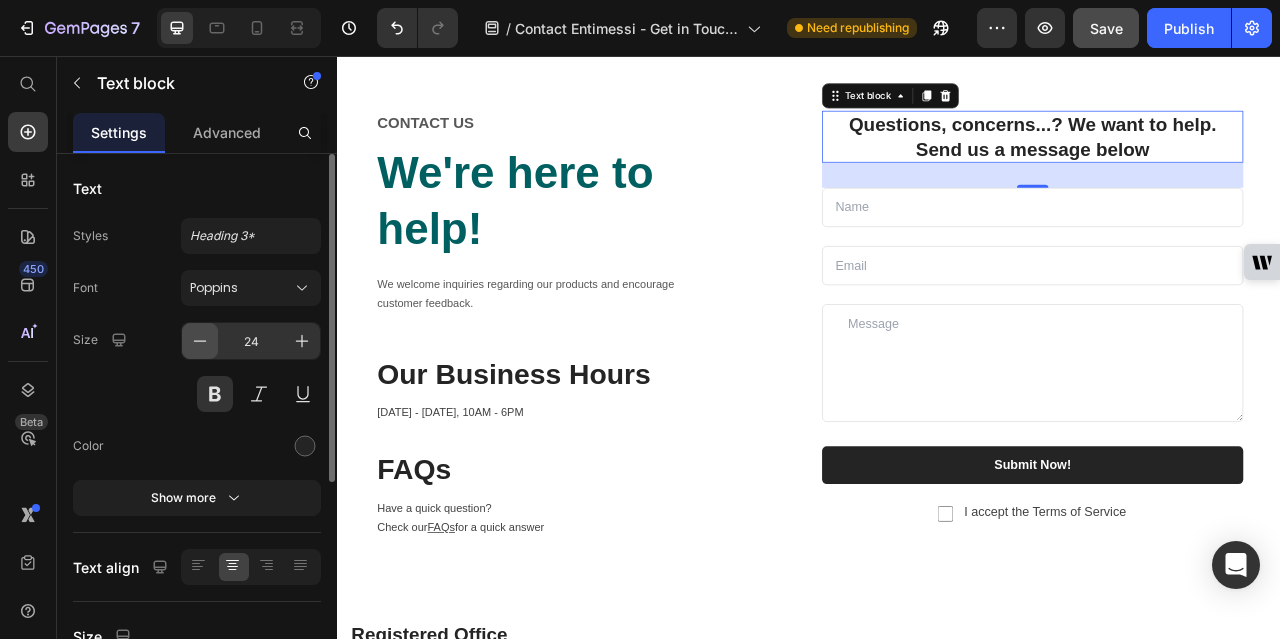 click at bounding box center (200, 341) 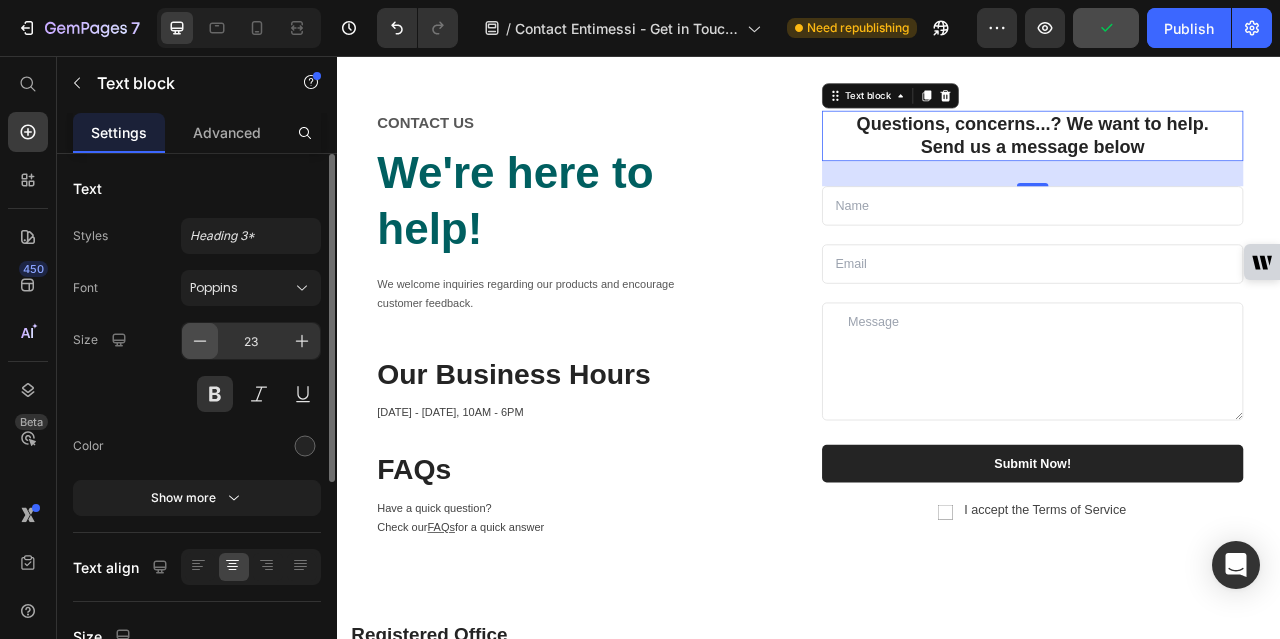 click at bounding box center [200, 341] 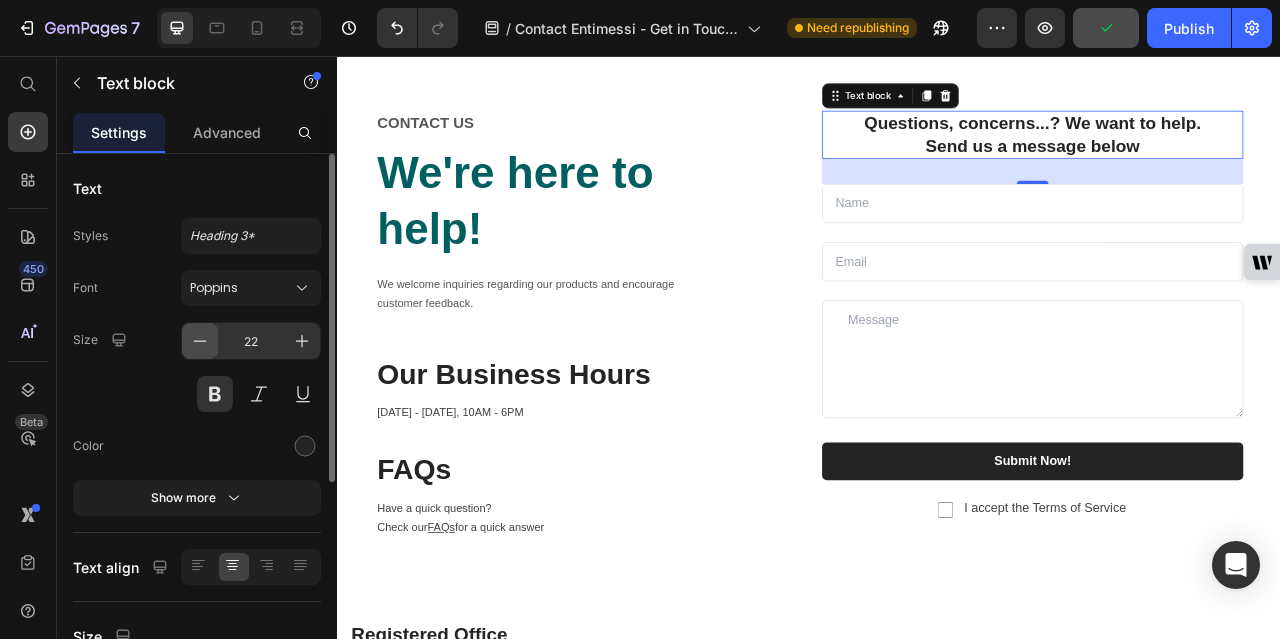 click at bounding box center (200, 341) 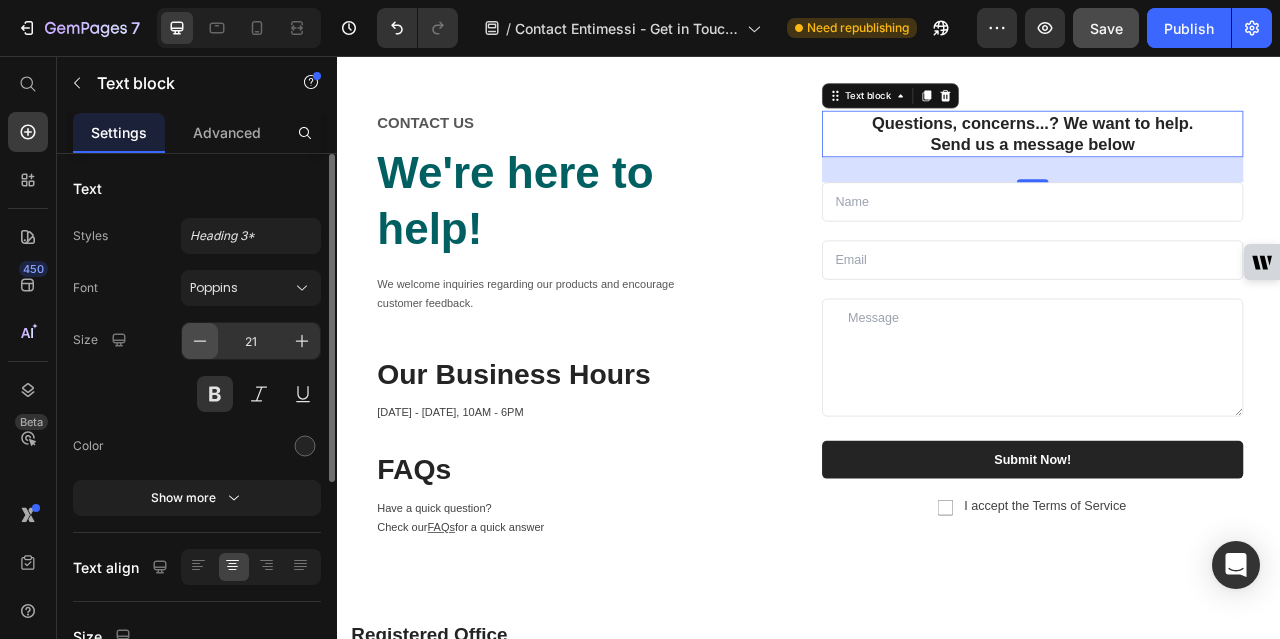 click at bounding box center (200, 341) 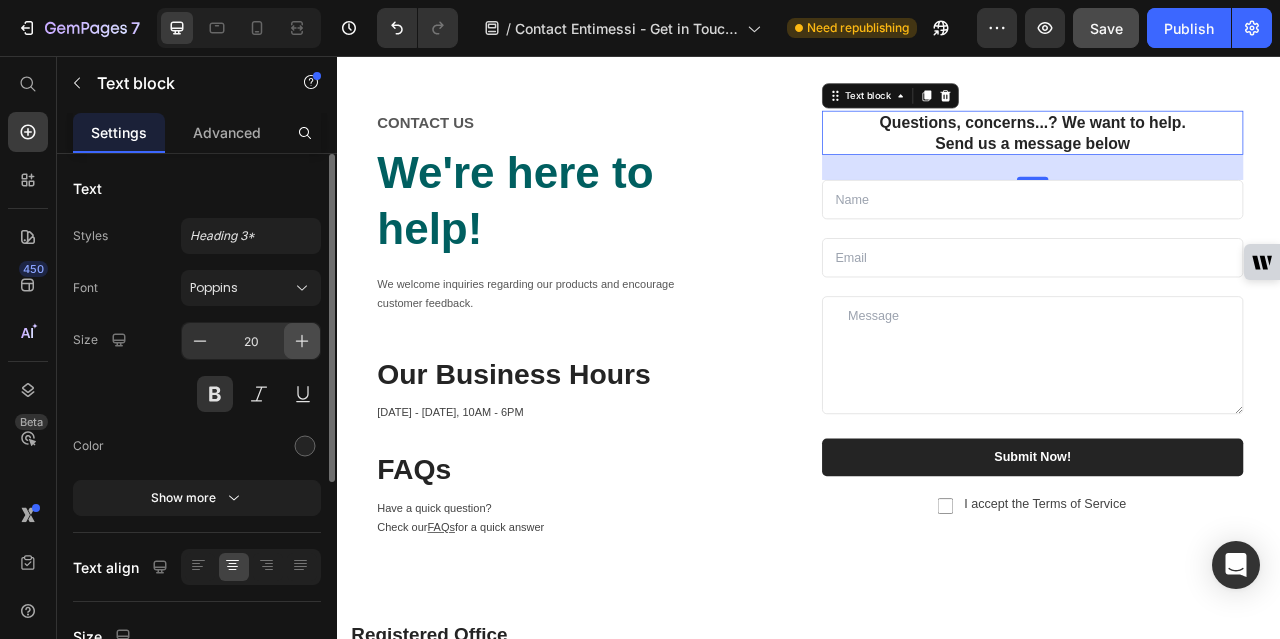 click at bounding box center (302, 341) 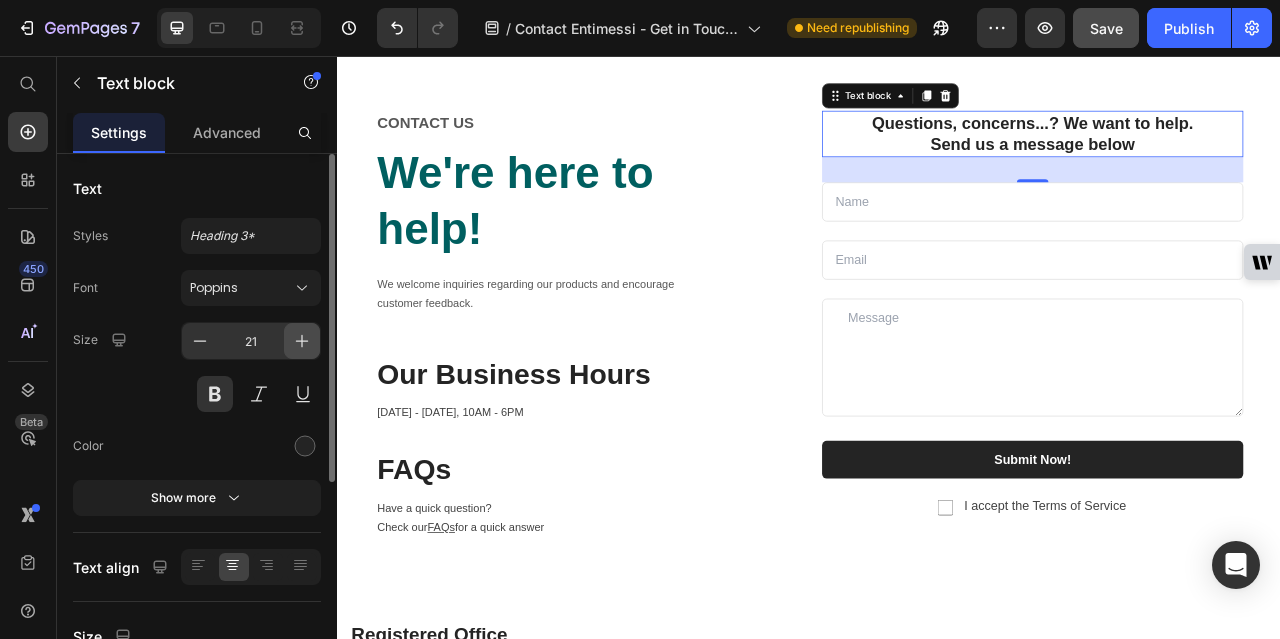 click at bounding box center [302, 341] 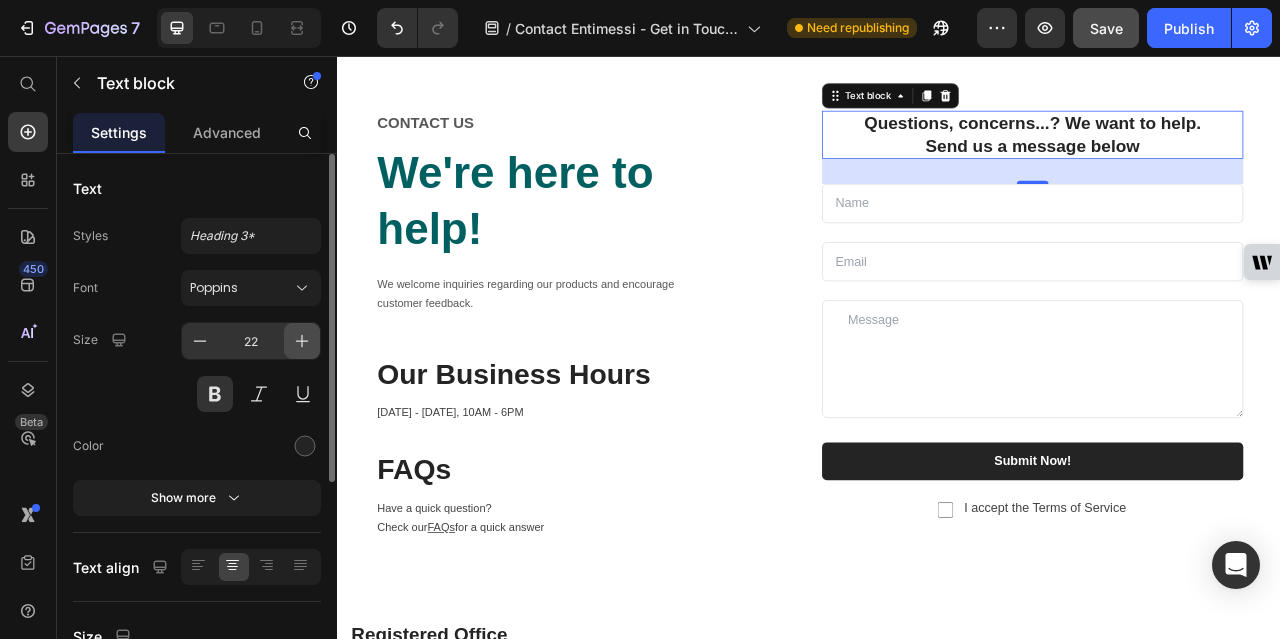click at bounding box center [302, 341] 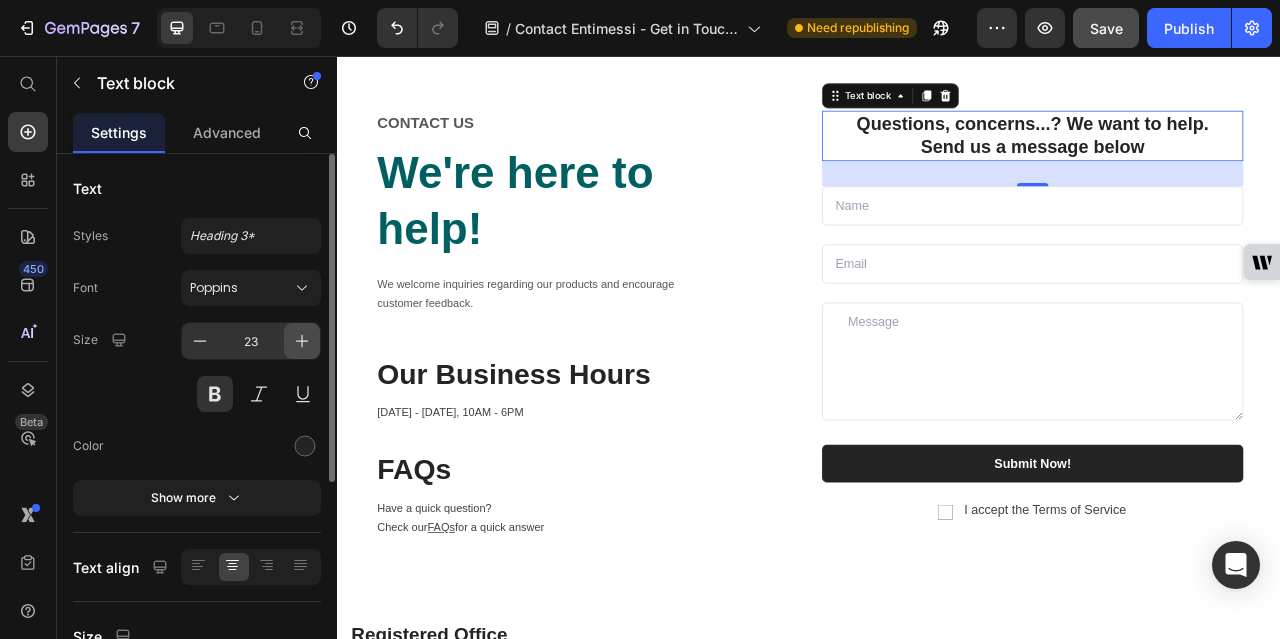 click at bounding box center [302, 341] 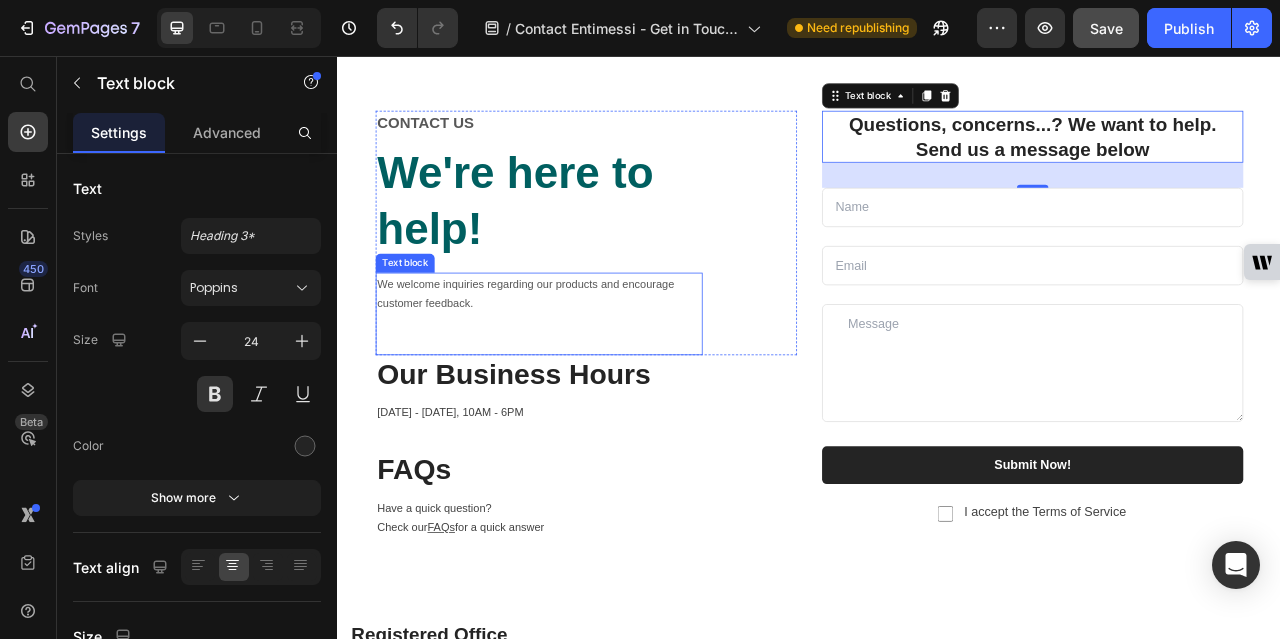 click on "We welcome inquiries regarding our products and encourage customer feedback." at bounding box center [593, 358] 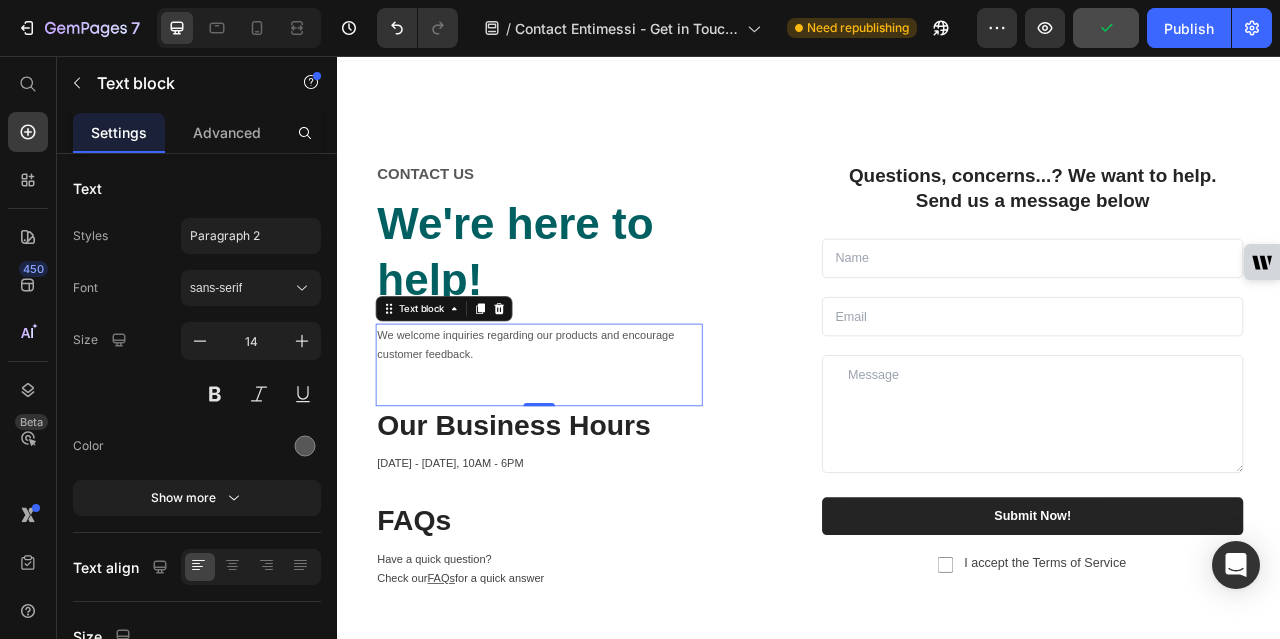 scroll, scrollTop: 0, scrollLeft: 0, axis: both 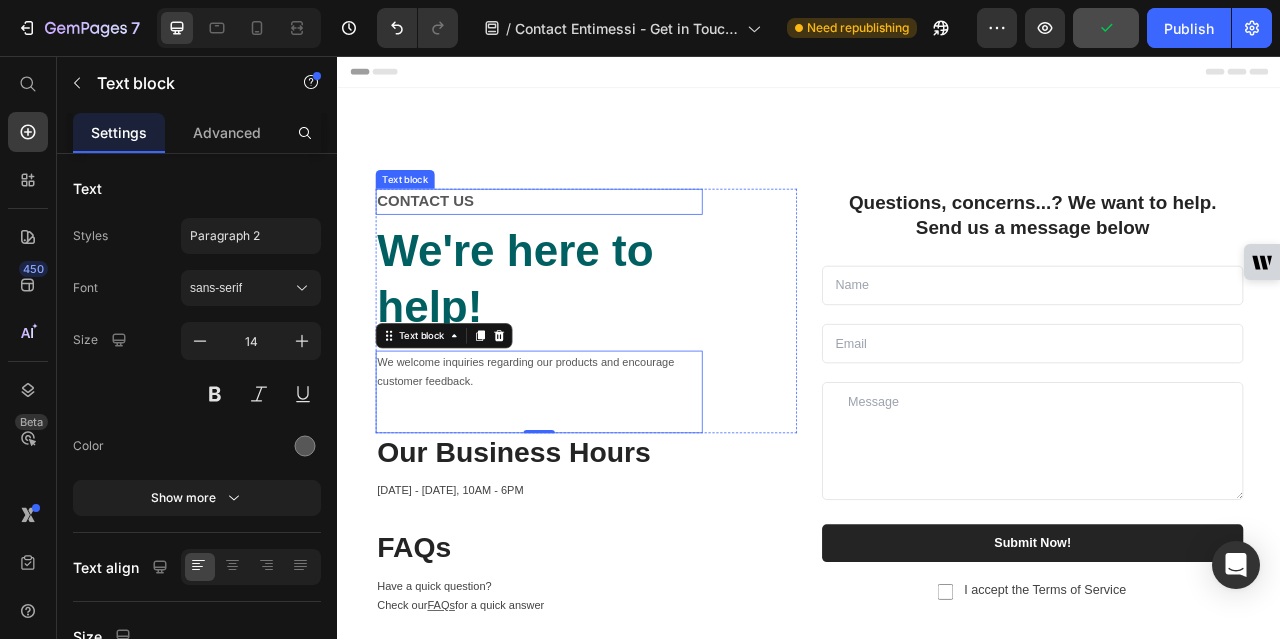 click on "CONTACT US" at bounding box center [593, 241] 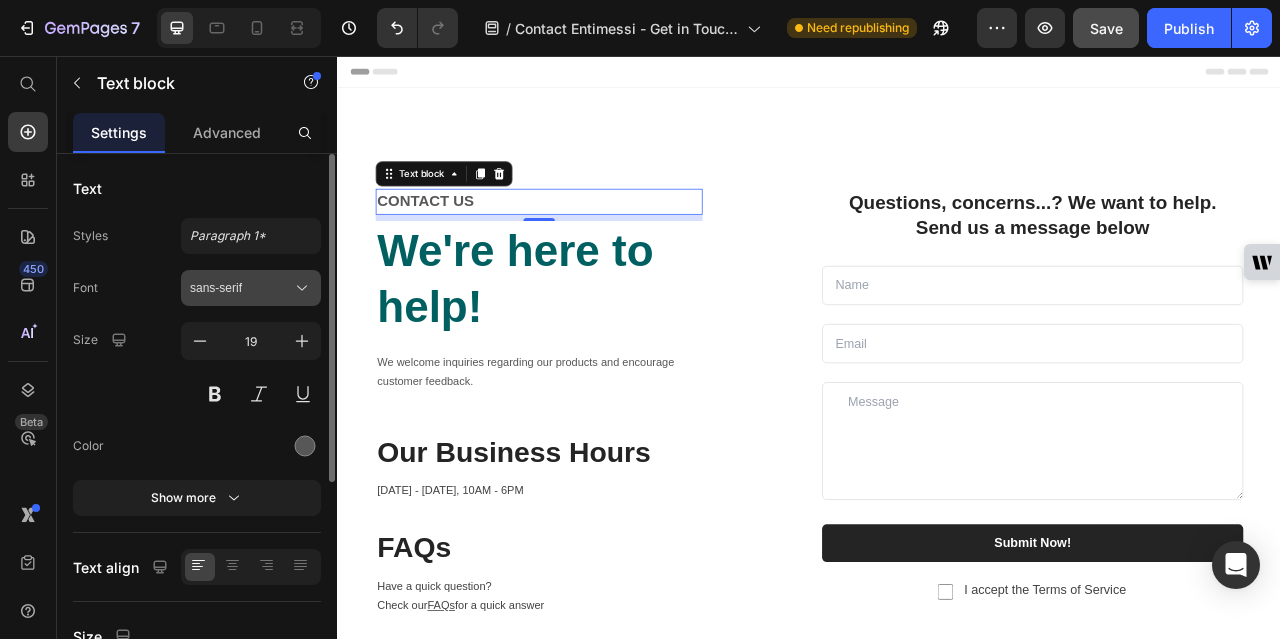 click on "sans-serif" at bounding box center [241, 288] 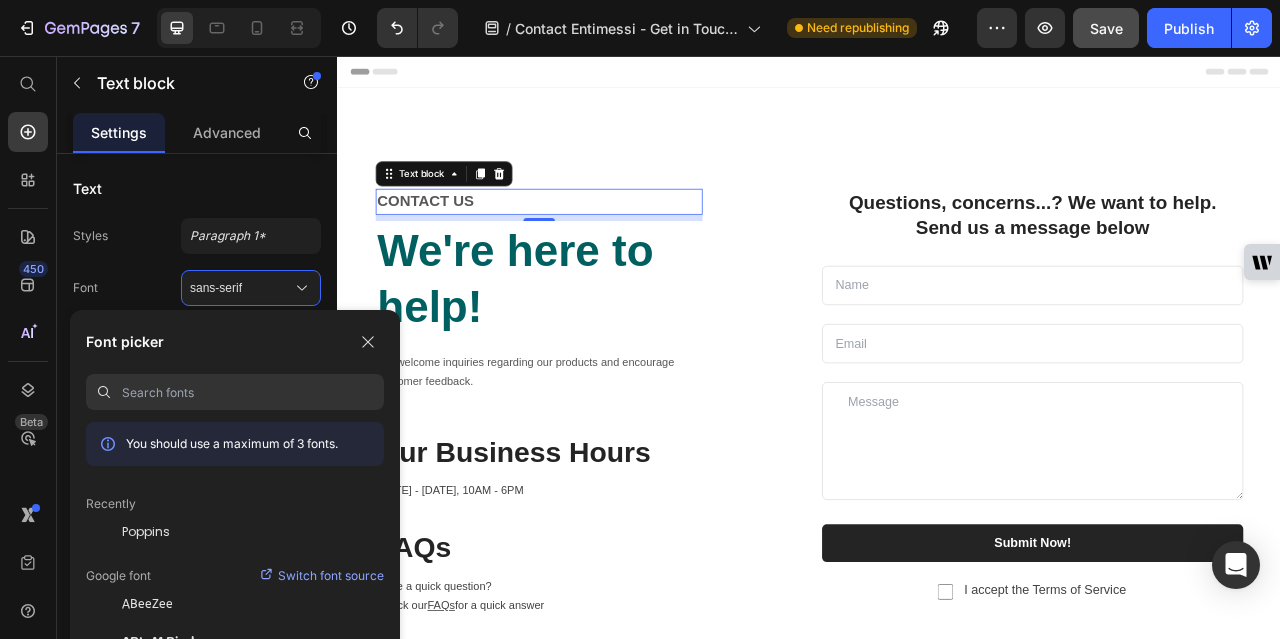 paste on "•	[GEOGRAPHIC_DATA]" 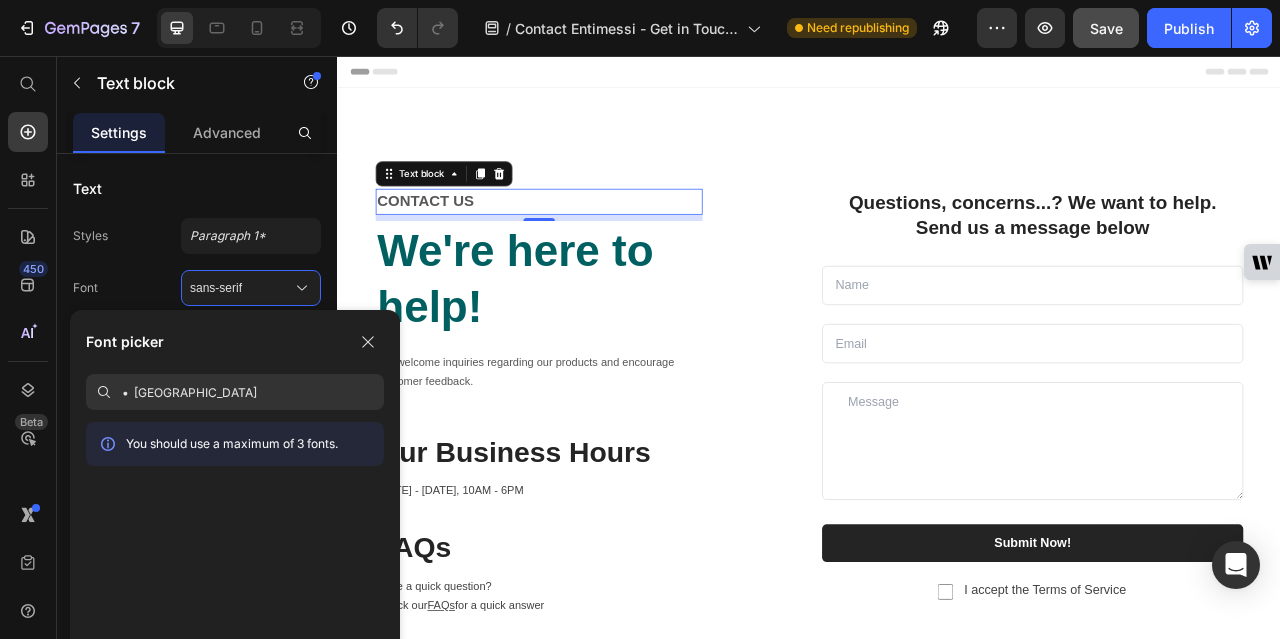 drag, startPoint x: 138, startPoint y: 393, endPoint x: 96, endPoint y: 383, distance: 43.174065 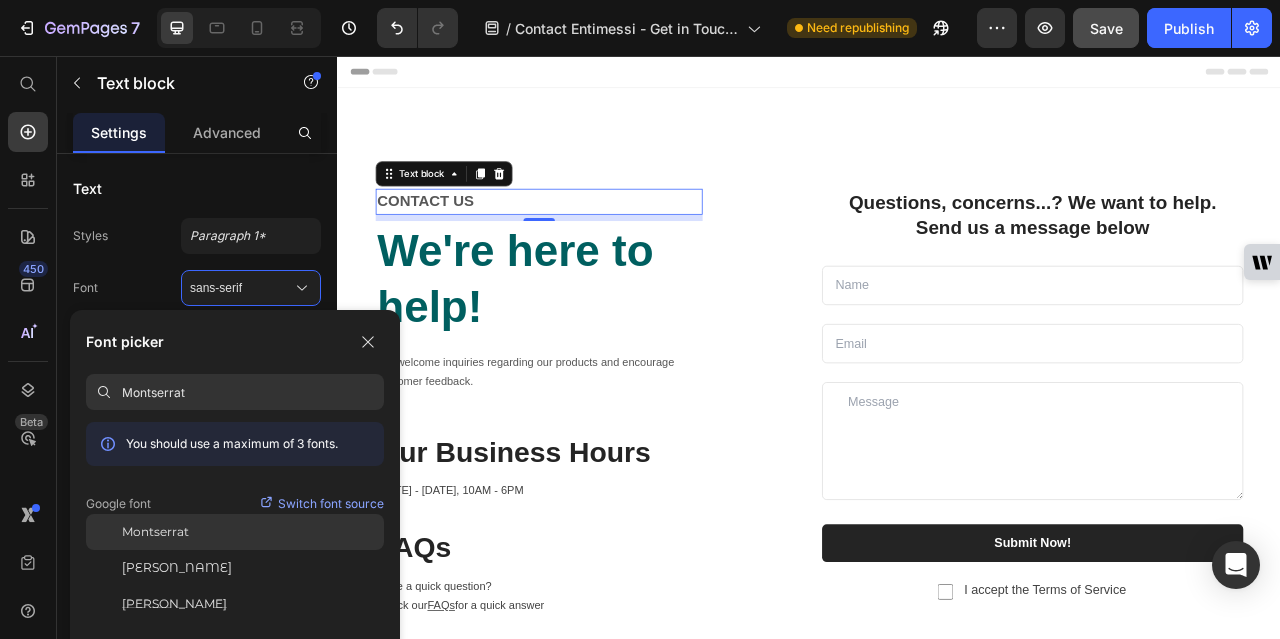 type on "Montserrat" 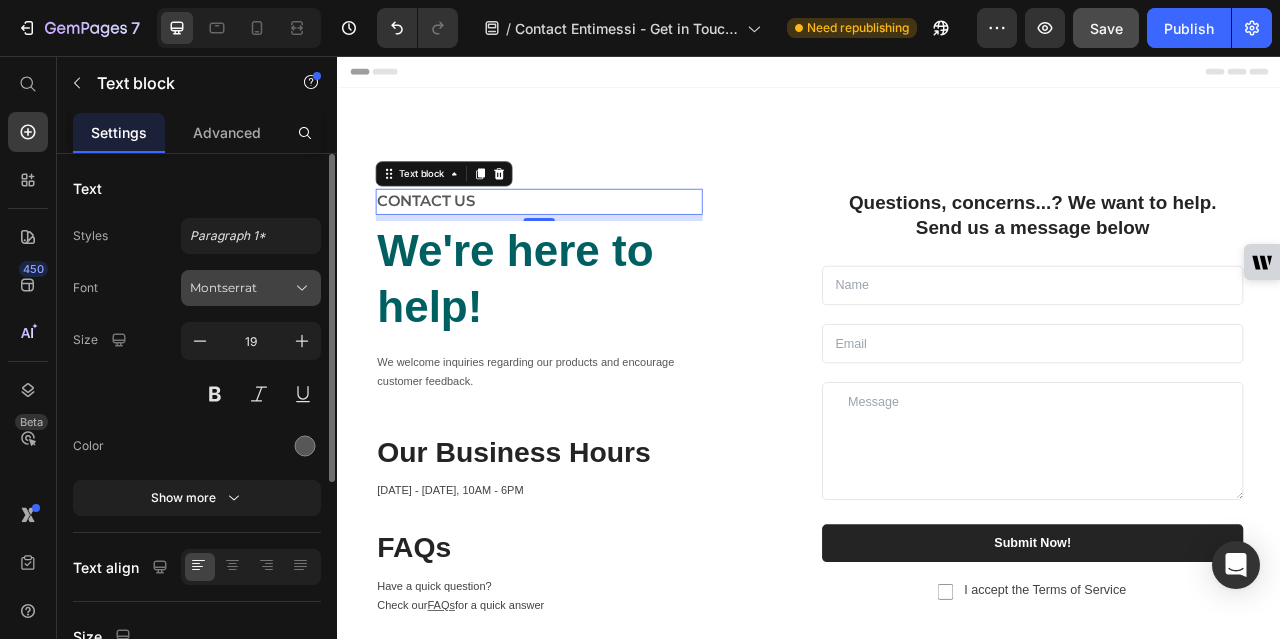 click on "Montserrat" at bounding box center (241, 288) 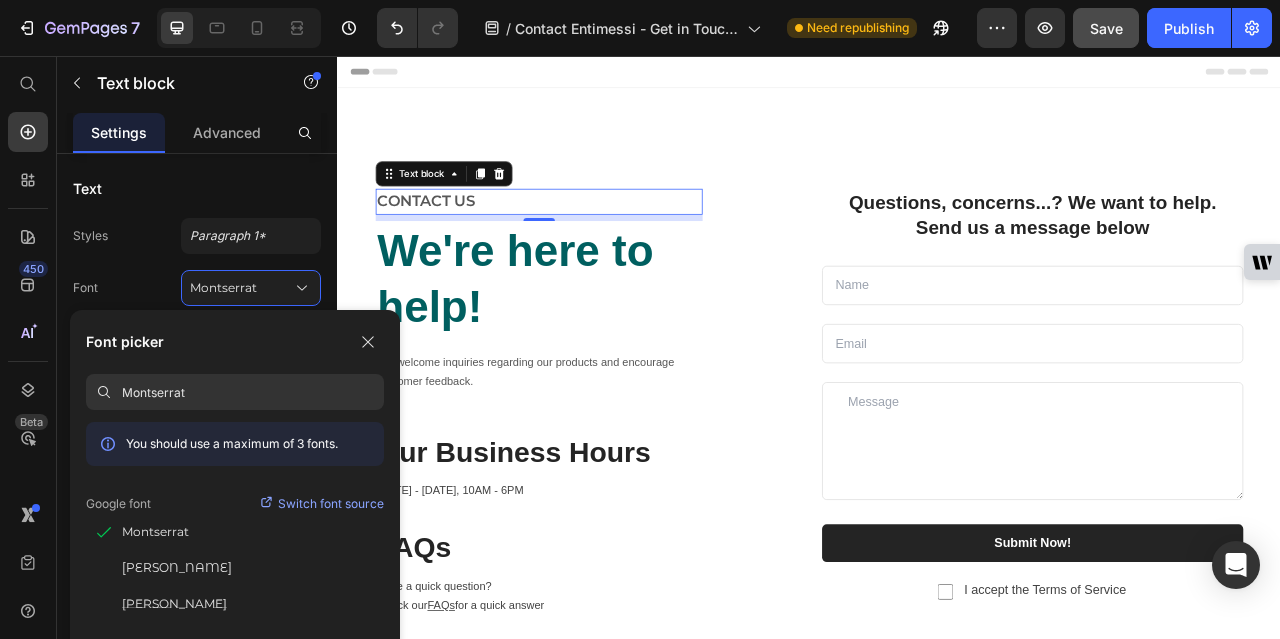 drag, startPoint x: 192, startPoint y: 390, endPoint x: 112, endPoint y: 390, distance: 80 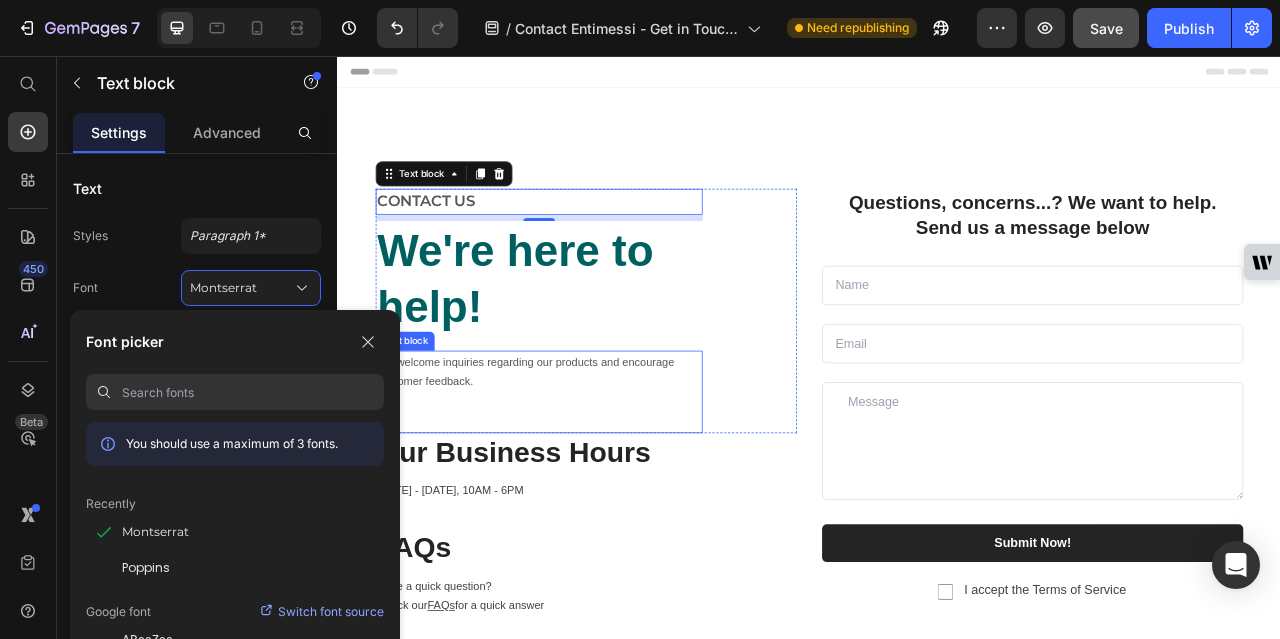 click on "We welcome inquiries regarding our products and encourage customer feedback." at bounding box center (593, 458) 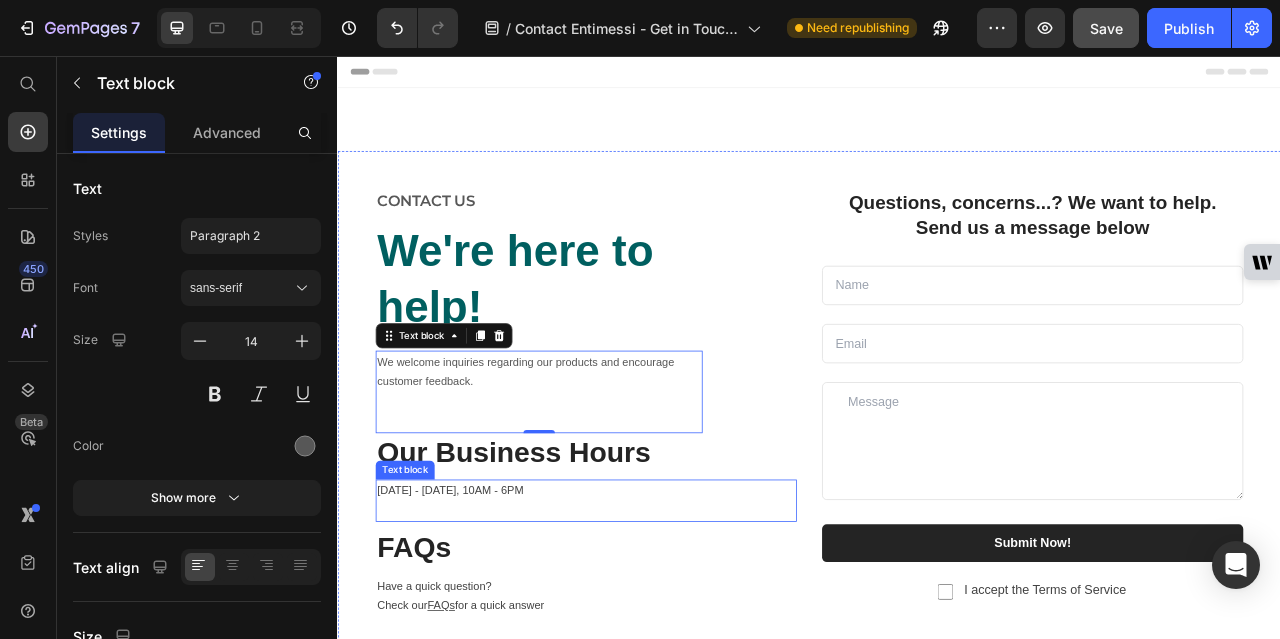 click on "[DATE] - [DATE], 10AM - 6PM" at bounding box center [653, 622] 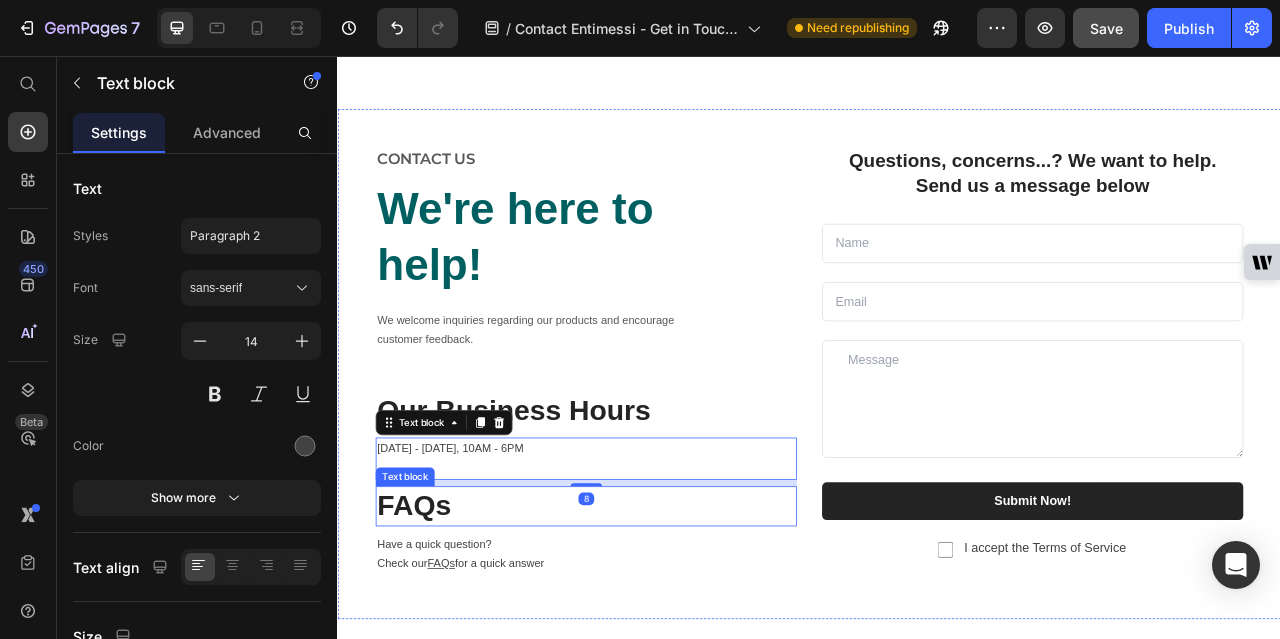 scroll, scrollTop: 100, scrollLeft: 0, axis: vertical 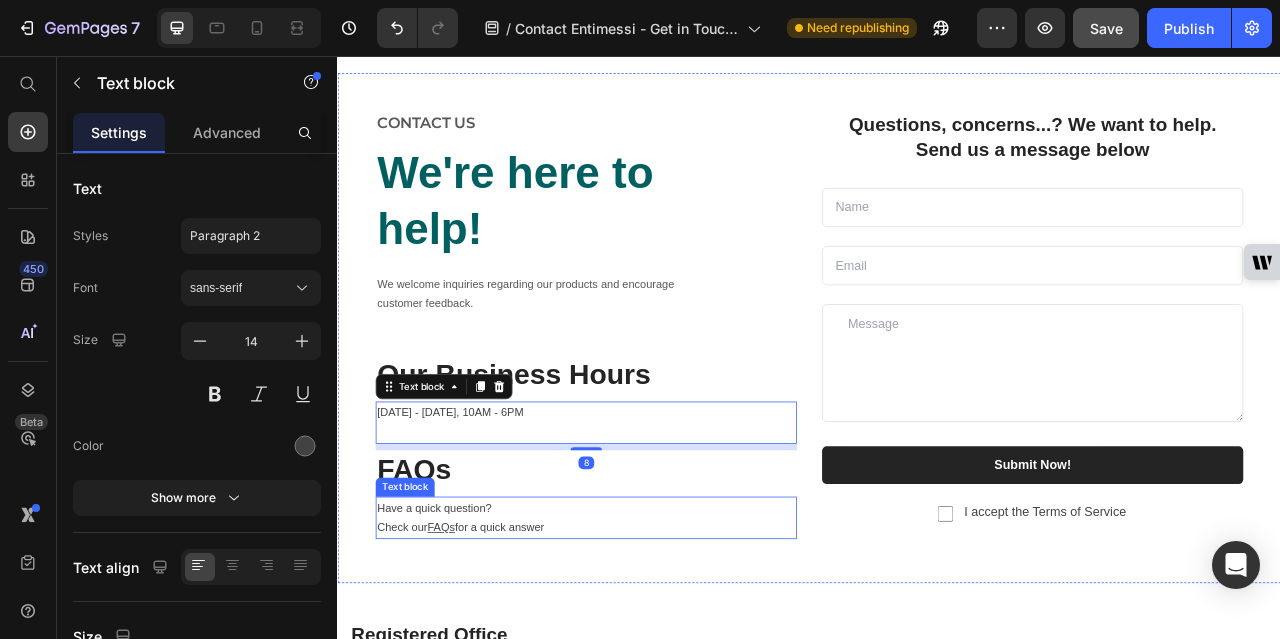 click on "FAQs" at bounding box center [468, 655] 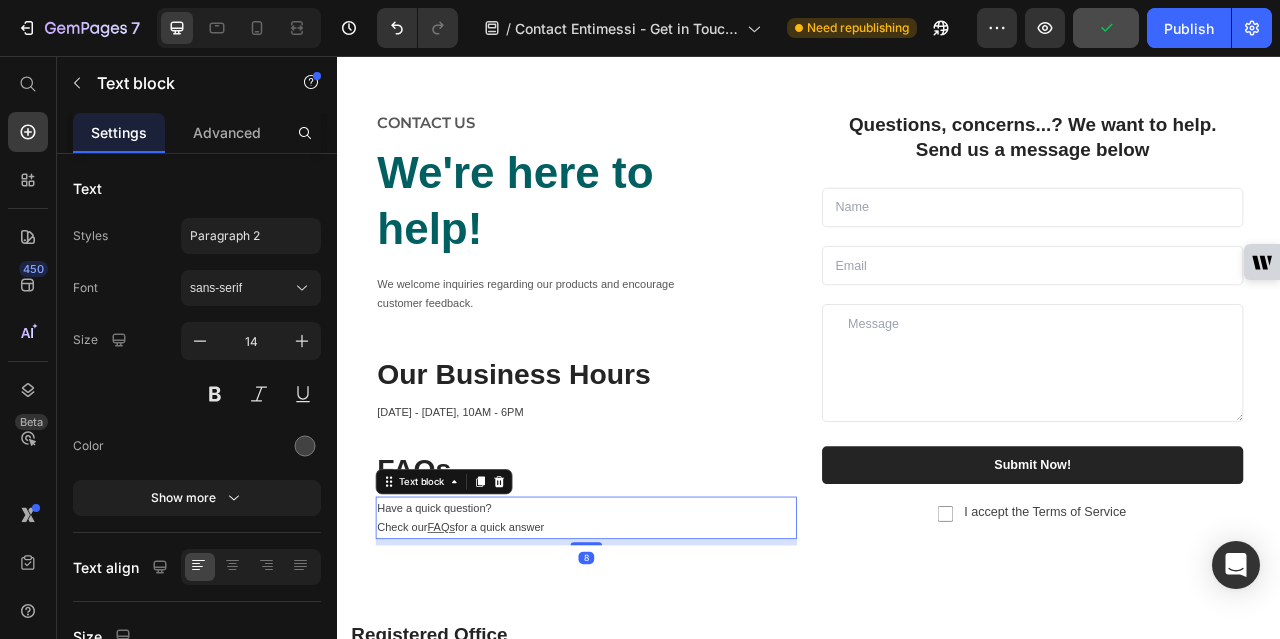 scroll, scrollTop: 300, scrollLeft: 0, axis: vertical 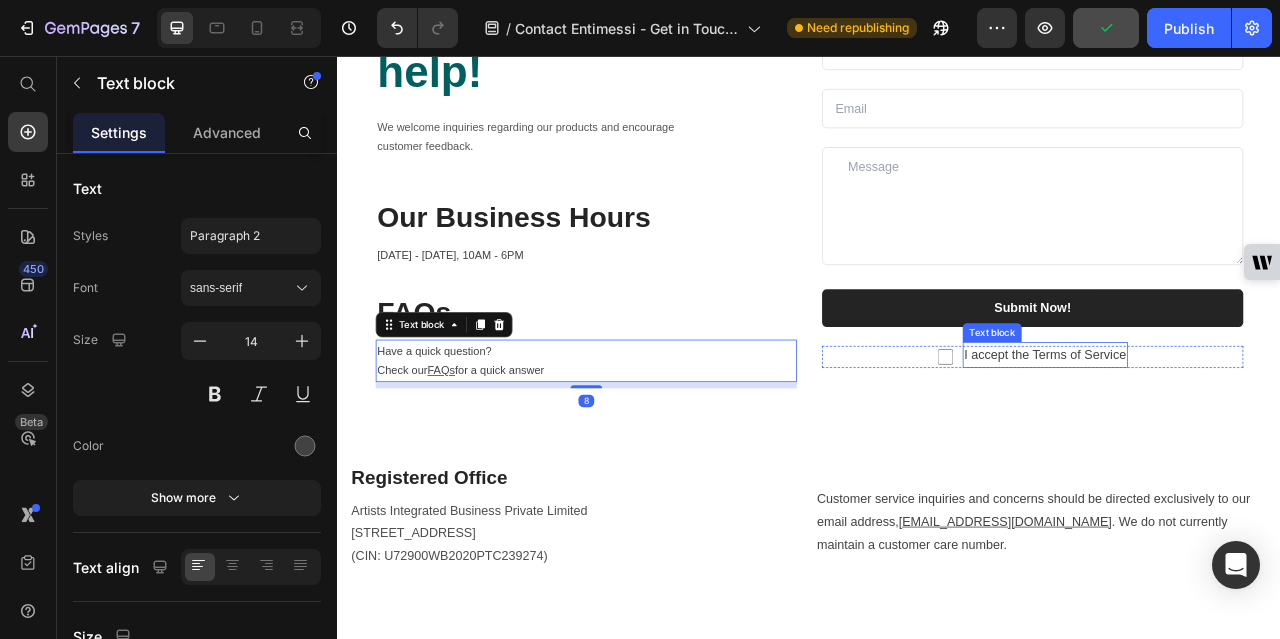 click on "I accept the Terms of Service" at bounding box center [1237, 435] 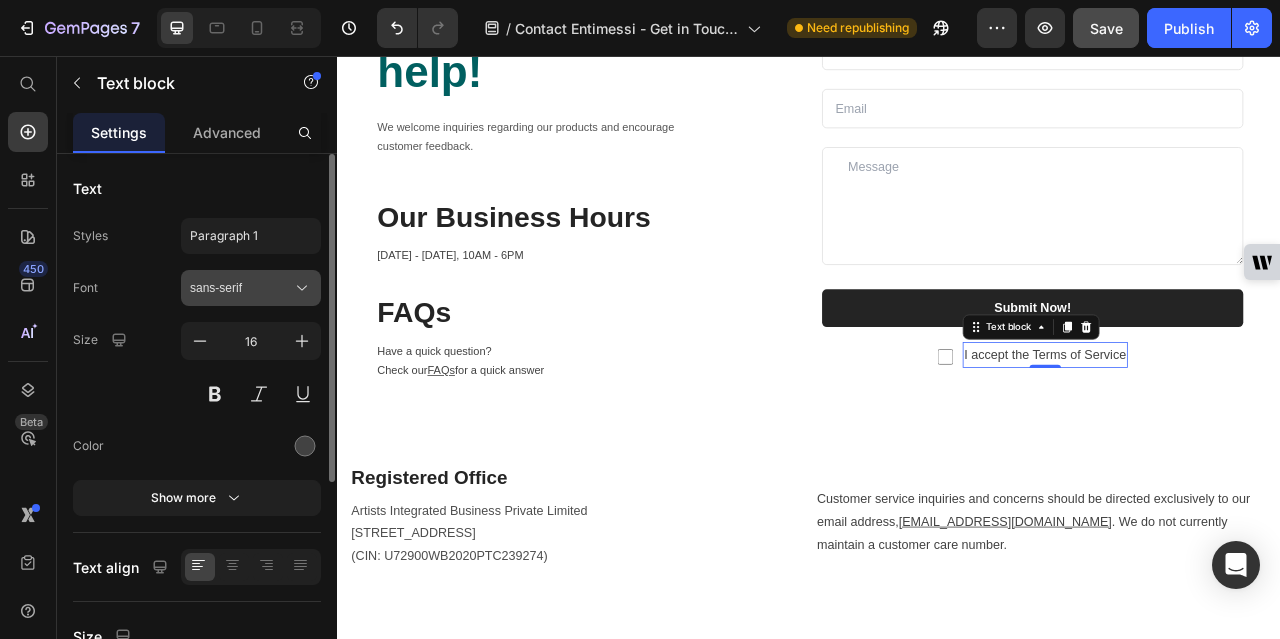 click on "sans-serif" at bounding box center [251, 288] 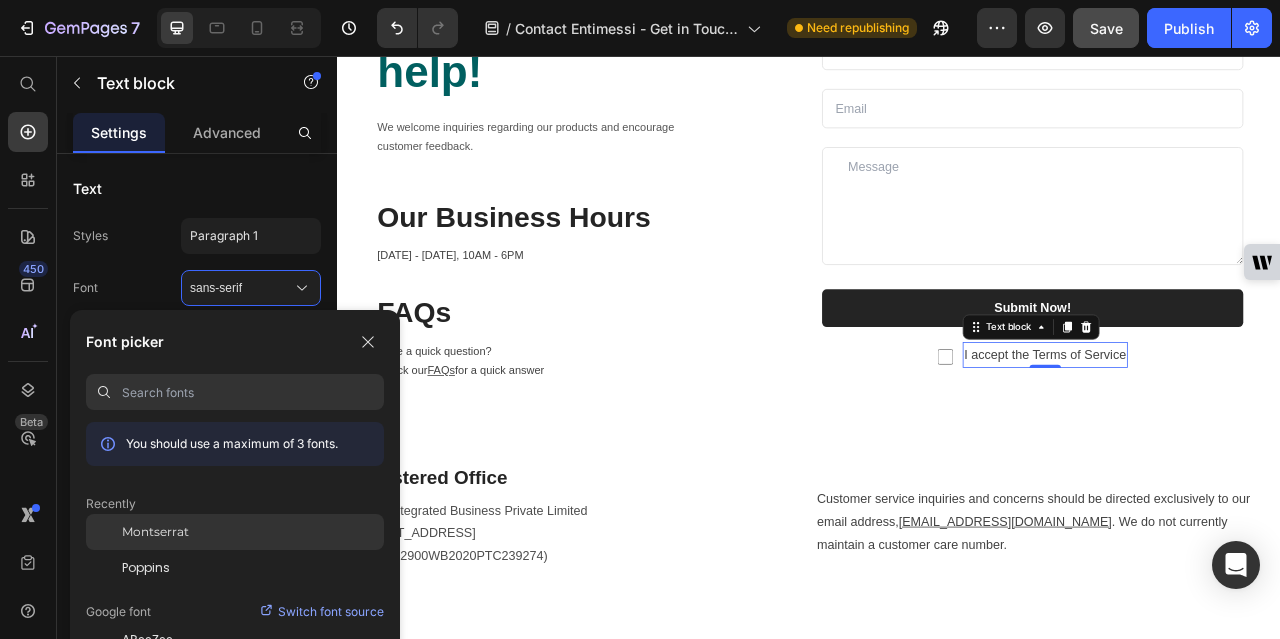 click on "Montserrat" at bounding box center [155, 532] 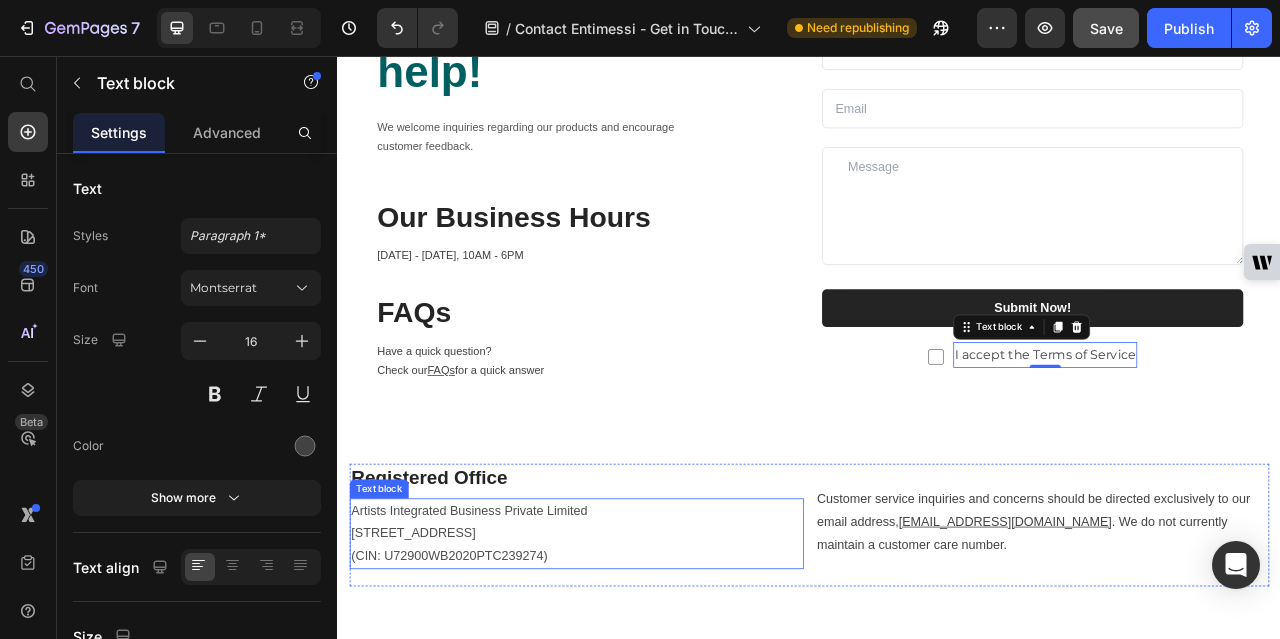 click on "[STREET_ADDRESS]" at bounding box center (433, 661) 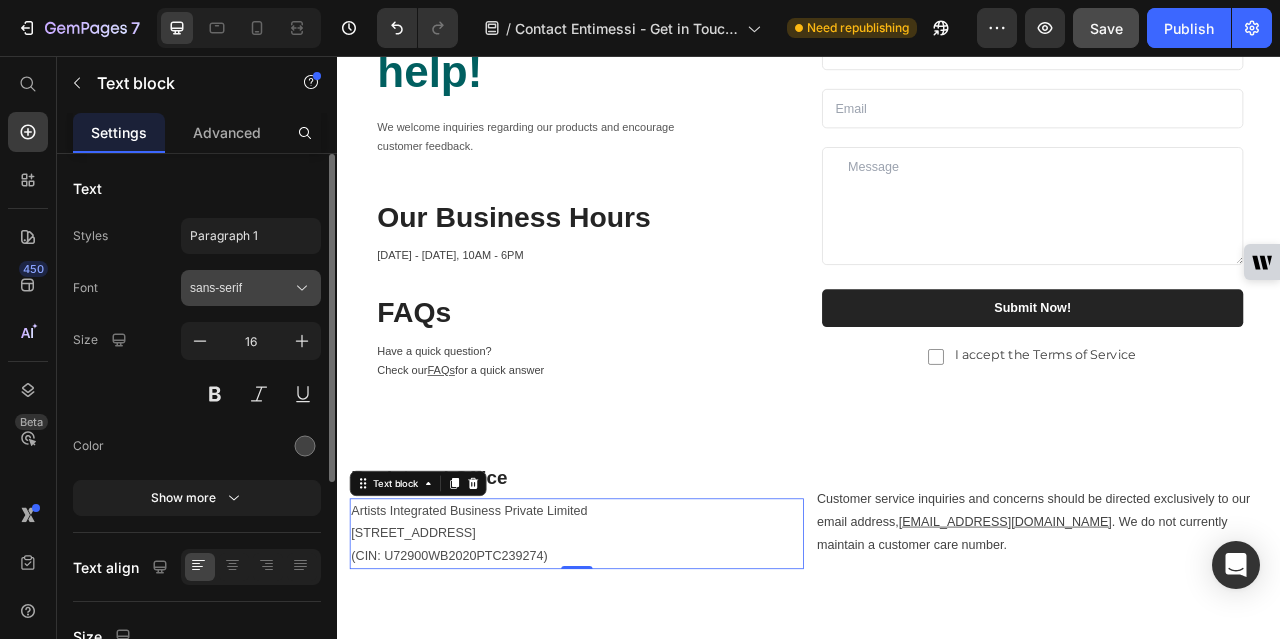 click on "sans-serif" at bounding box center (241, 288) 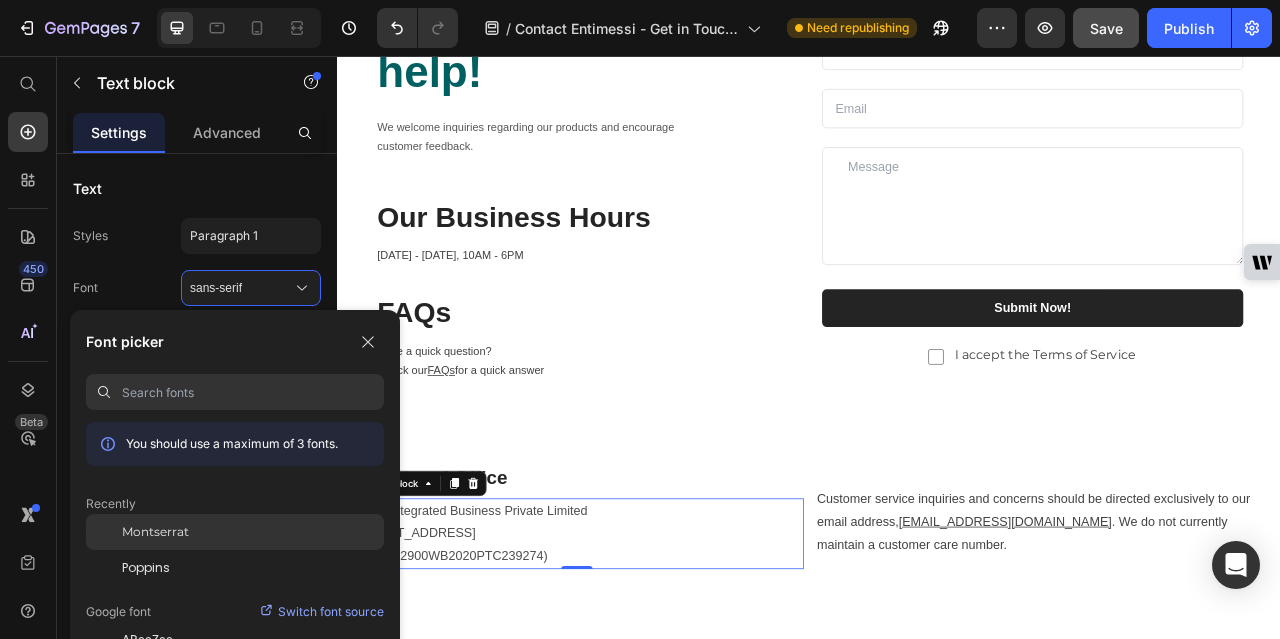 click on "Montserrat" at bounding box center [155, 532] 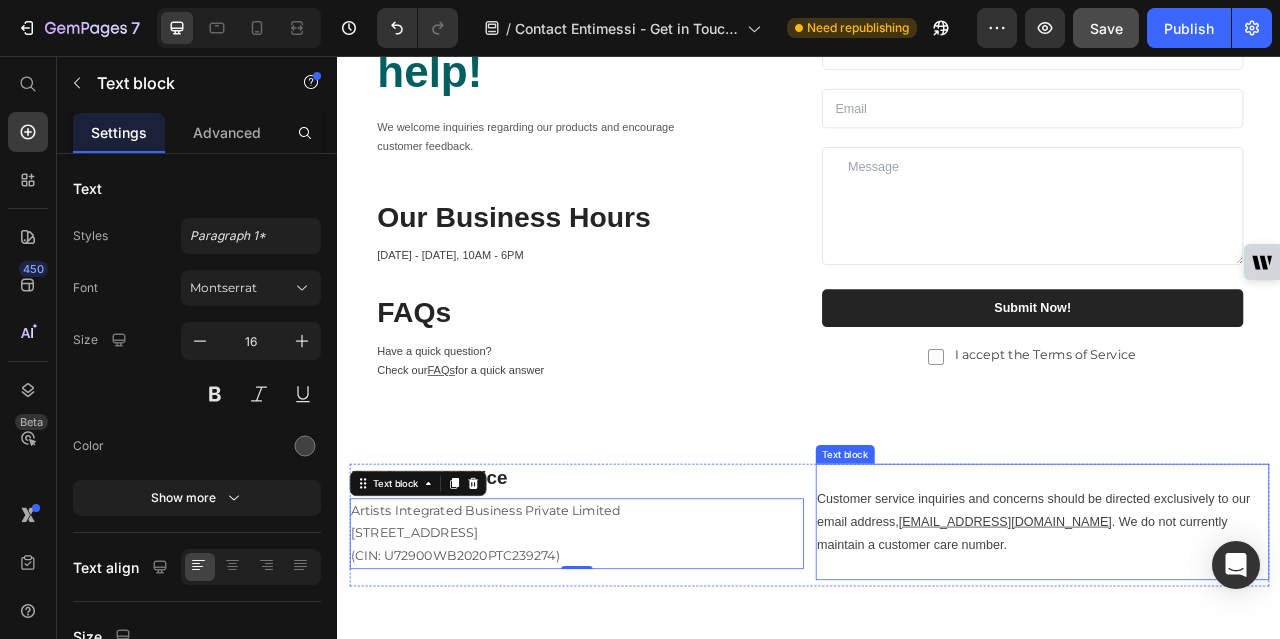 click on "Customer service inquiries and concerns should be directed exclusively to our email address,  [EMAIL_ADDRESS][DOMAIN_NAME] . We do not currently maintain a customer care number." at bounding box center [1234, 648] 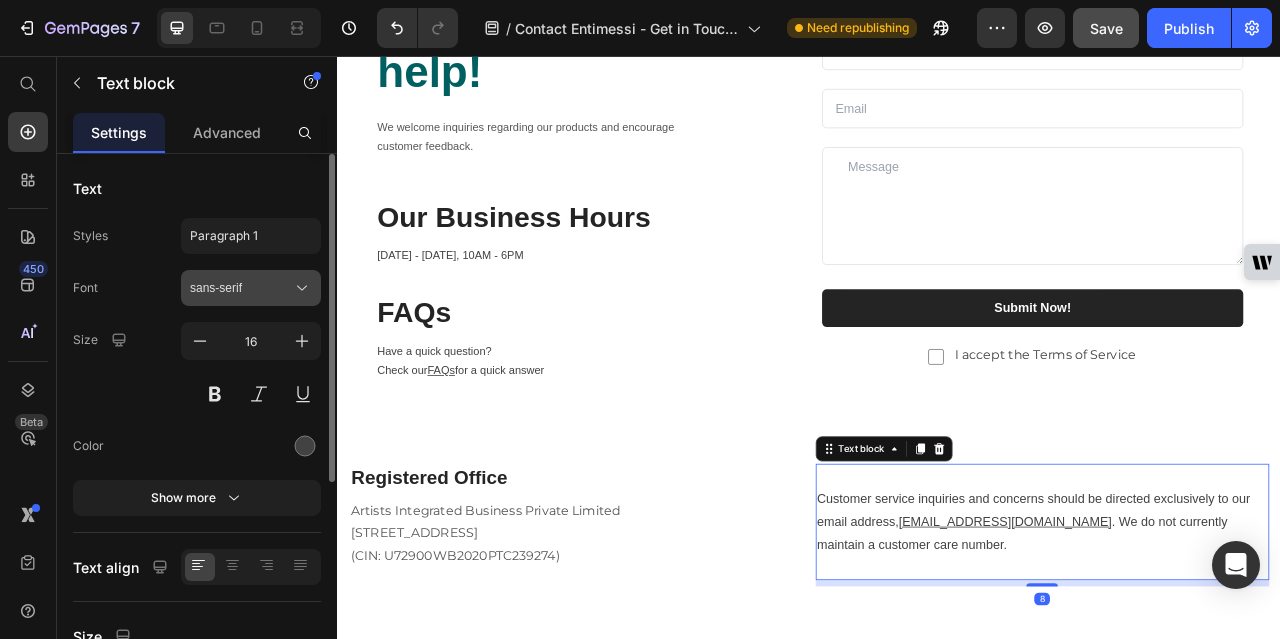 click on "sans-serif" at bounding box center (241, 288) 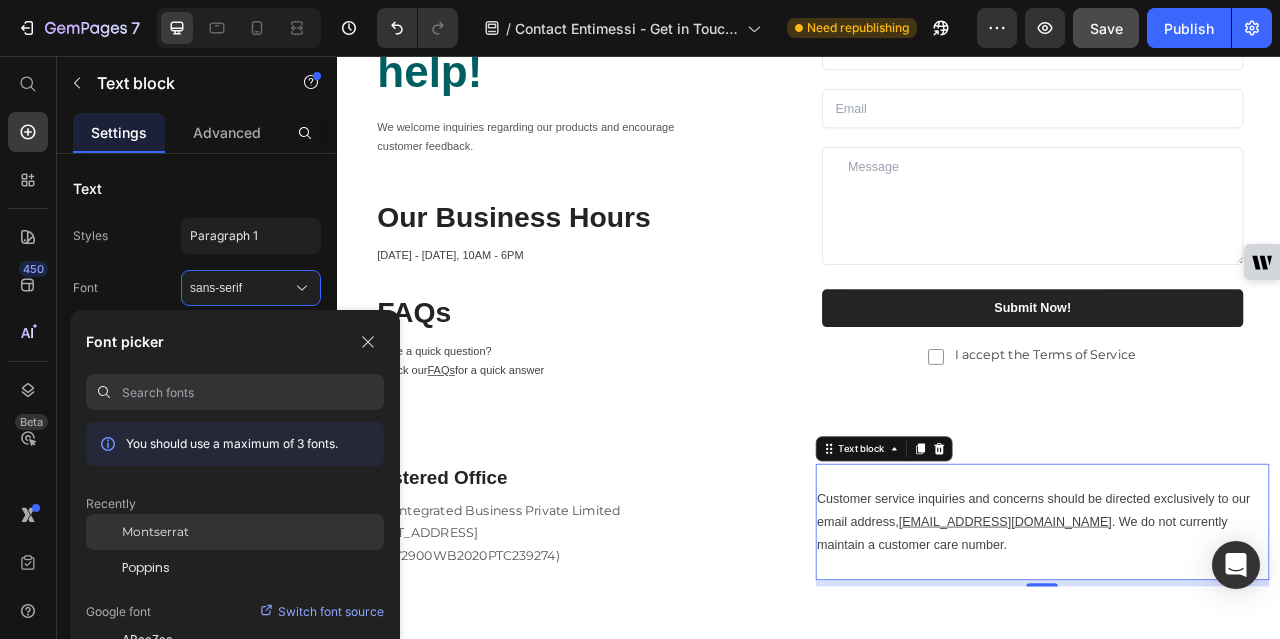 click on "Montserrat" at bounding box center [155, 532] 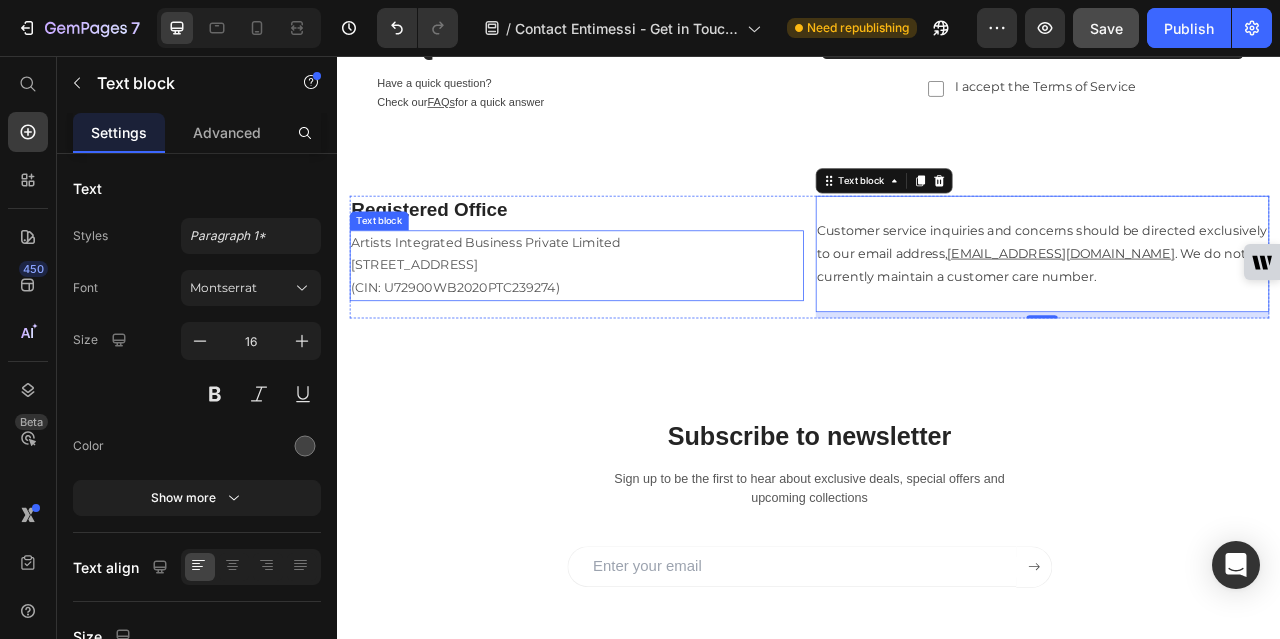 scroll, scrollTop: 700, scrollLeft: 0, axis: vertical 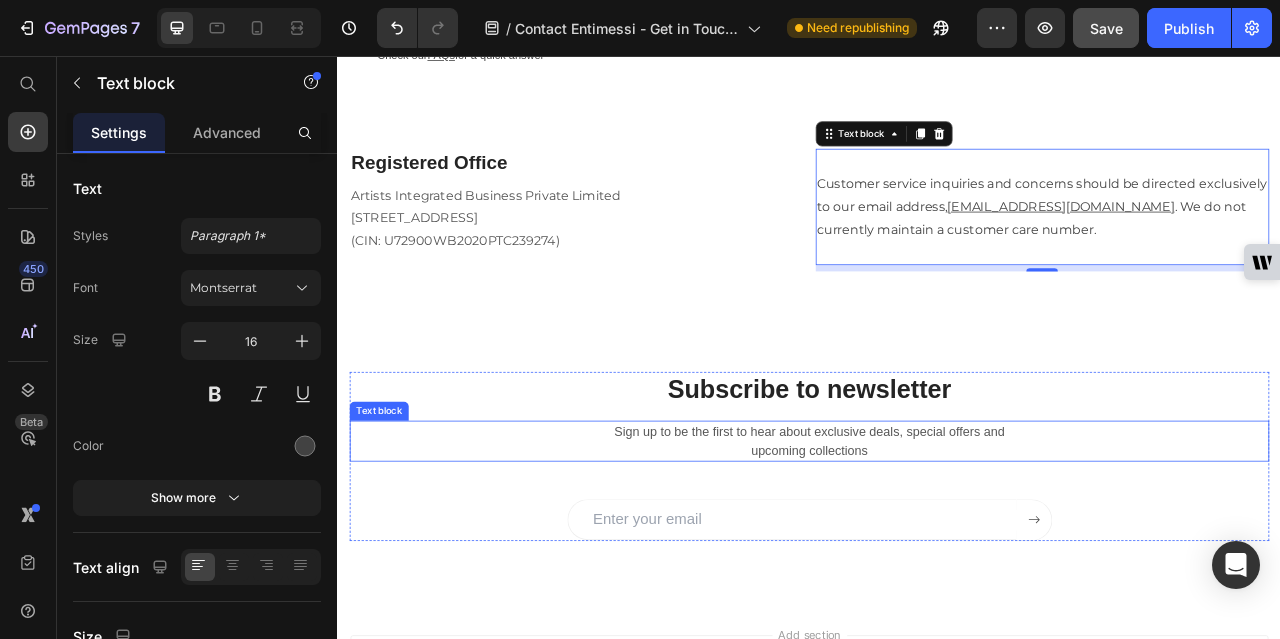 click on "Sign up to be the first to hear about exclusive deals, special offers and upcoming collections" at bounding box center [937, 546] 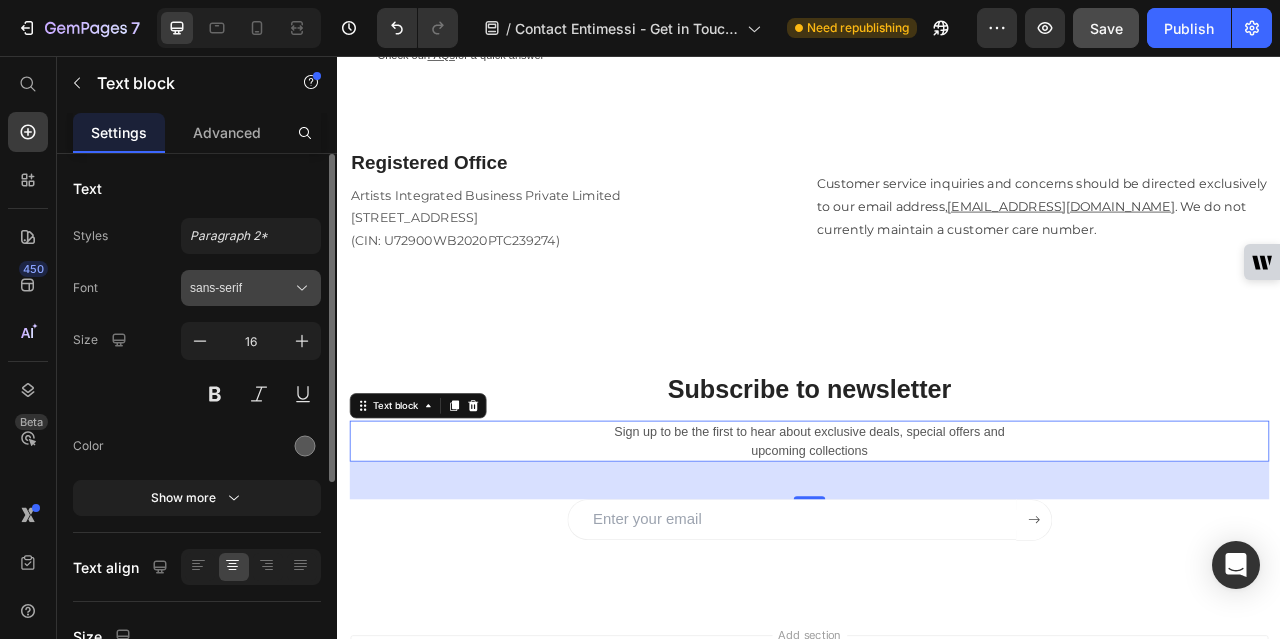 click on "sans-serif" at bounding box center [241, 288] 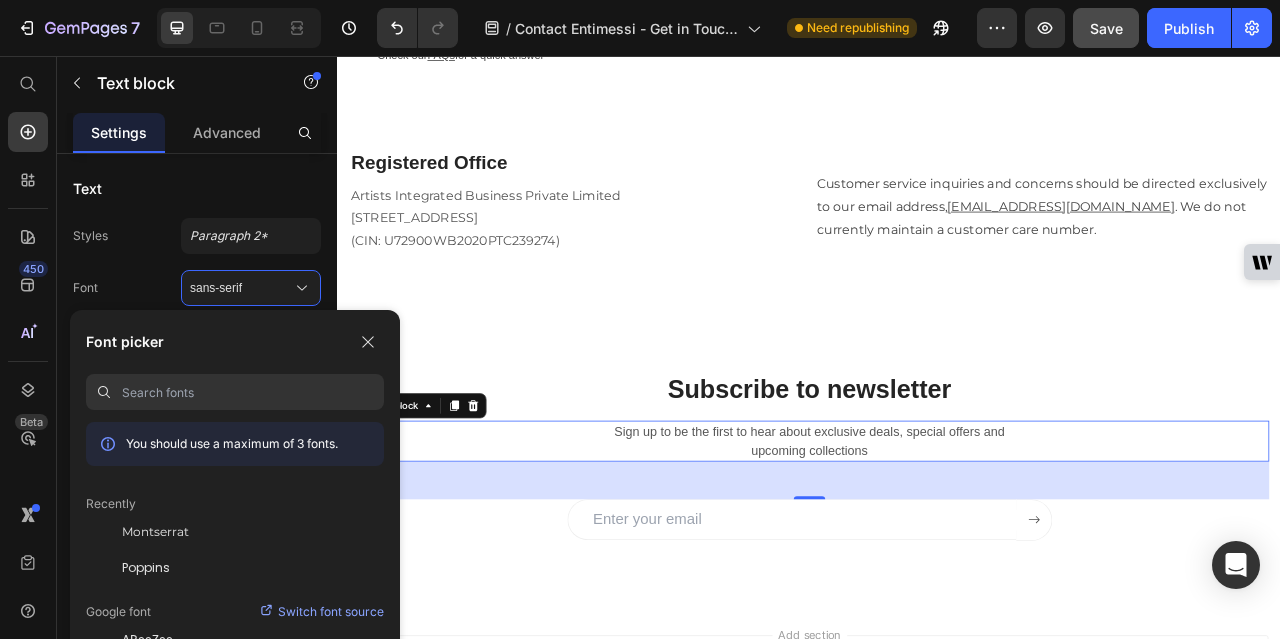 paste on "•	Open Sans" 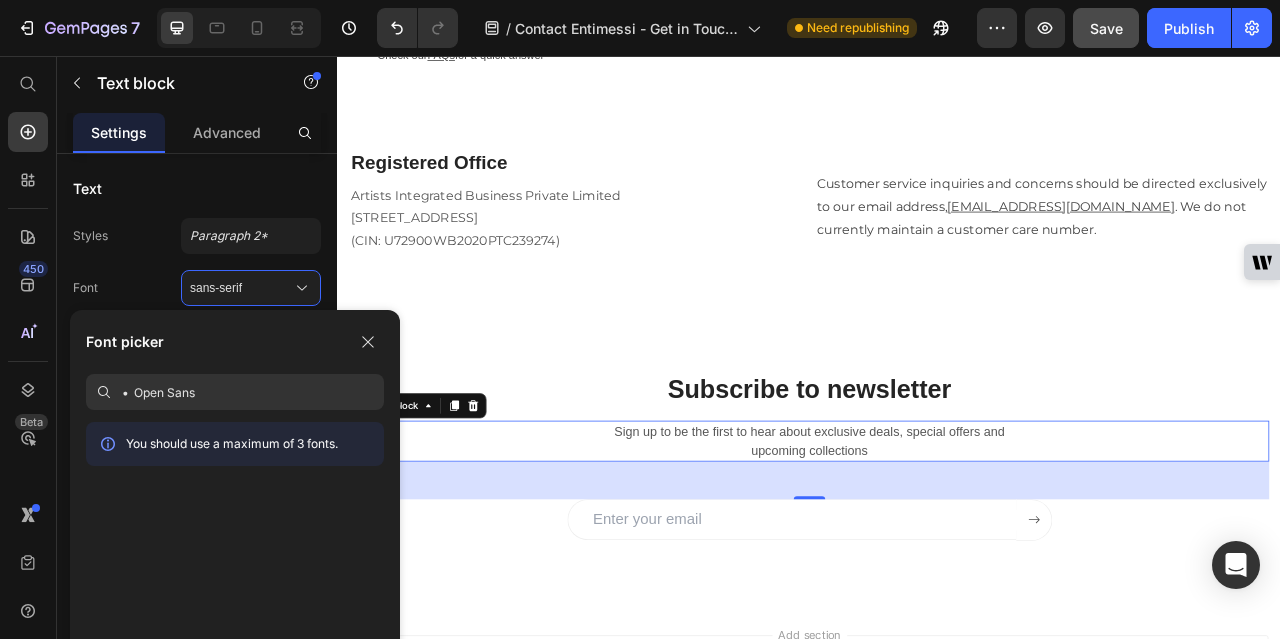 drag, startPoint x: 140, startPoint y: 398, endPoint x: 107, endPoint y: 389, distance: 34.20526 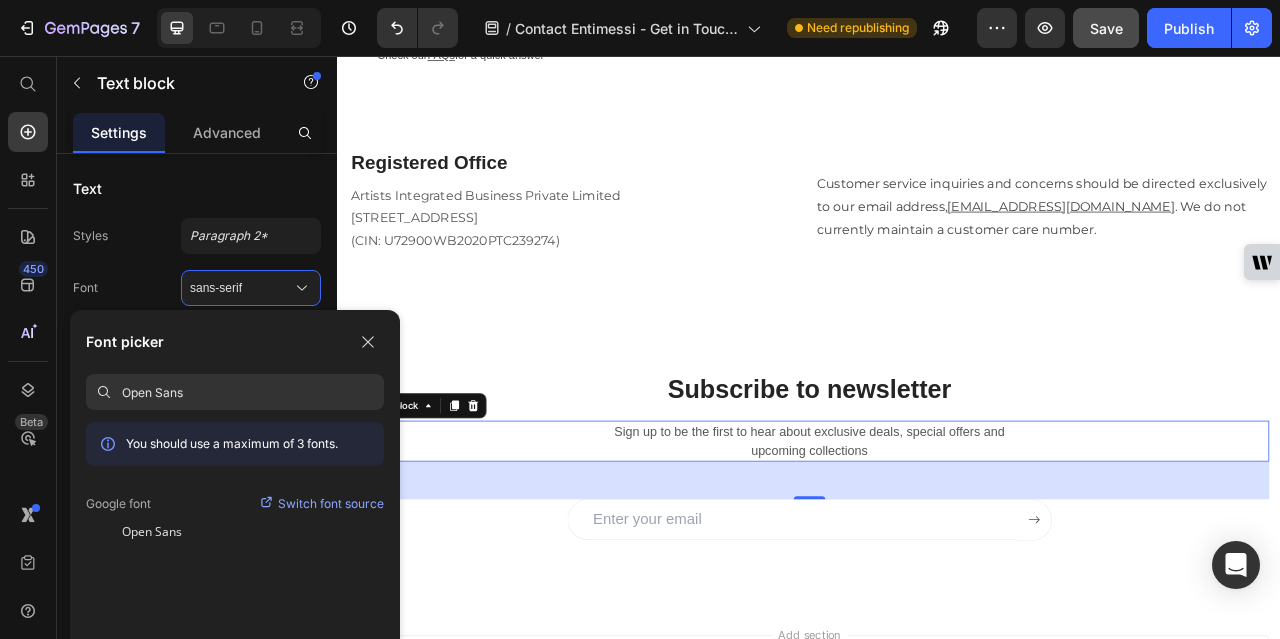 drag, startPoint x: 193, startPoint y: 393, endPoint x: 94, endPoint y: 380, distance: 99.849884 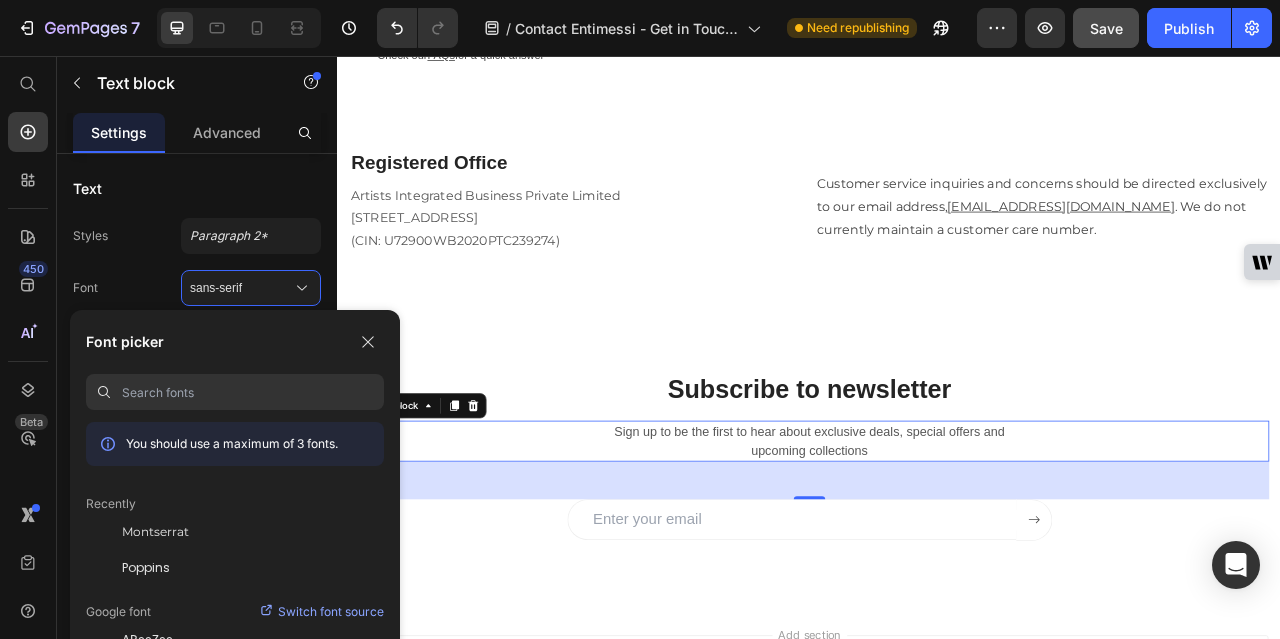 paste on "Open Sans" 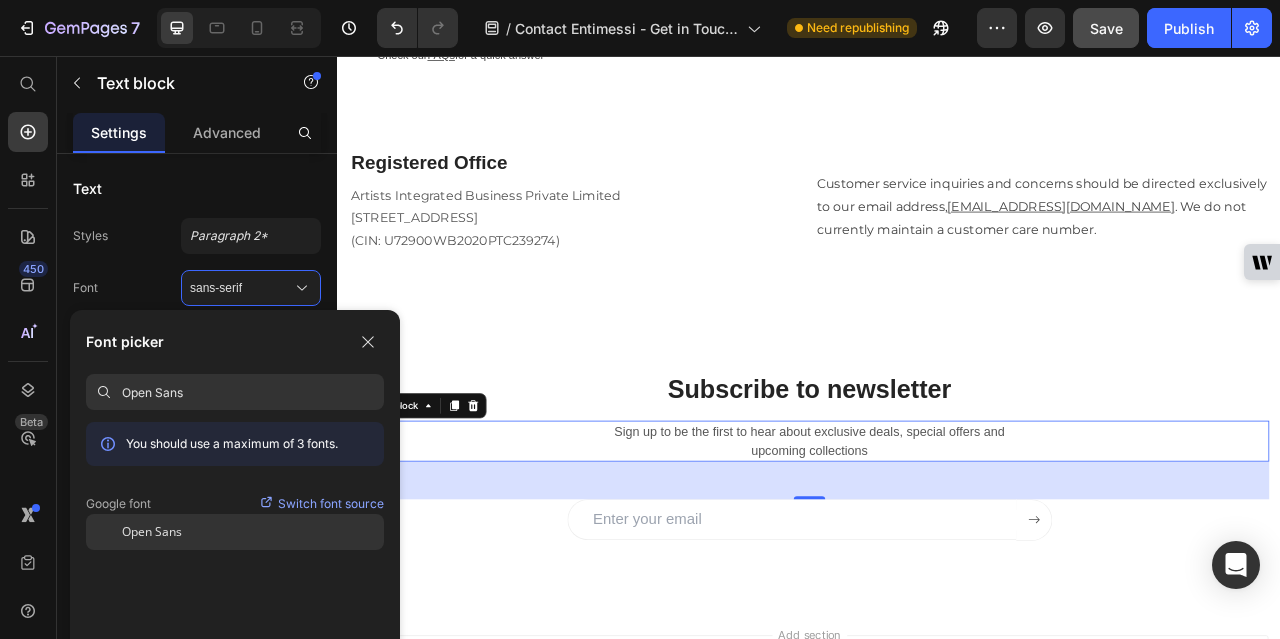 type on "Open Sans" 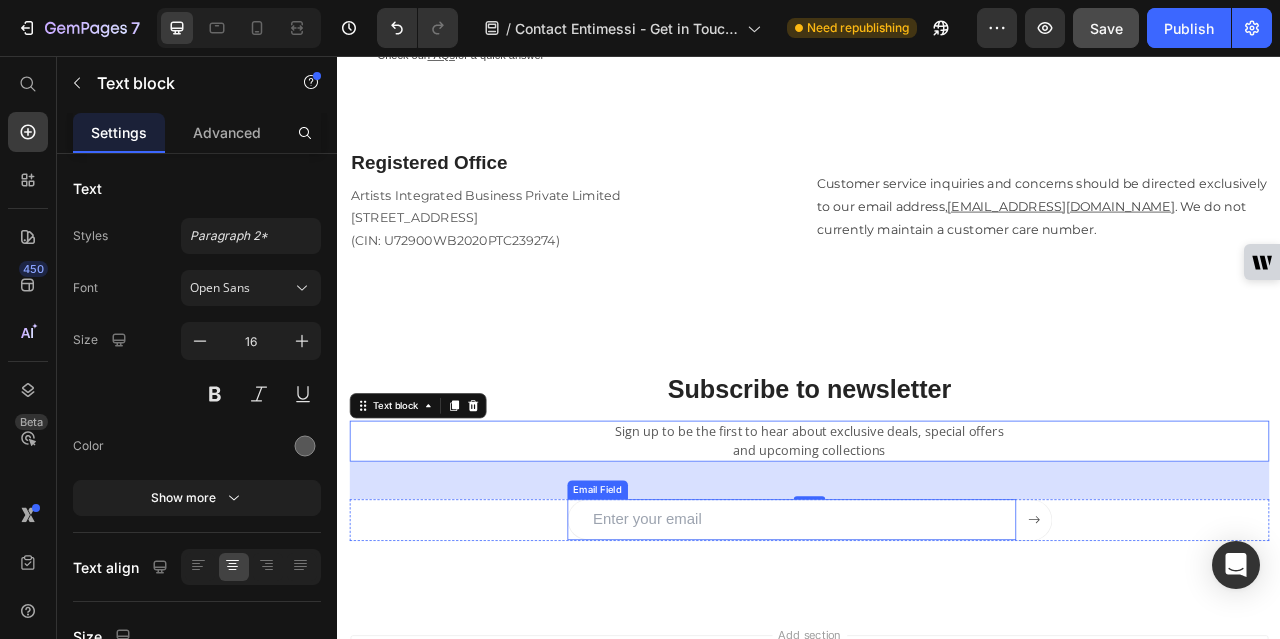 click at bounding box center (914, 646) 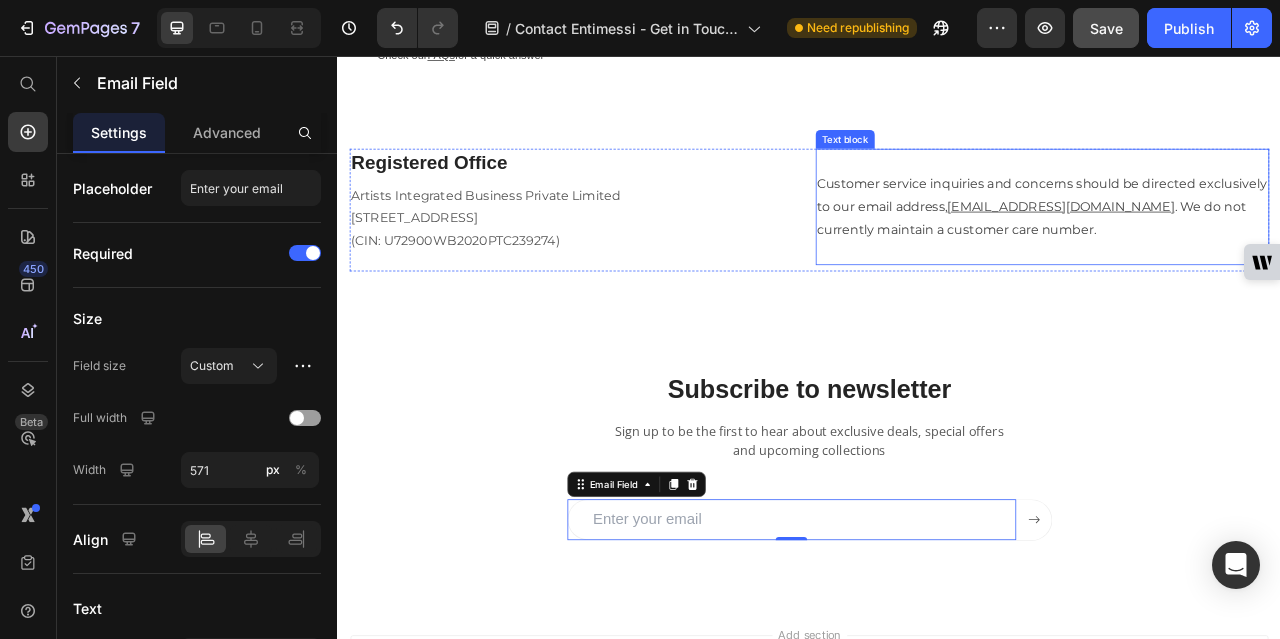 click on "Customer service inquiries and concerns should be directed exclusively to our email address,  [EMAIL_ADDRESS][DOMAIN_NAME] . We do not currently maintain a customer care number." at bounding box center [1234, 248] 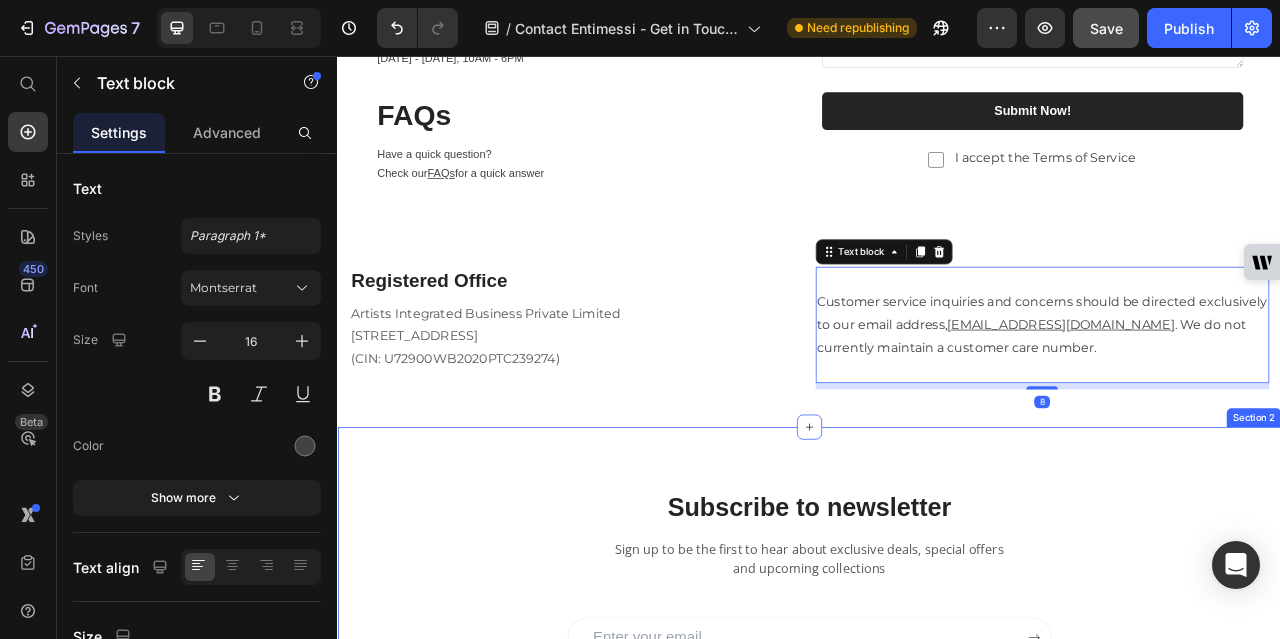 scroll, scrollTop: 500, scrollLeft: 0, axis: vertical 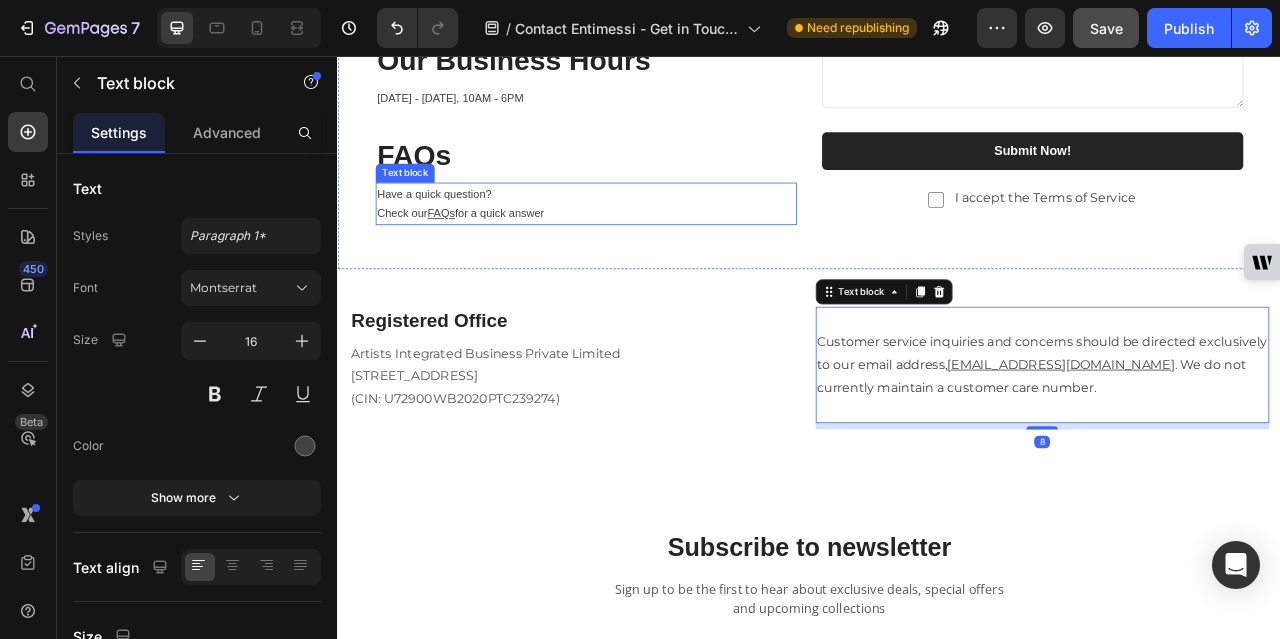 click on "Have a quick question? Check our  FAQs  for a quick answer" at bounding box center [653, 243] 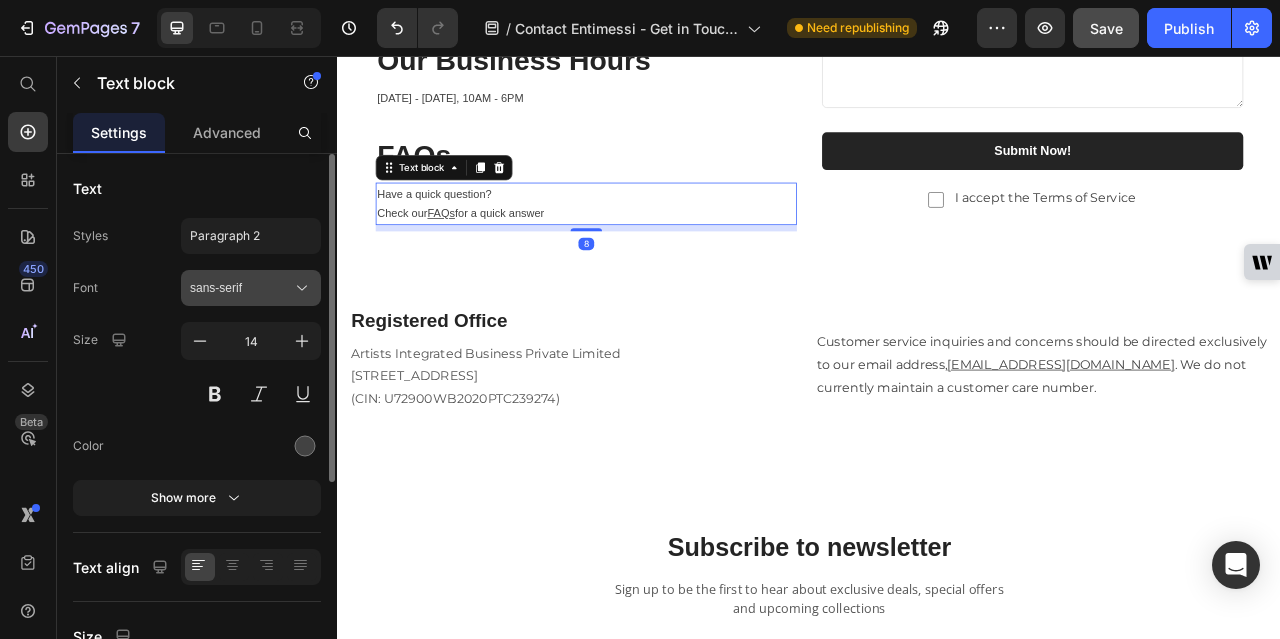 click on "sans-serif" at bounding box center (241, 288) 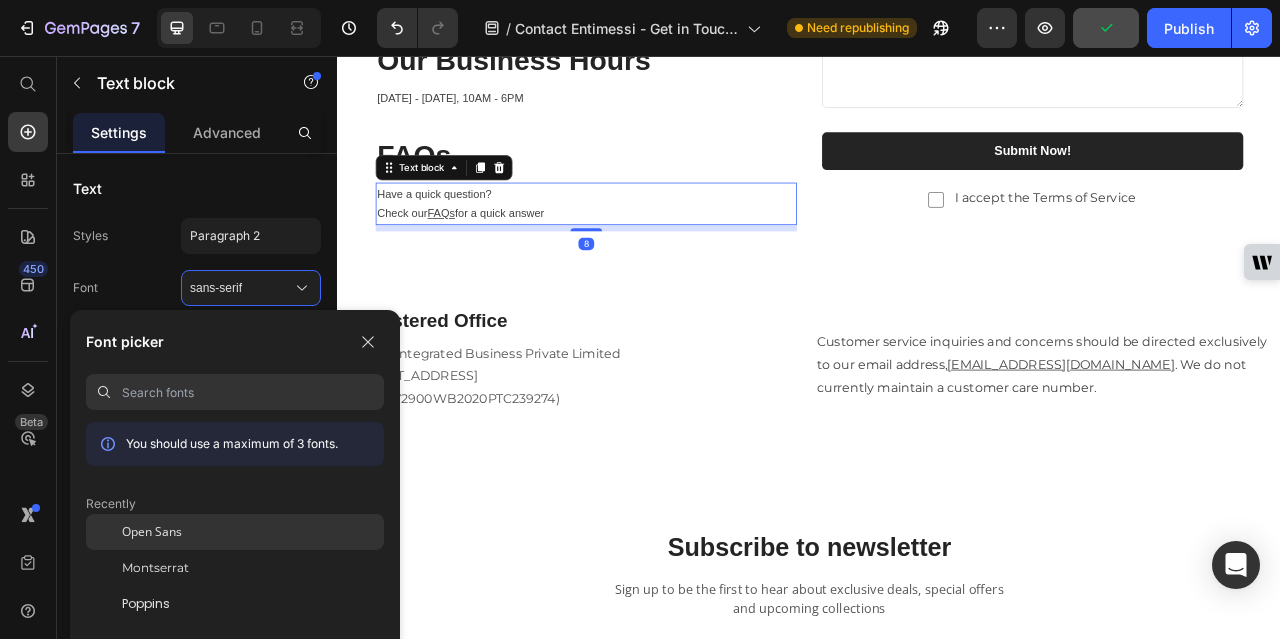click on "Open Sans" at bounding box center (152, 532) 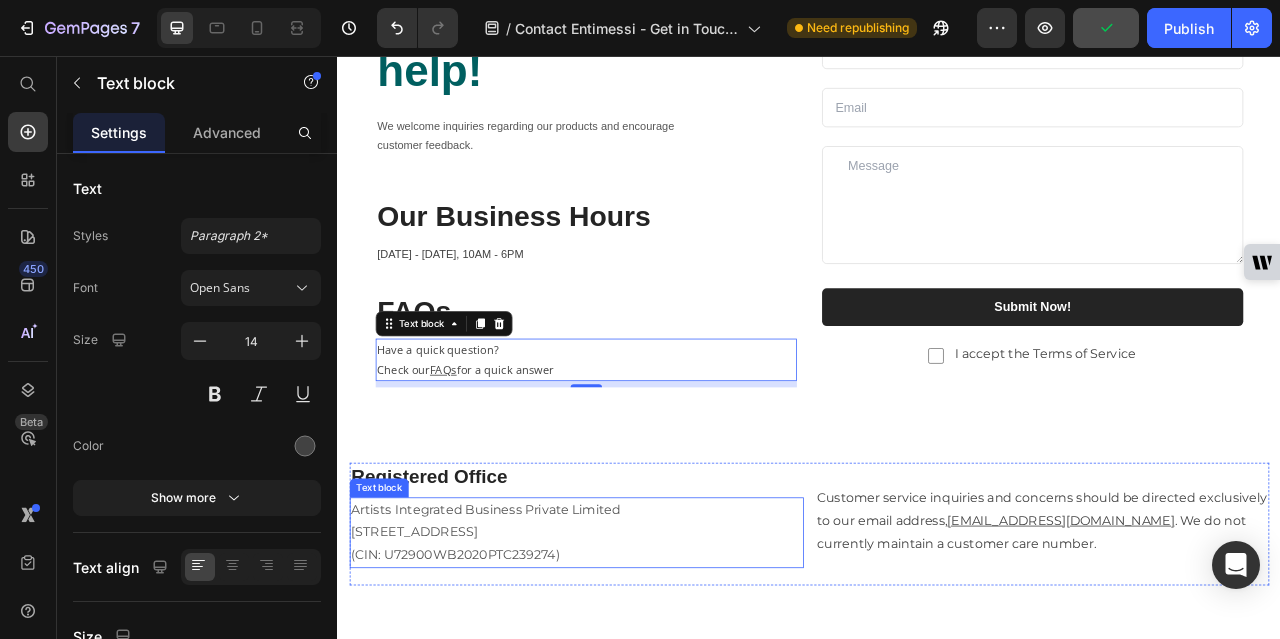 scroll, scrollTop: 300, scrollLeft: 0, axis: vertical 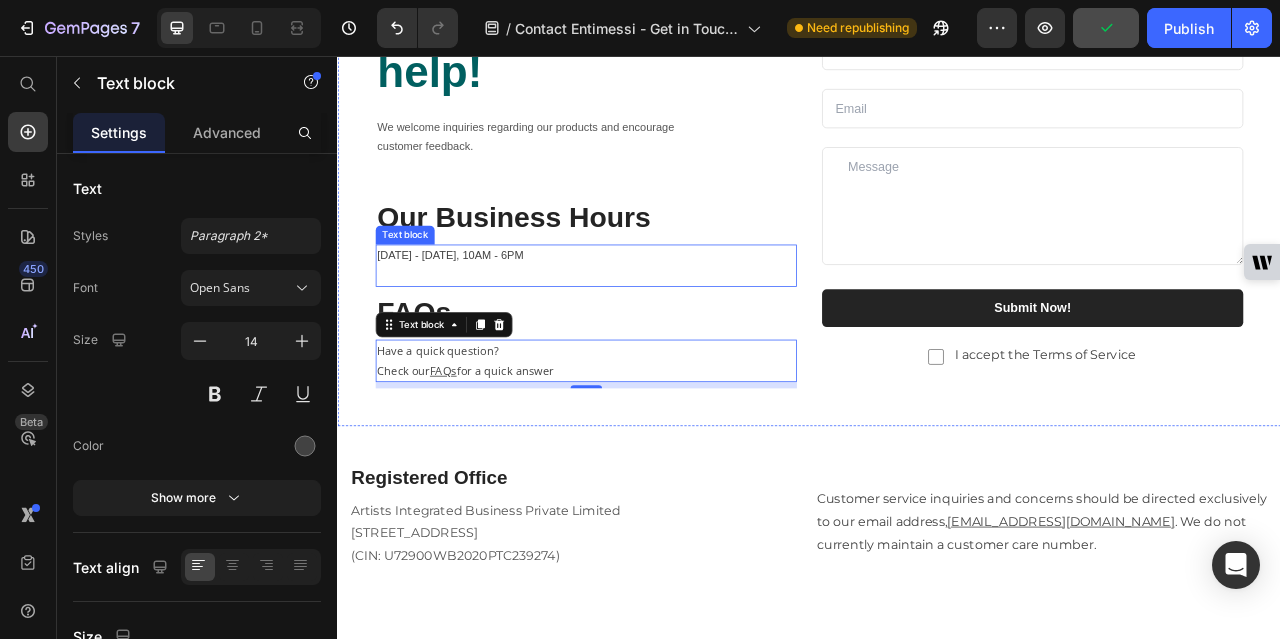 click on "[DATE] - [DATE], 10AM - 6PM" at bounding box center [653, 322] 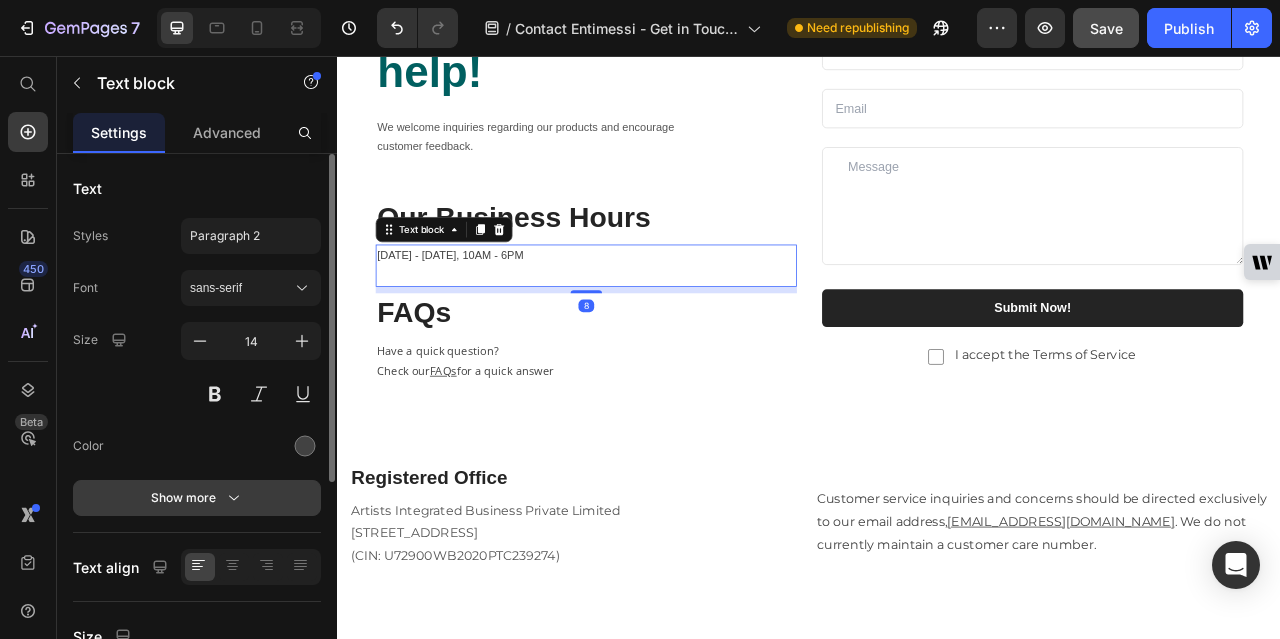 click on "Show more" at bounding box center (197, 498) 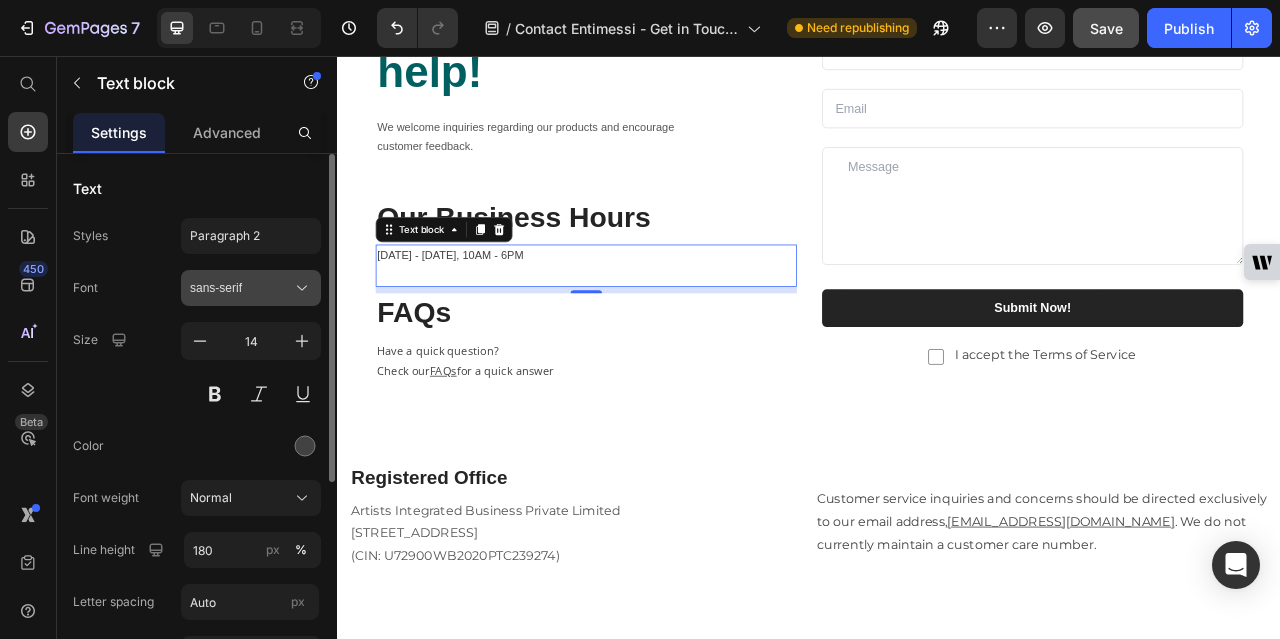 click on "sans-serif" at bounding box center (241, 288) 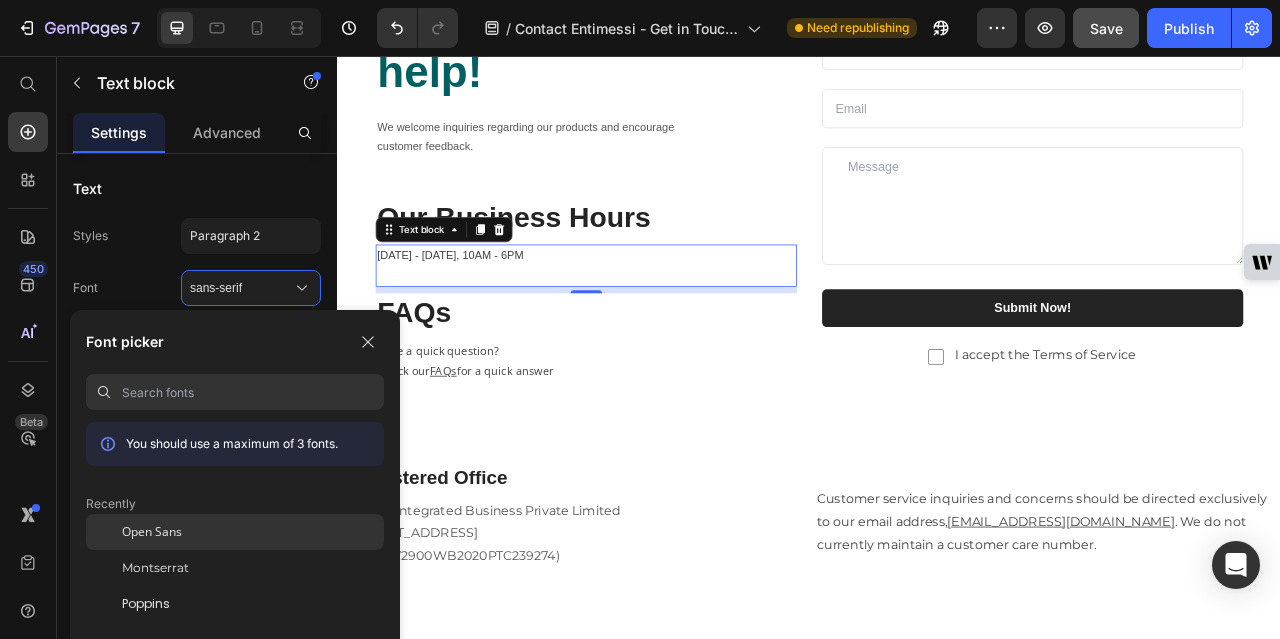 click on "Open Sans" at bounding box center (152, 532) 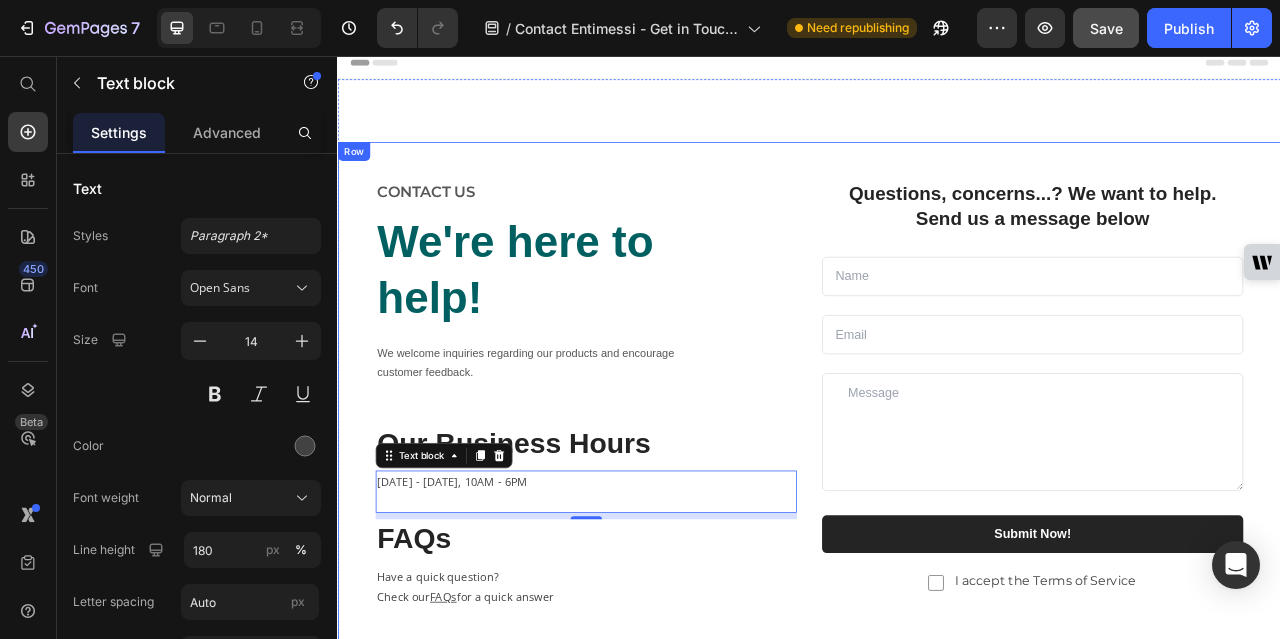 scroll, scrollTop: 0, scrollLeft: 0, axis: both 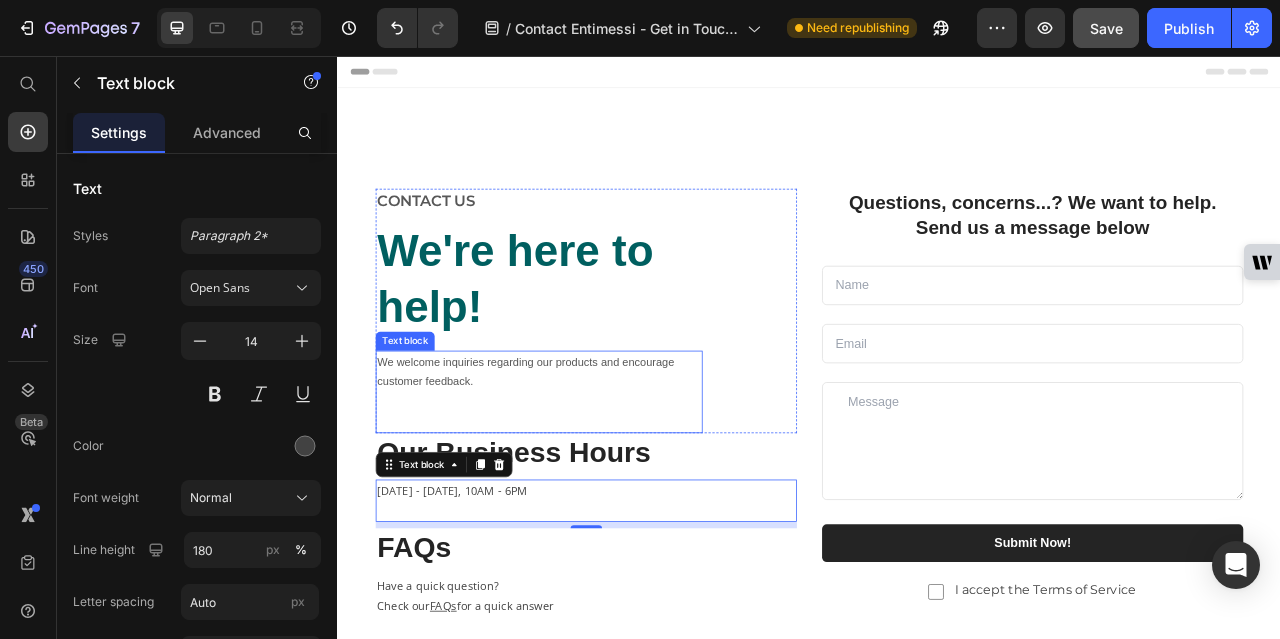 click on "We welcome inquiries regarding our products and encourage customer feedback." at bounding box center (593, 458) 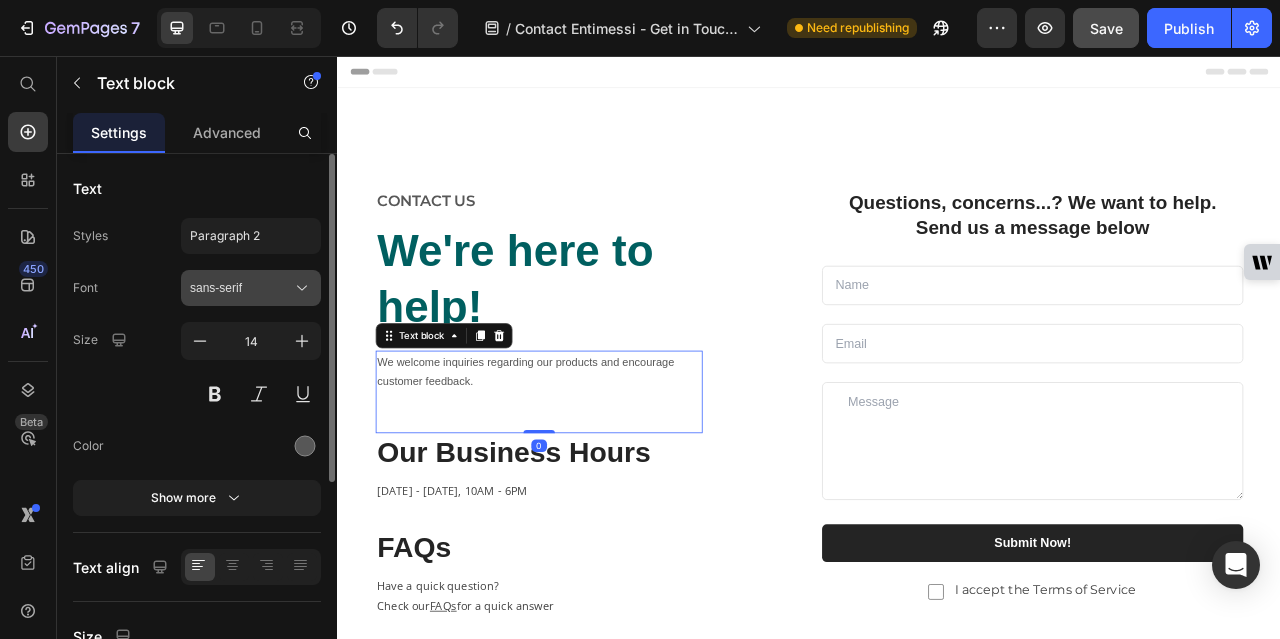 click on "sans-serif" at bounding box center (251, 288) 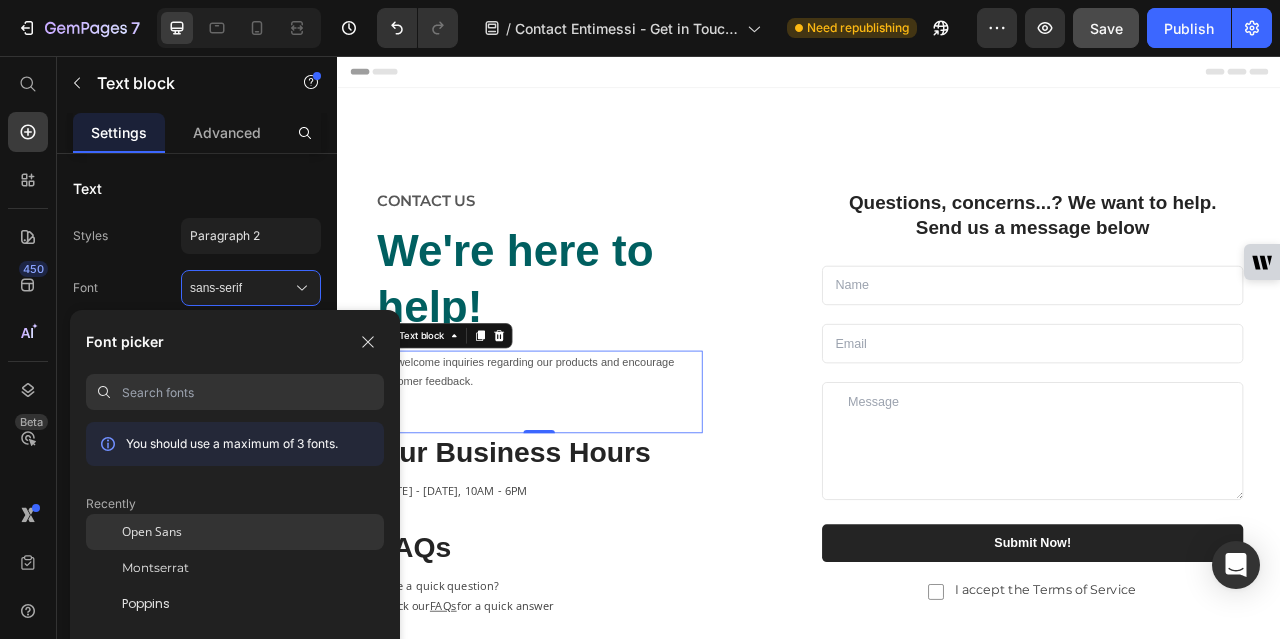 click on "Open Sans" at bounding box center (152, 532) 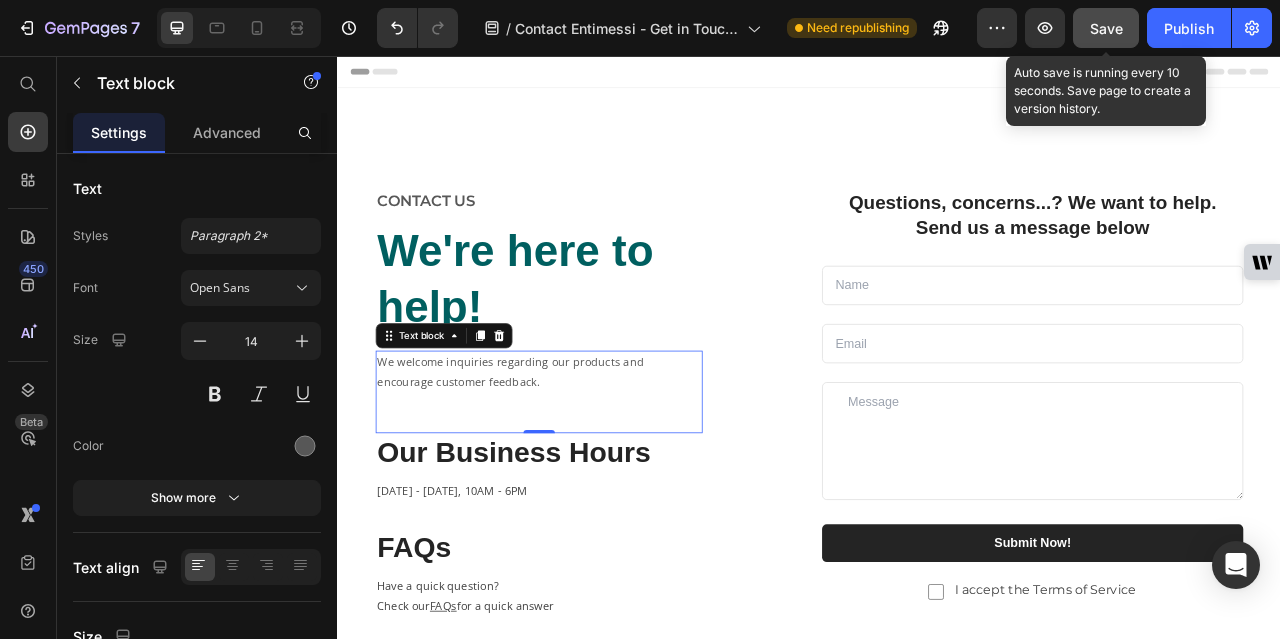 click on "Save" at bounding box center (1106, 28) 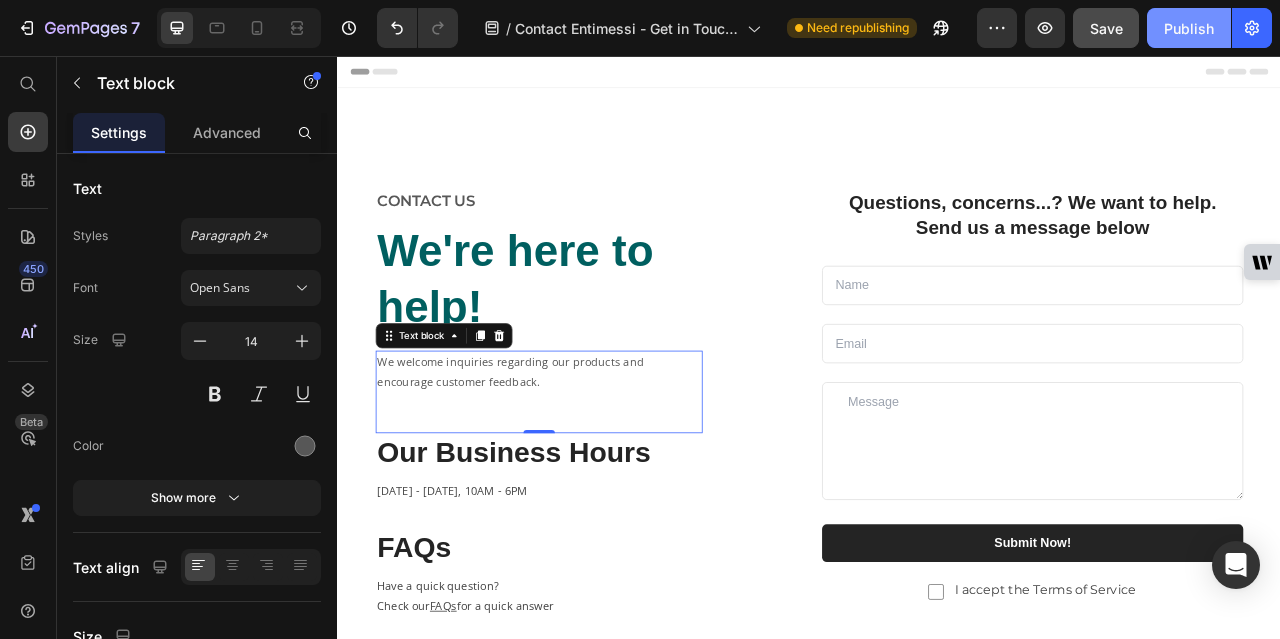 click on "Publish" at bounding box center [1189, 28] 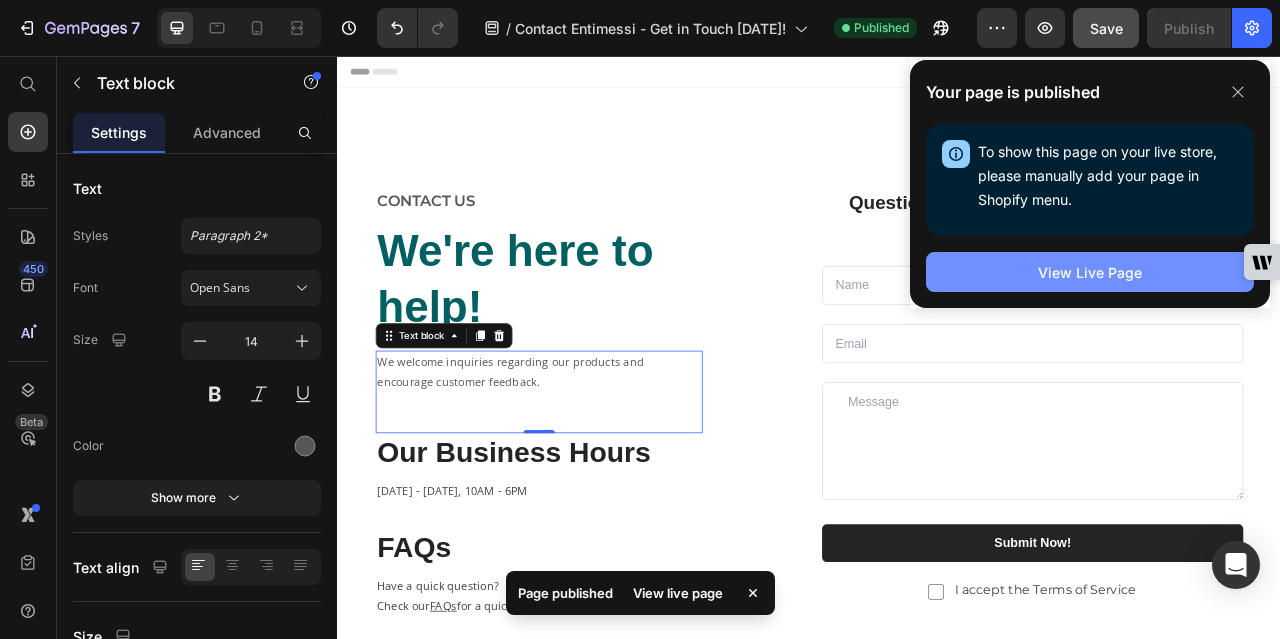click on "View Live Page" at bounding box center (1090, 272) 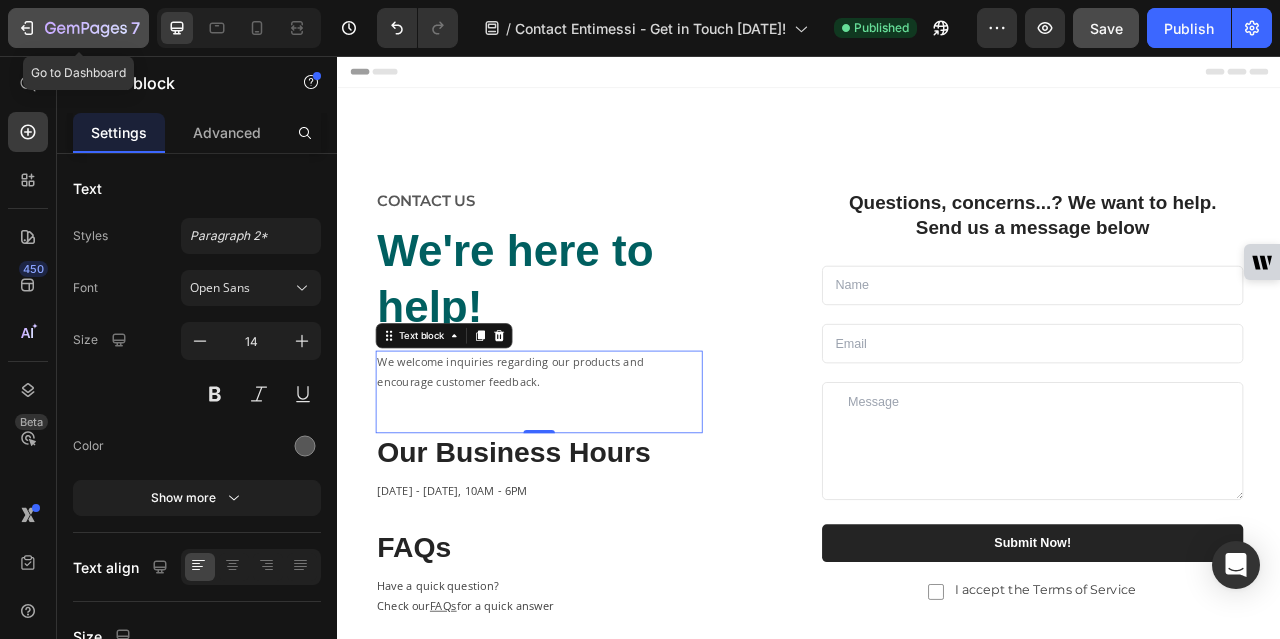 click 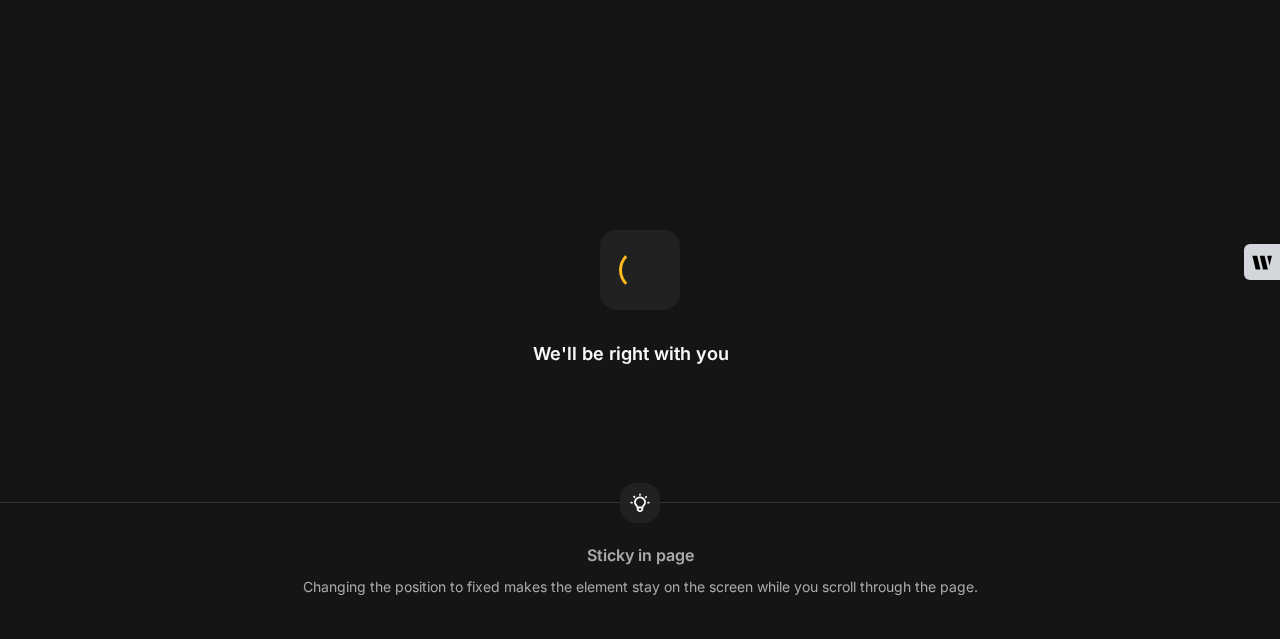 scroll, scrollTop: 0, scrollLeft: 0, axis: both 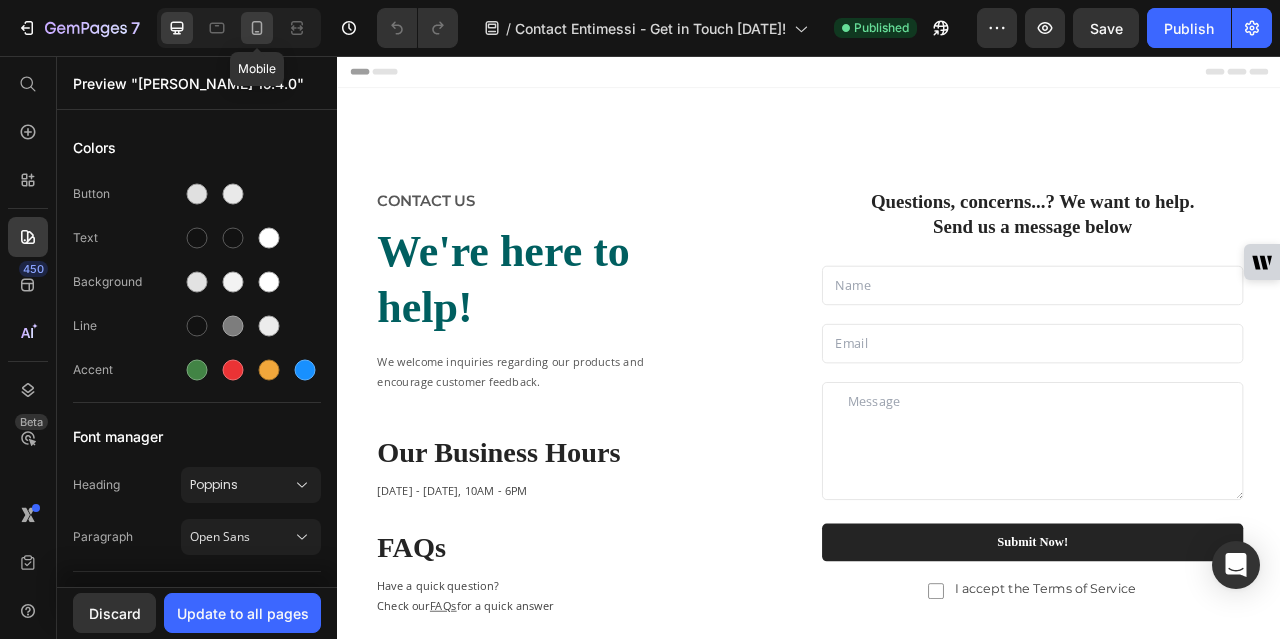 click 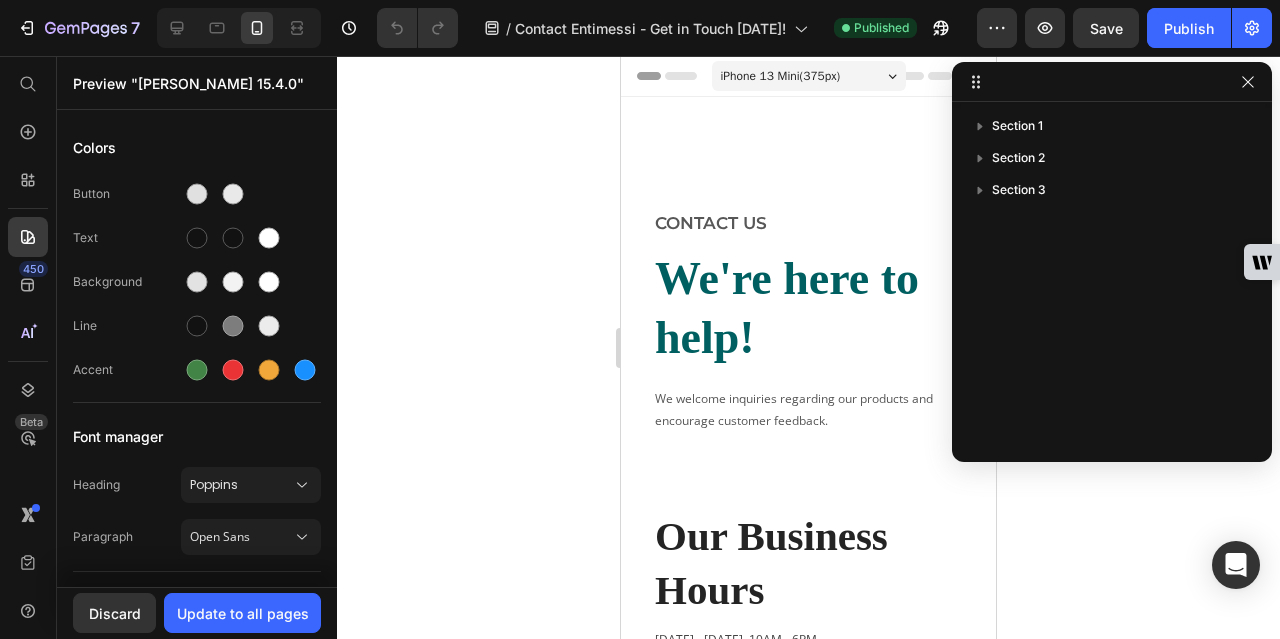 click 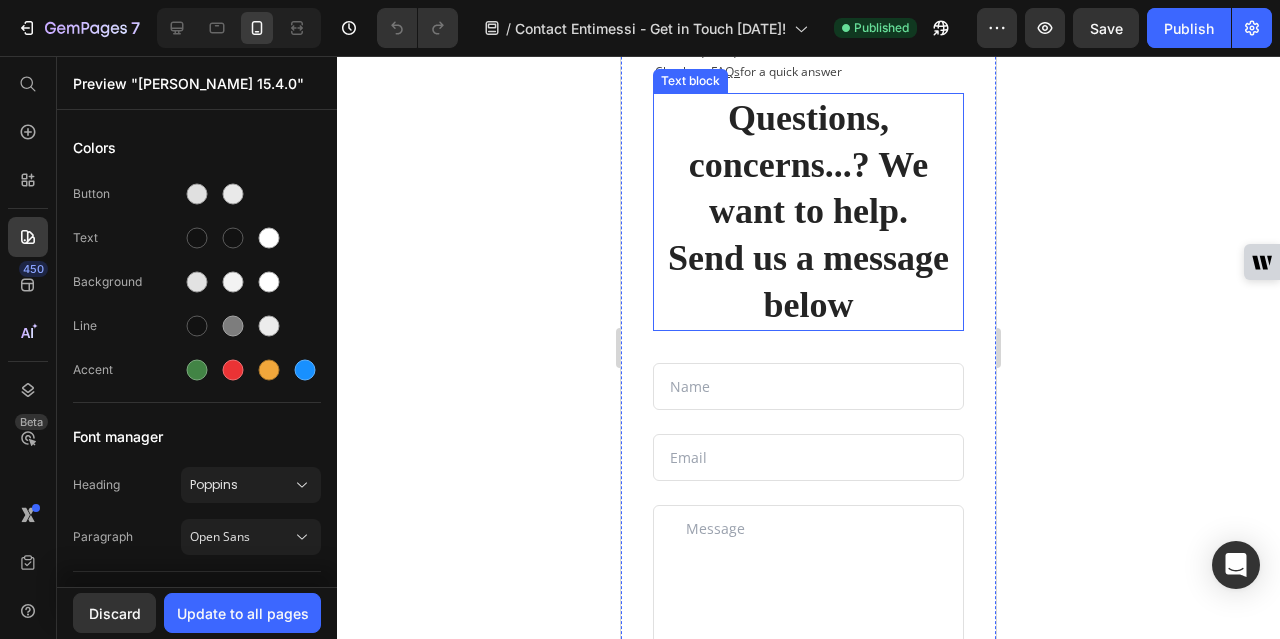 scroll, scrollTop: 600, scrollLeft: 0, axis: vertical 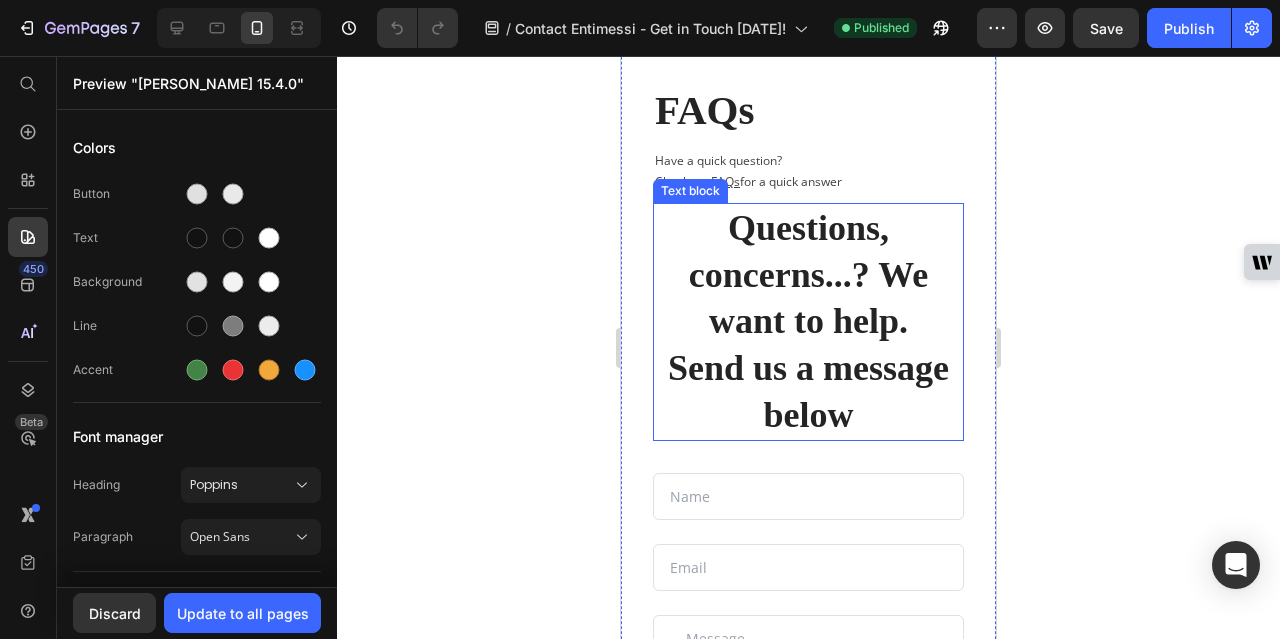 click on "Questions, concerns...? We want to help." at bounding box center (808, 275) 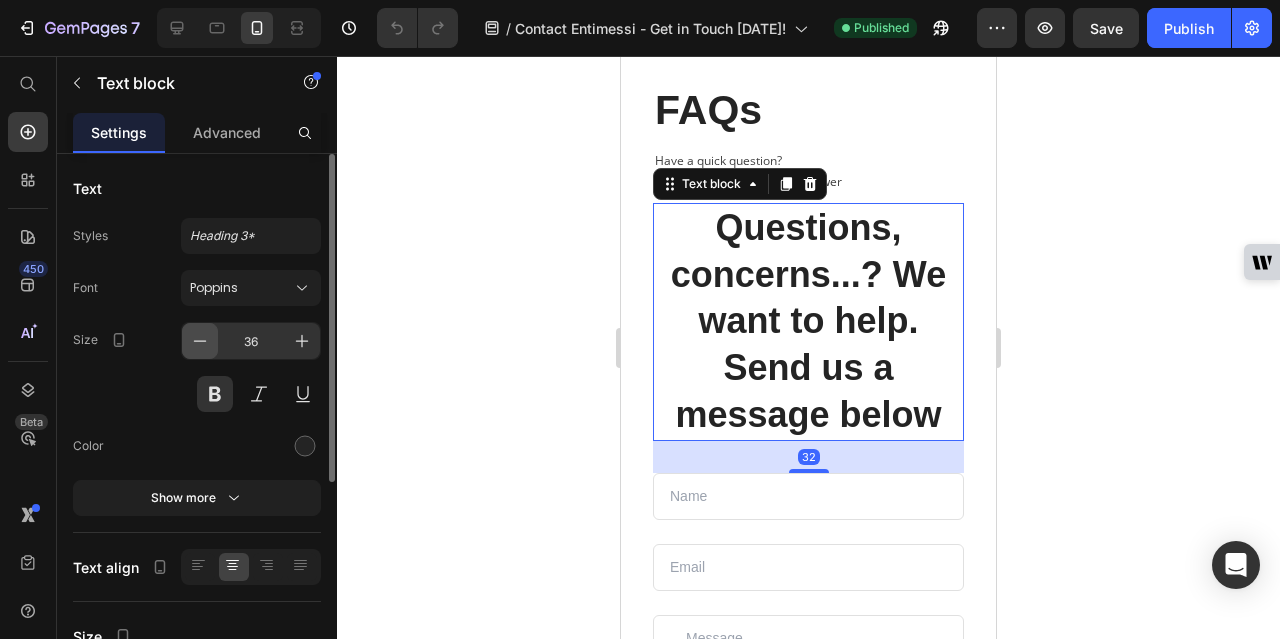 click 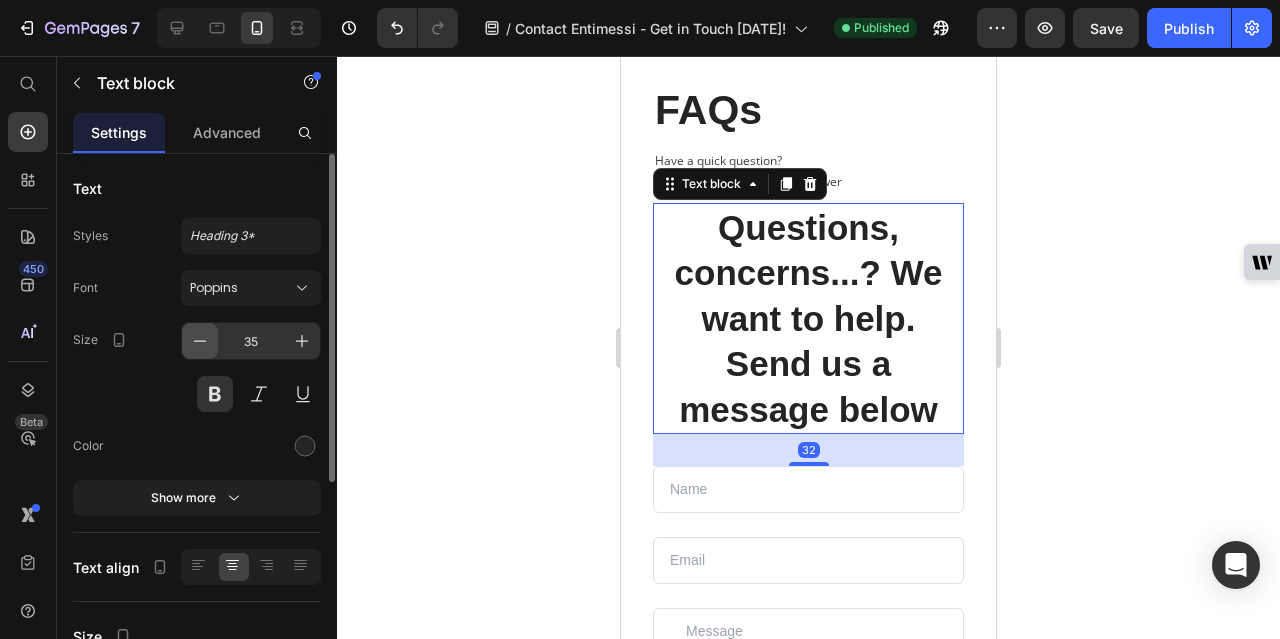 click 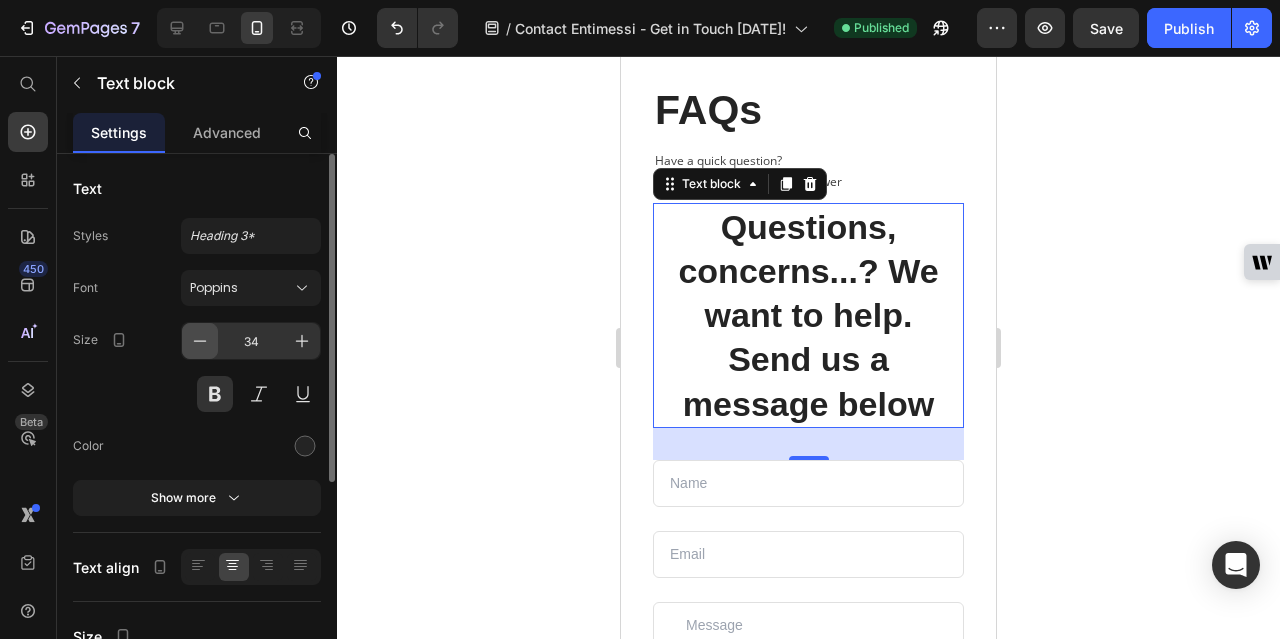 click 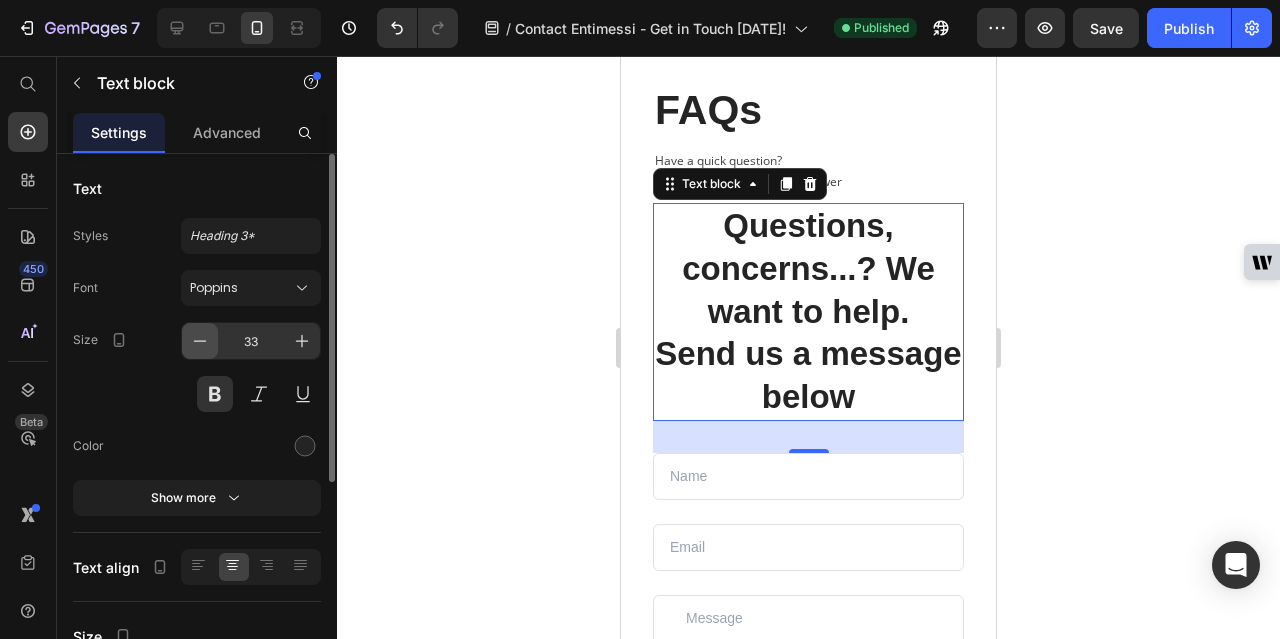 click 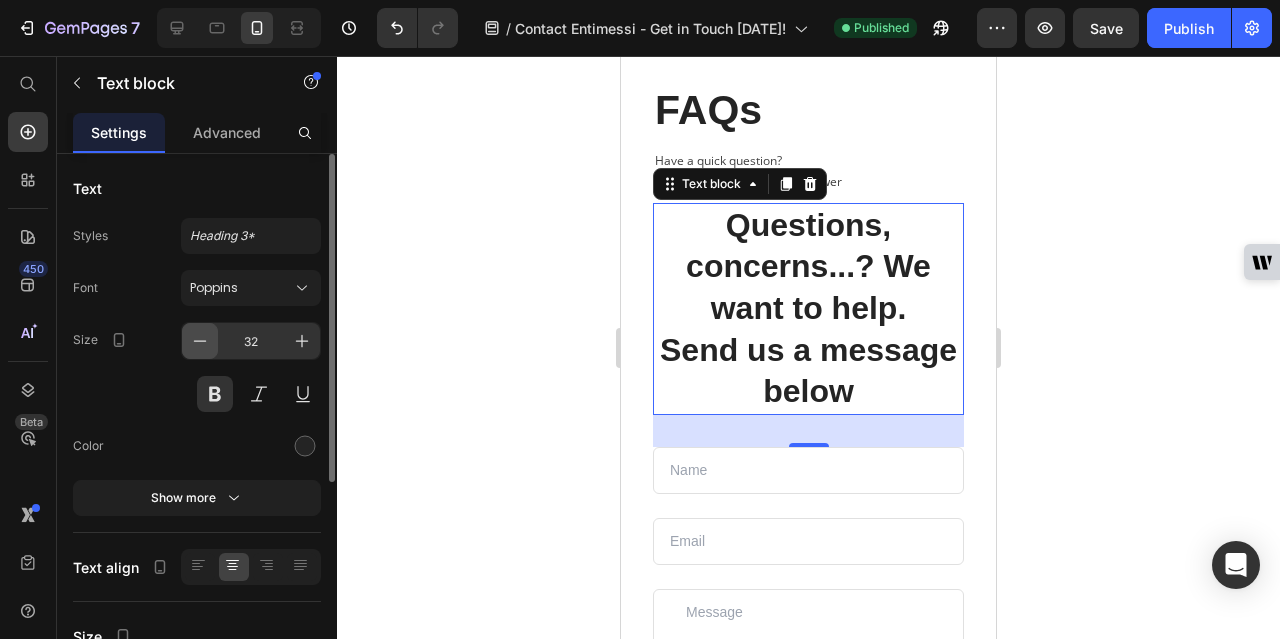 click 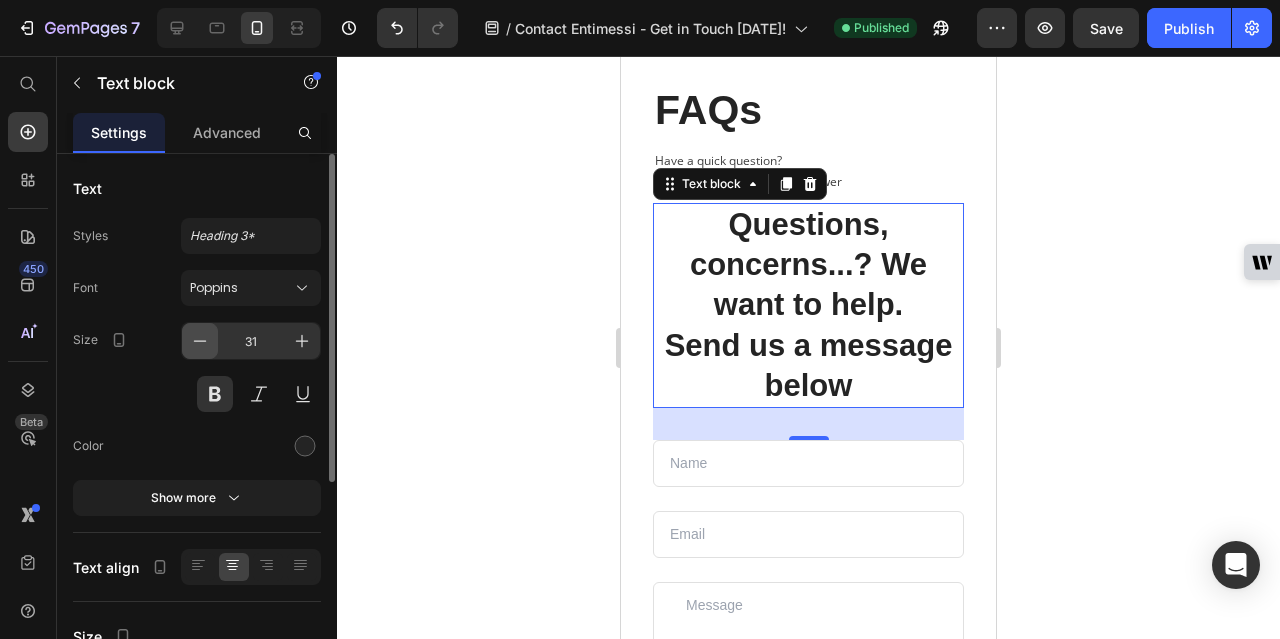 click 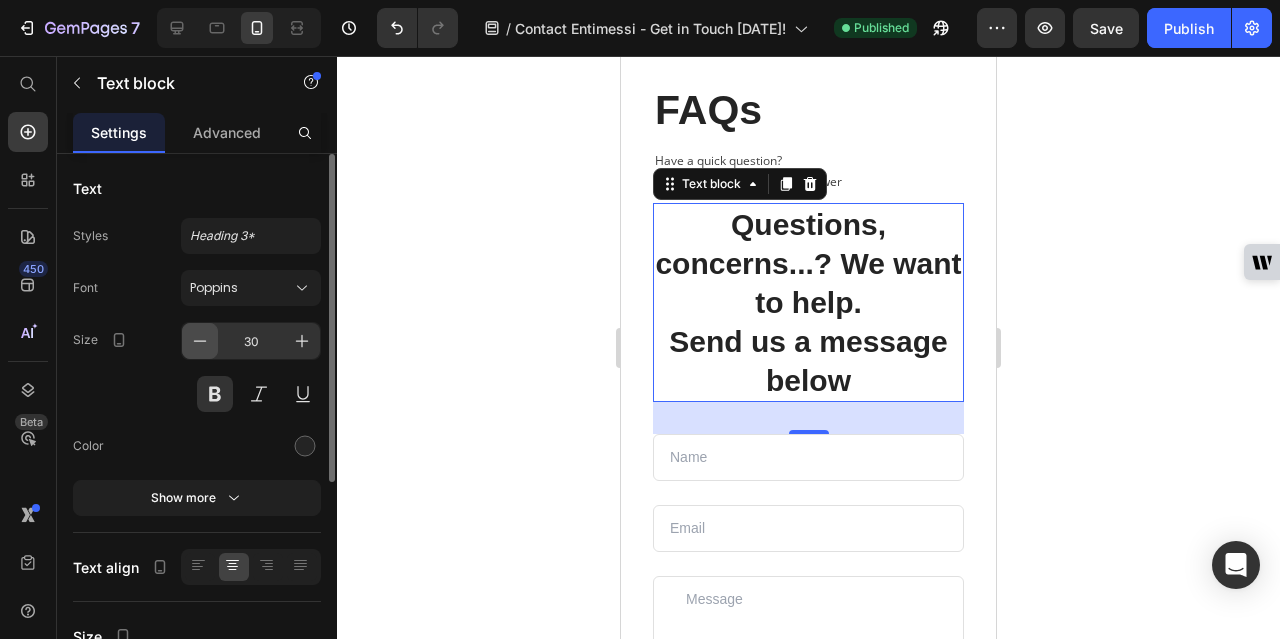 click 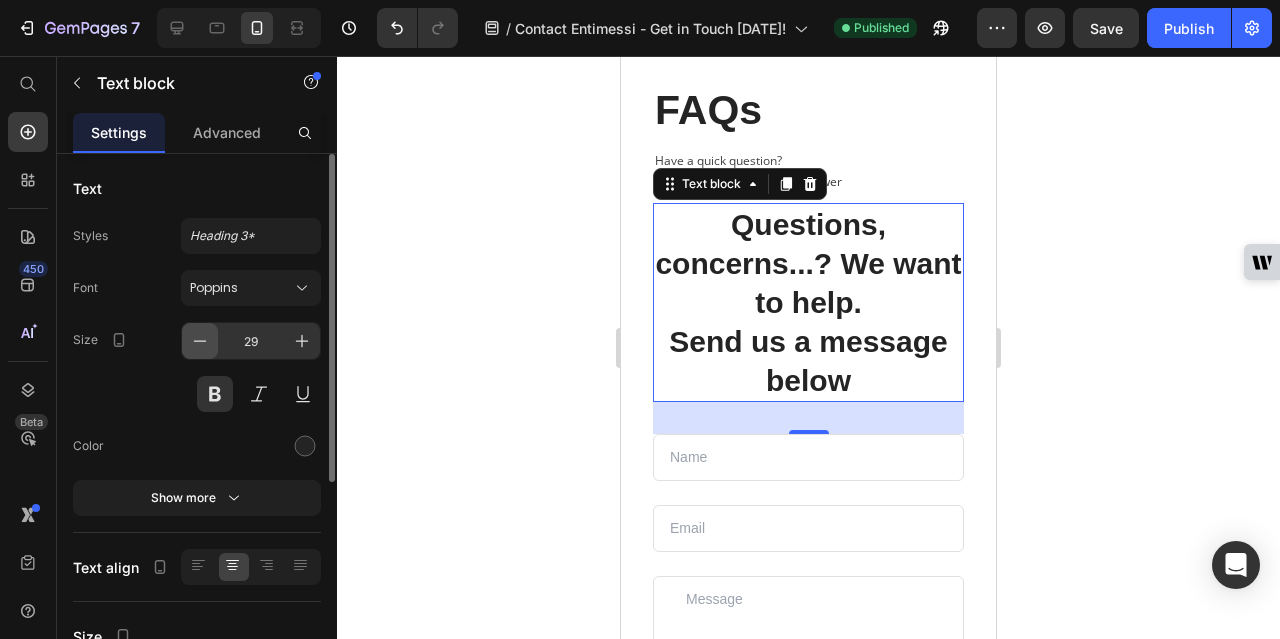 click 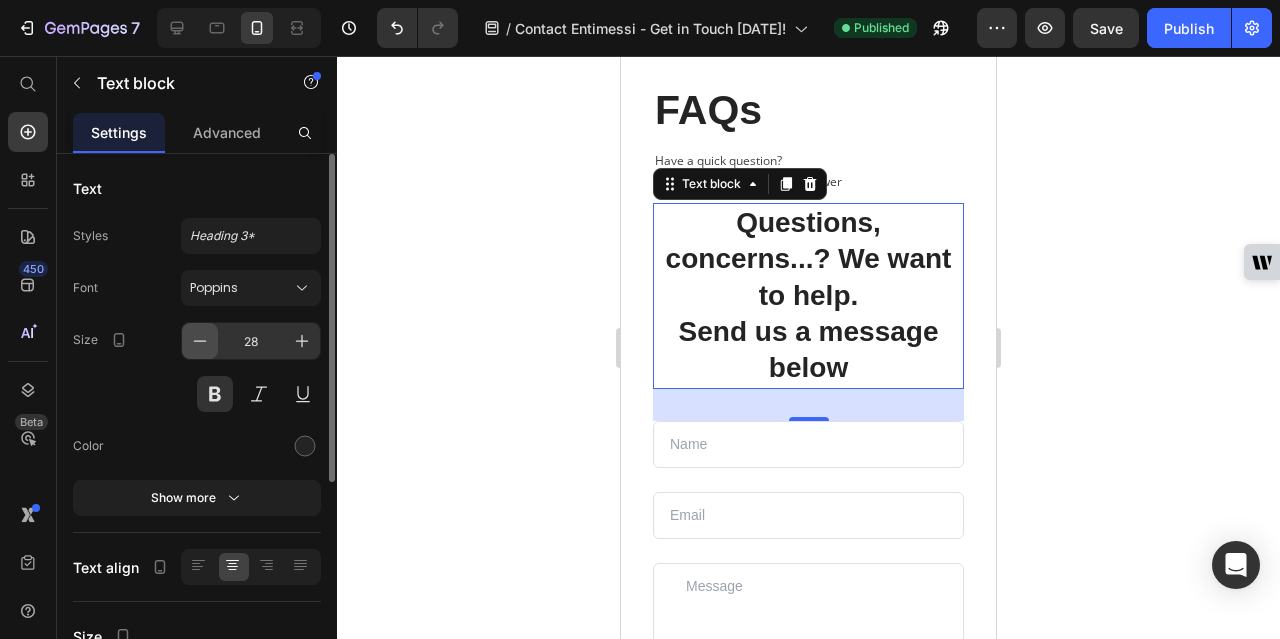 click 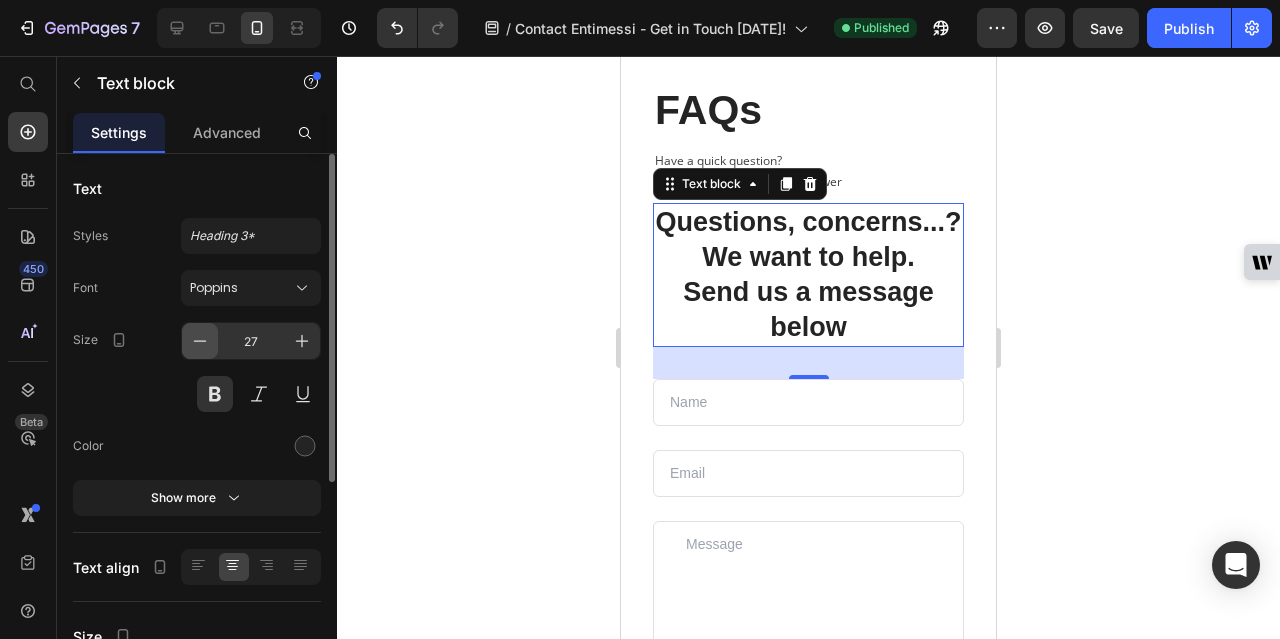 click 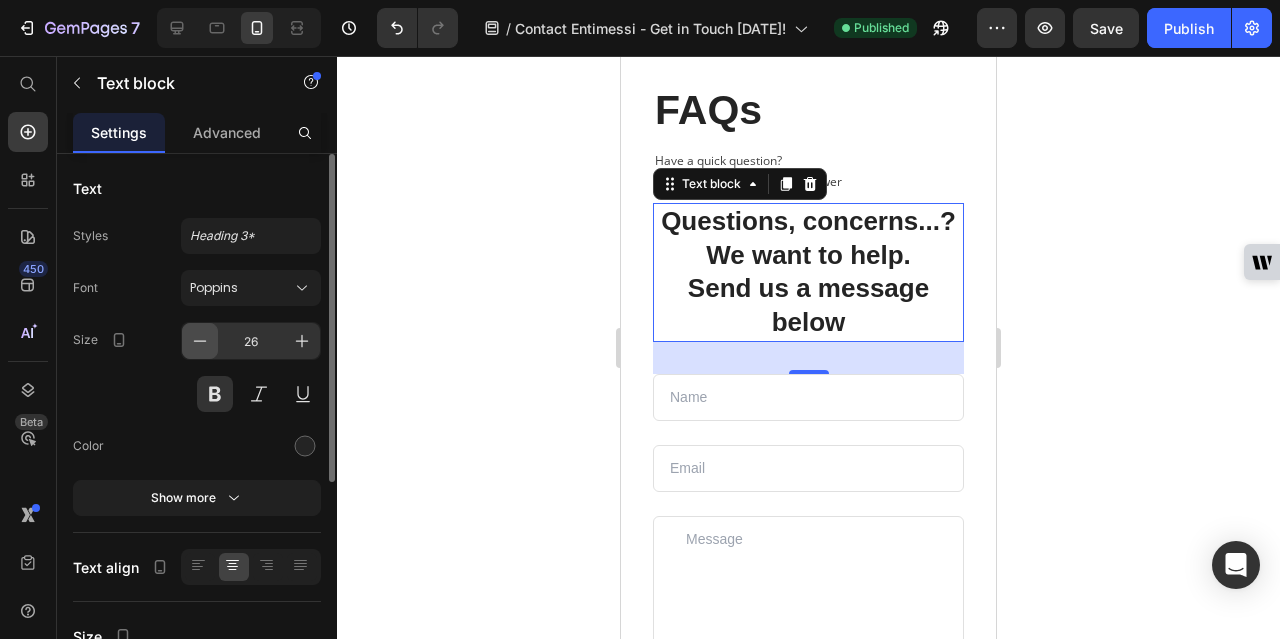 click 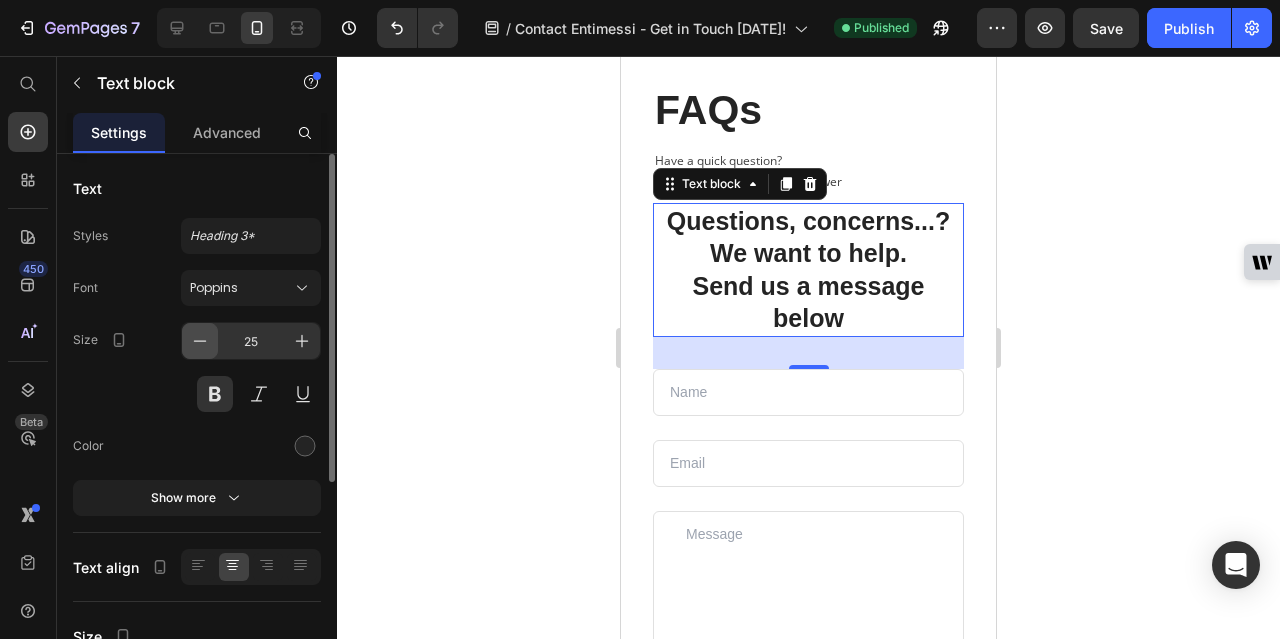 click 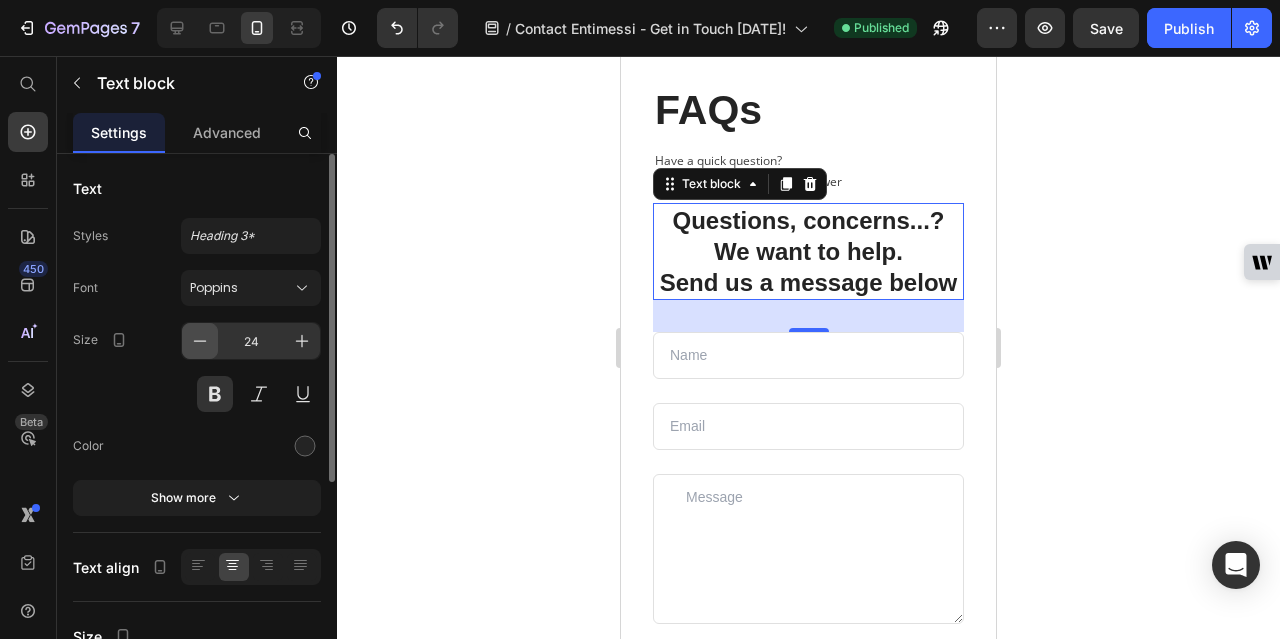click 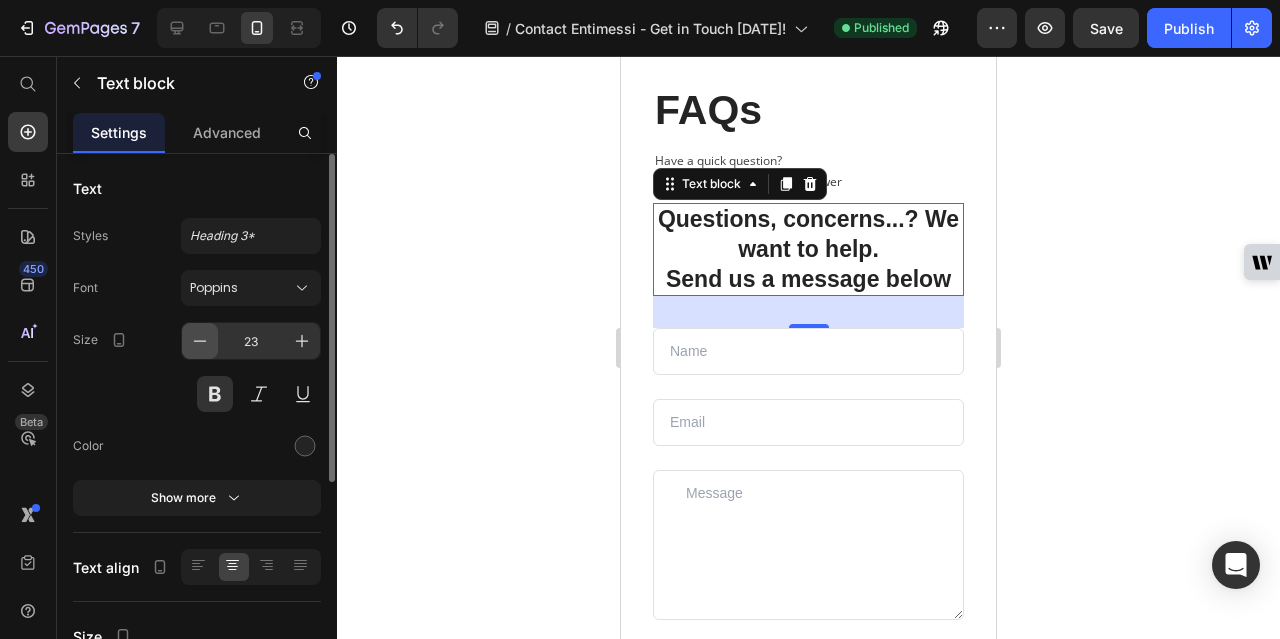 click 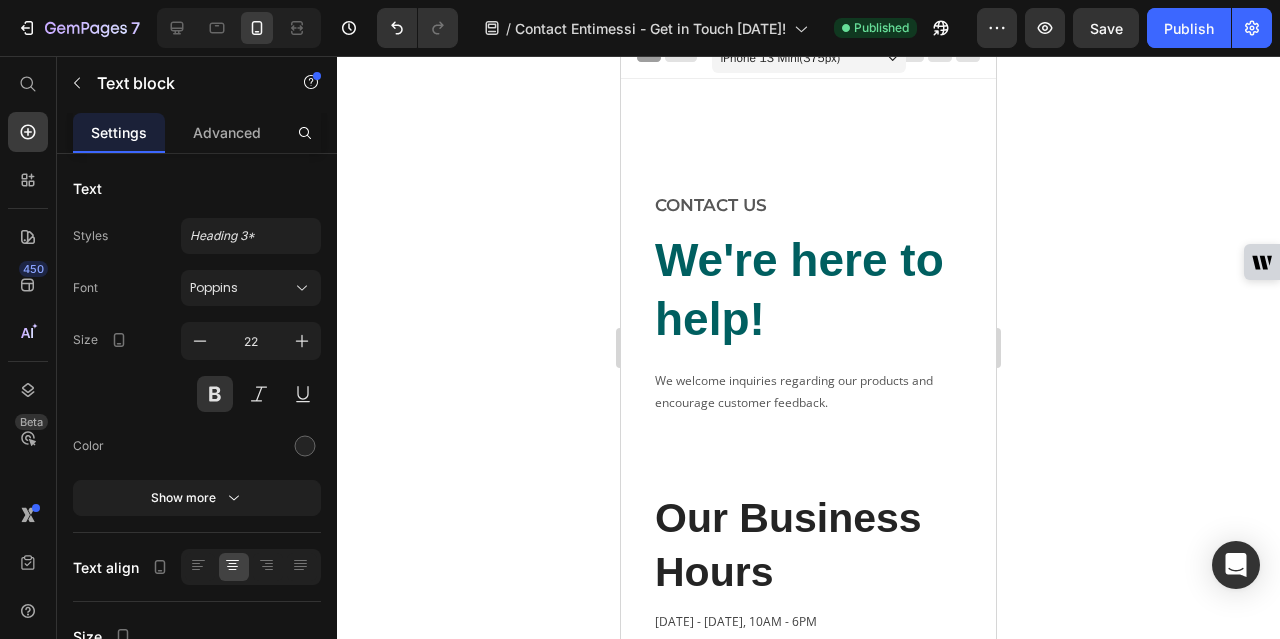 scroll, scrollTop: 0, scrollLeft: 0, axis: both 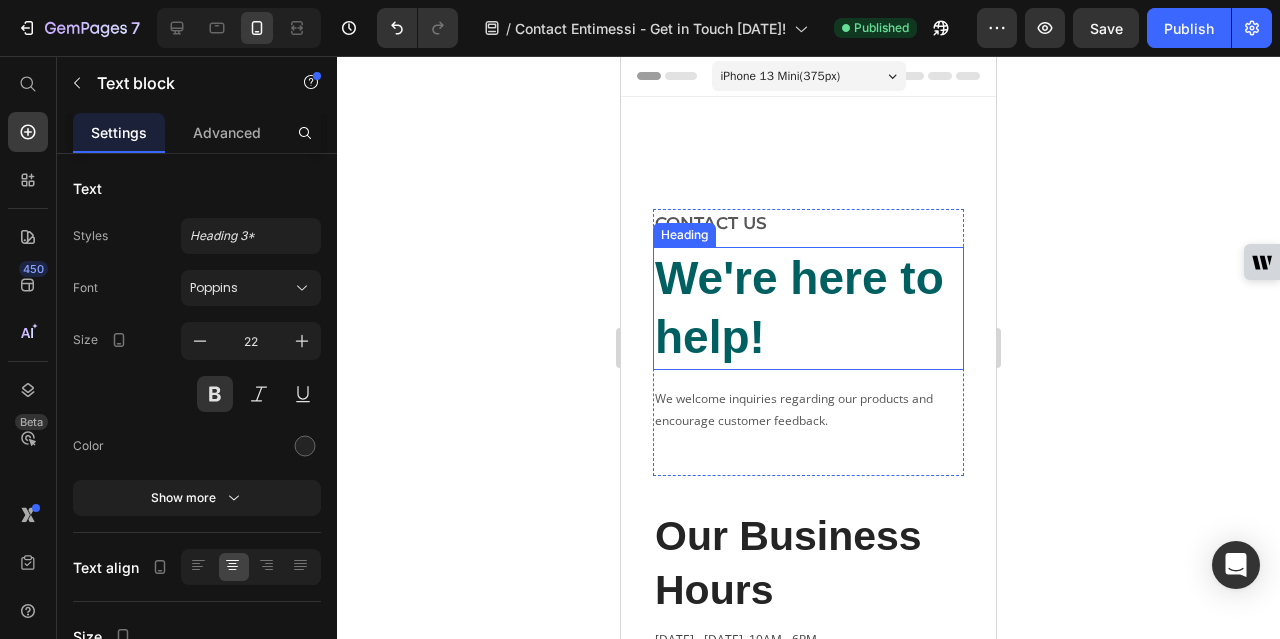 click on "We're here to help!" at bounding box center [799, 308] 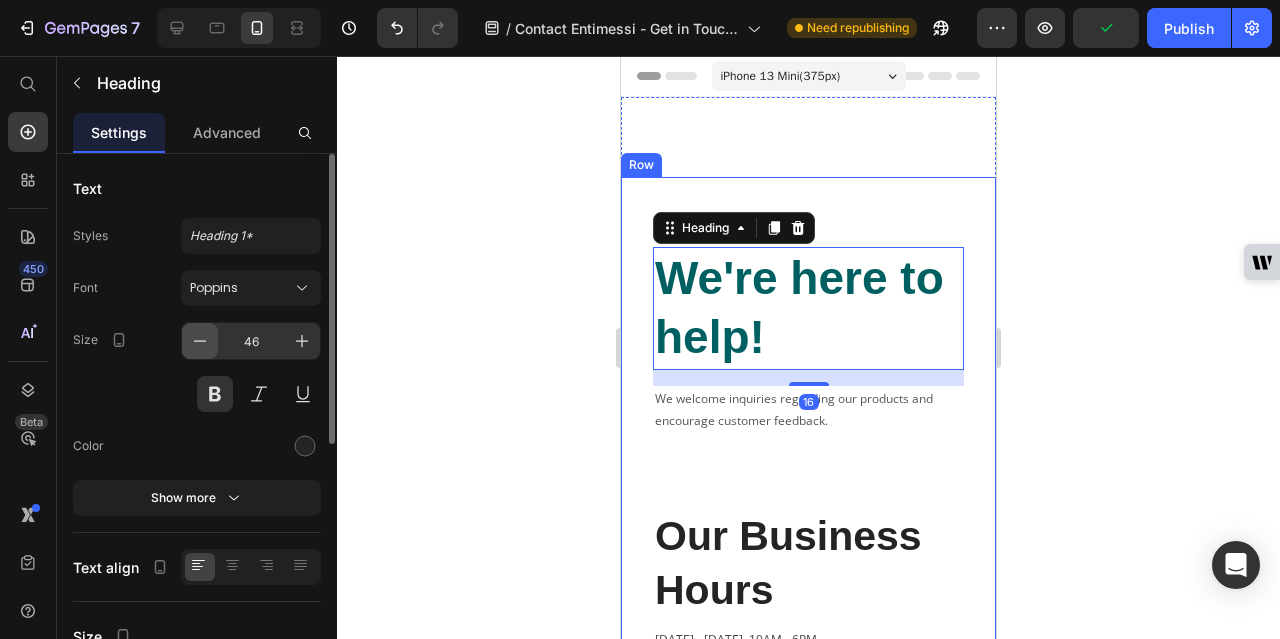click 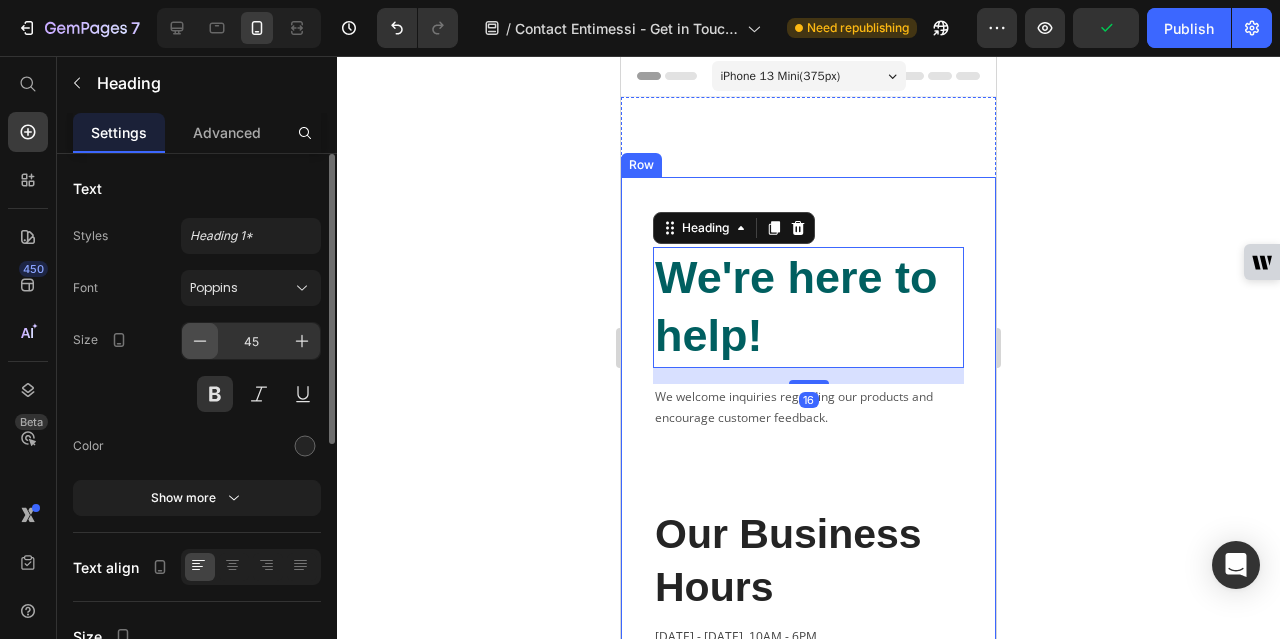 click 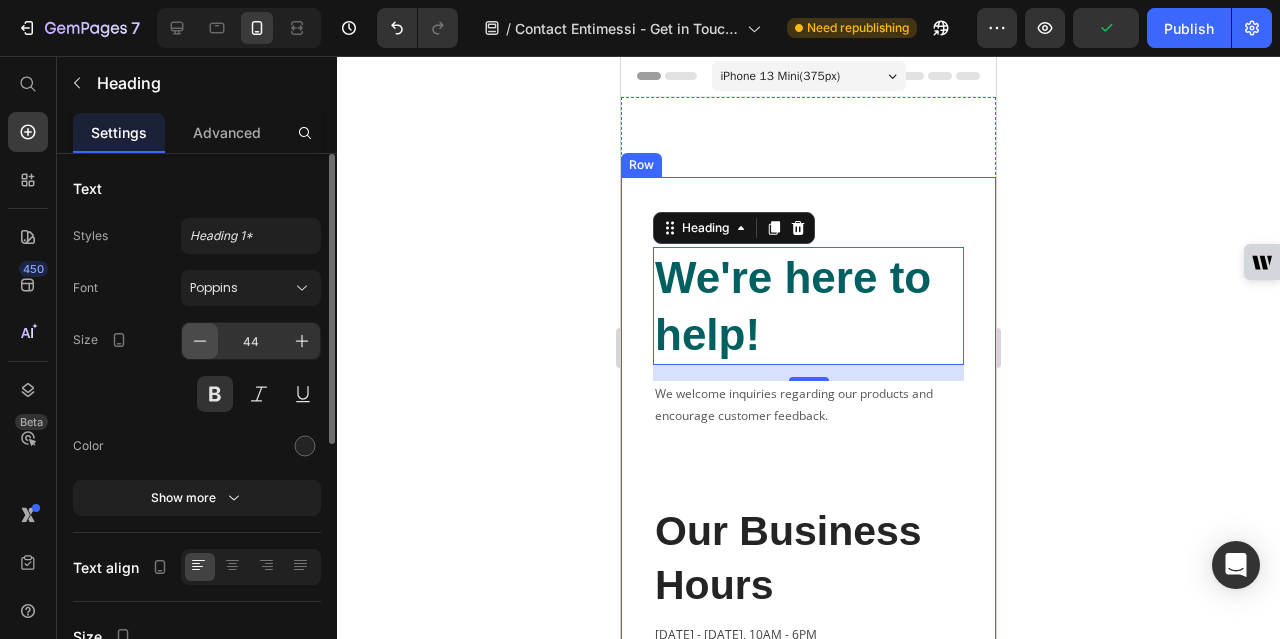 click 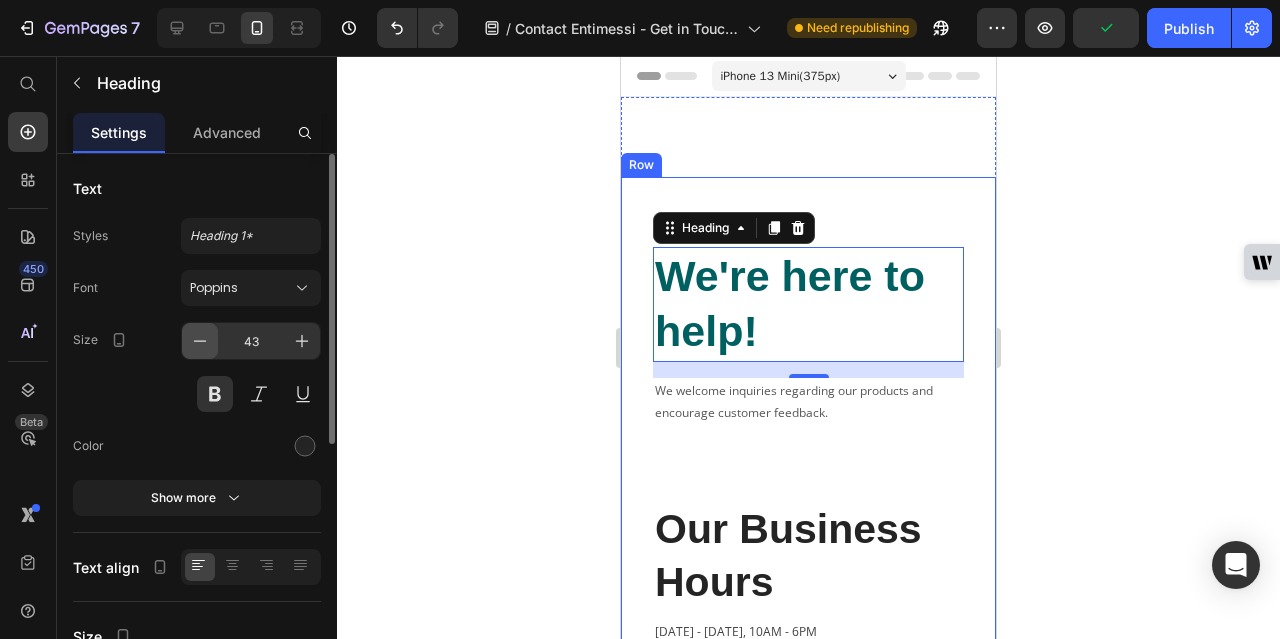 click 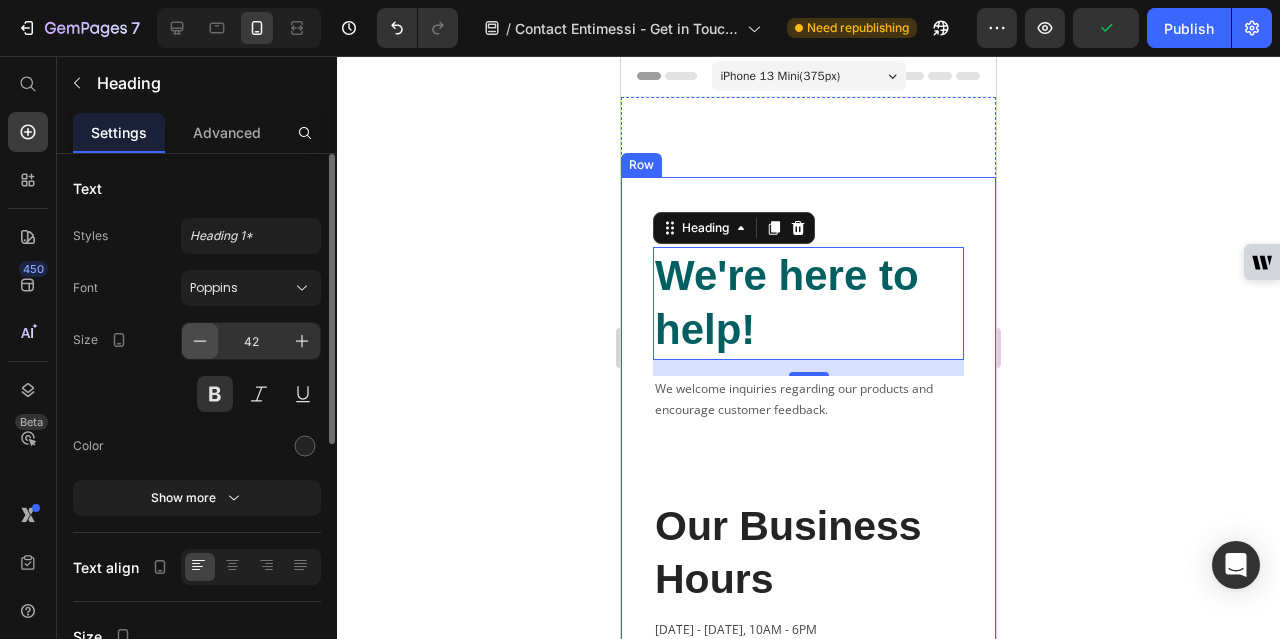 click 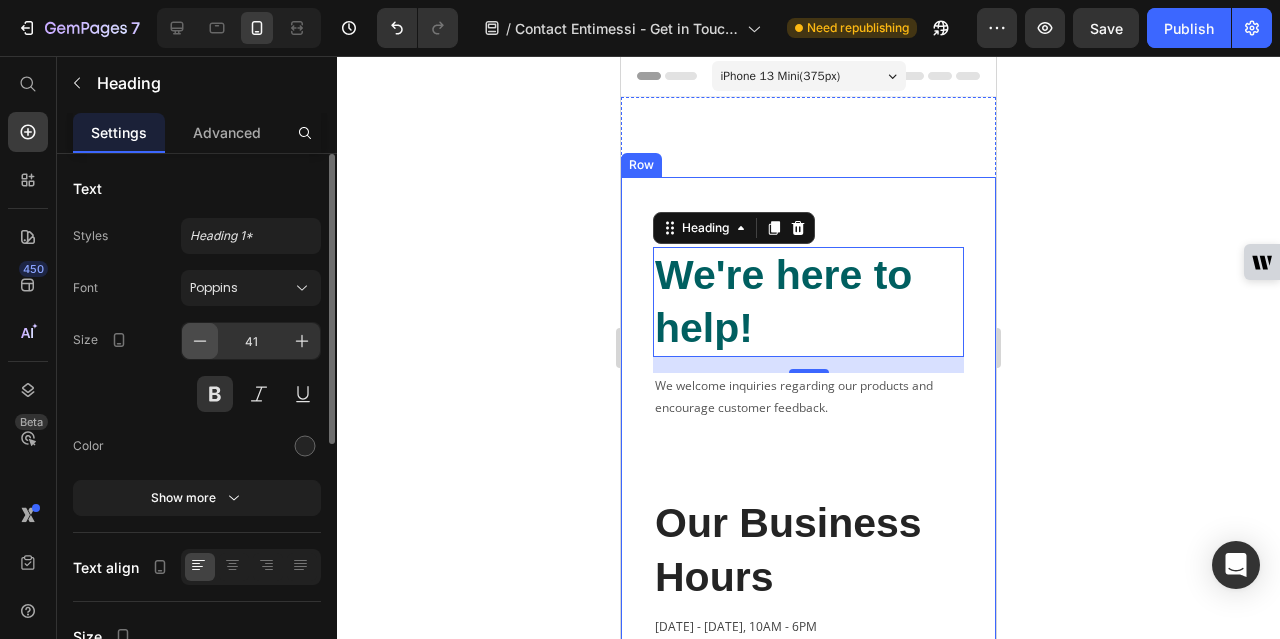 click 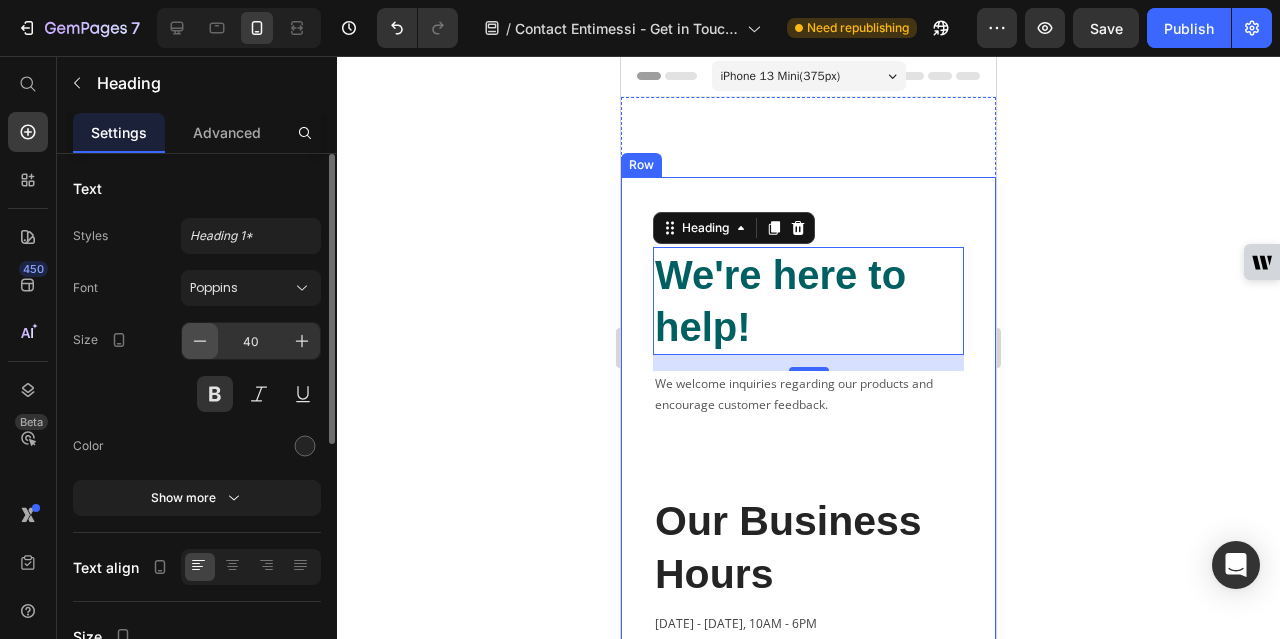 click 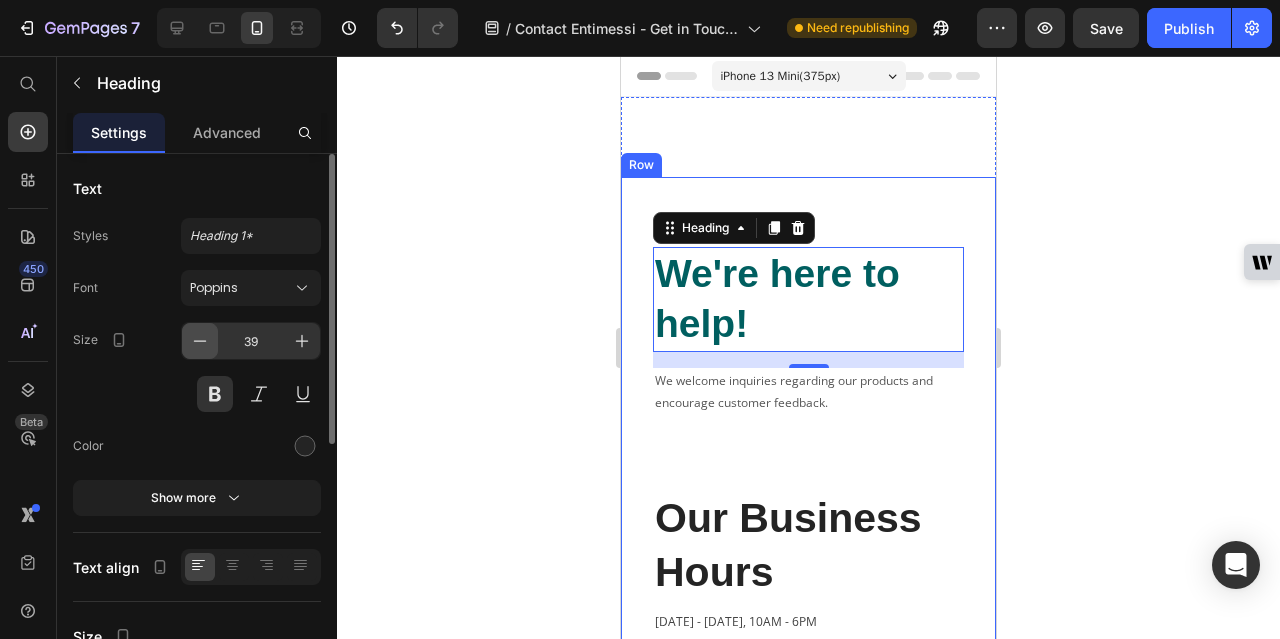 click 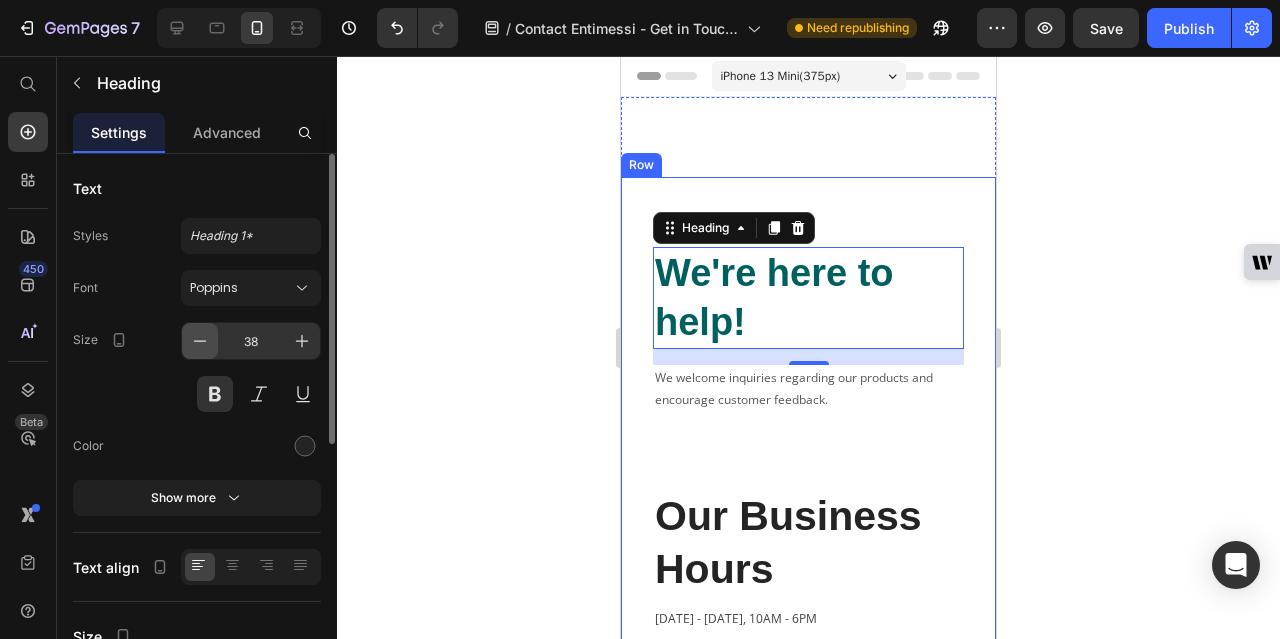 click 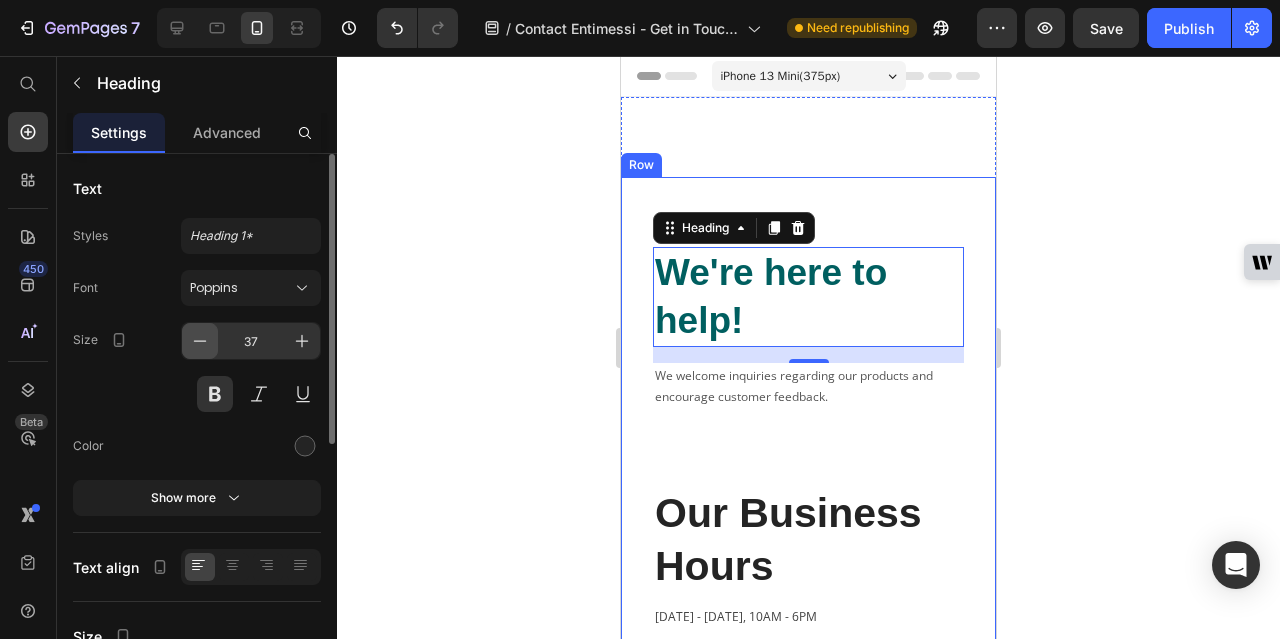 click 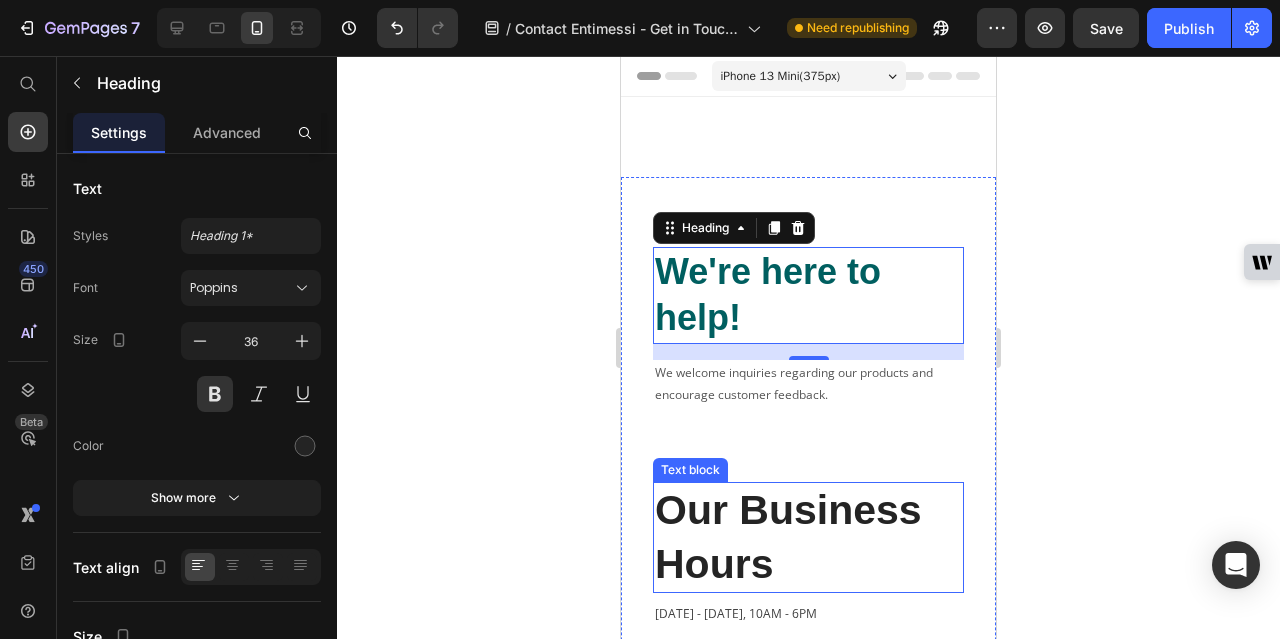click on "Our Business Hours" at bounding box center (808, 537) 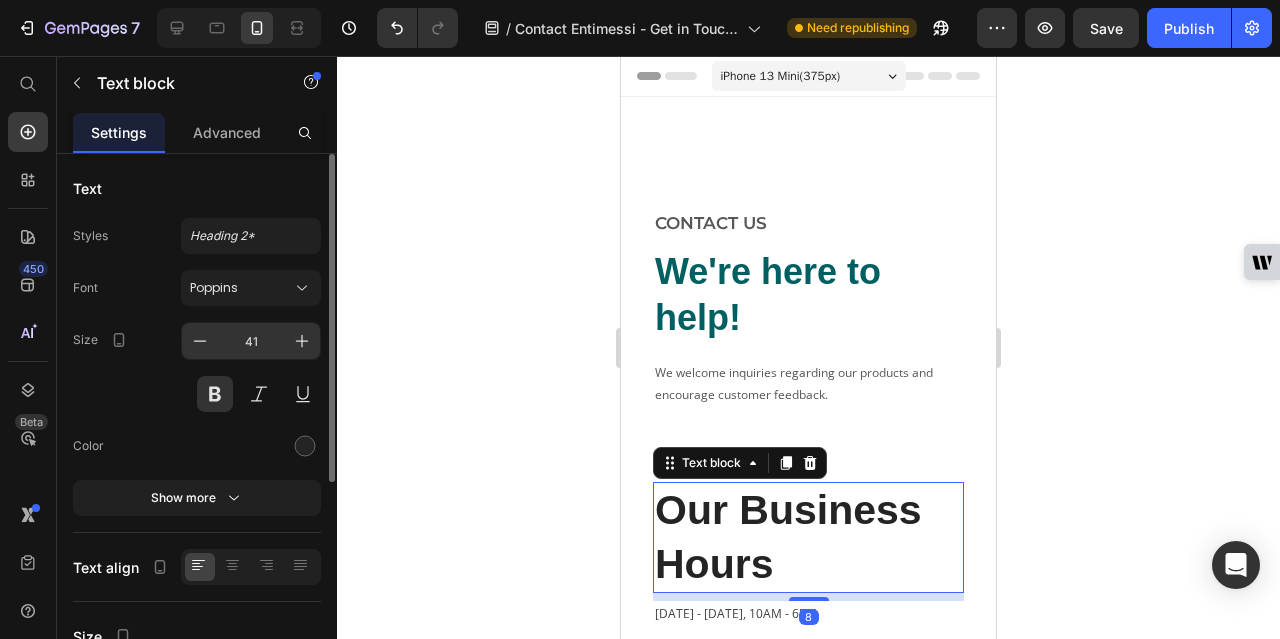 click on "41" at bounding box center [251, 341] 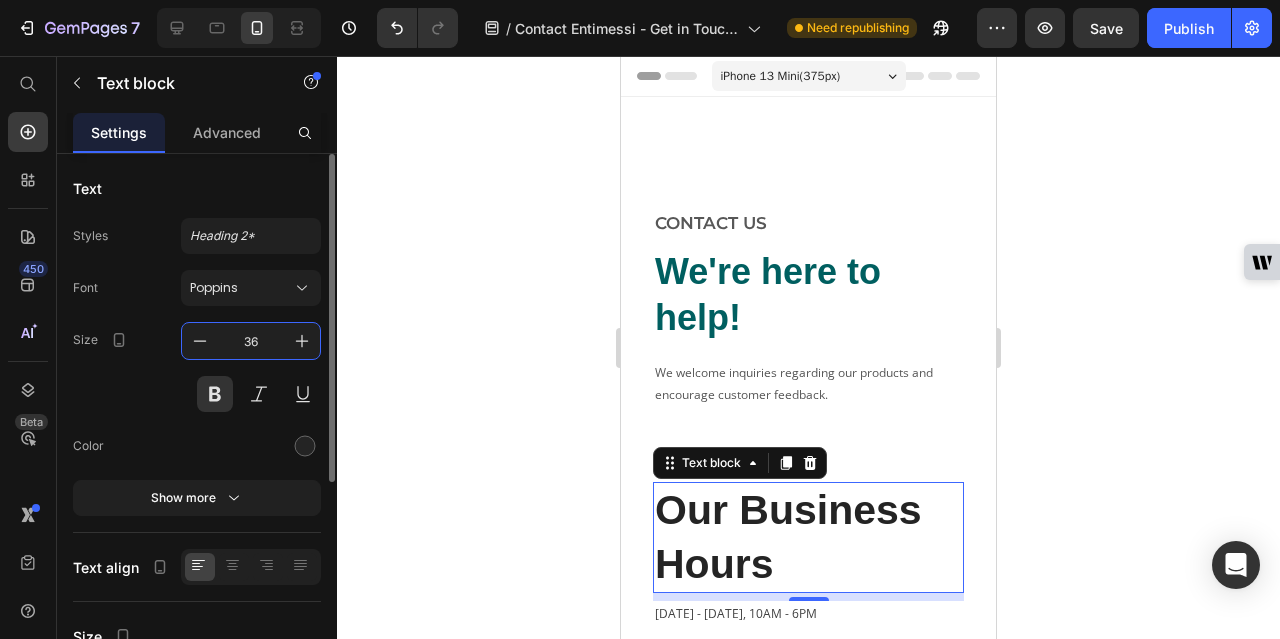 type on "36" 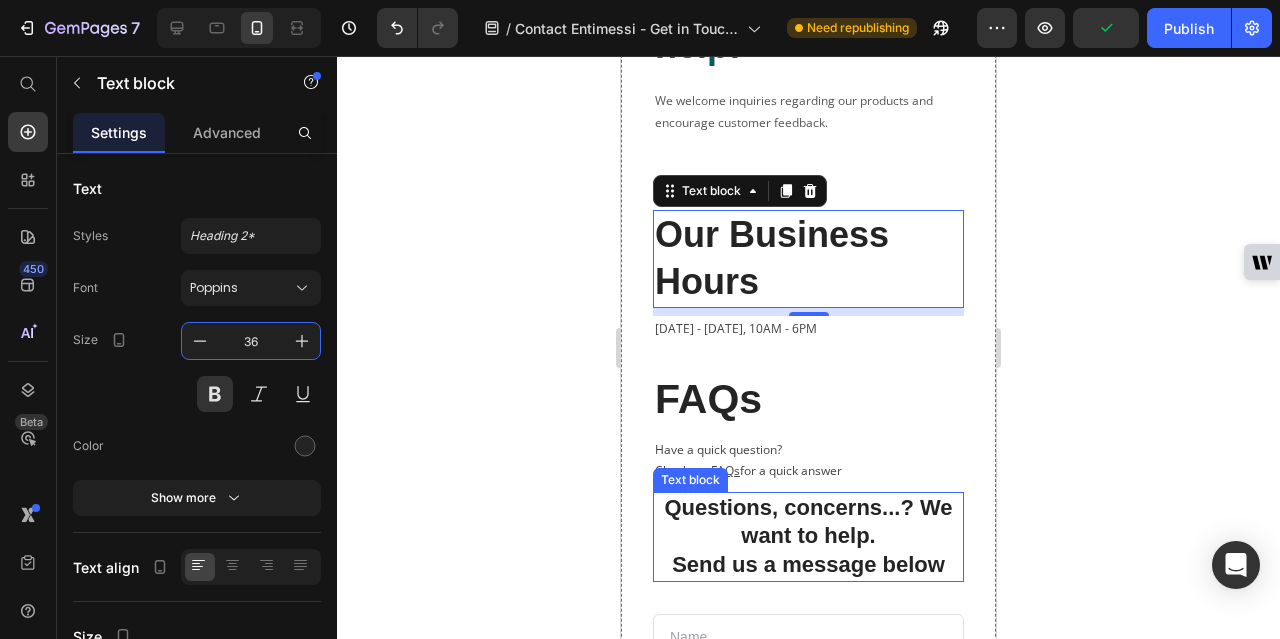 scroll, scrollTop: 300, scrollLeft: 0, axis: vertical 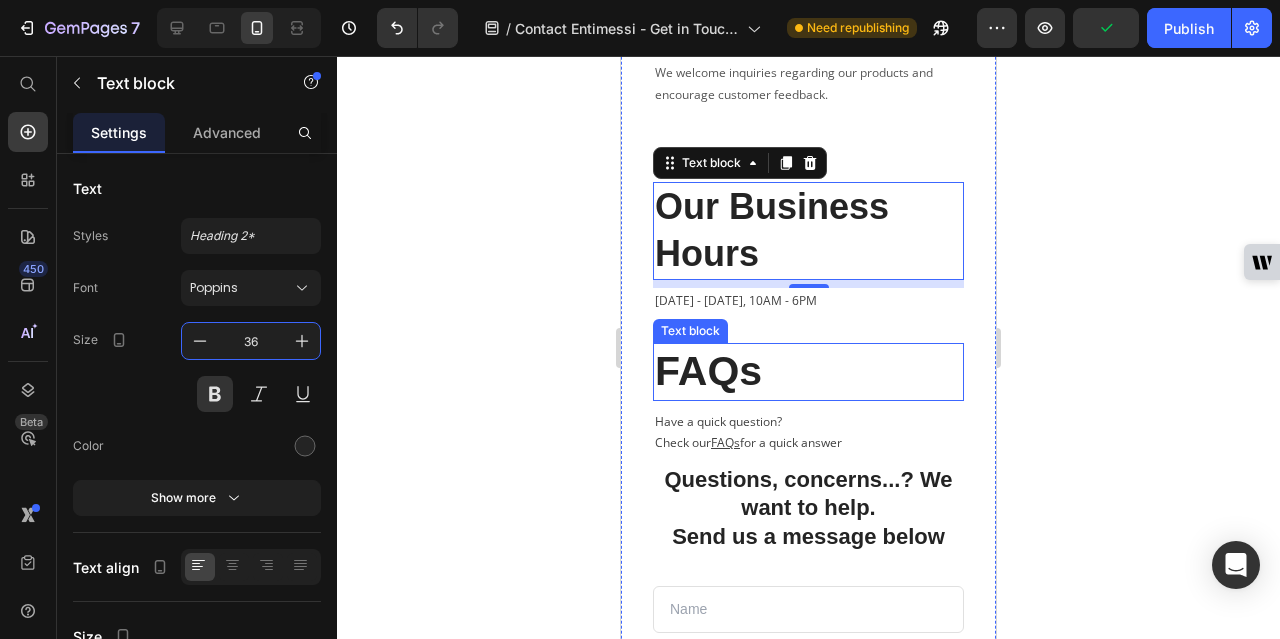 click on "FAQs" at bounding box center [808, 371] 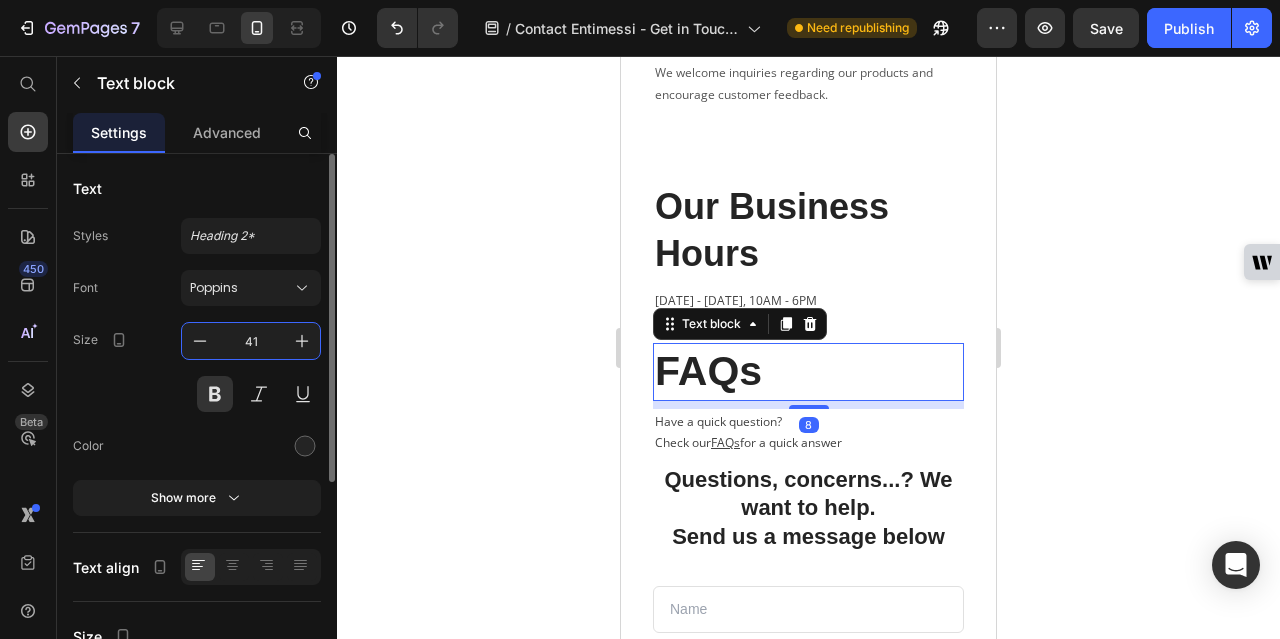 click on "41" at bounding box center [251, 341] 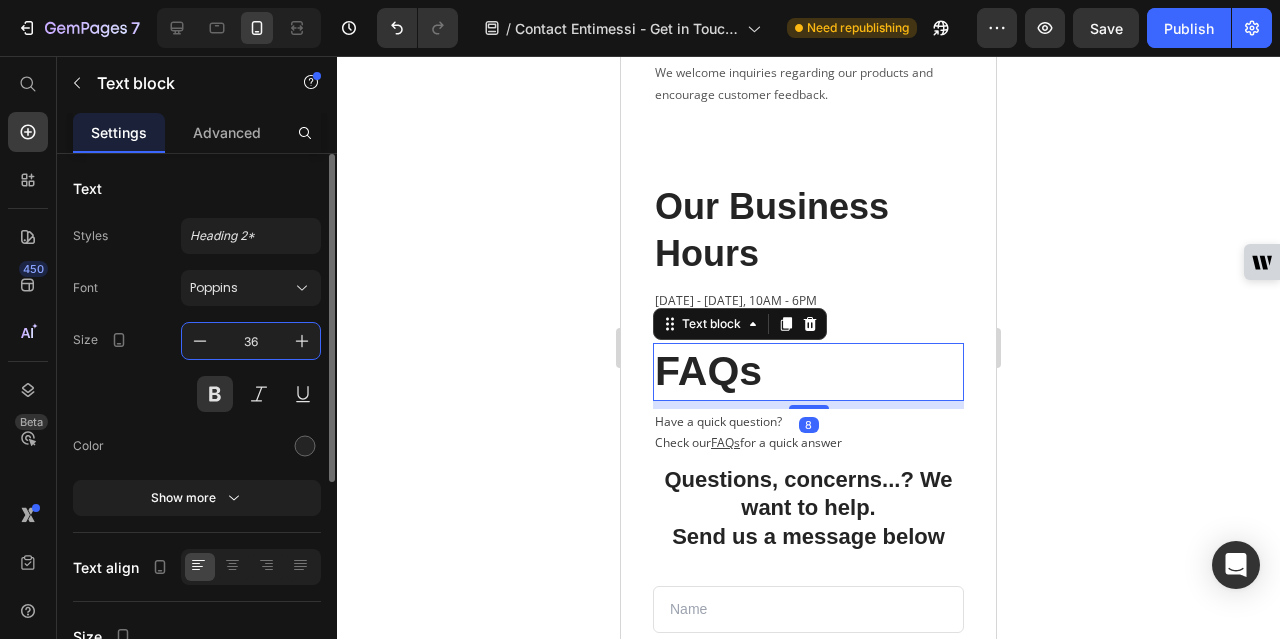 type on "36" 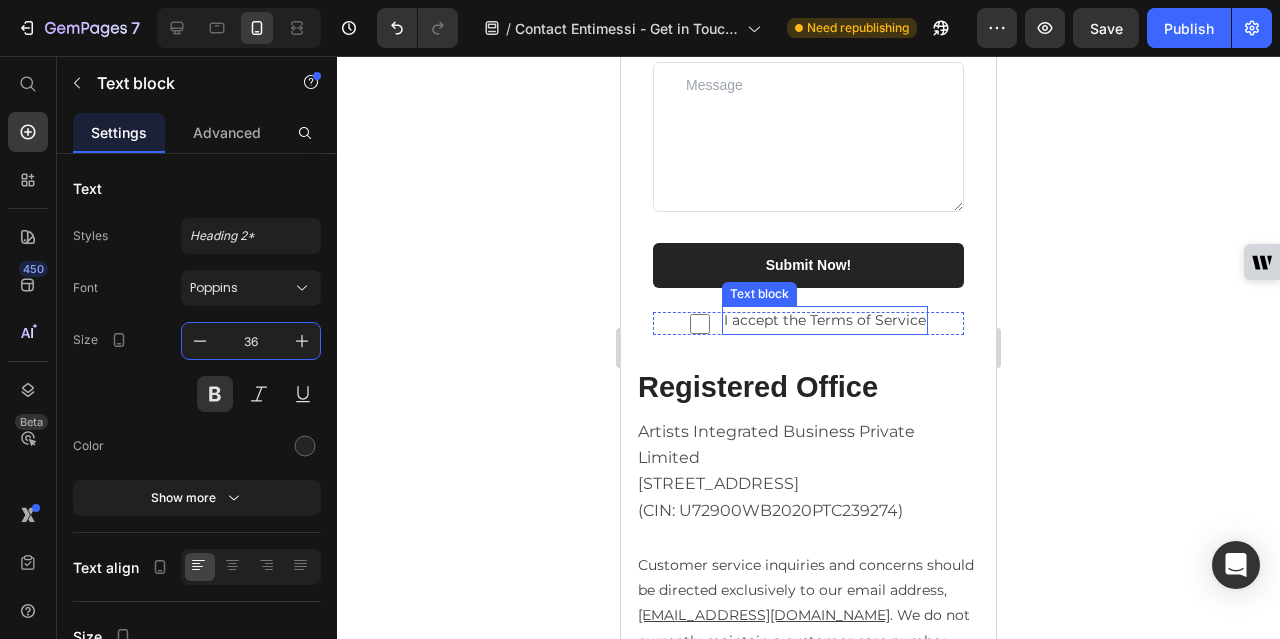 scroll, scrollTop: 1093, scrollLeft: 0, axis: vertical 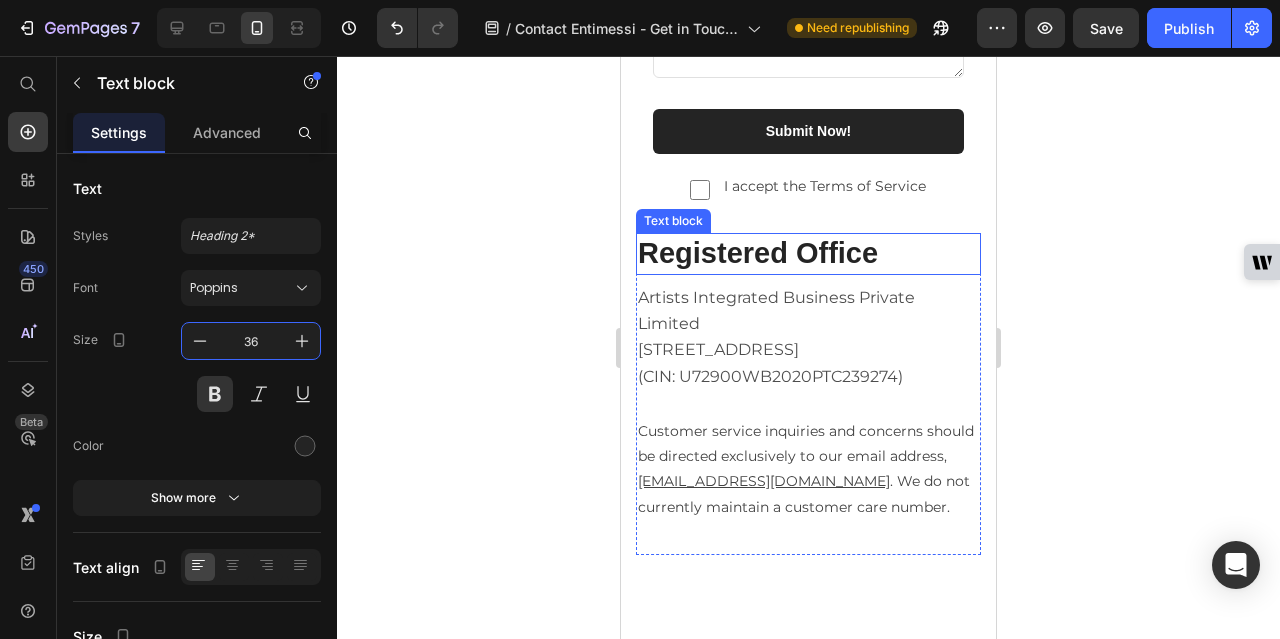 click on "Registered Office" at bounding box center [808, 254] 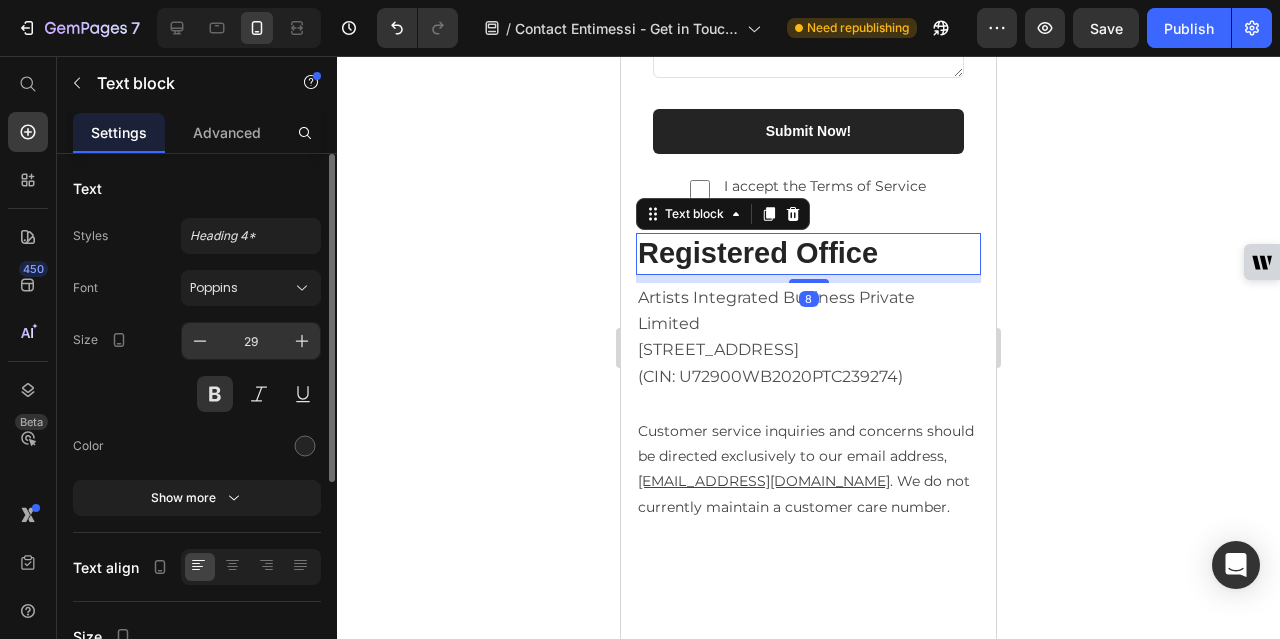 click on "29" at bounding box center [251, 341] 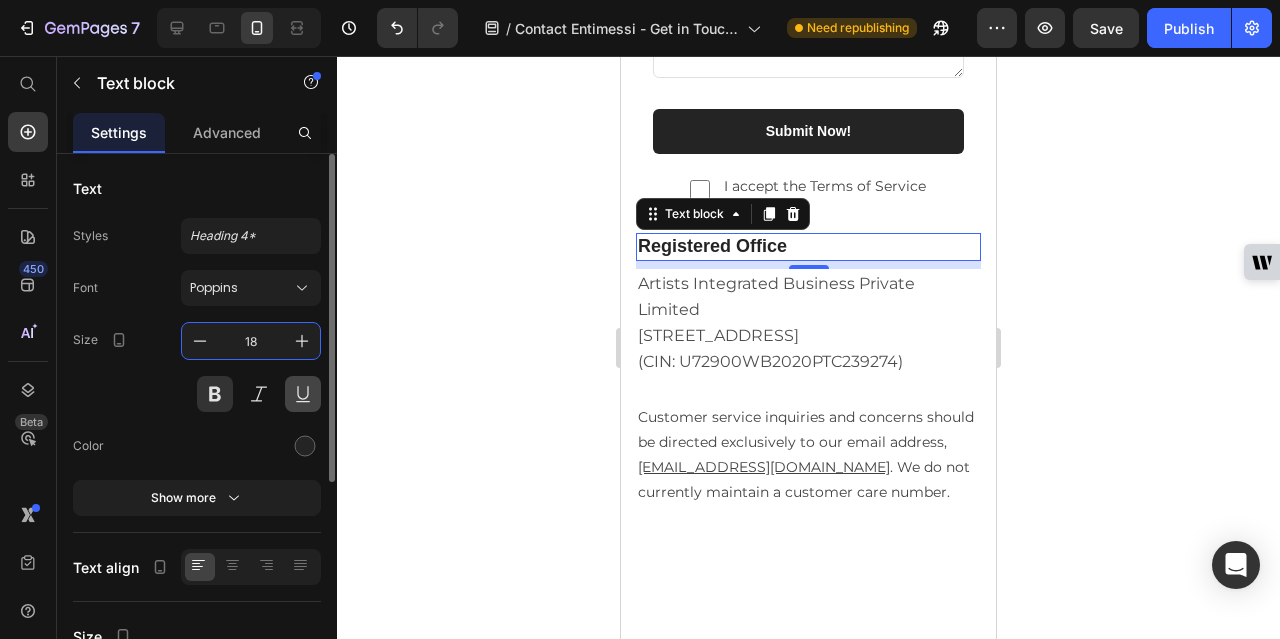 type on "18" 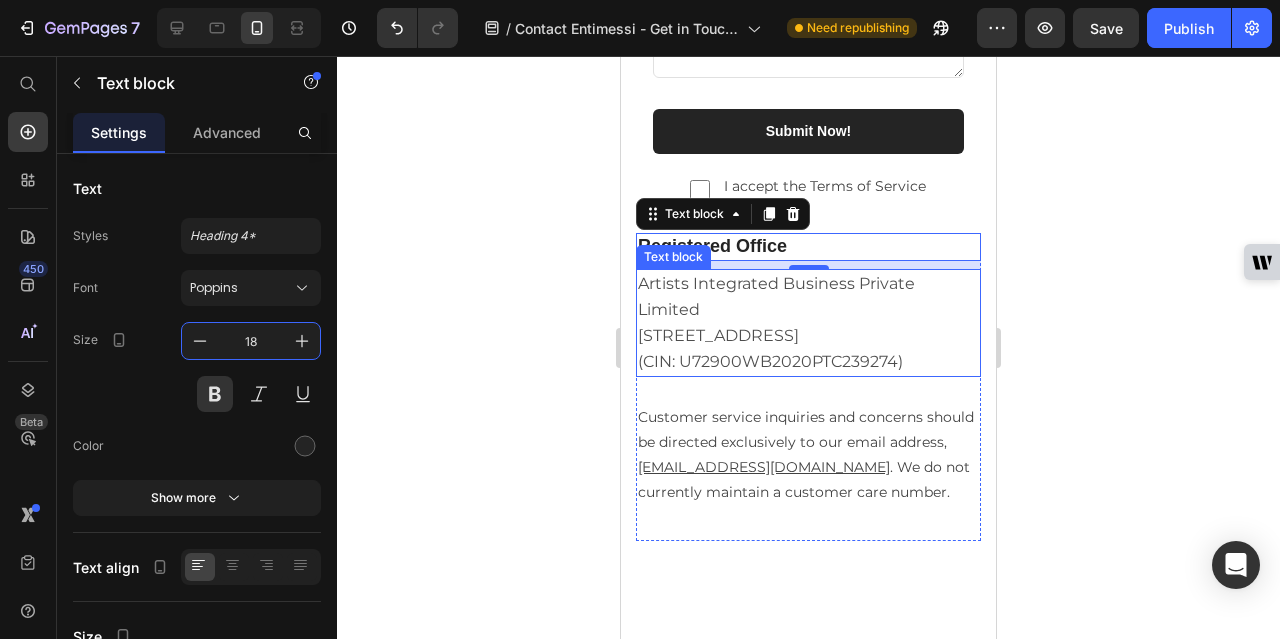 click on "Artists Integrated Business Private Limited [STREET_ADDRESS] WB (CIN: U72900WB2020PTC239274)" at bounding box center [808, 323] 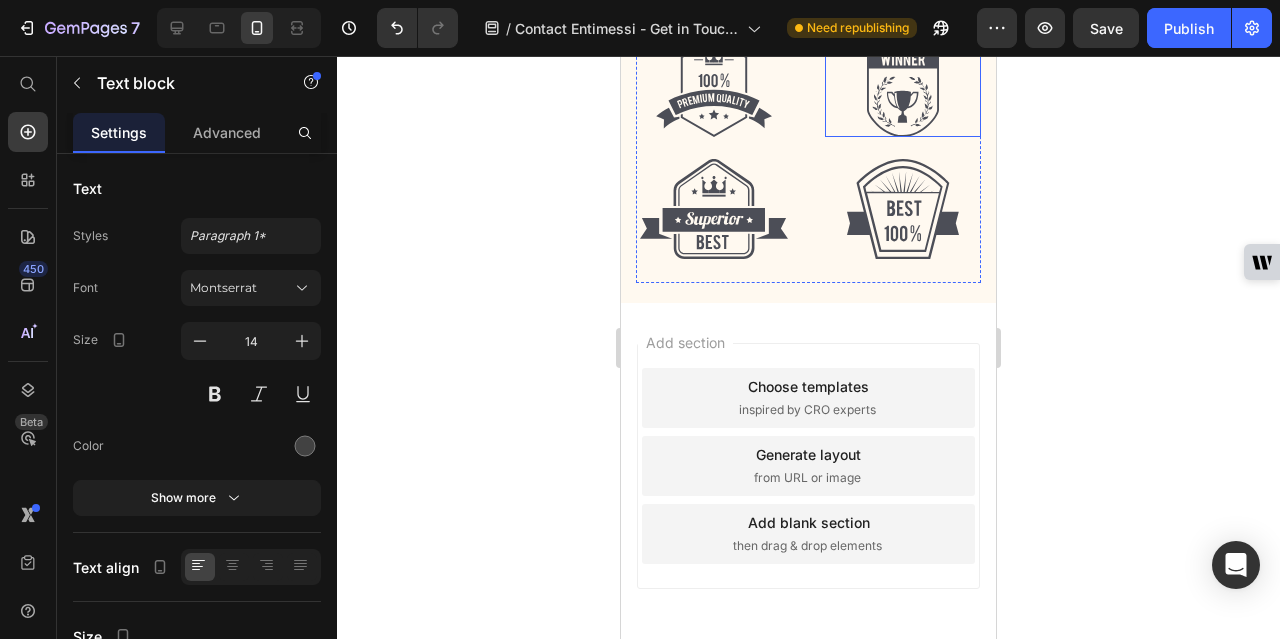 scroll, scrollTop: 1869, scrollLeft: 0, axis: vertical 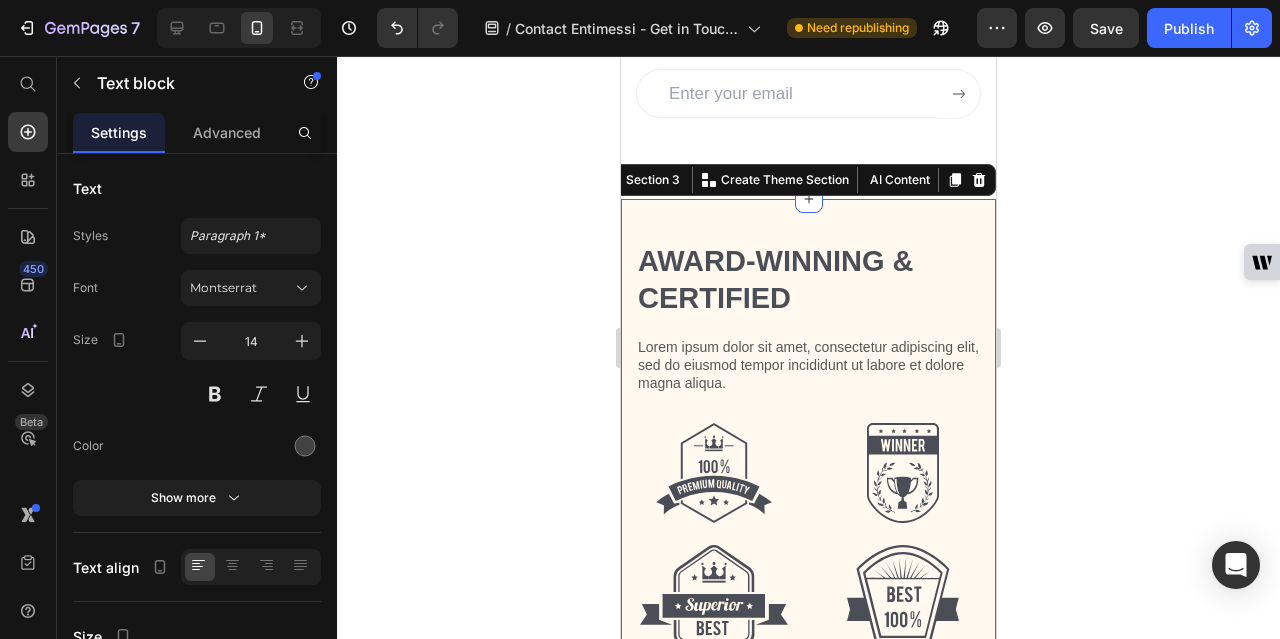 click on "Award-winning & Certified Heading Lorem ipsum dolor sit amet, consectetur adipiscing elit, sed do eiusmod tempor incididunt ut labore et dolore magna aliqua. Text Block Row Row Image Image Image Image Row Section 3   You can create reusable sections Create Theme Section AI Content Write with GemAI What would you like to describe here? Tone and Voice Persuasive Product Getting products... Show more Generate" at bounding box center [808, 444] 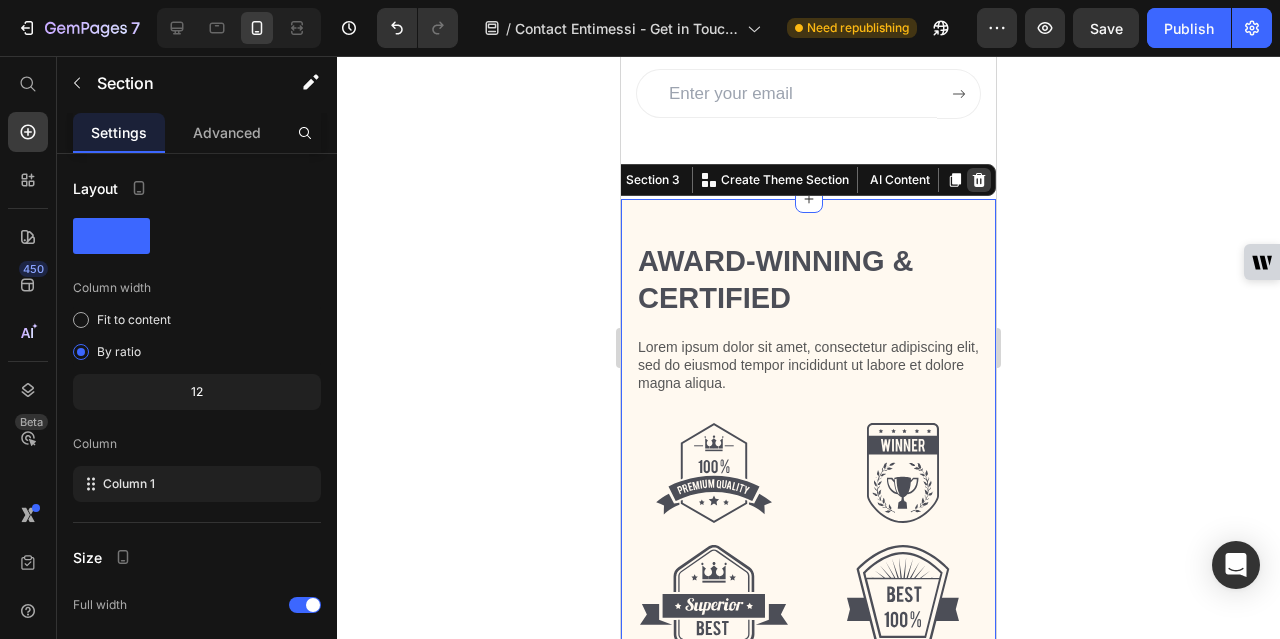 click 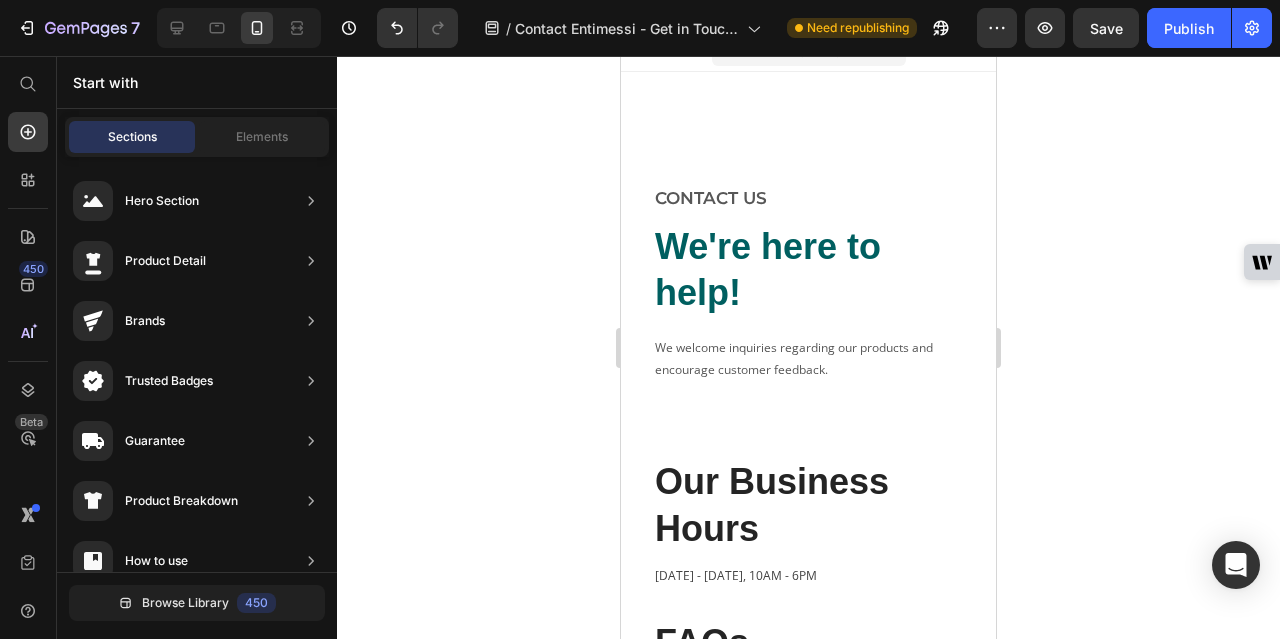 scroll, scrollTop: 0, scrollLeft: 0, axis: both 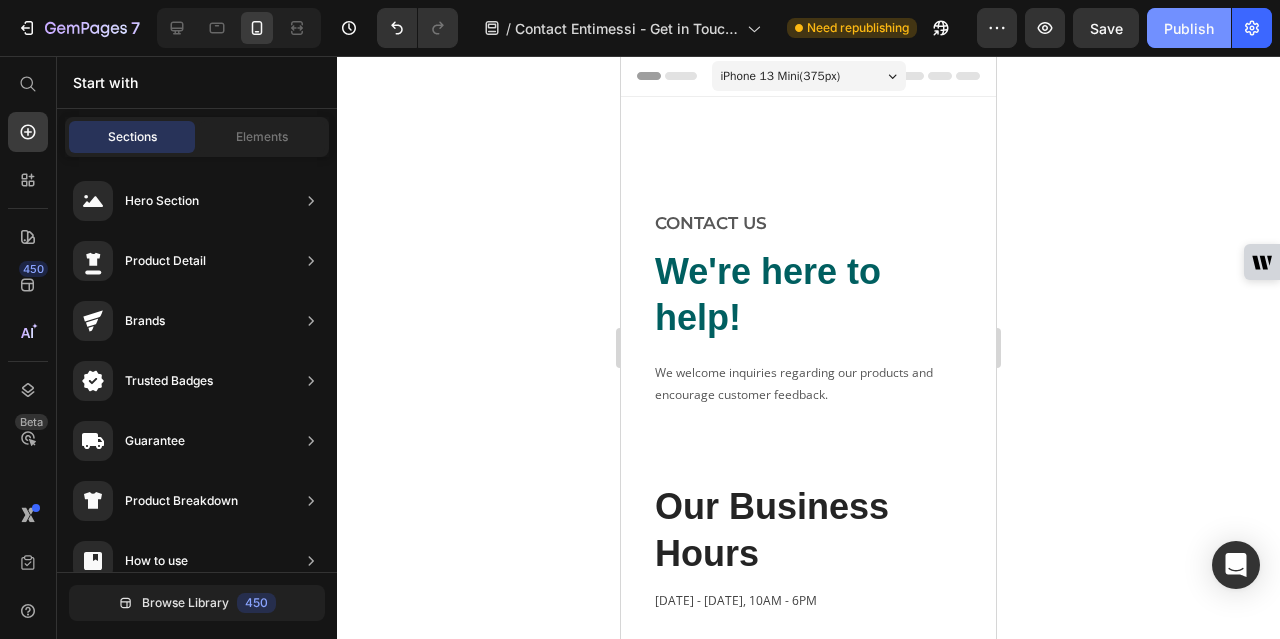 click on "Publish" at bounding box center (1189, 28) 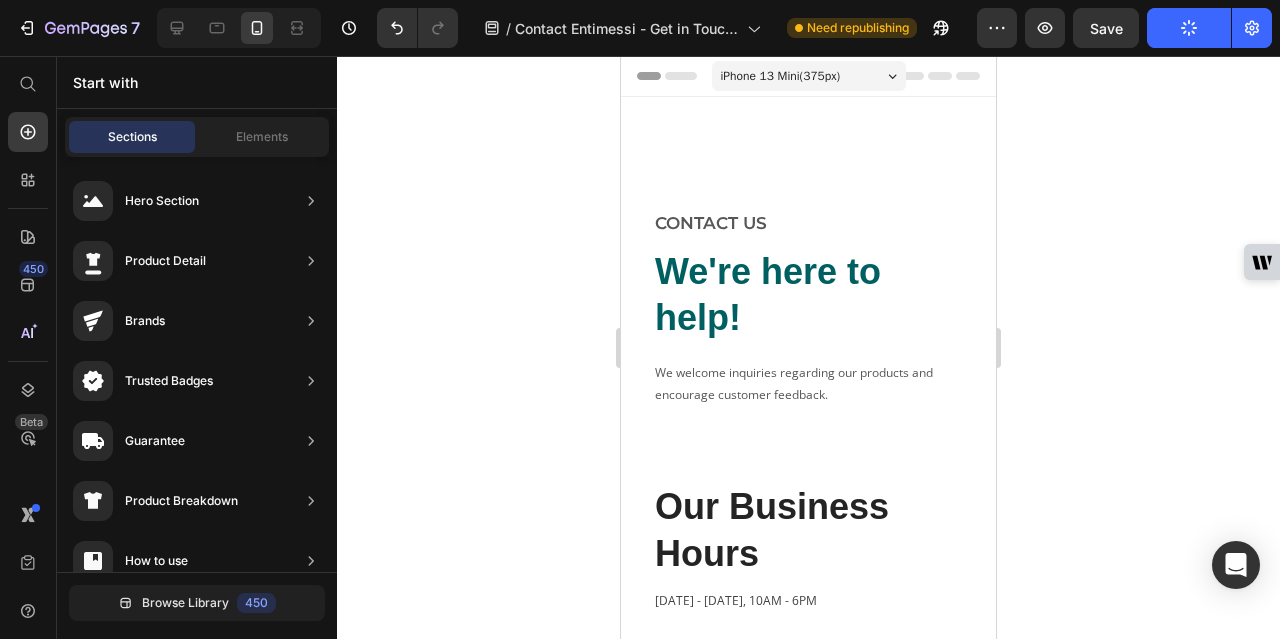 click on "iPhone 13 Mini  ( 375 px)" at bounding box center (781, 76) 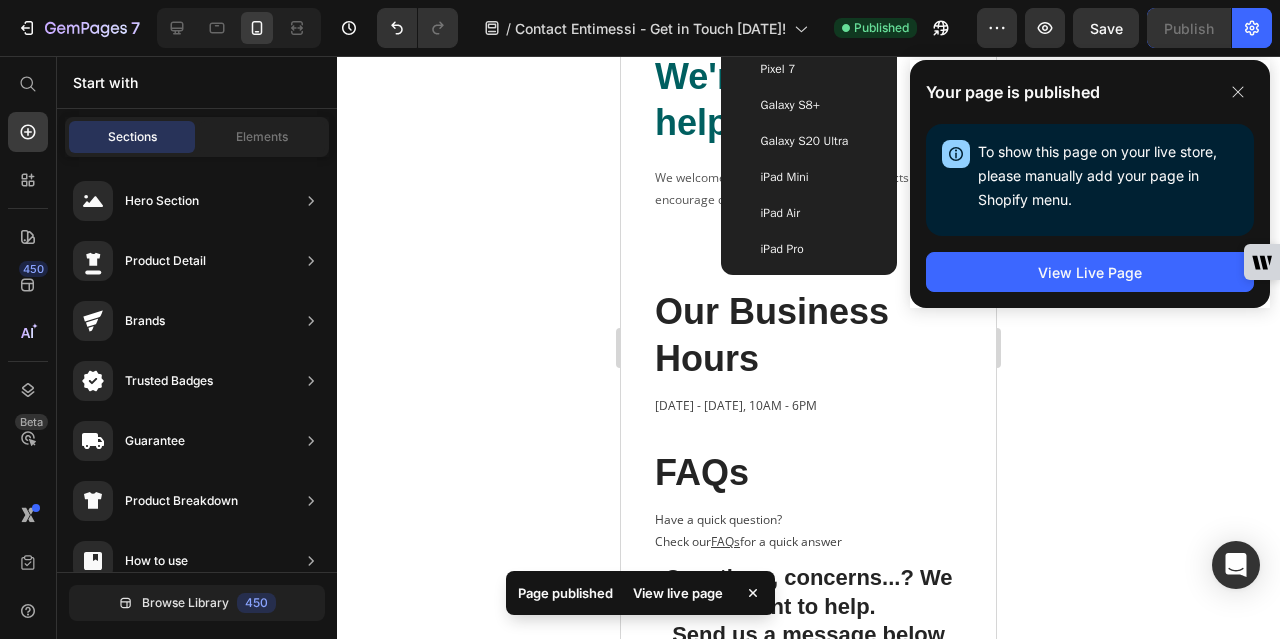 scroll, scrollTop: 200, scrollLeft: 0, axis: vertical 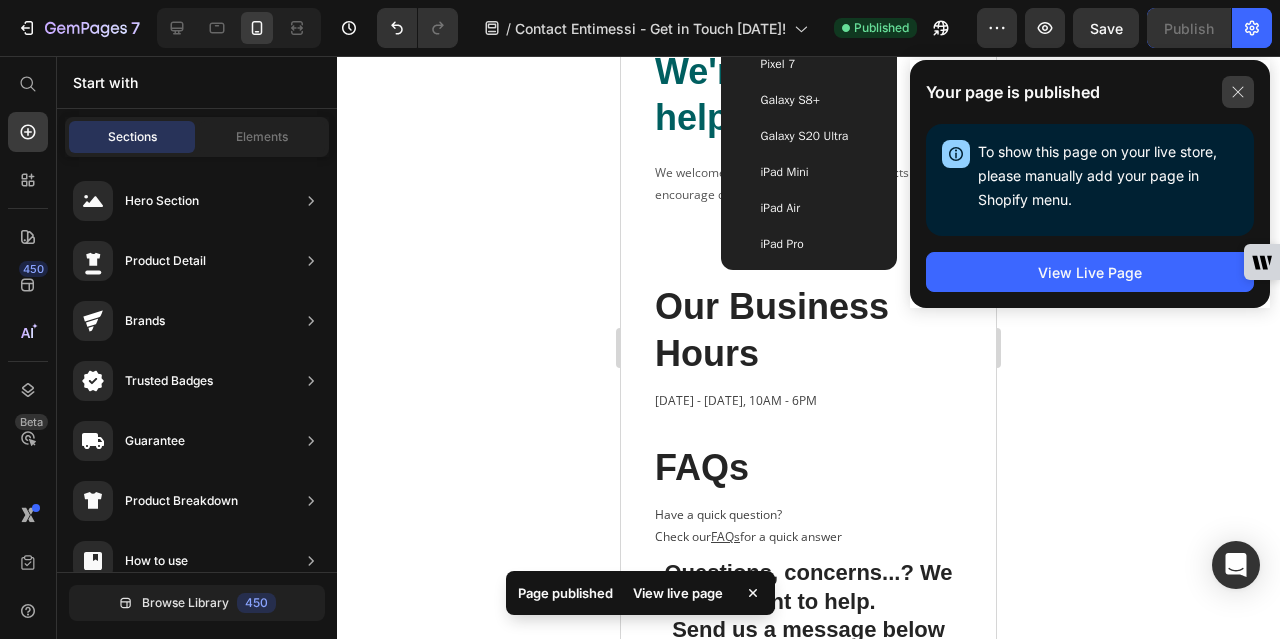 click 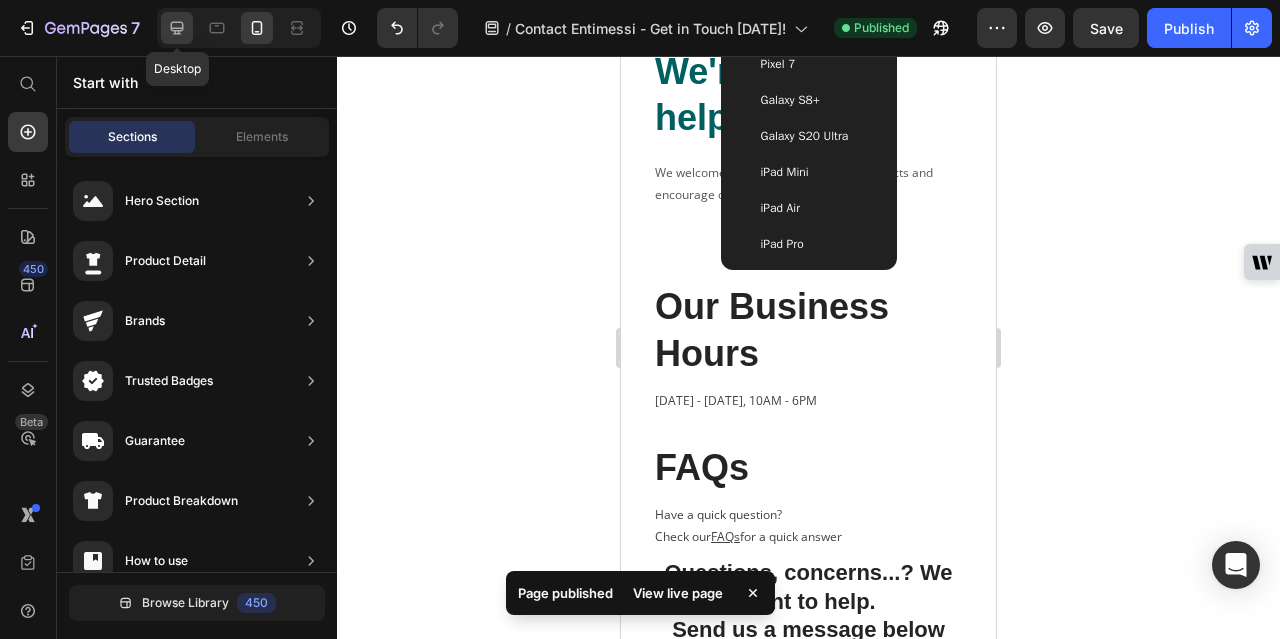 click 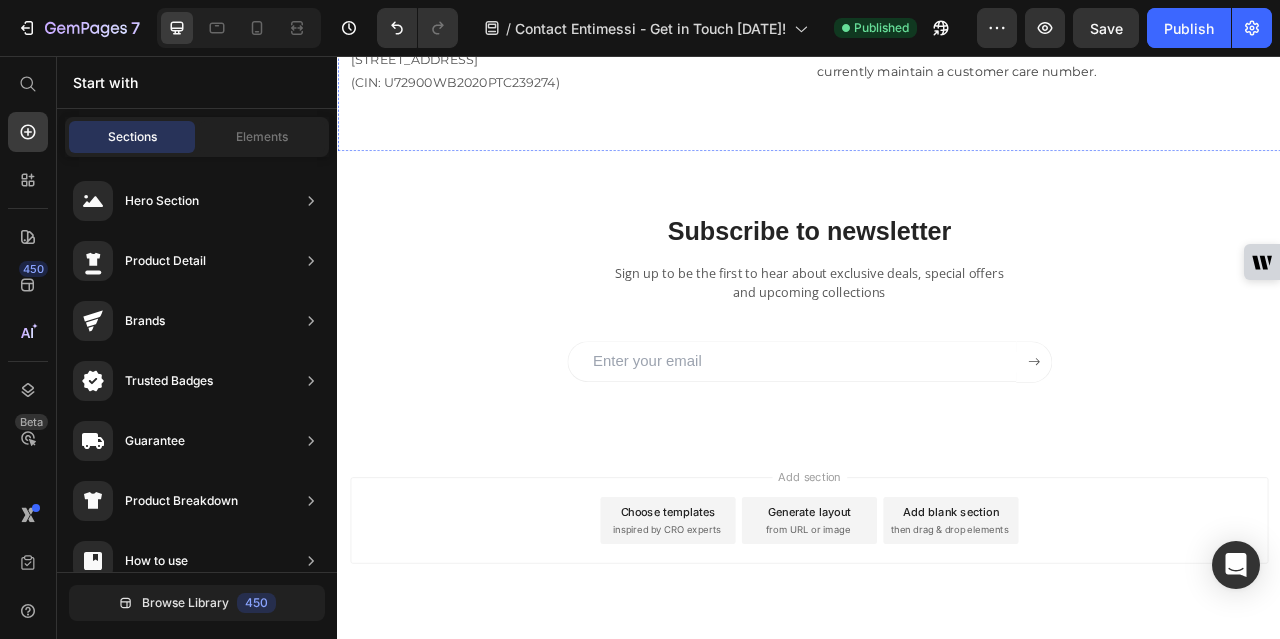 scroll, scrollTop: 943, scrollLeft: 0, axis: vertical 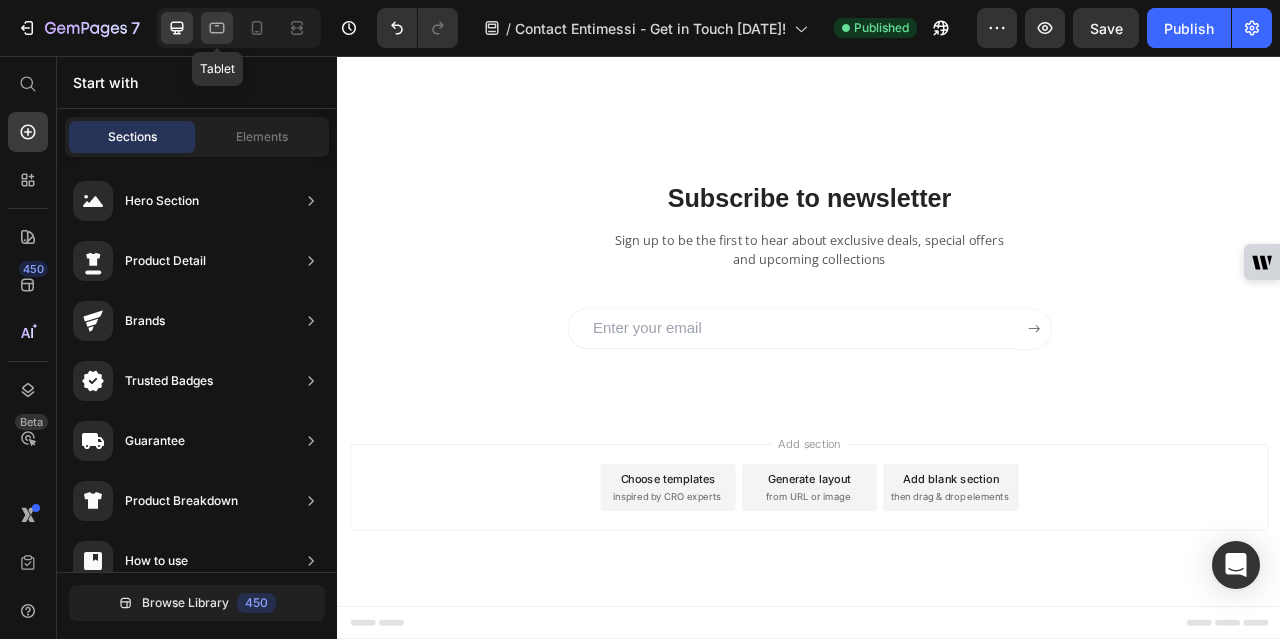 click 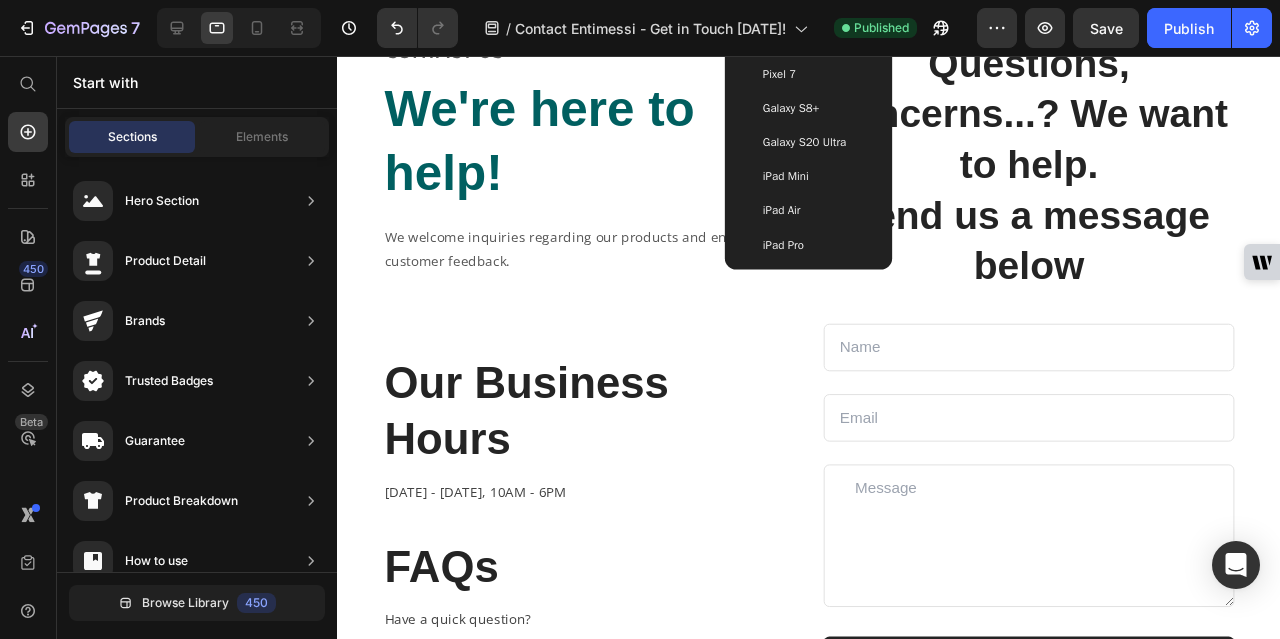 scroll, scrollTop: 0, scrollLeft: 0, axis: both 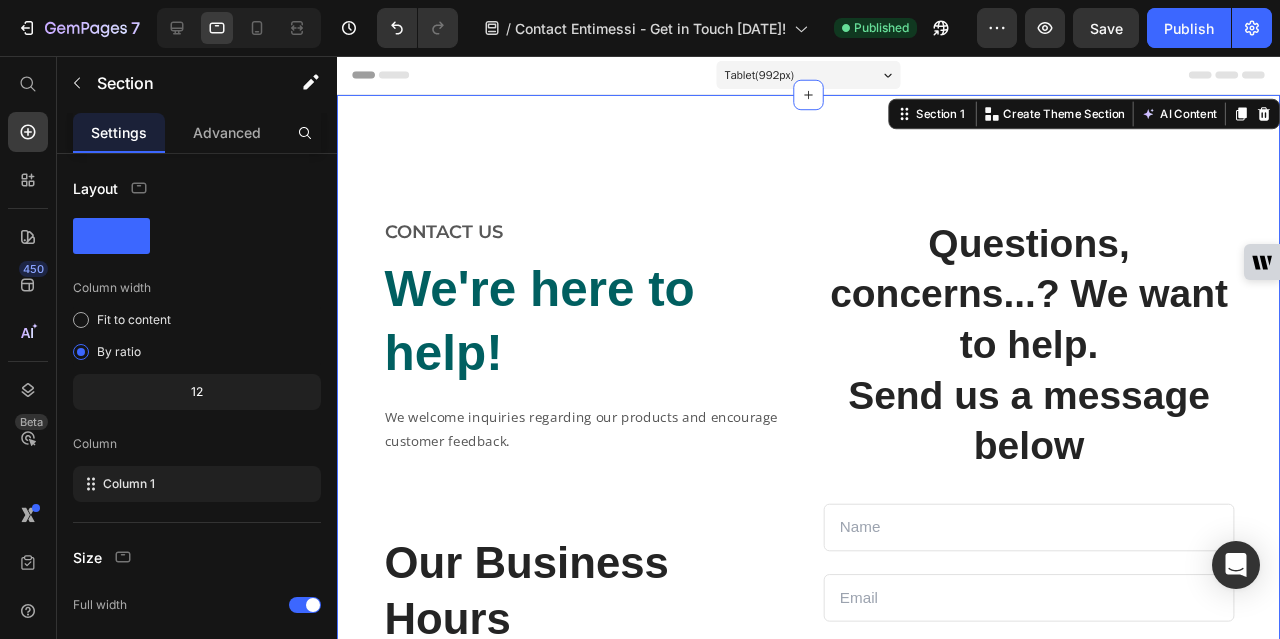 click on "Questions, concerns...? We want to help. Send us a message below Text block Text Field Email Field Row Text Area Submit Now! Submit Button Checkbox I accept the Terms of Service Text block Row Contact Form CONTACT US Text block We're here to help! Heading We welcome inquiries regarding our products and encourage customer feedback.     Text block Row Our Business Hours Text block Monday - Friday, 10AM - 6PM   Text block FAQs Text block Have a quick question? Check our  FAQs  for a quick answer Text block Row Registered Office Text block Artists Integrated Business Private Limited B-160, Survey Park, Santoshpur, Kolkata 700075 WB (CIN: U72900WB2020PTC239274) Text block   Customer service inquiries and concerns should be directed exclusively to our email address,  care@entimessi.com . We do not currently maintain a customer care number.   Text block Row Row Row Section 1   You can create reusable sections Create Theme Section AI Content Write with GemAI What would you like to describe here? Tone and Voice" at bounding box center [833, 690] 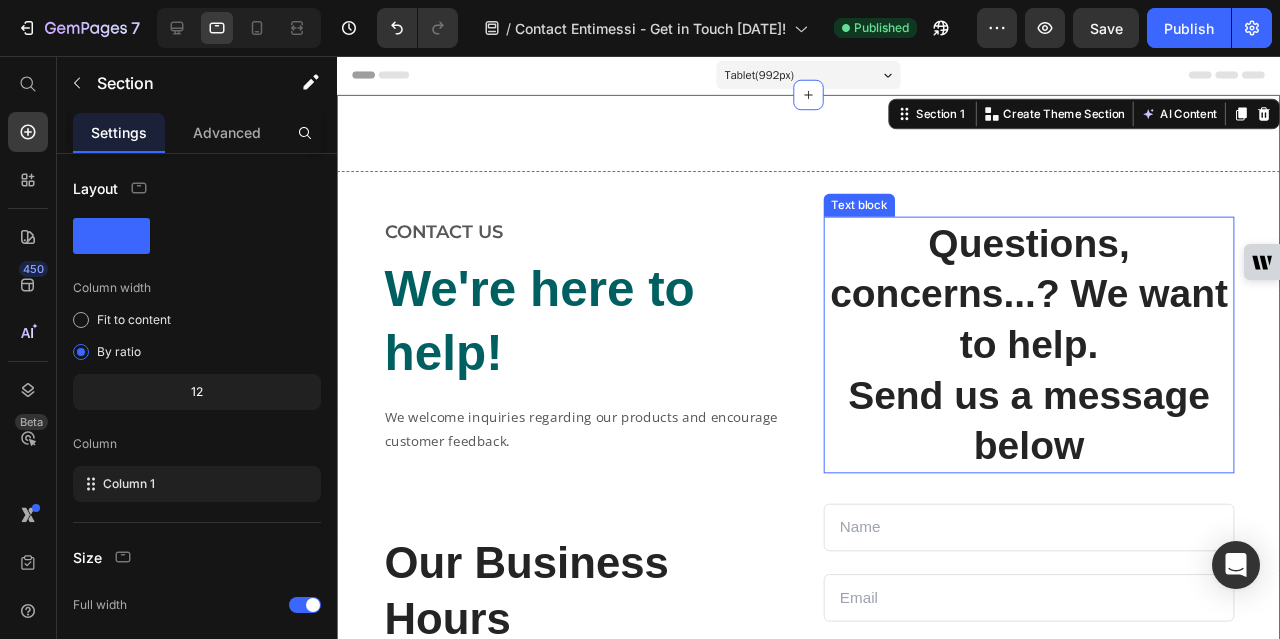 click on "Questions, concerns...? We want to help." at bounding box center [1065, 307] 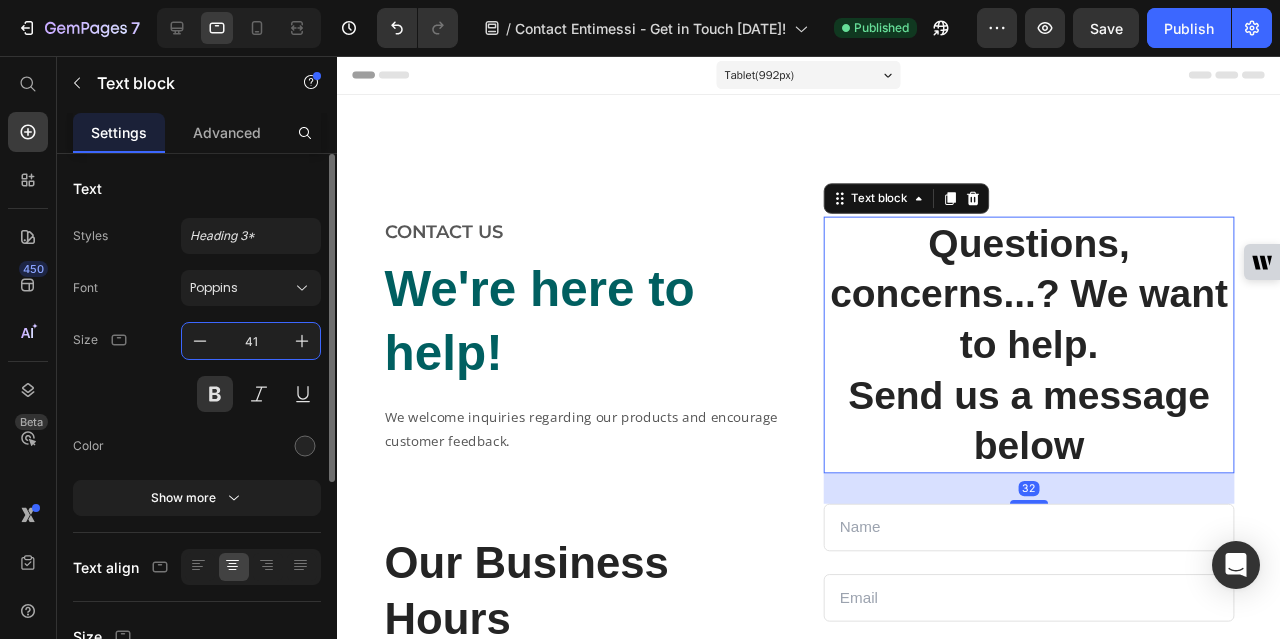 click on "41" at bounding box center (251, 341) 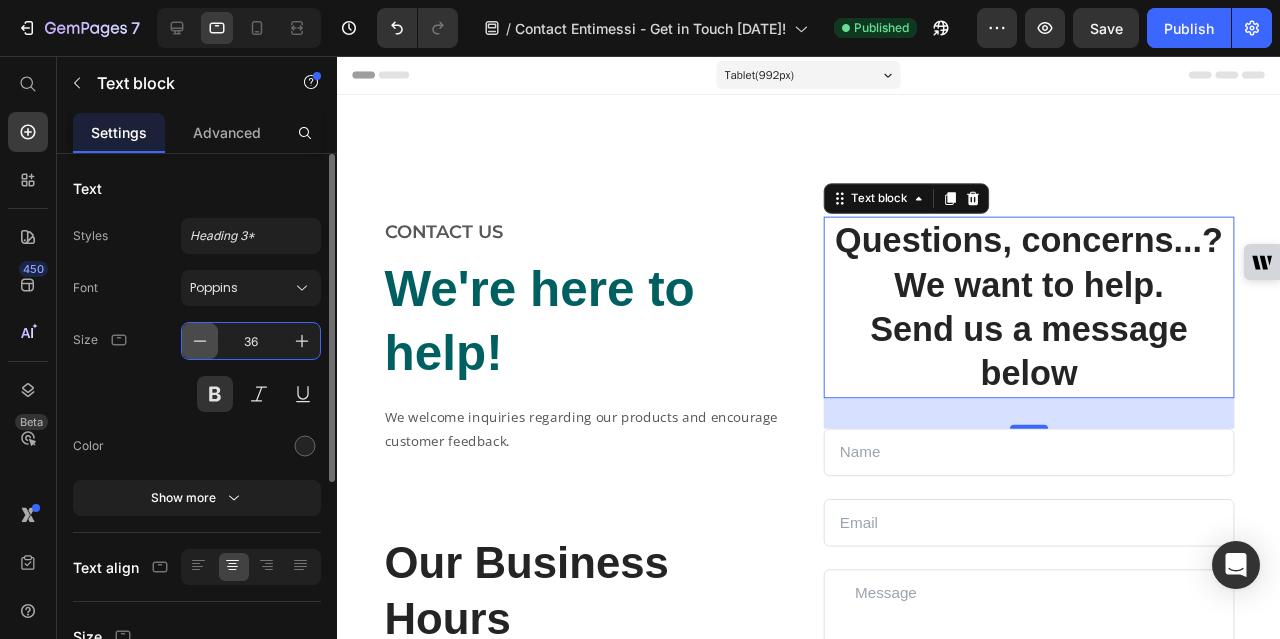 click at bounding box center [200, 341] 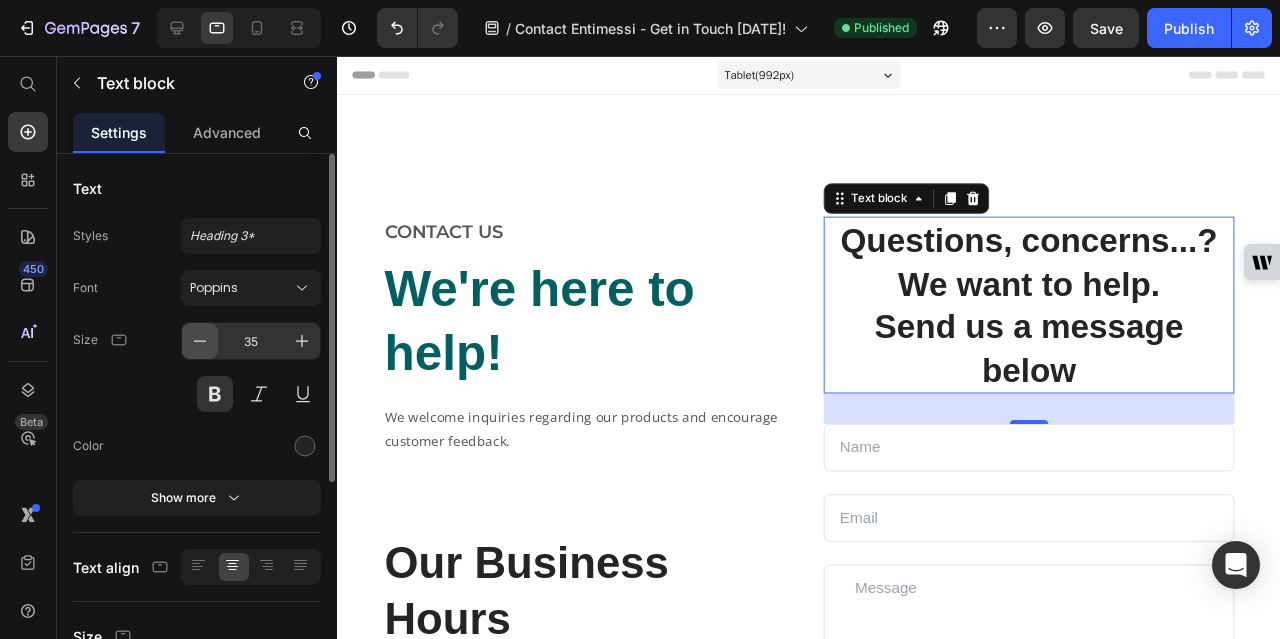 click at bounding box center (200, 341) 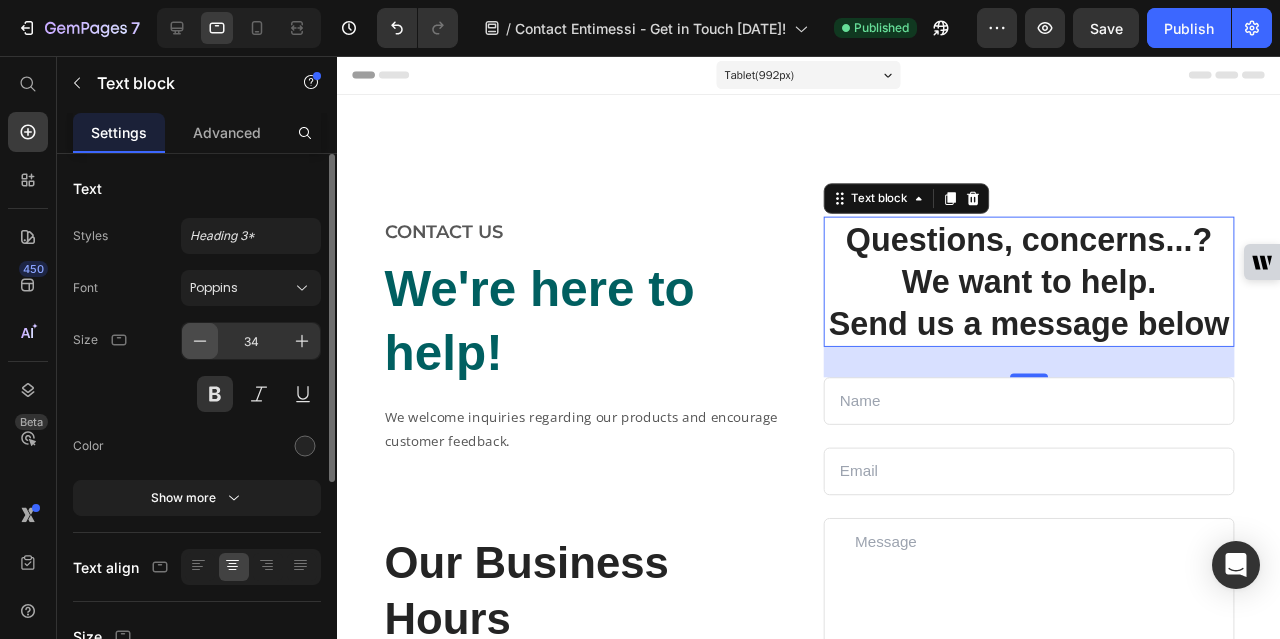 click at bounding box center [200, 341] 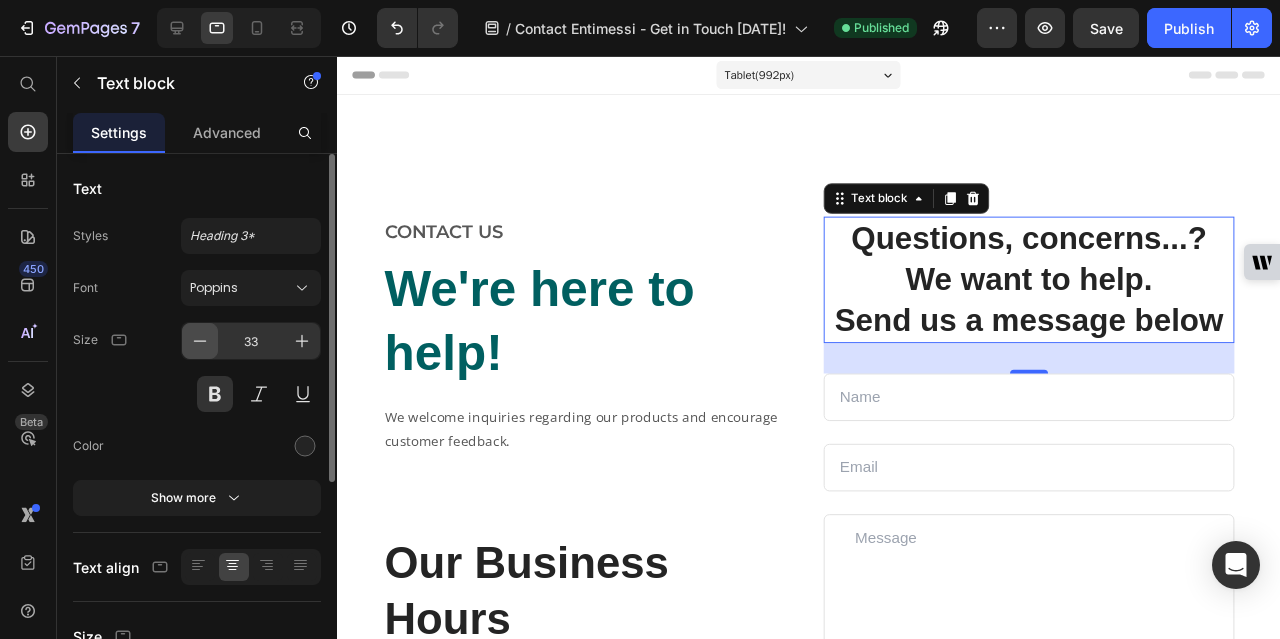 click 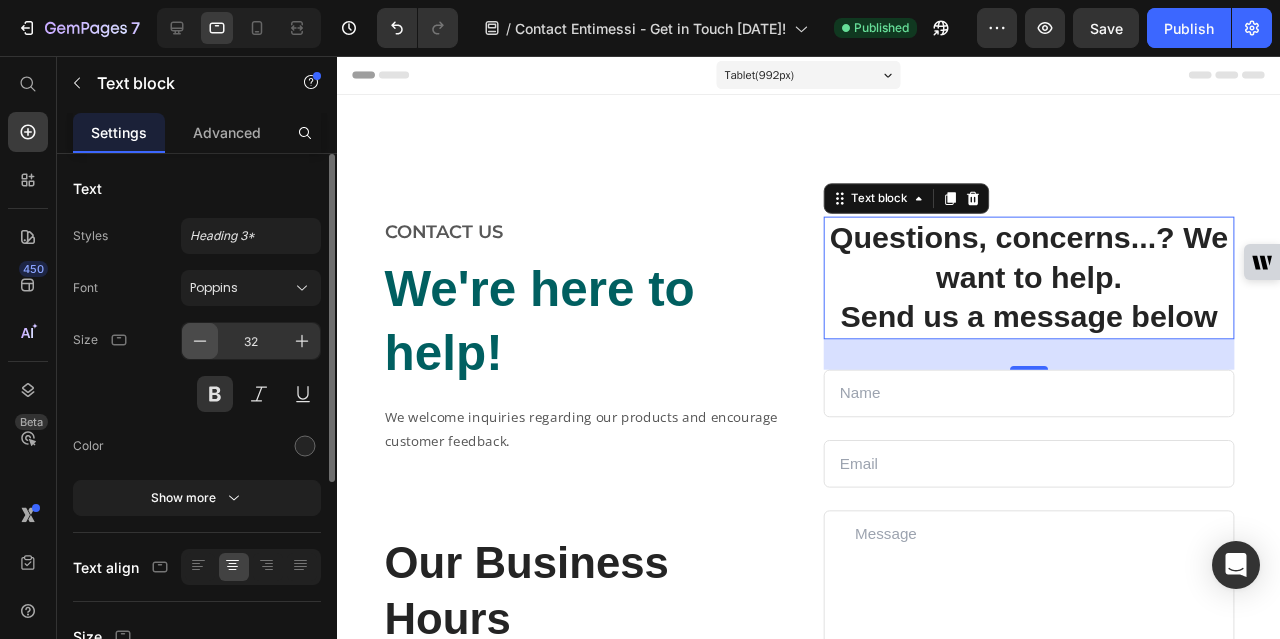 click 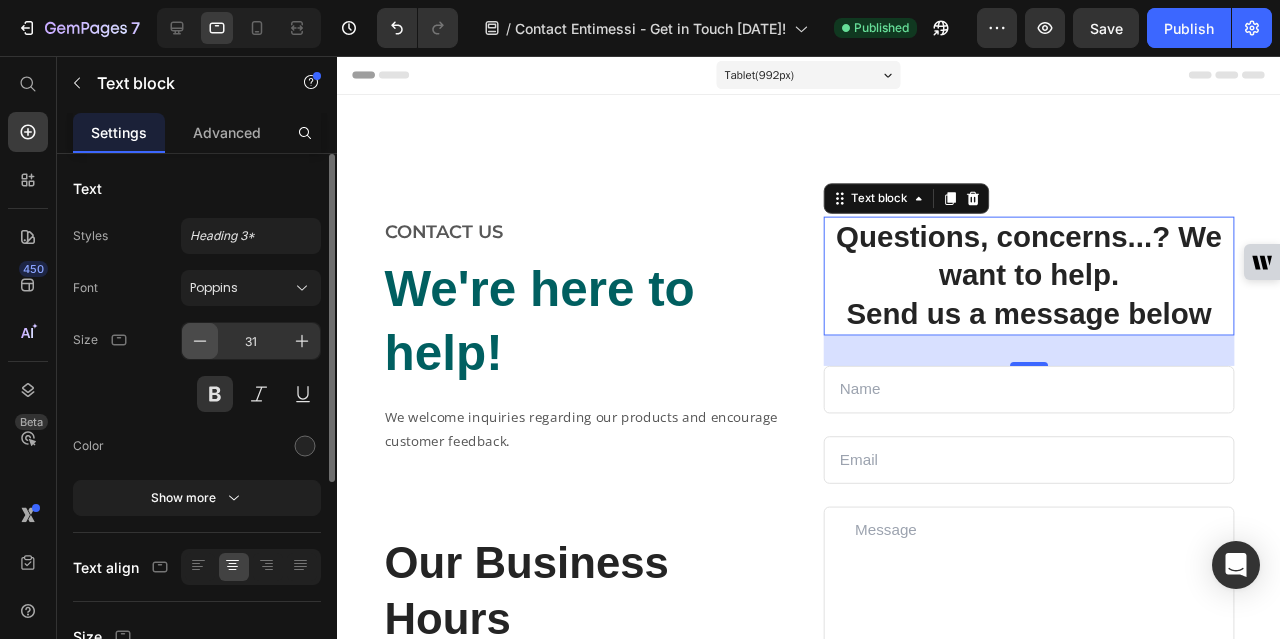 click 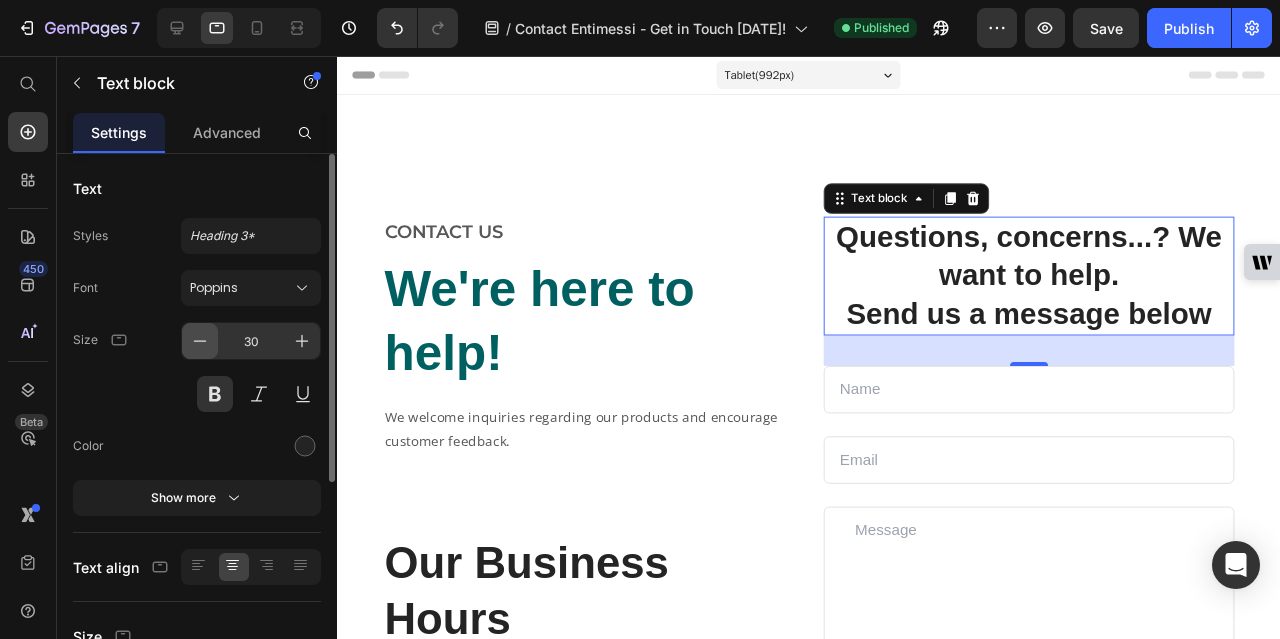 click 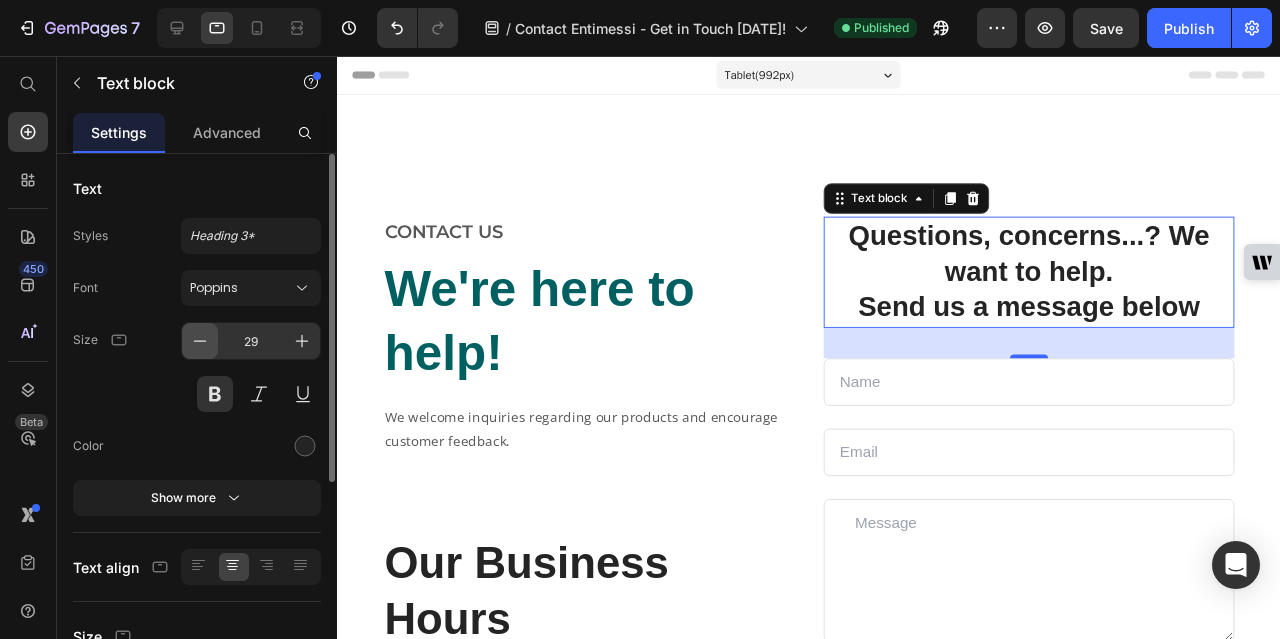 click 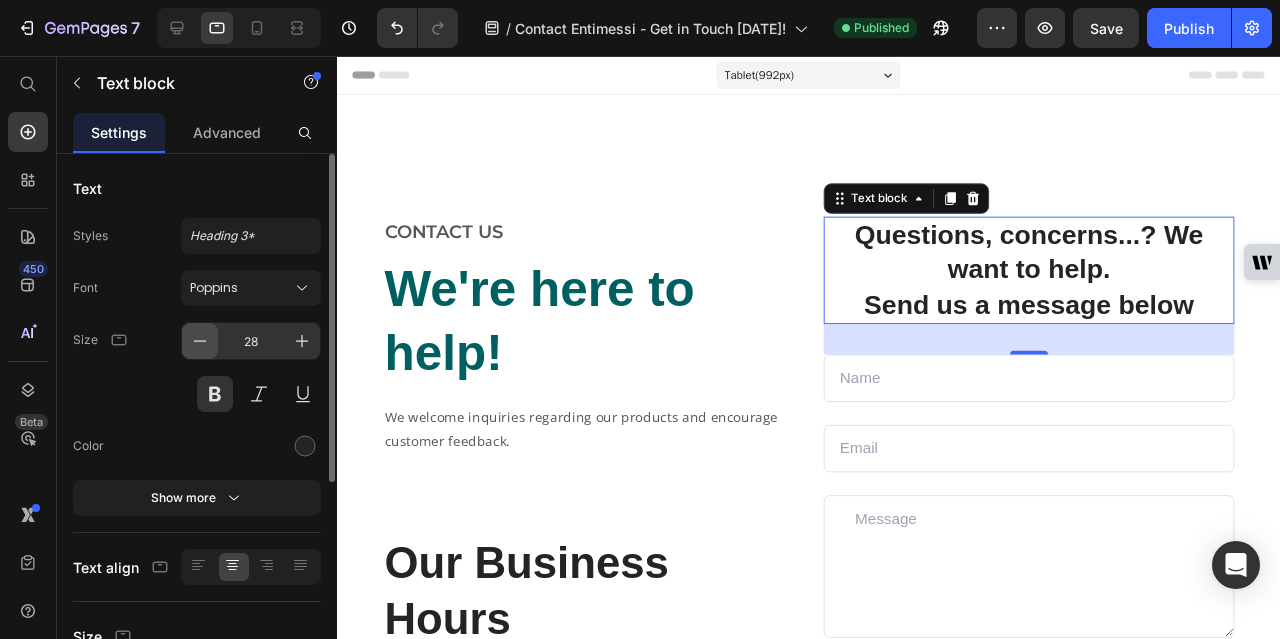 click 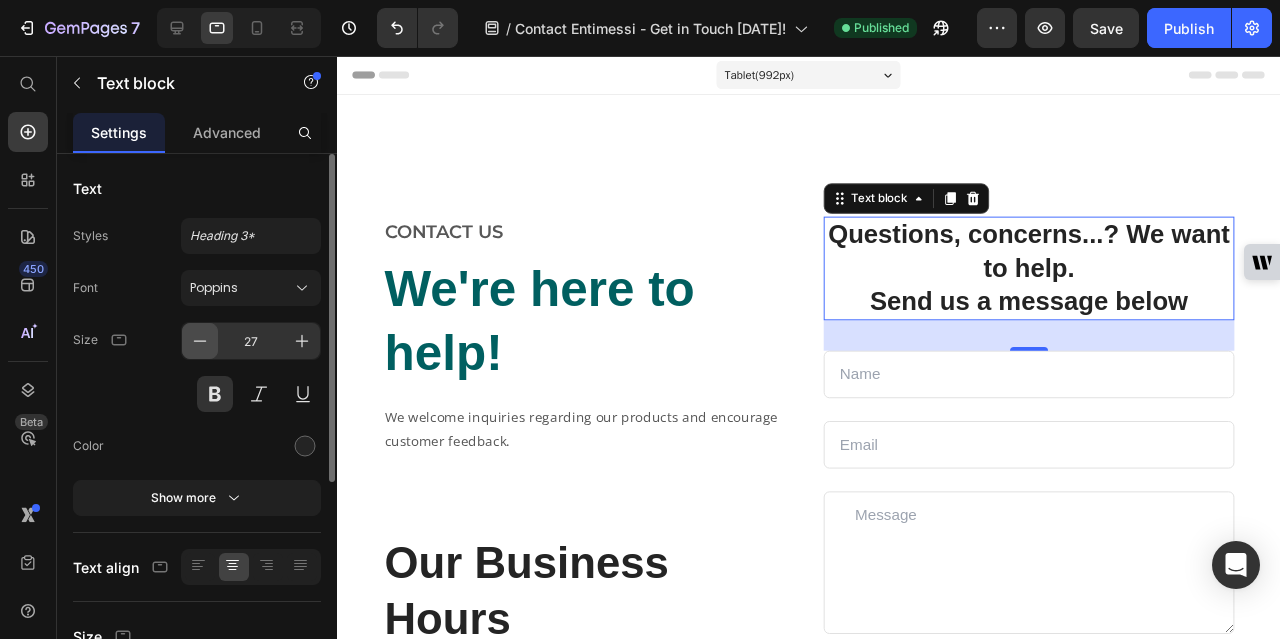click 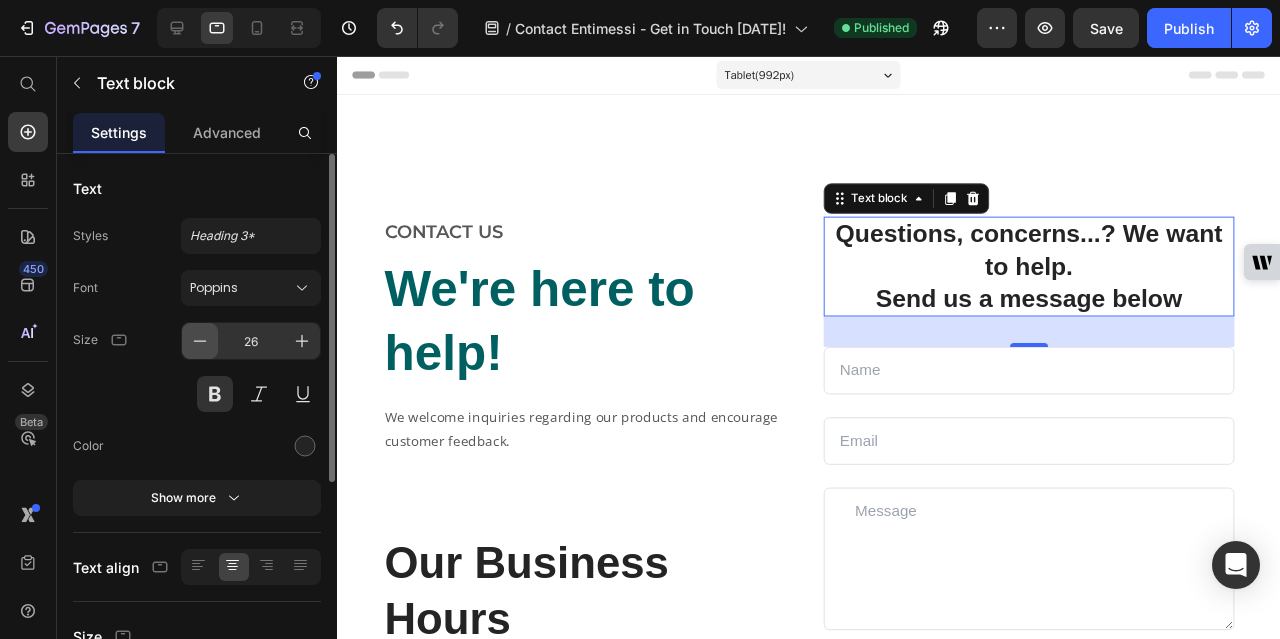 click 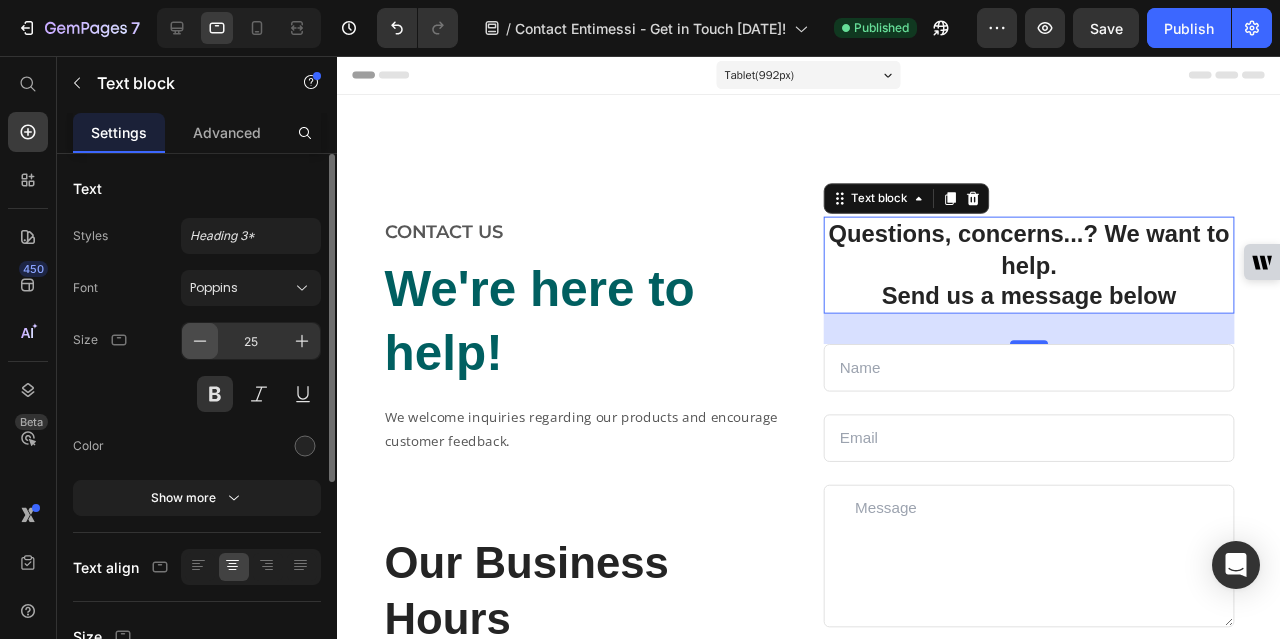 click 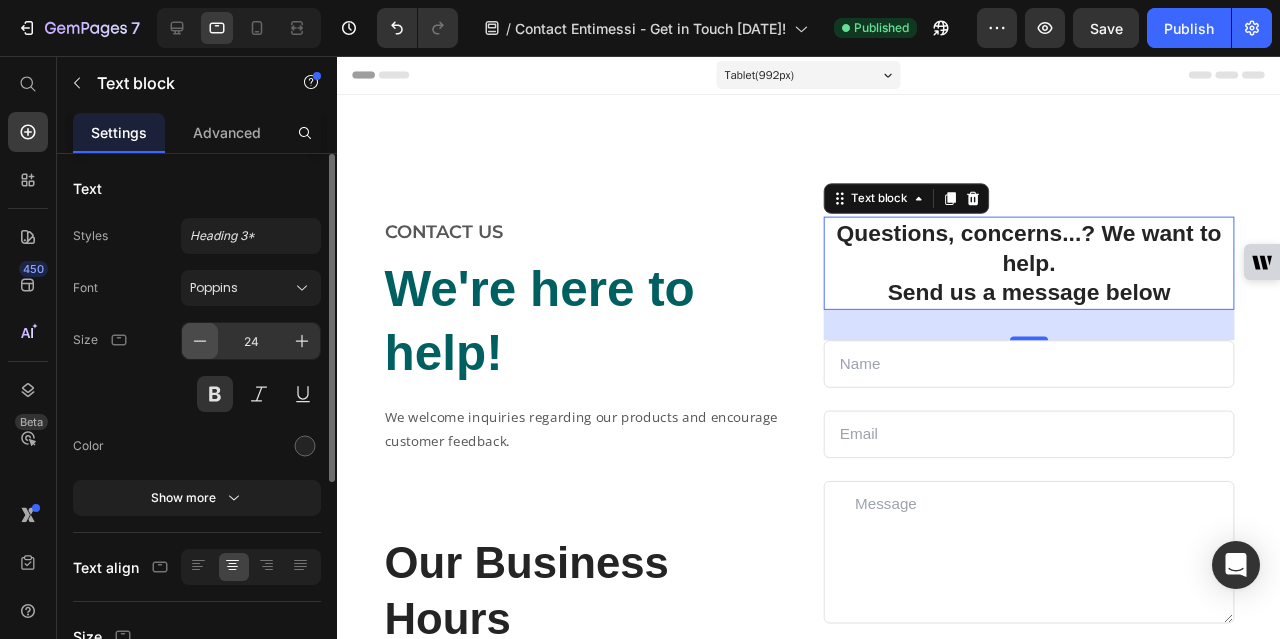 click 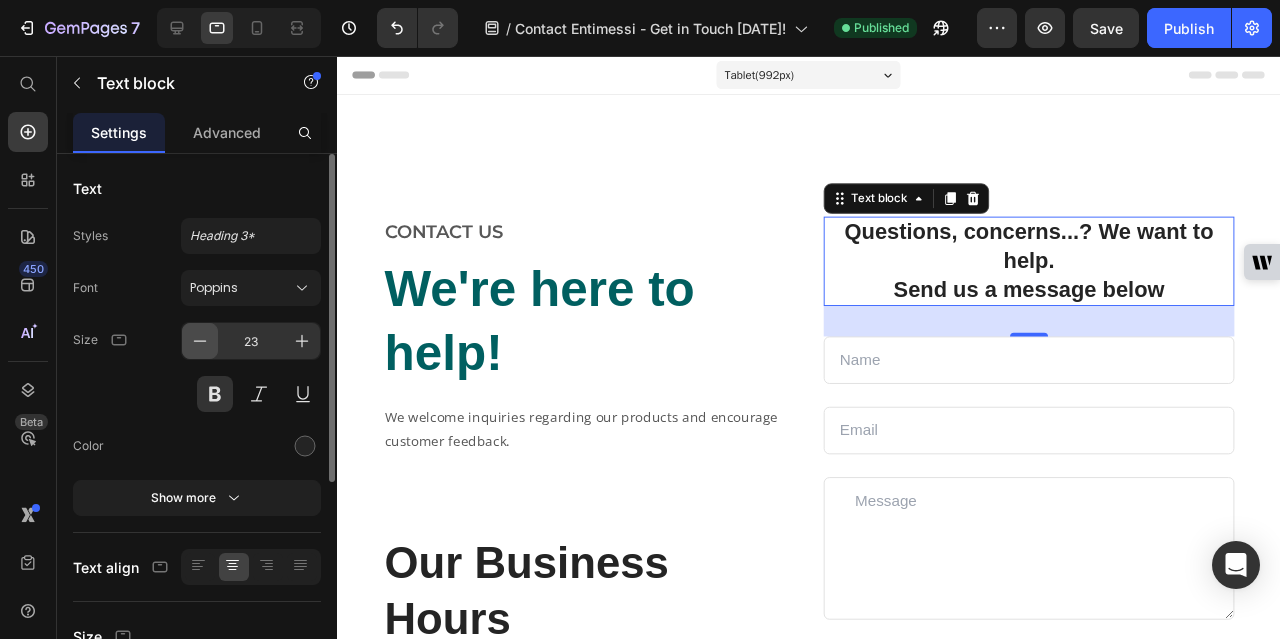 click 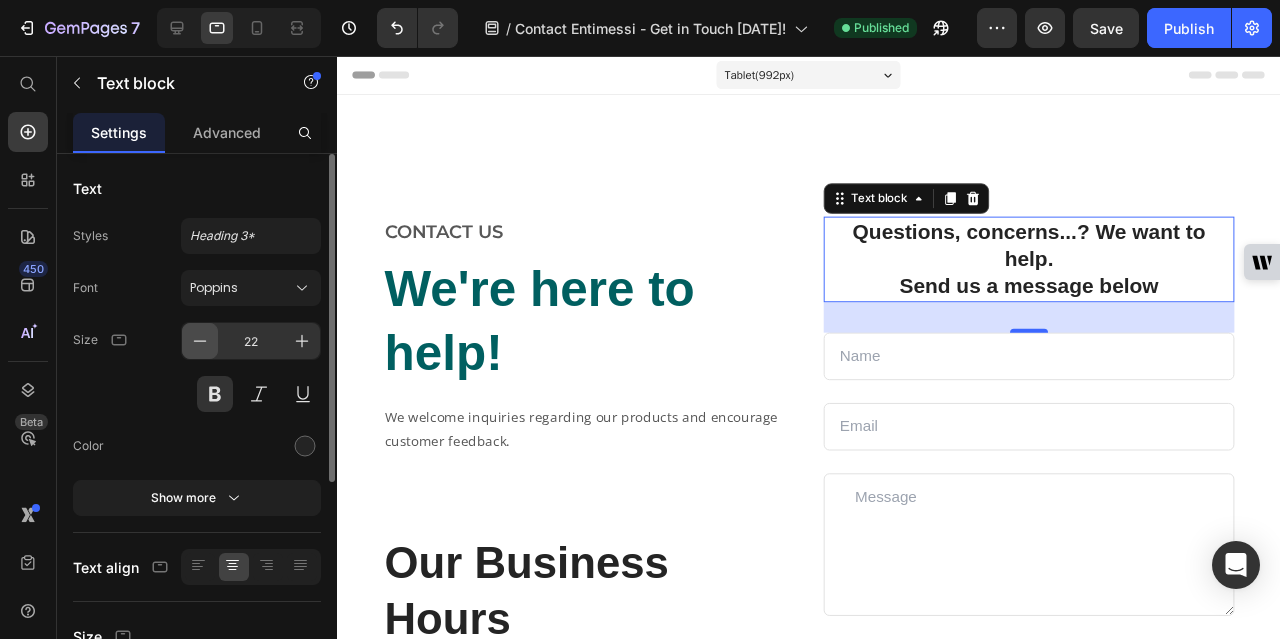 click 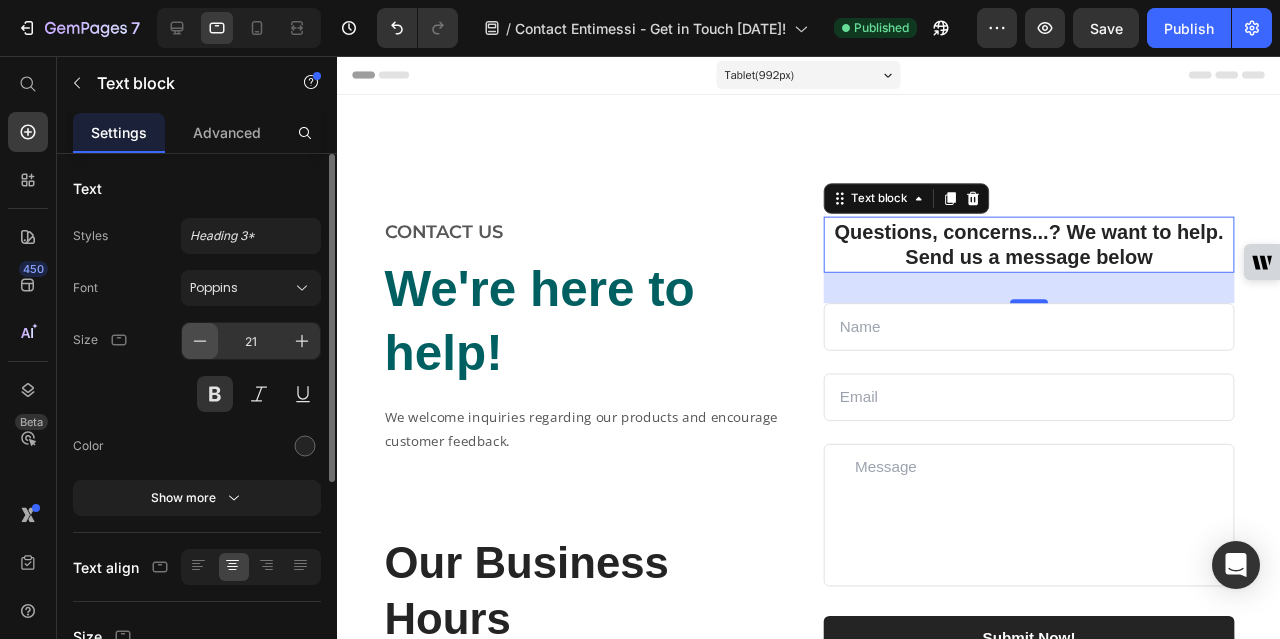 click 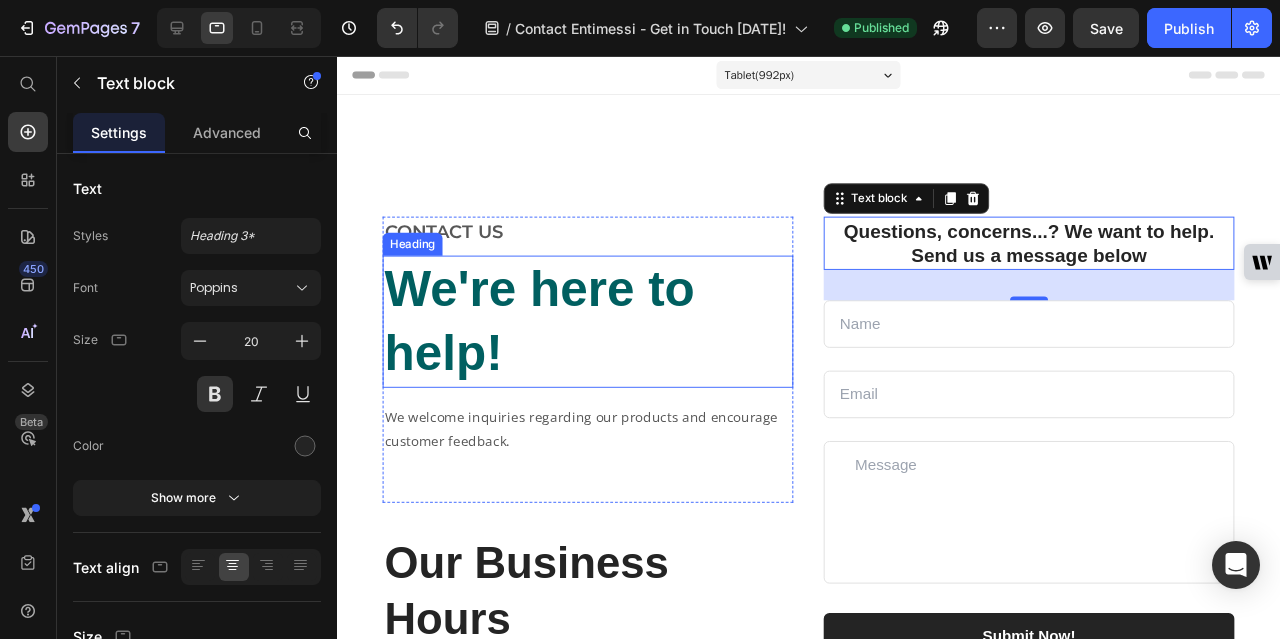 click on "We're here to help!" at bounding box center (550, 335) 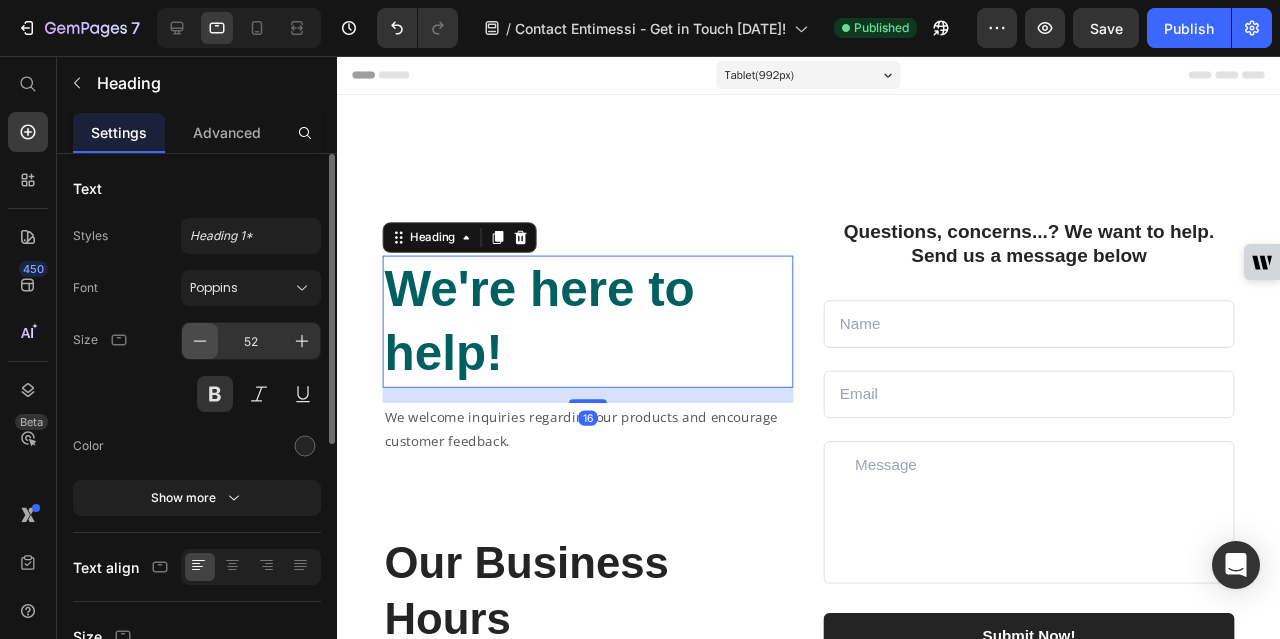 click at bounding box center [200, 341] 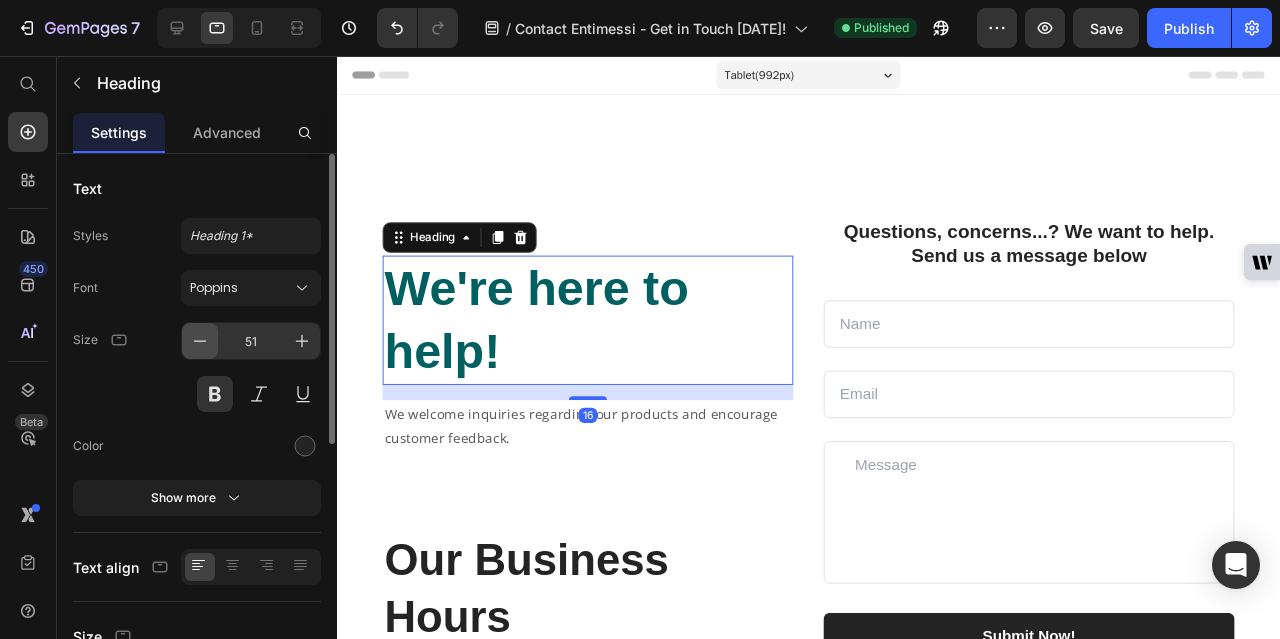 click at bounding box center [200, 341] 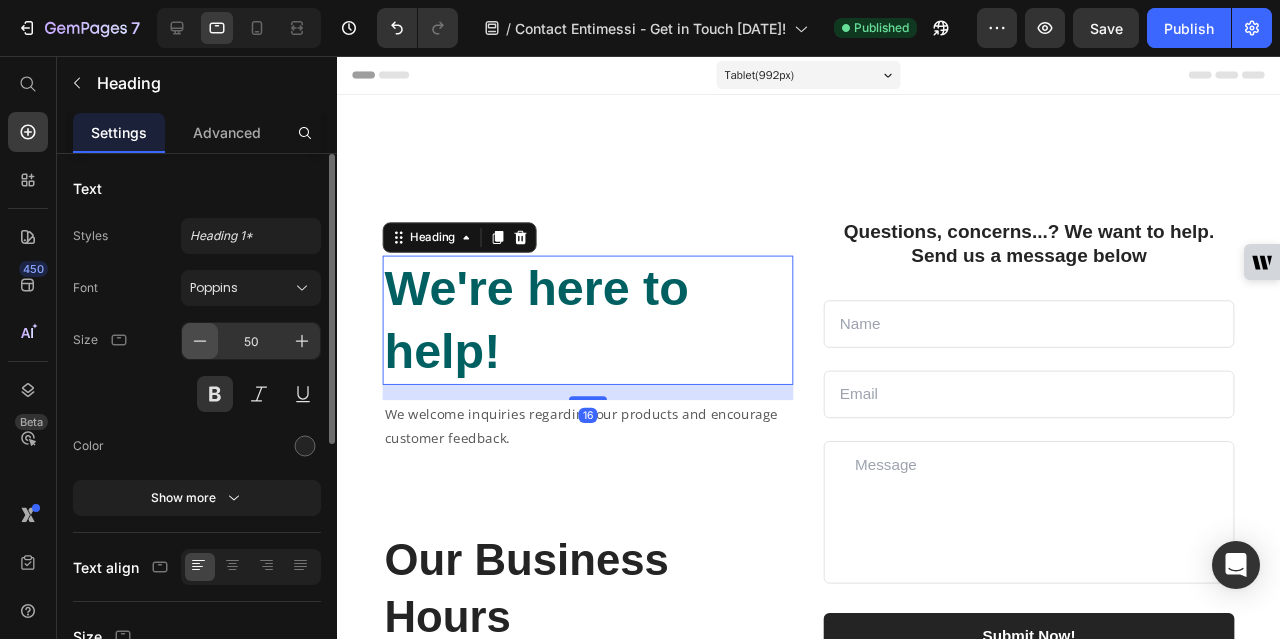 click 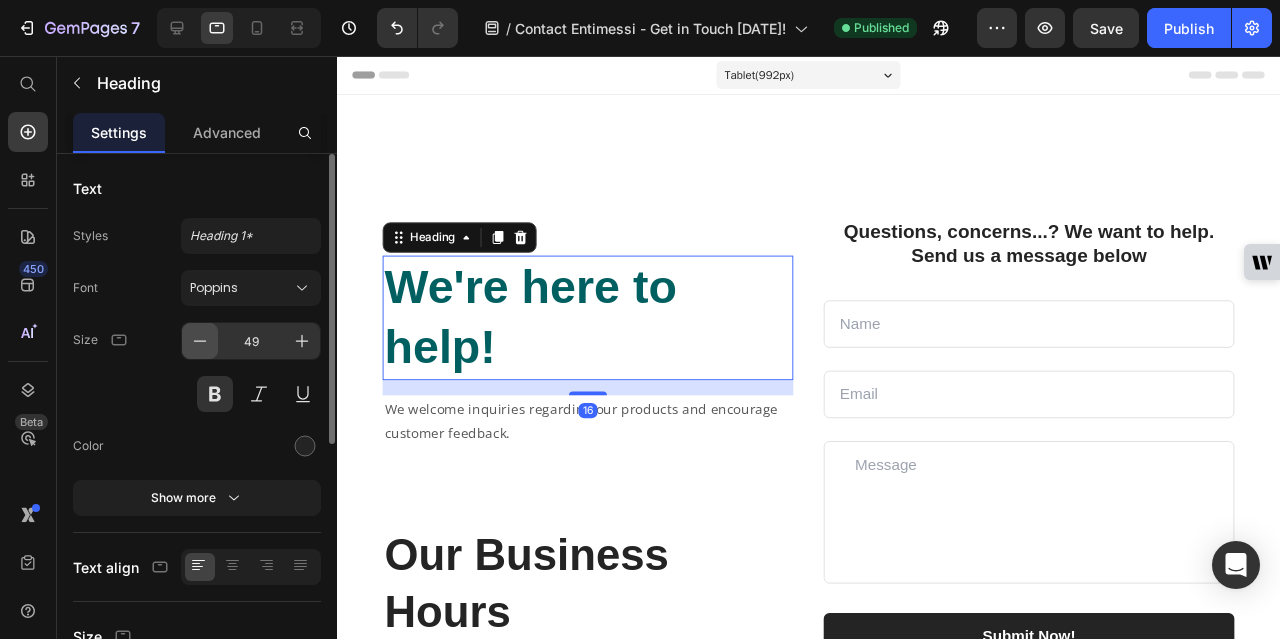 click 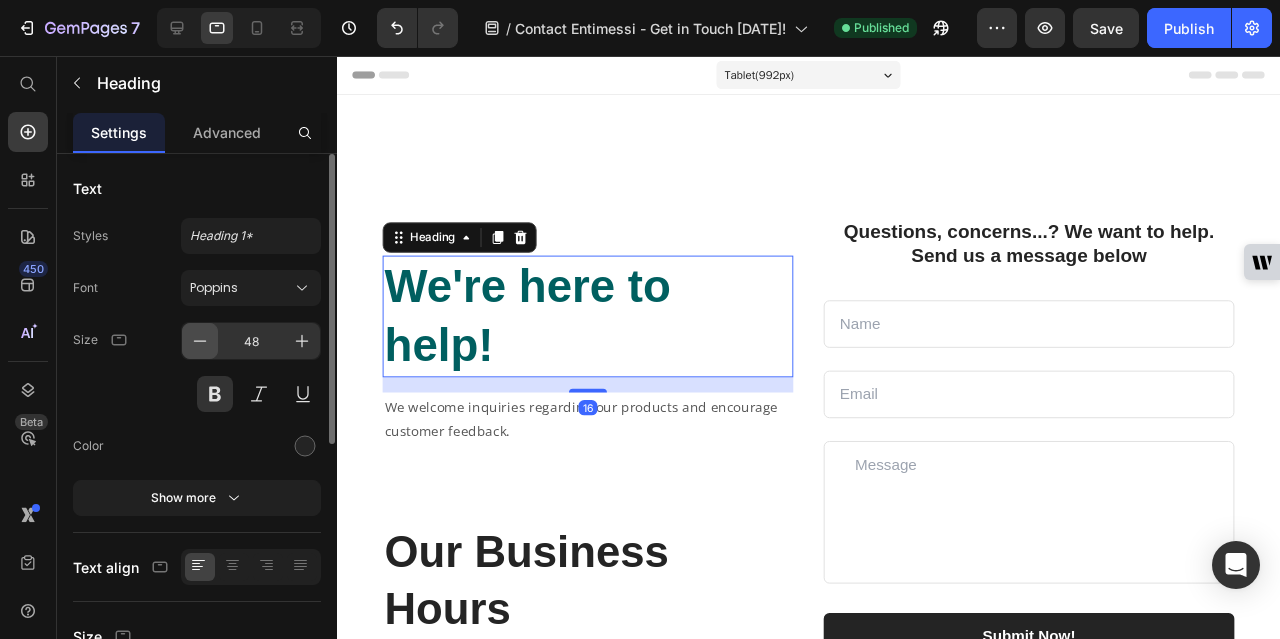 click 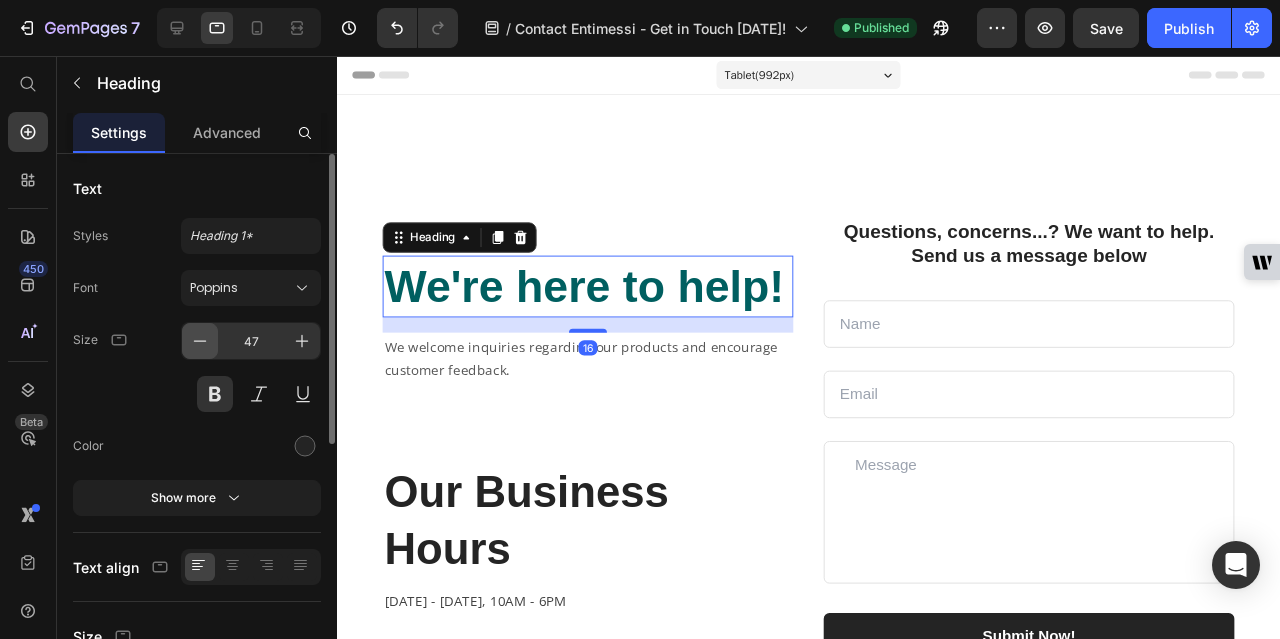 click 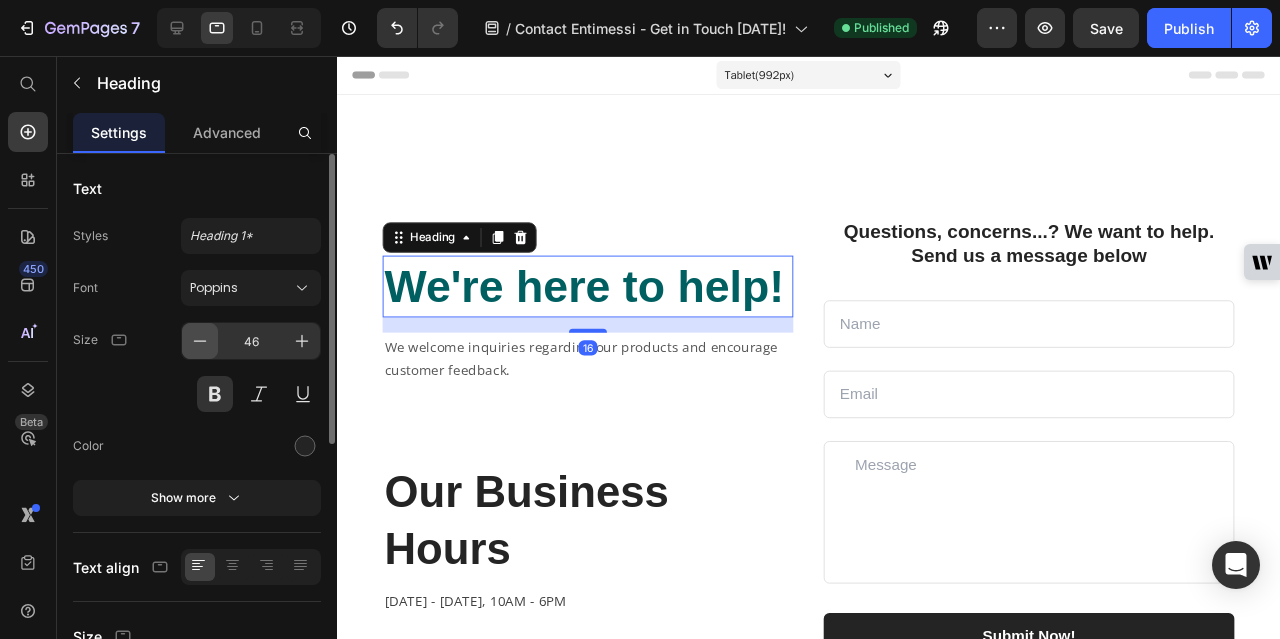 click 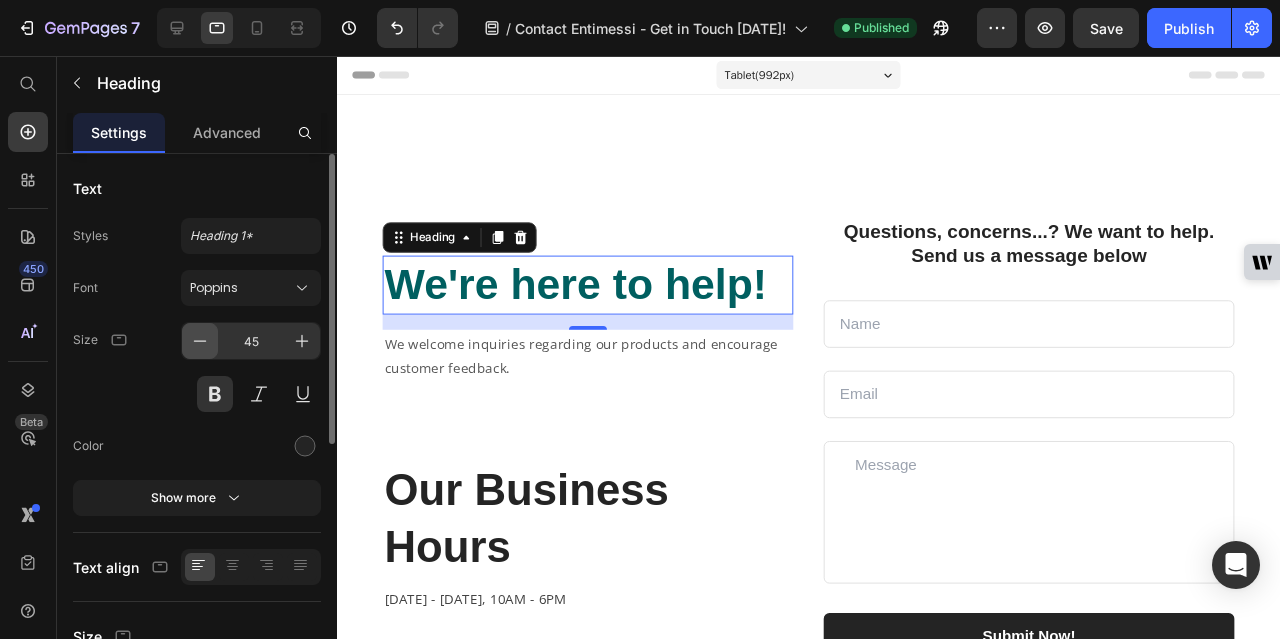 click 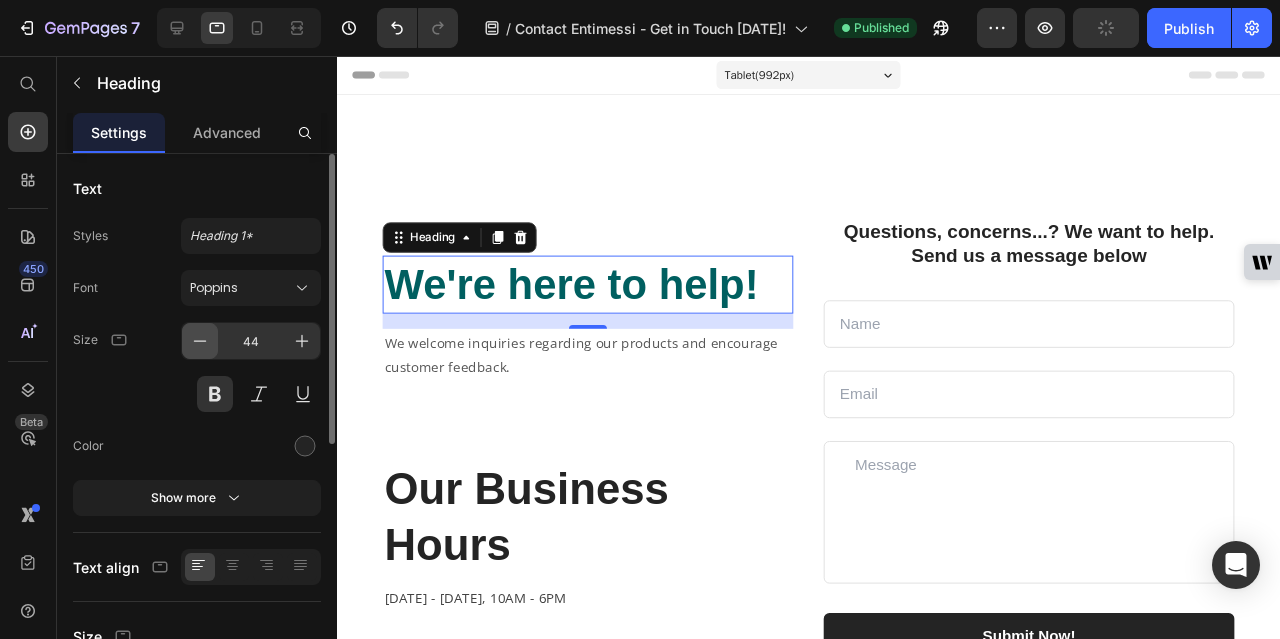 click 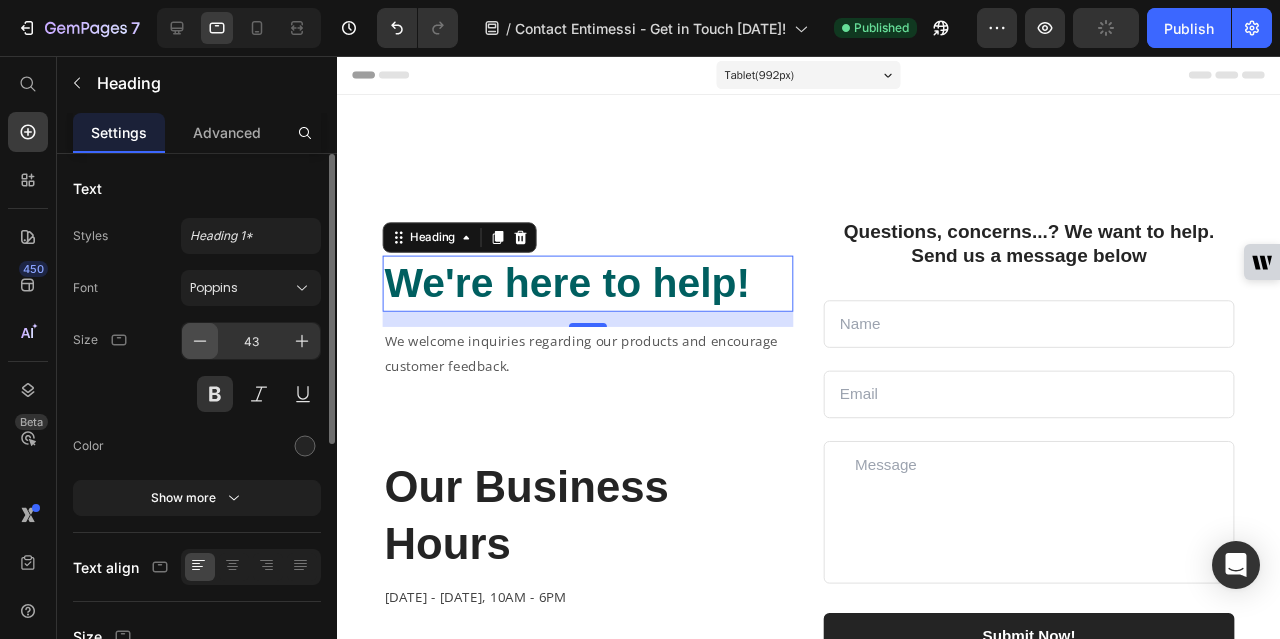 click 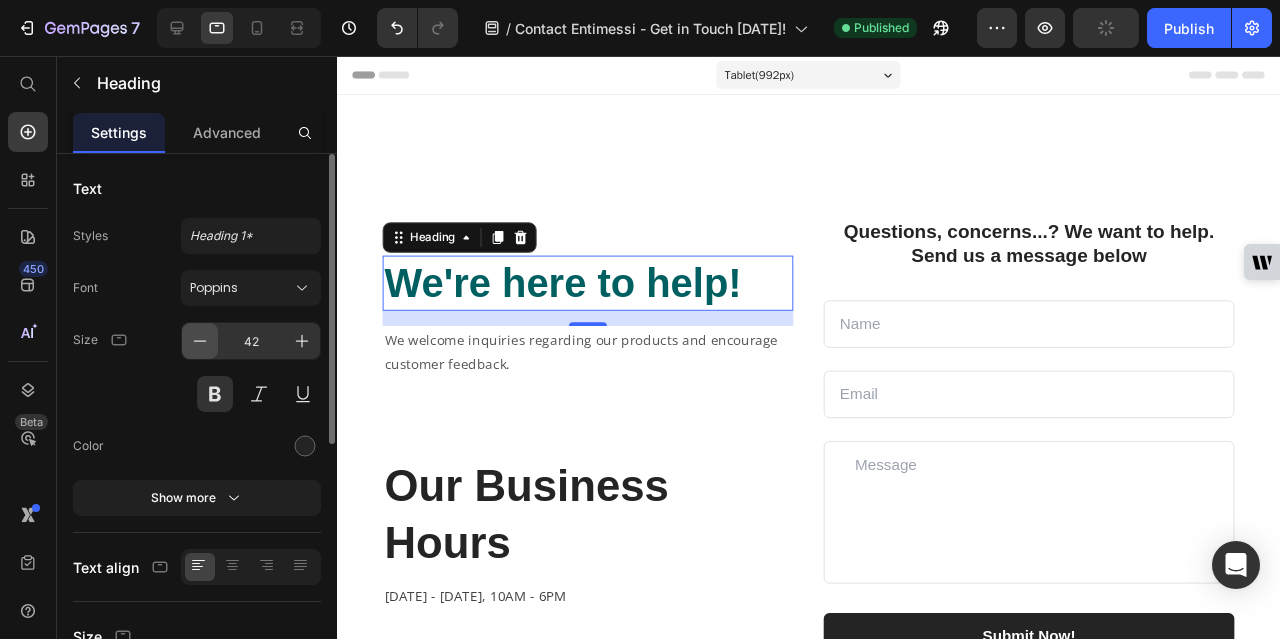 click 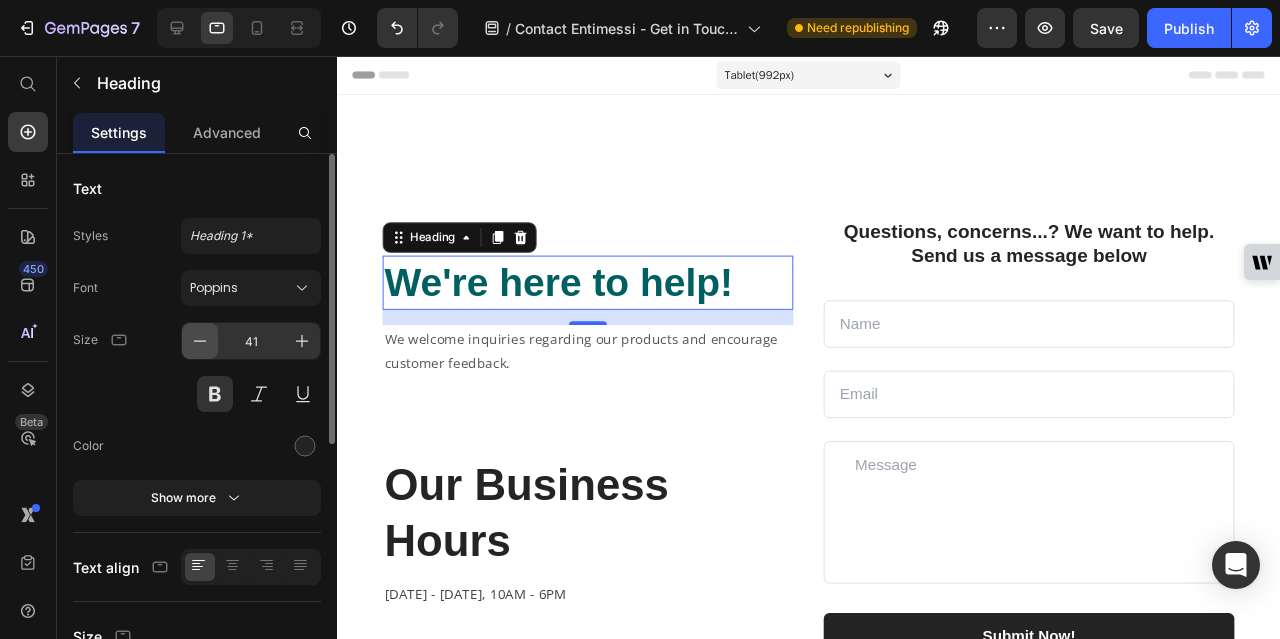 click 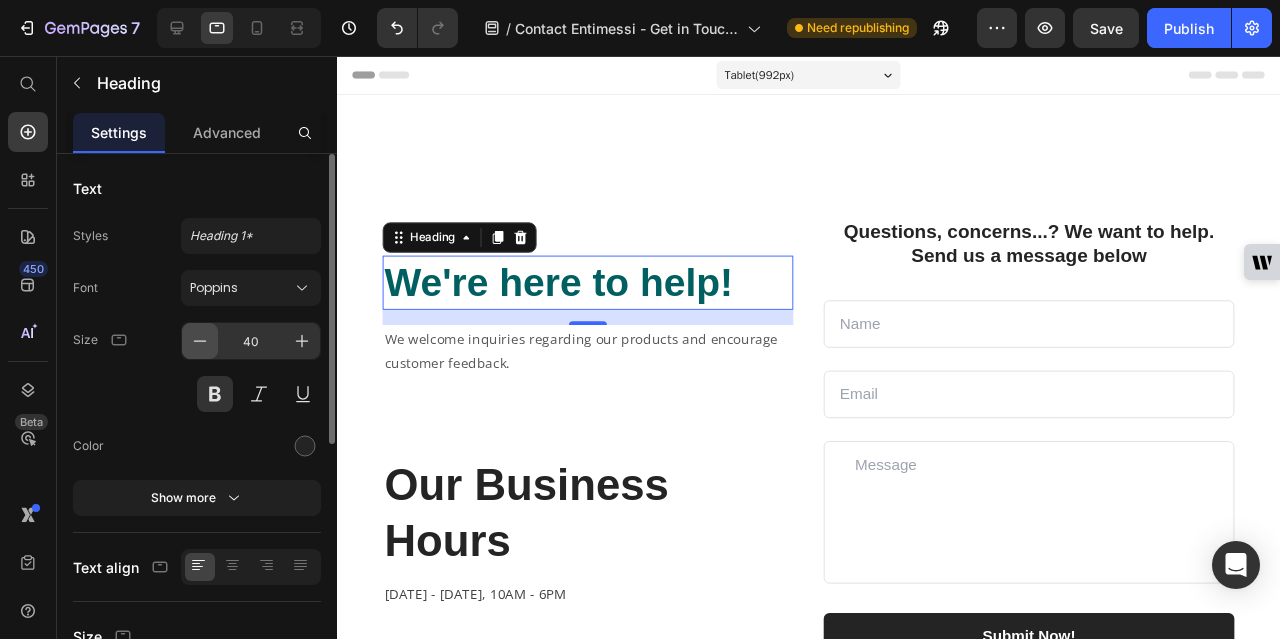 click 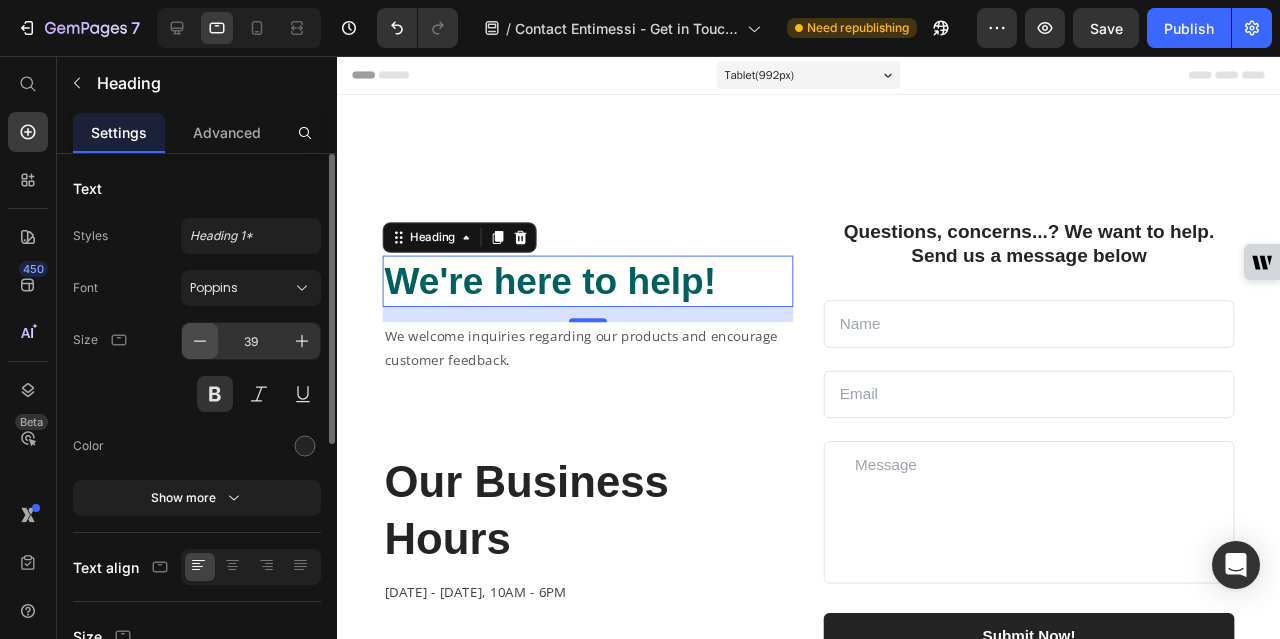 click 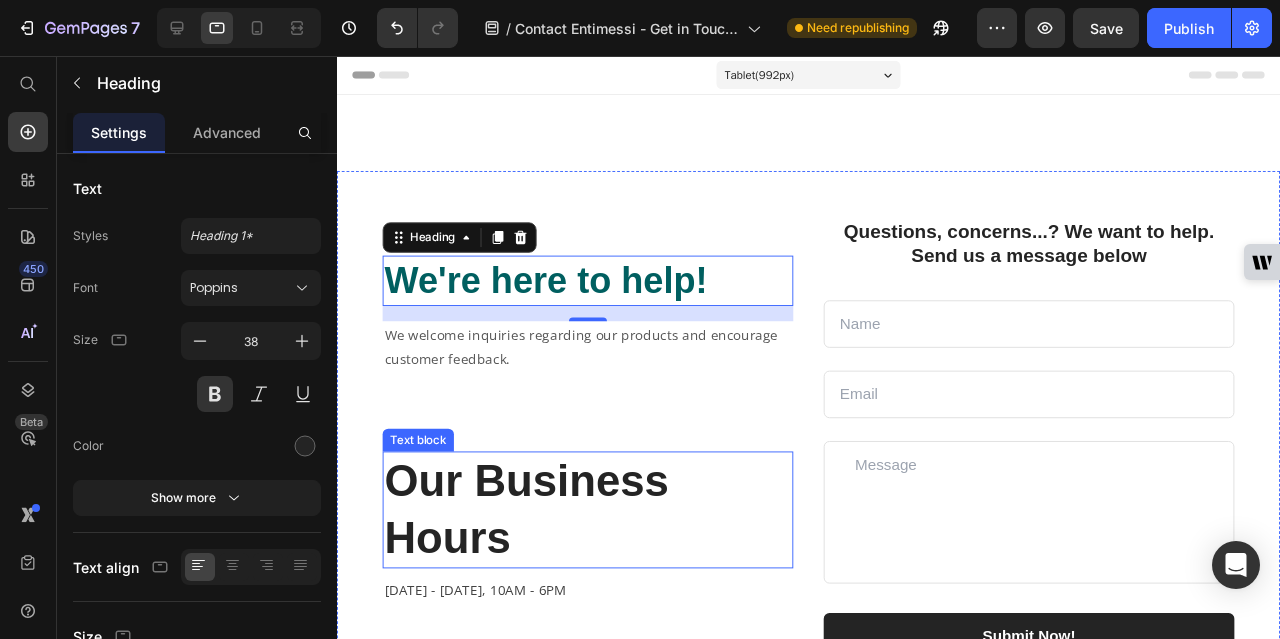 click on "Our Business Hours" at bounding box center (601, 534) 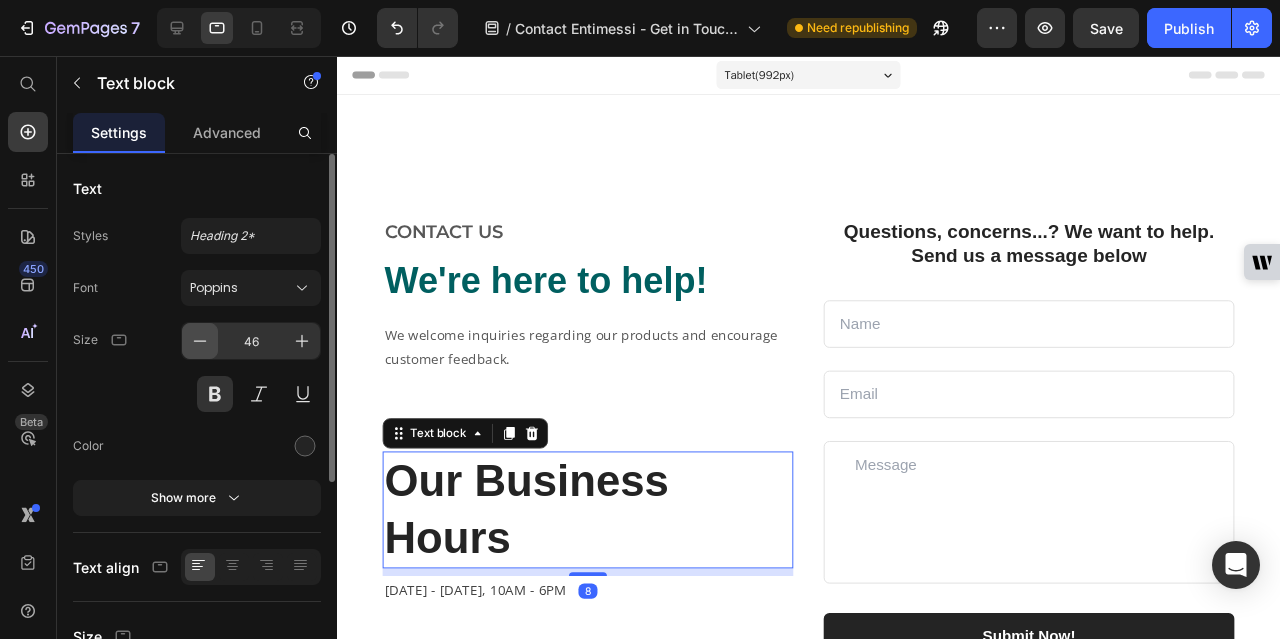click 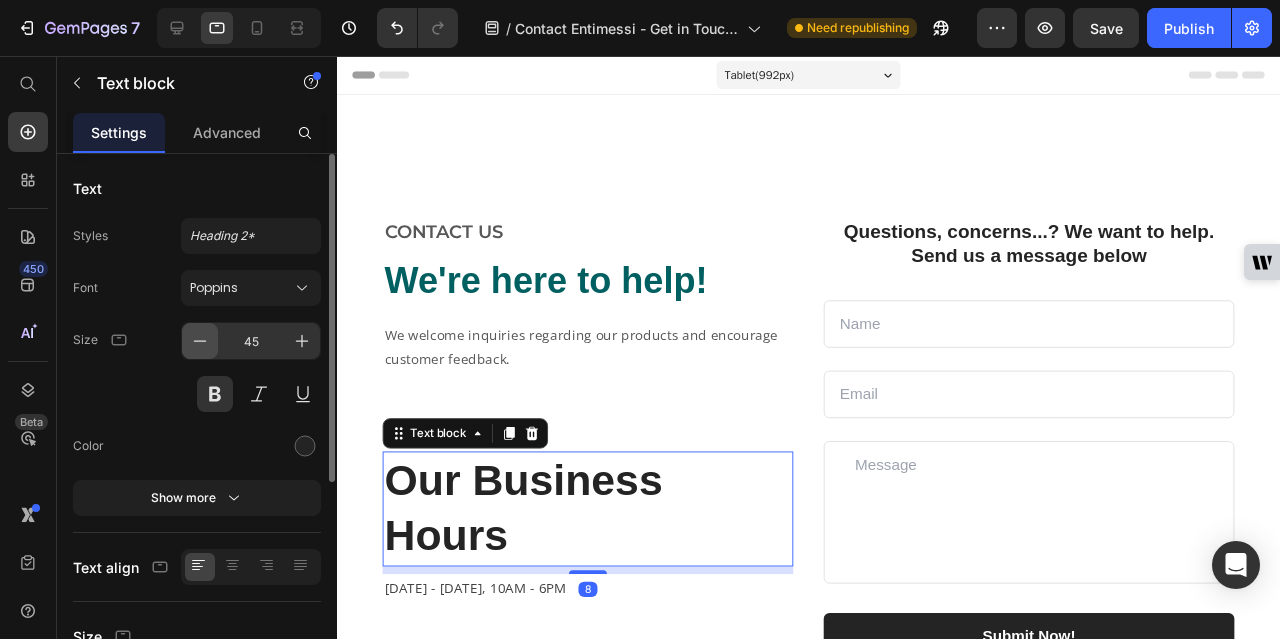click 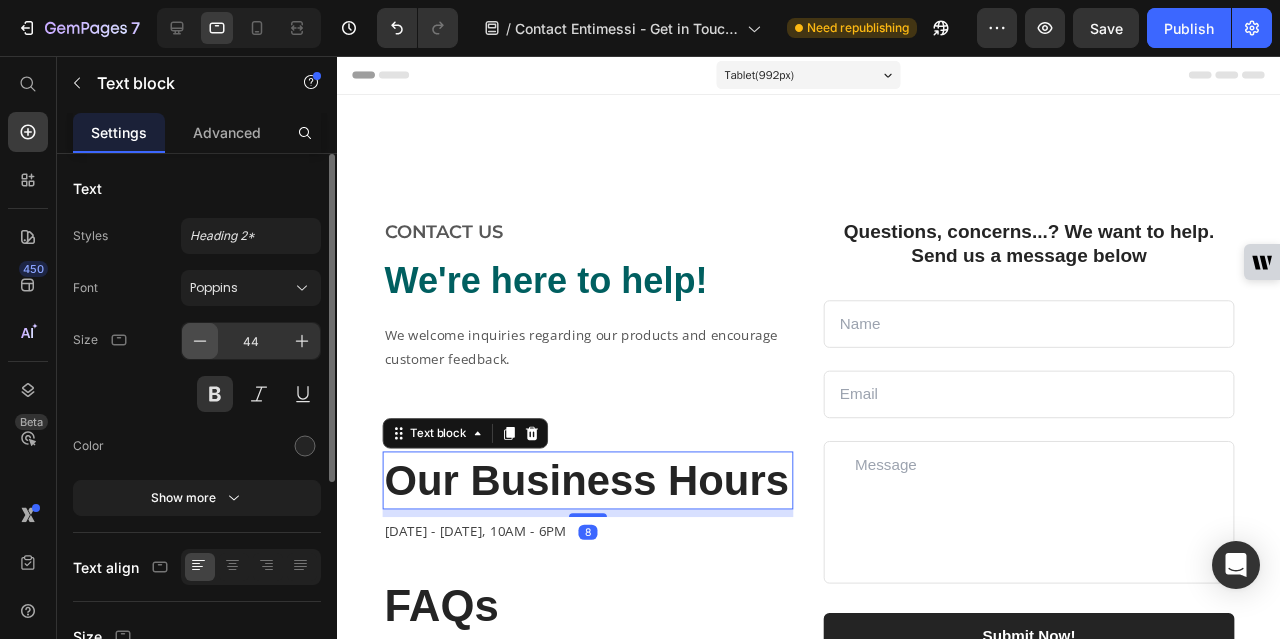 click 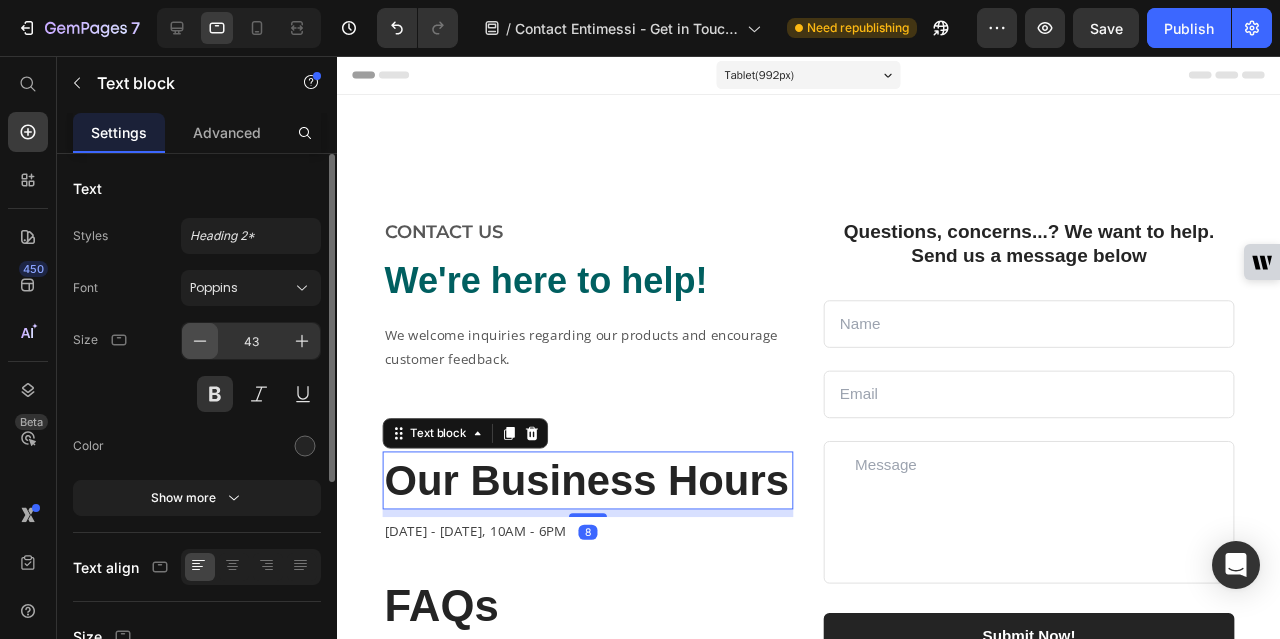 click 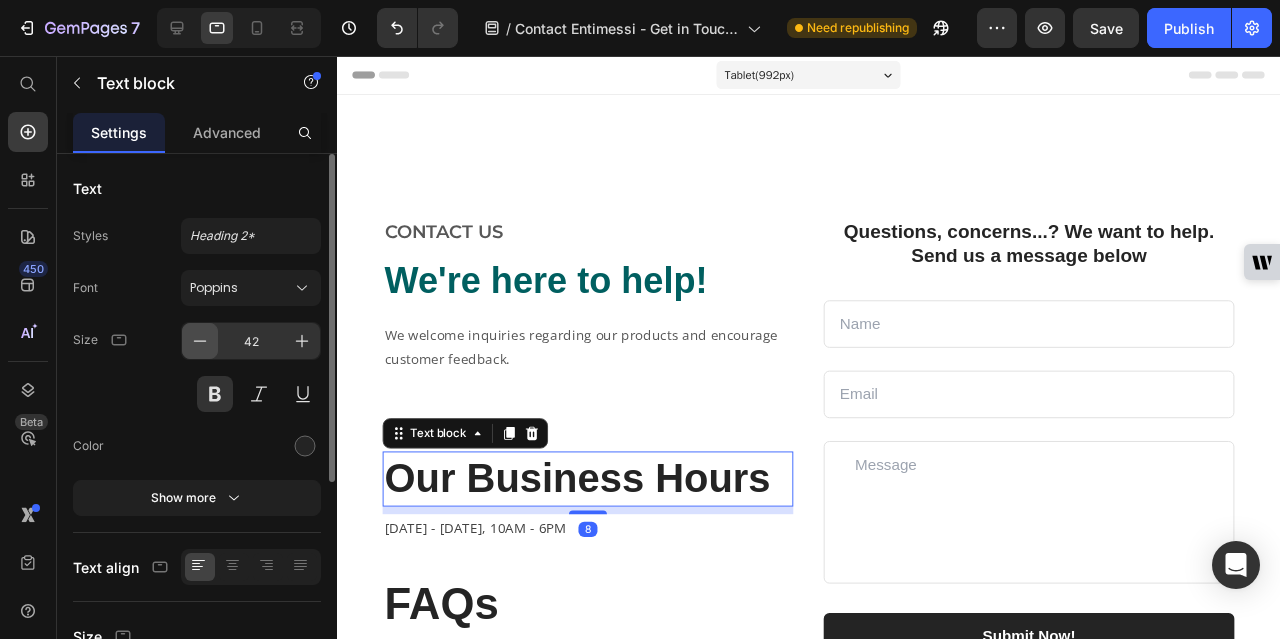 click 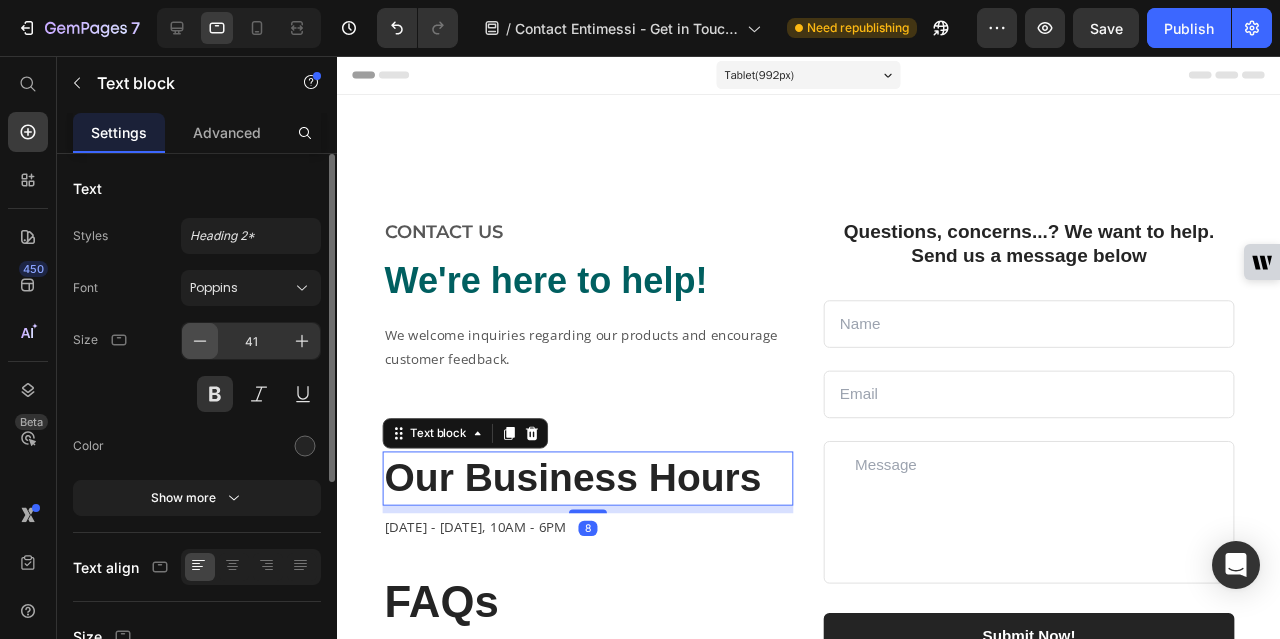click 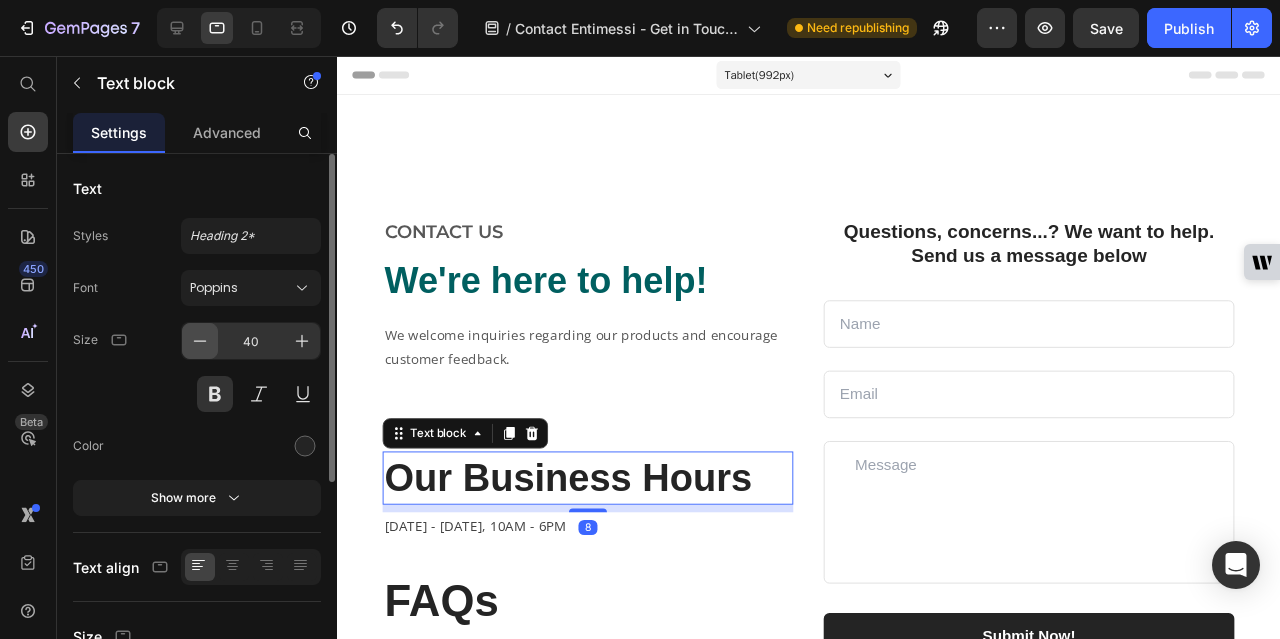 click 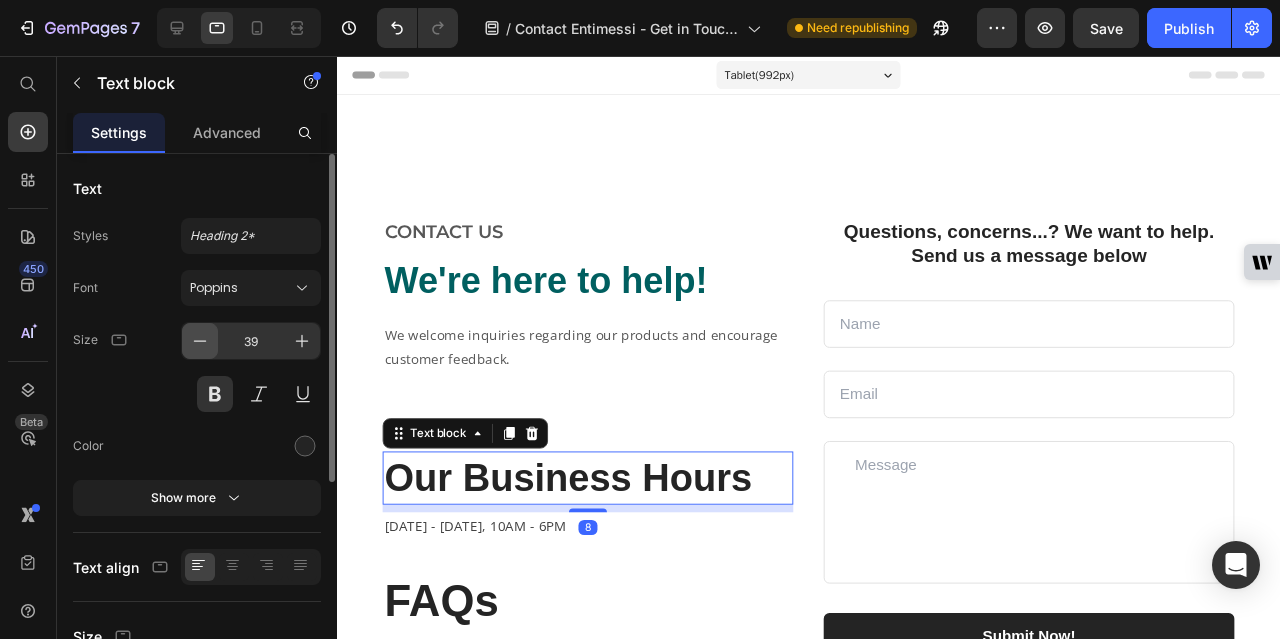 click 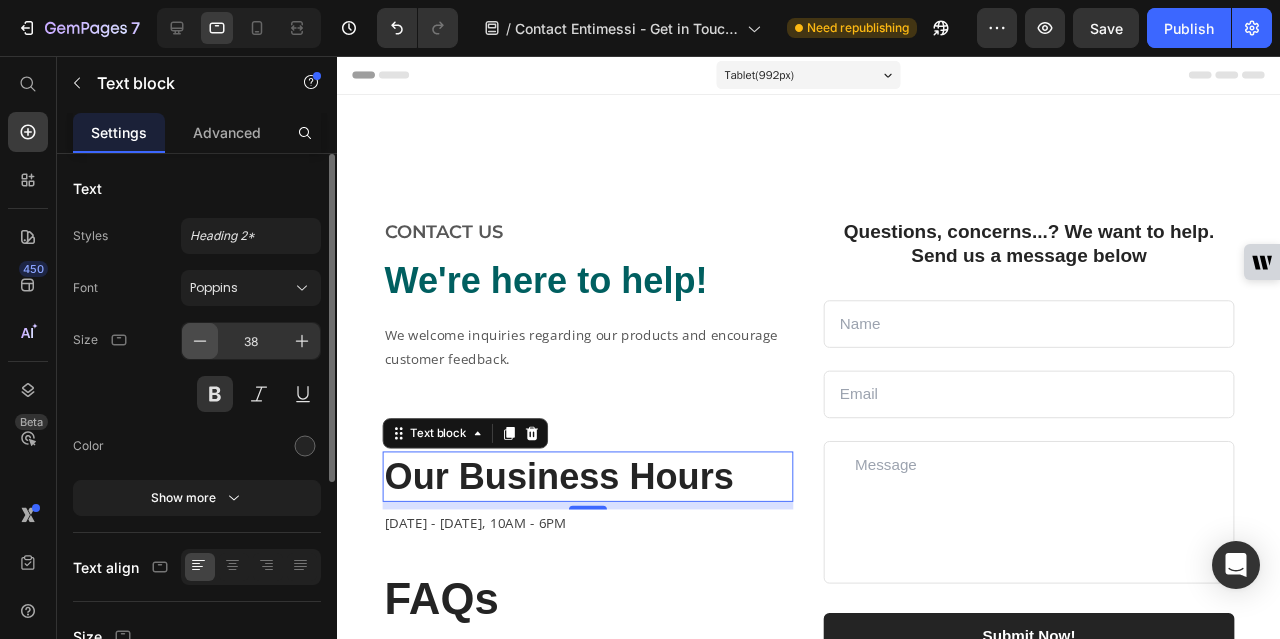 click 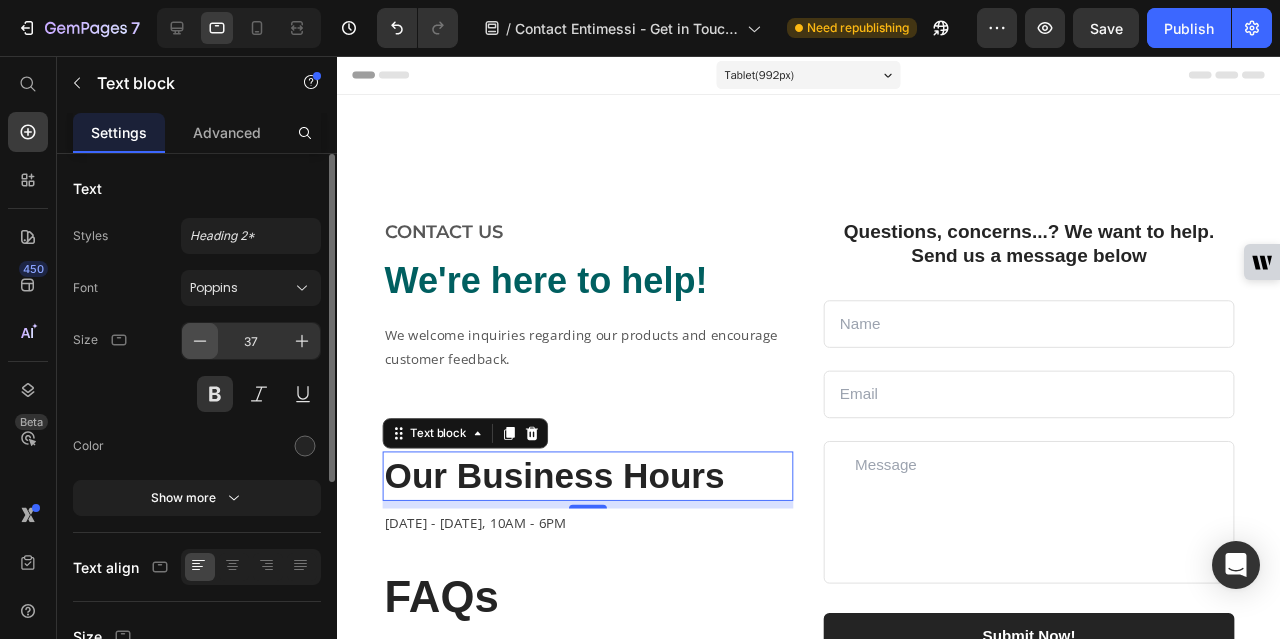 click 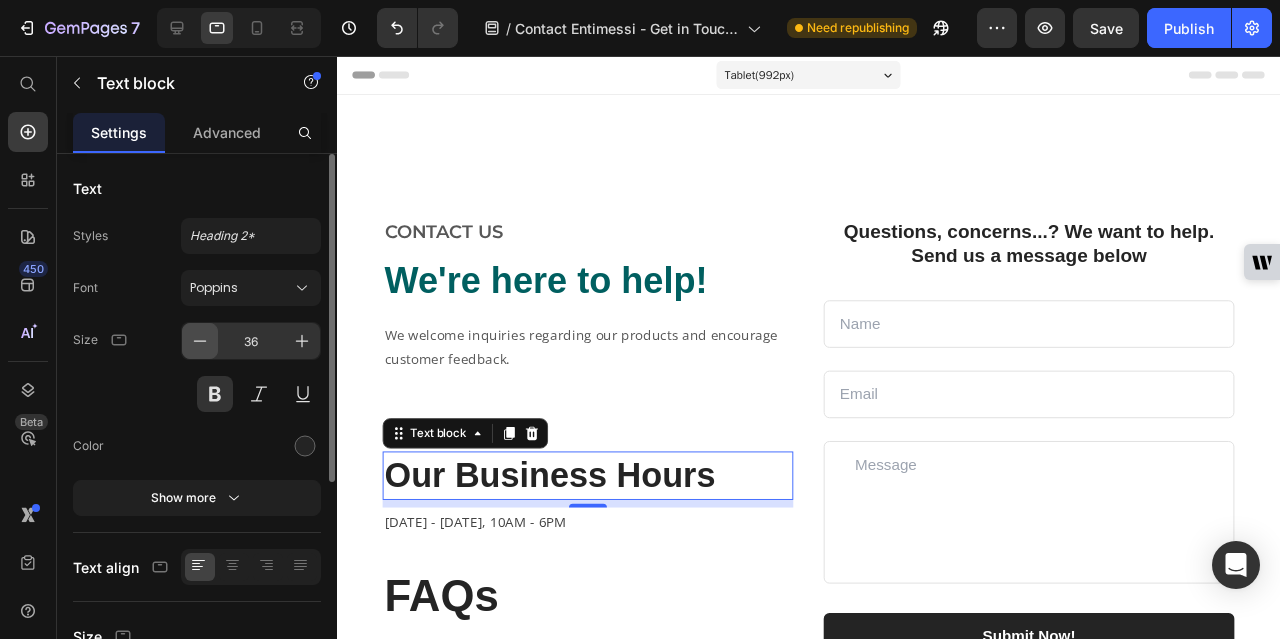 click 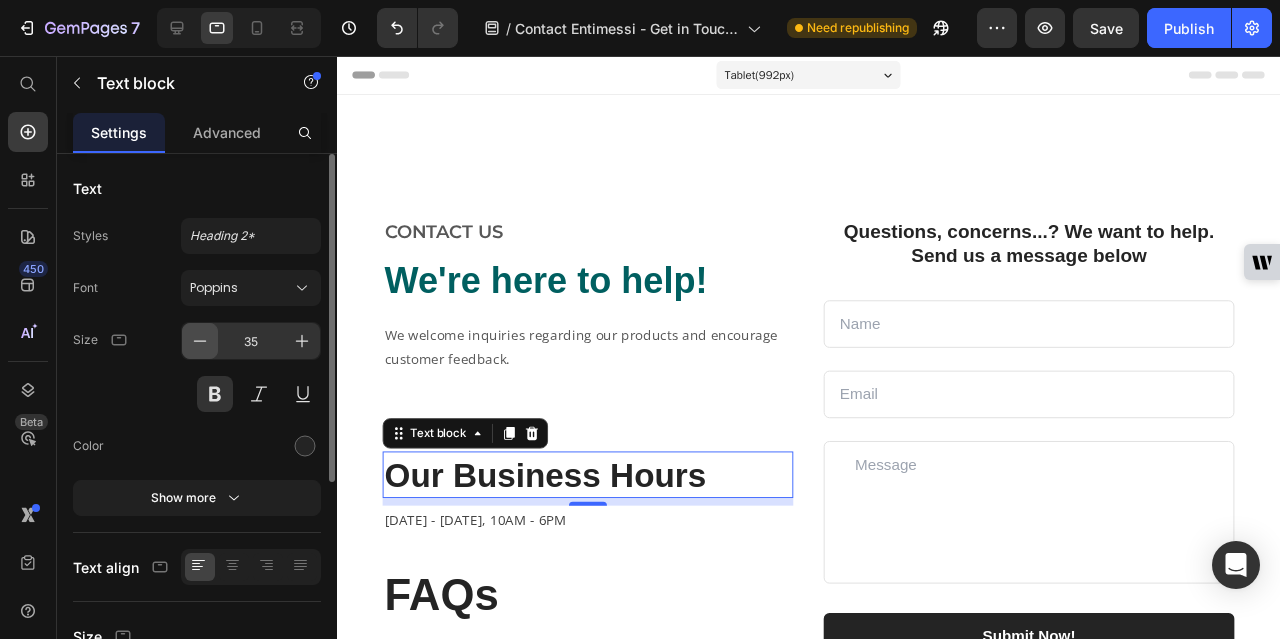 click 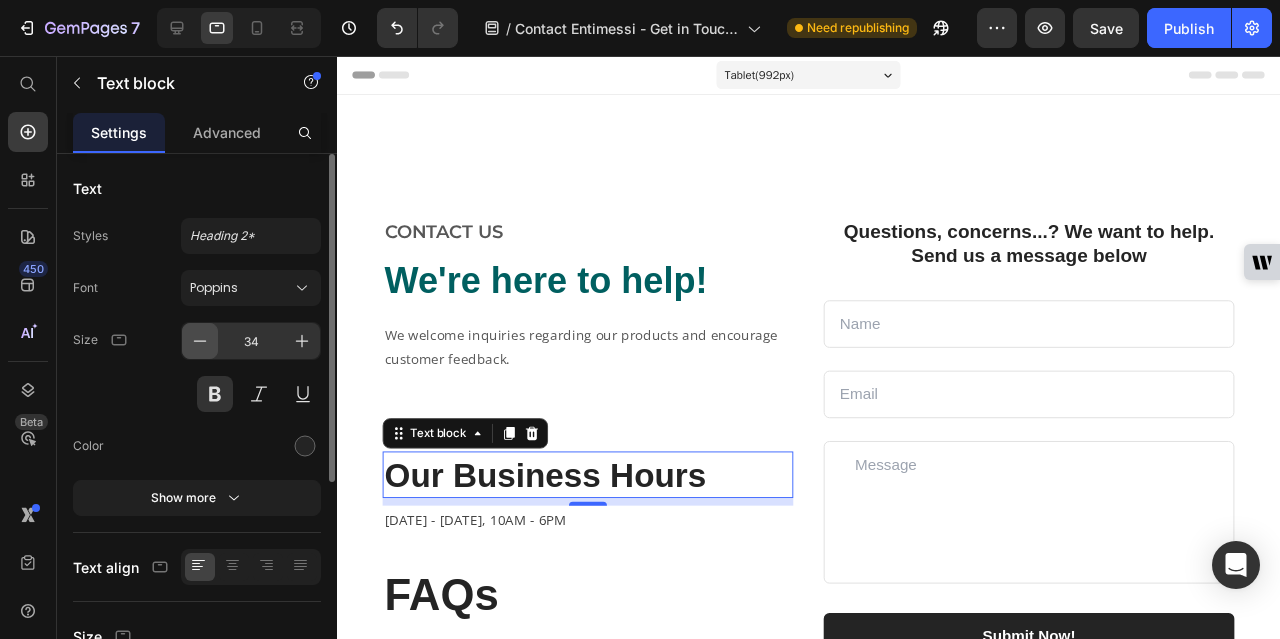 click 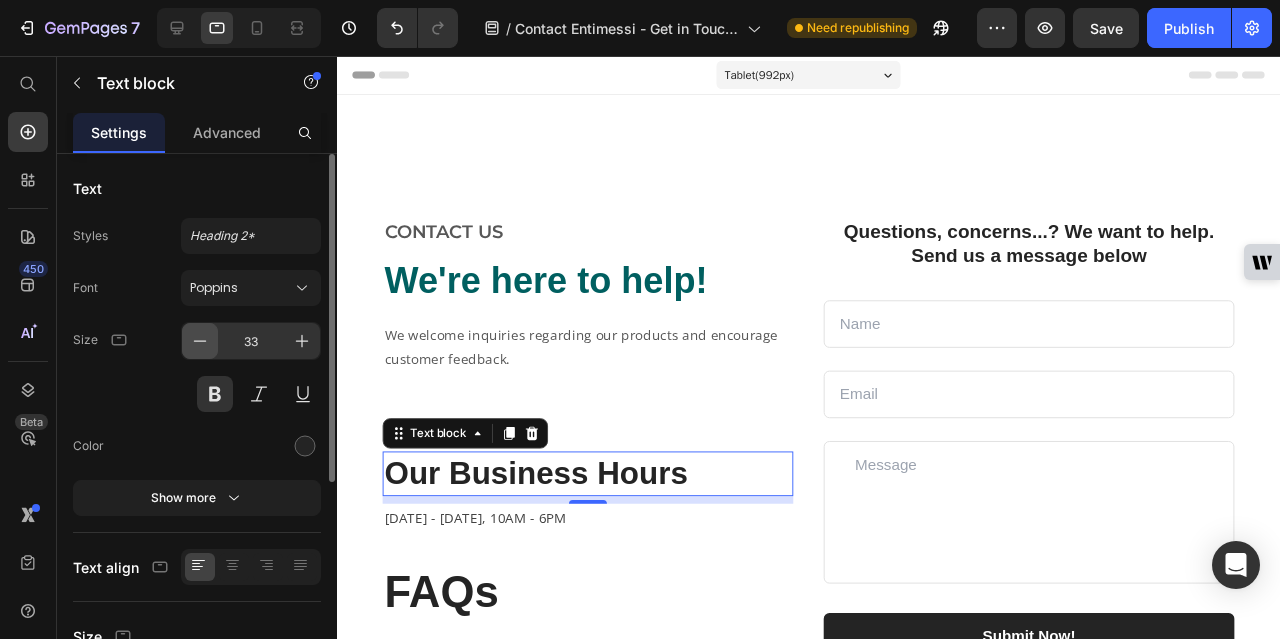 click 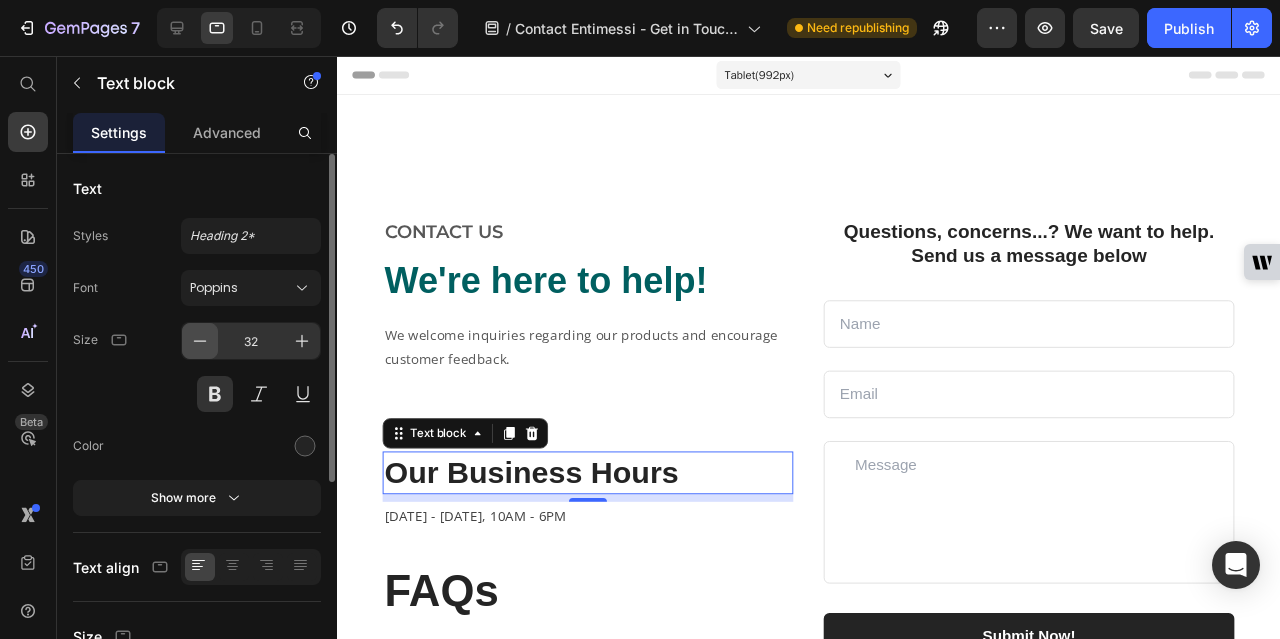 click 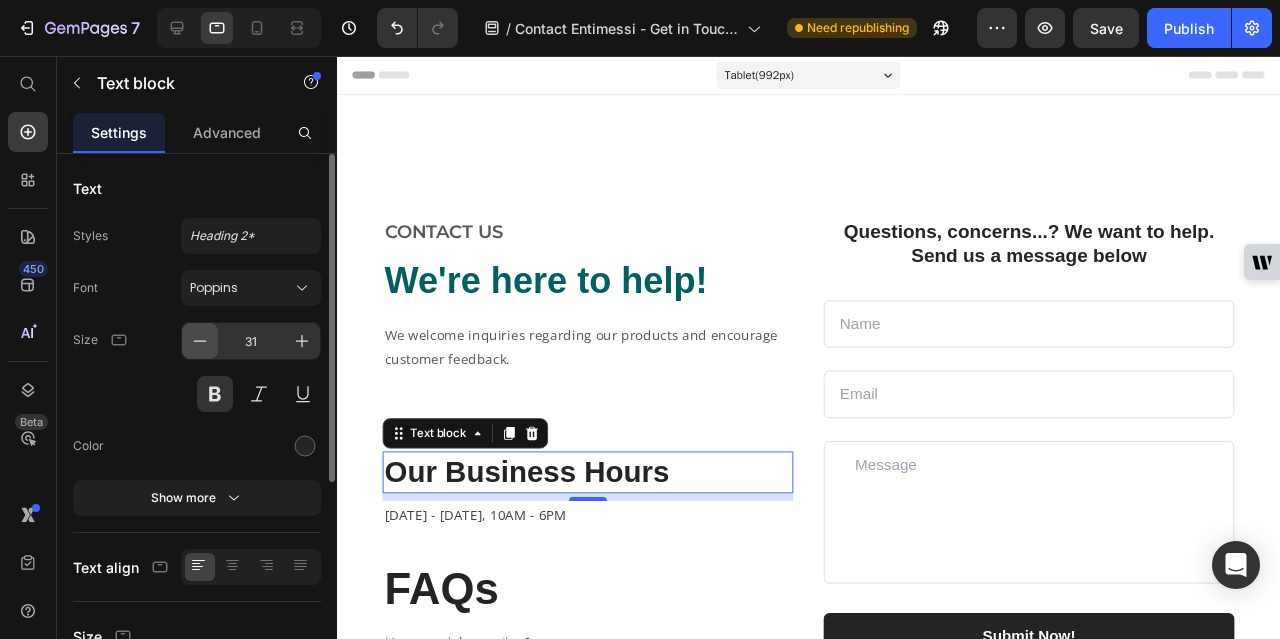 click 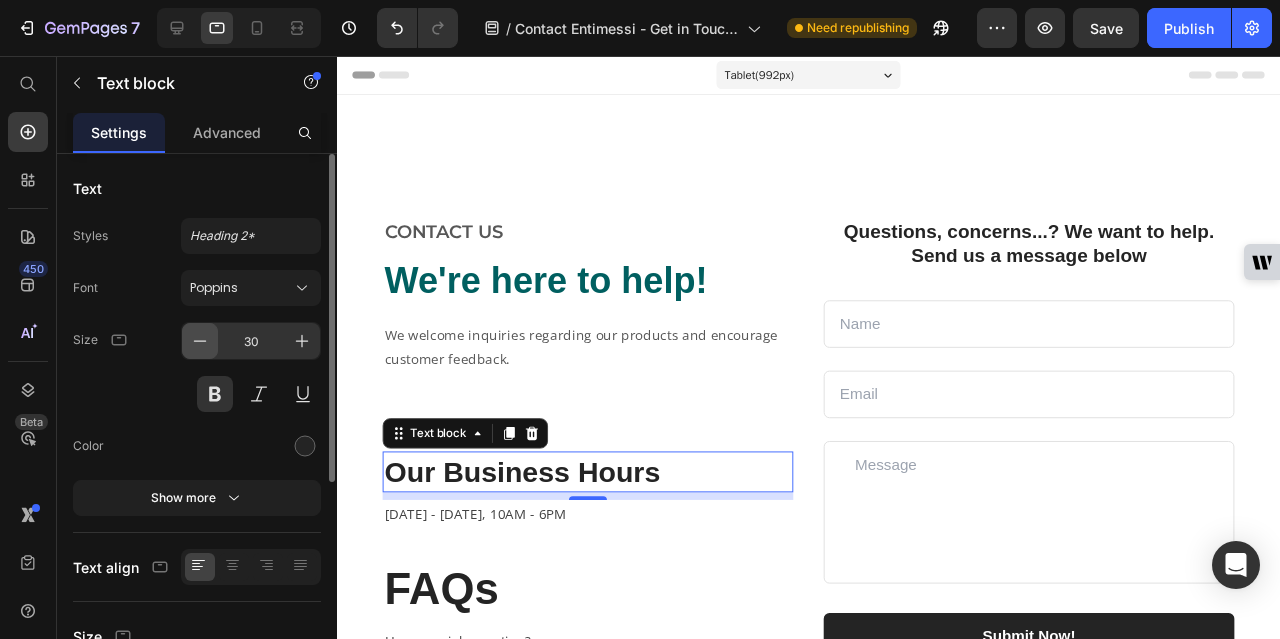 click 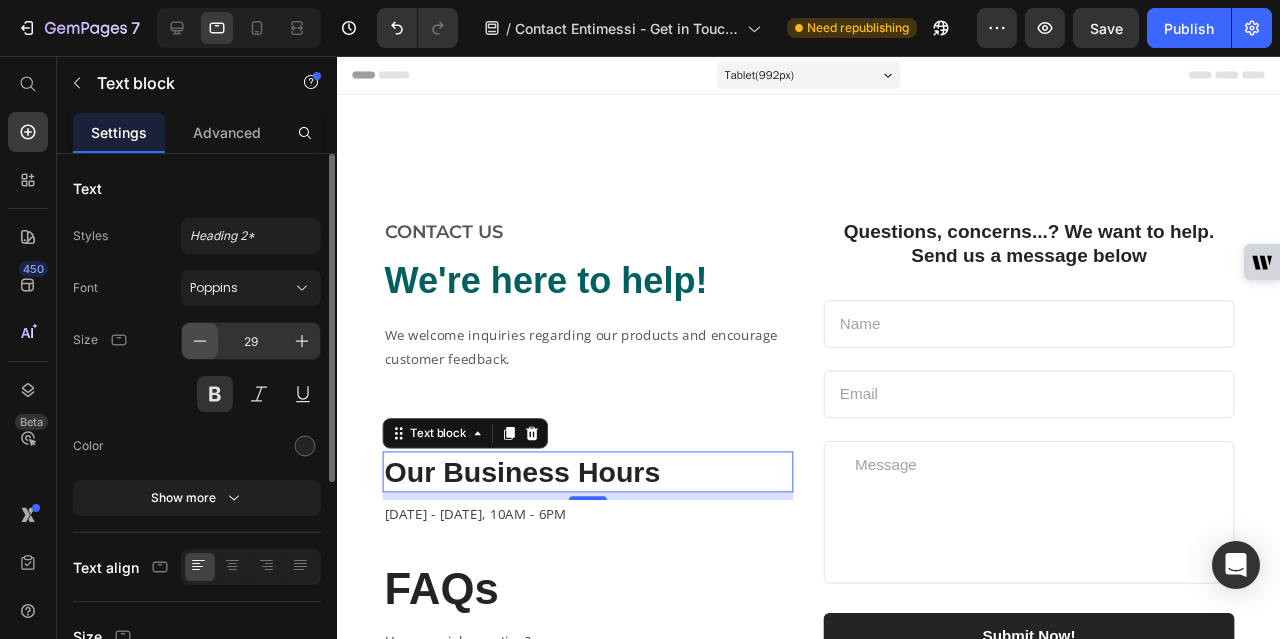 click 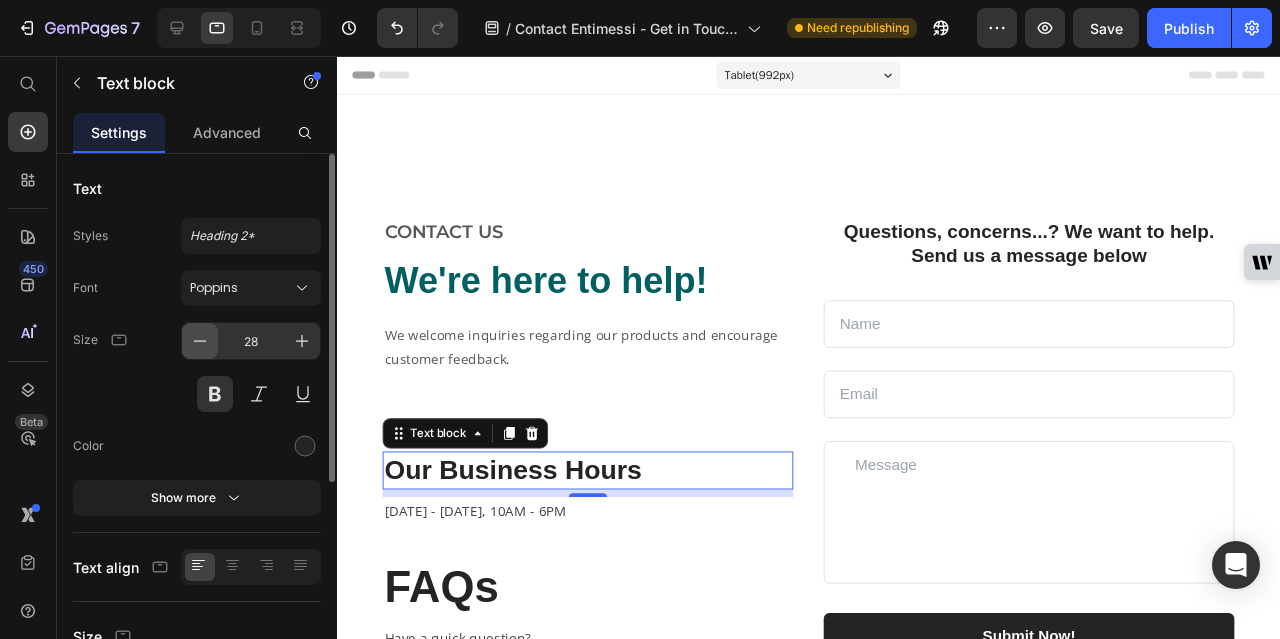 click 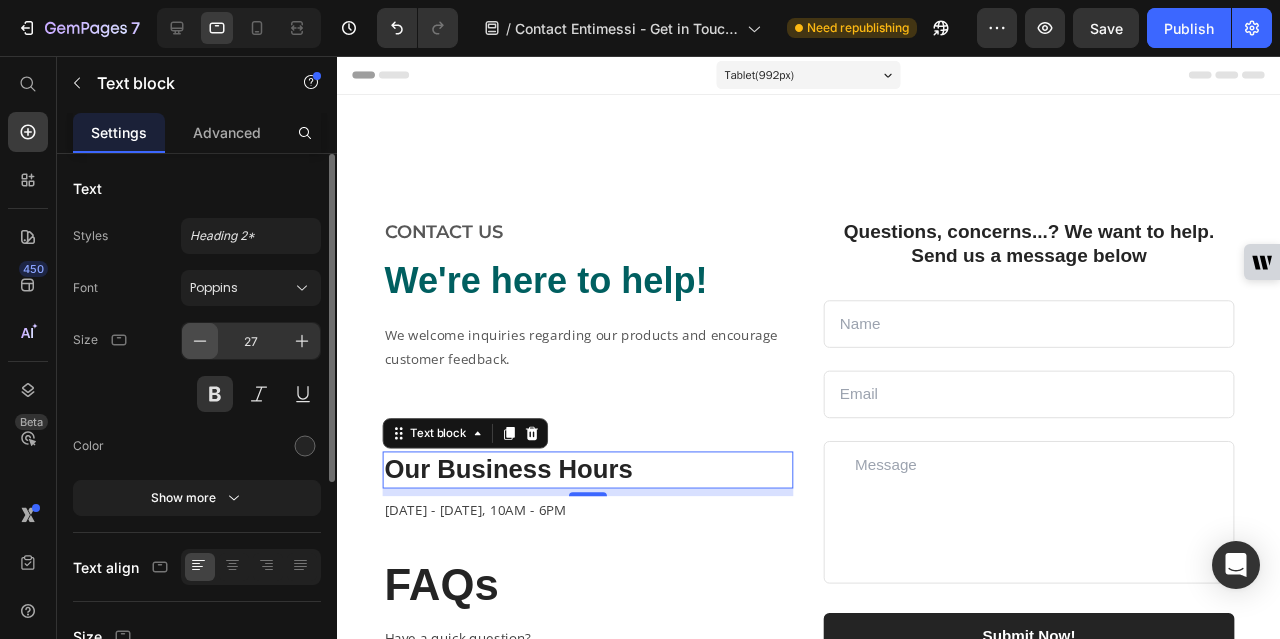 click 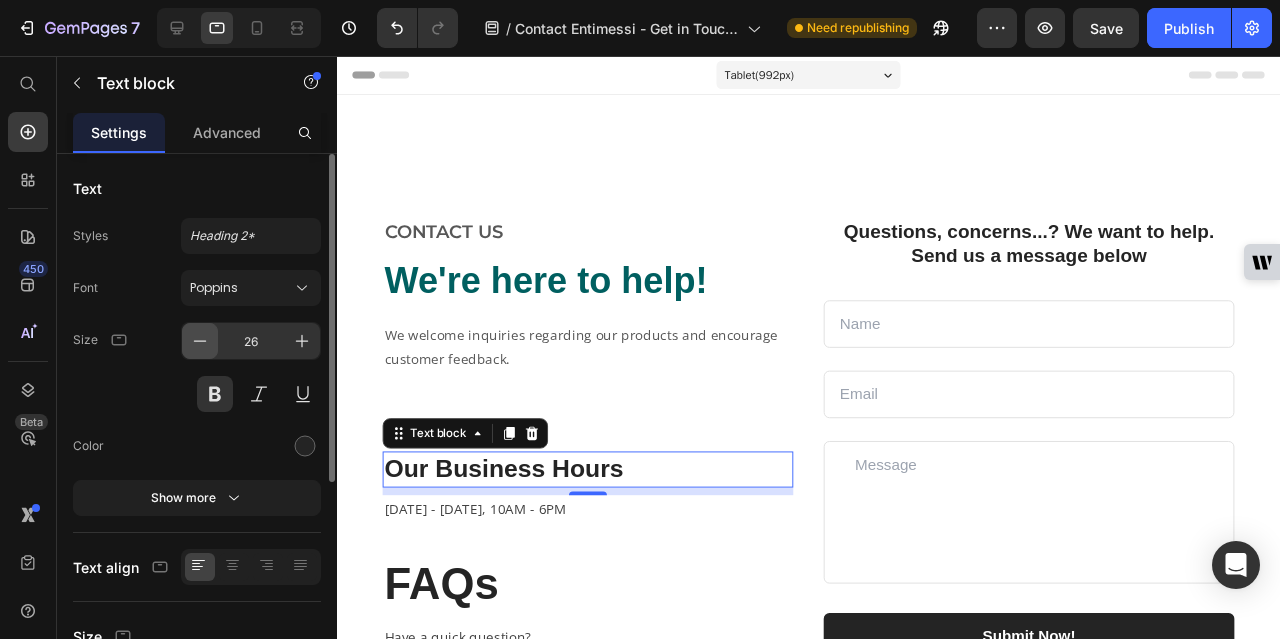 click 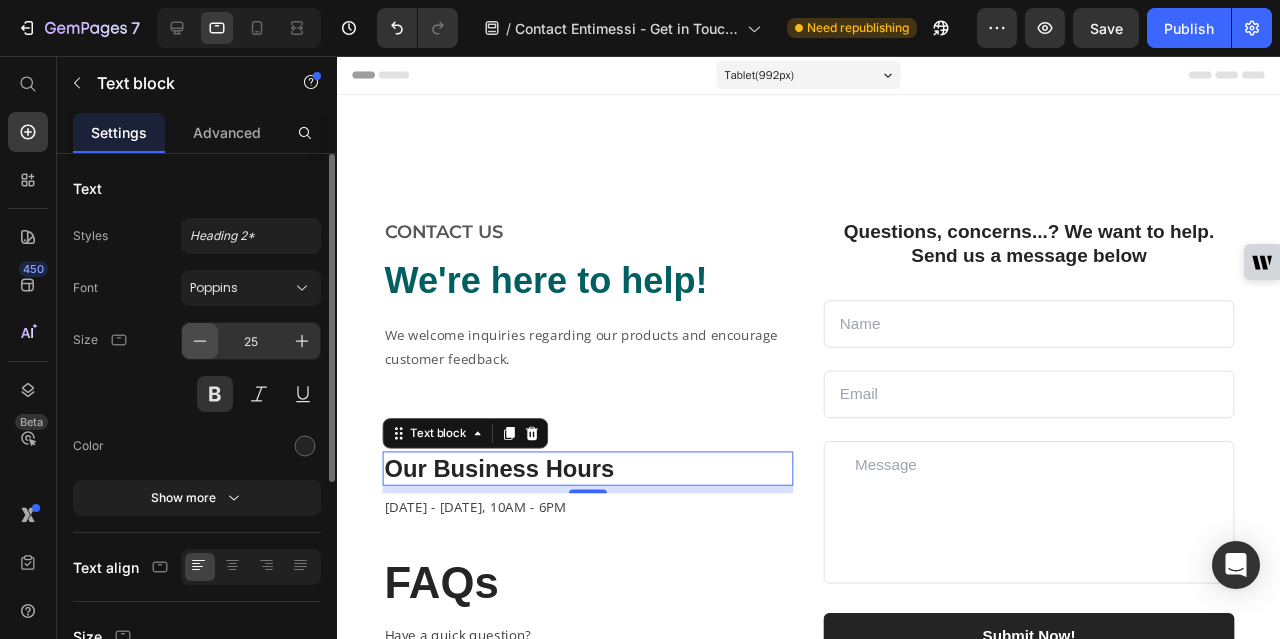 click 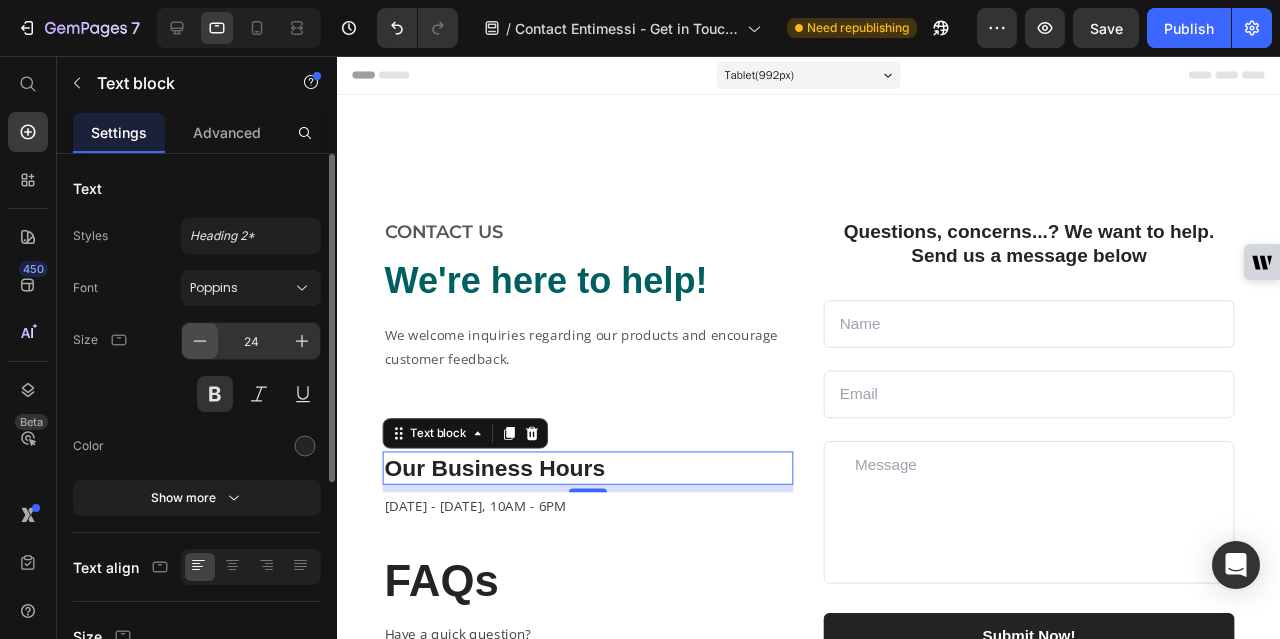 click 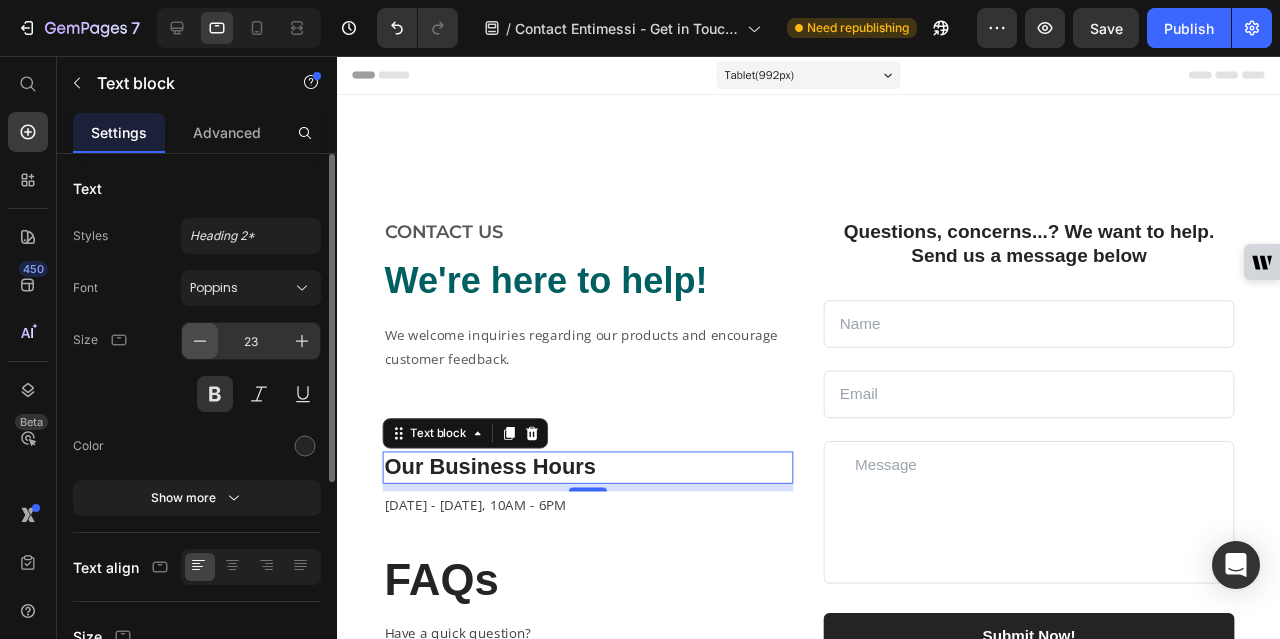 click 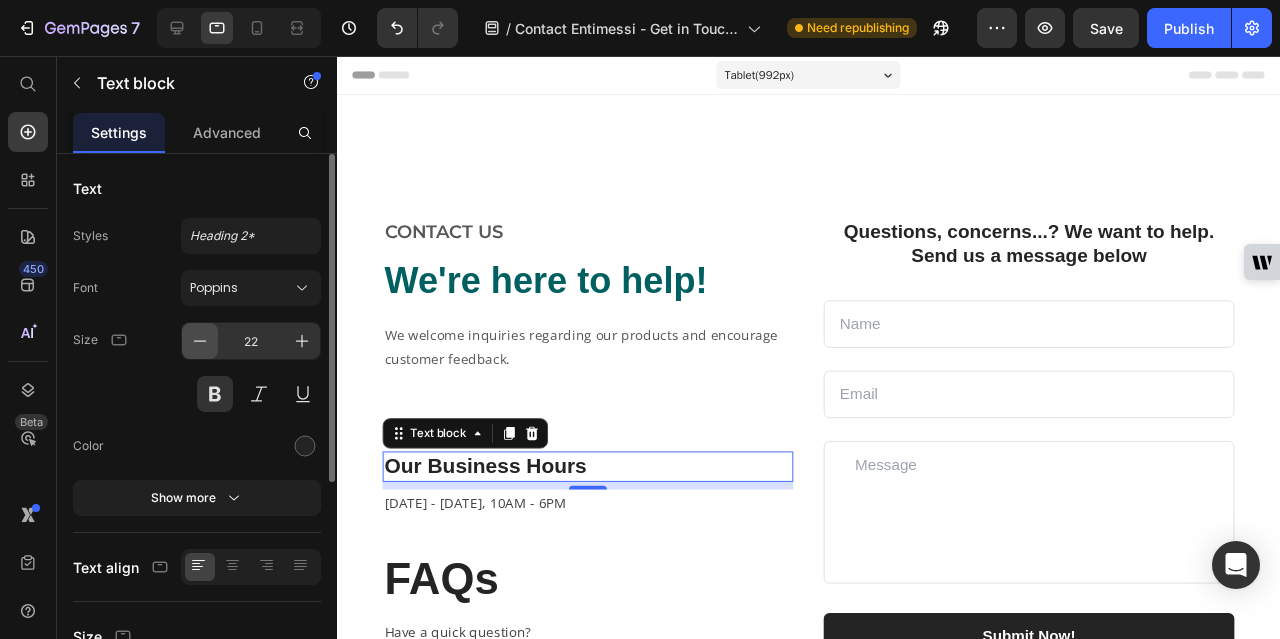 click 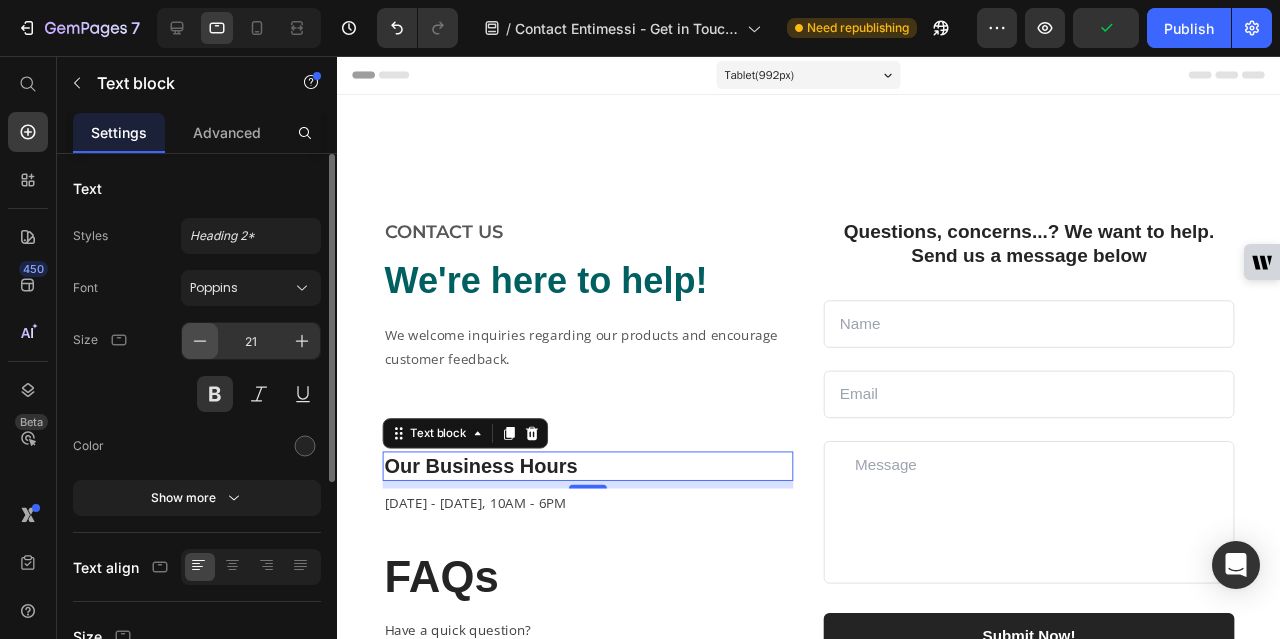 click 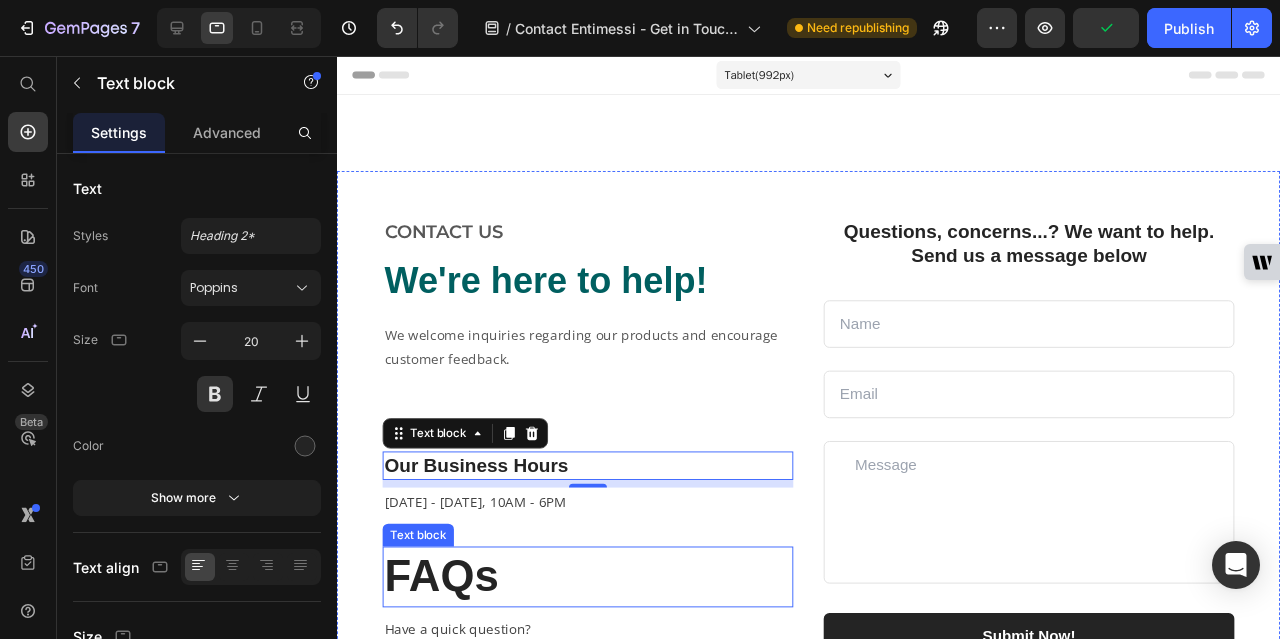 click on "FAQs" at bounding box center [601, 604] 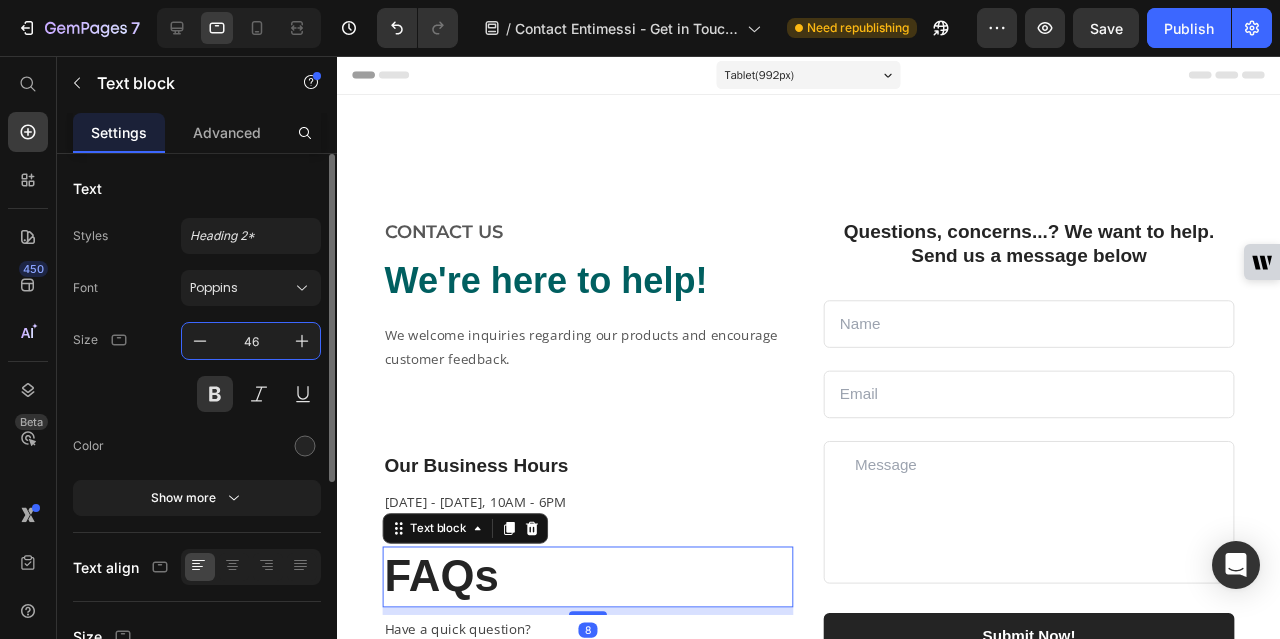 click on "46" at bounding box center (251, 341) 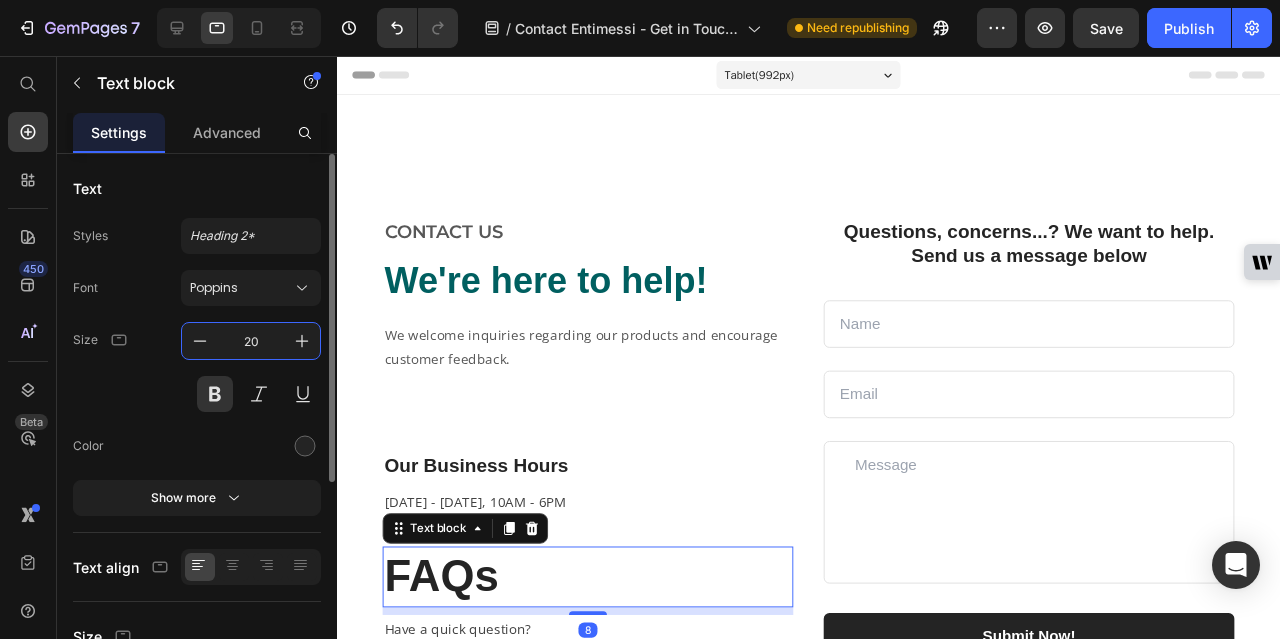 type on "20" 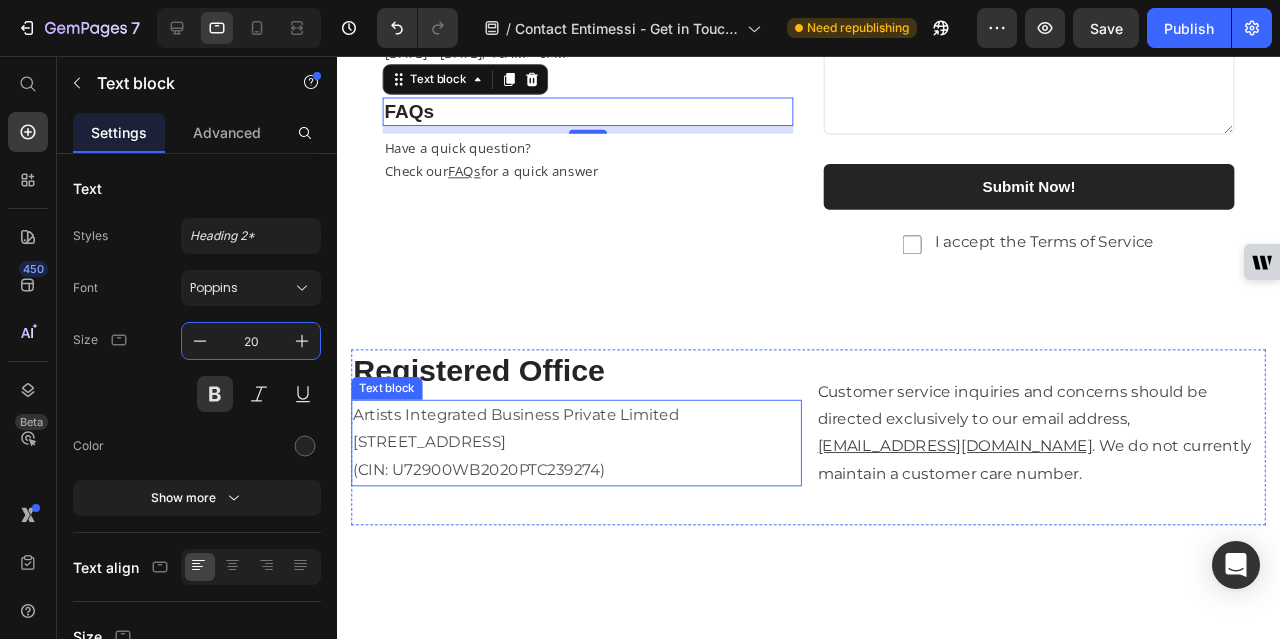 scroll, scrollTop: 500, scrollLeft: 0, axis: vertical 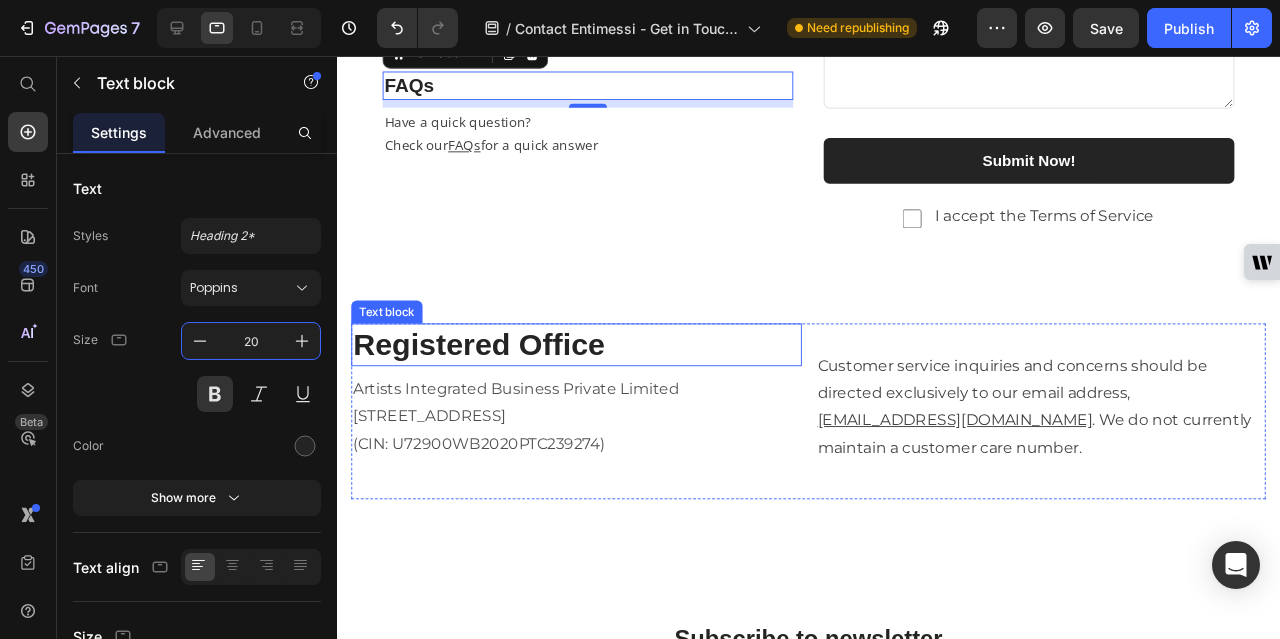 click on "Registered Office" at bounding box center (589, 360) 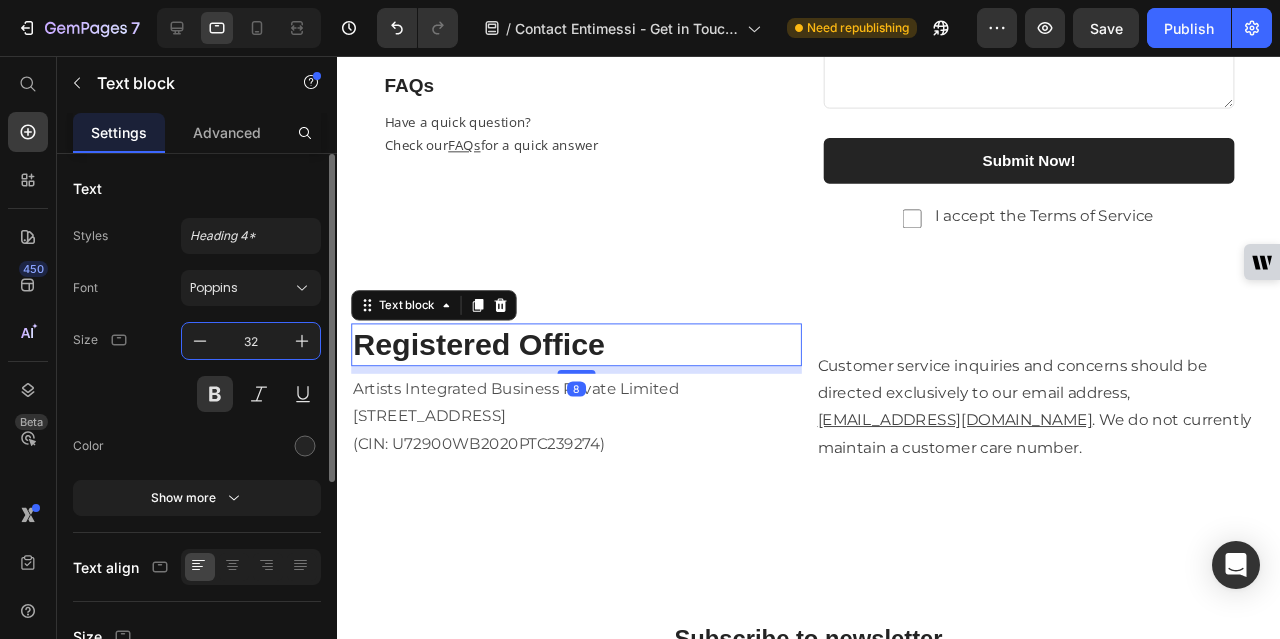 click on "32" at bounding box center (251, 341) 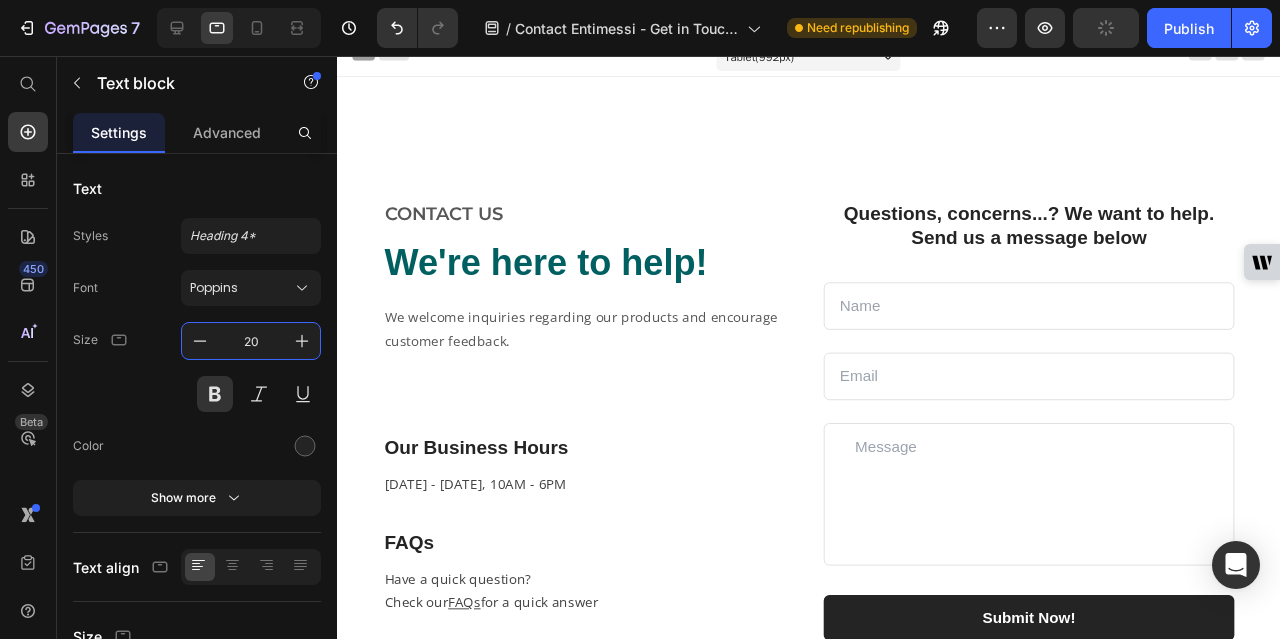 scroll, scrollTop: 0, scrollLeft: 0, axis: both 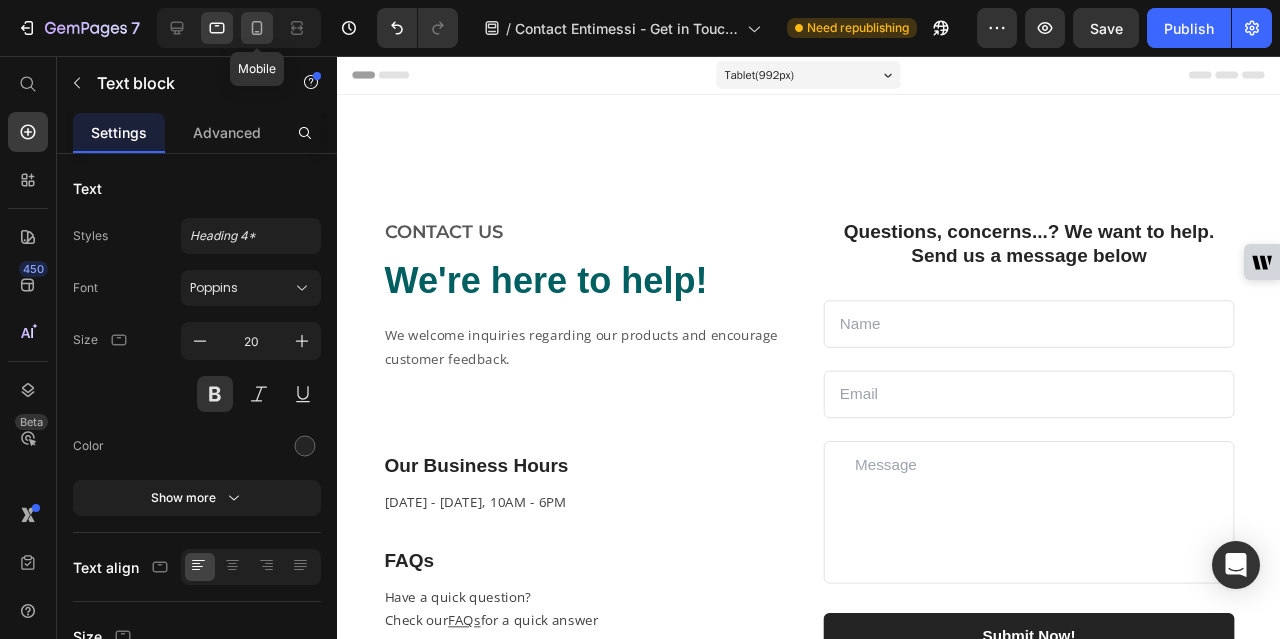 click 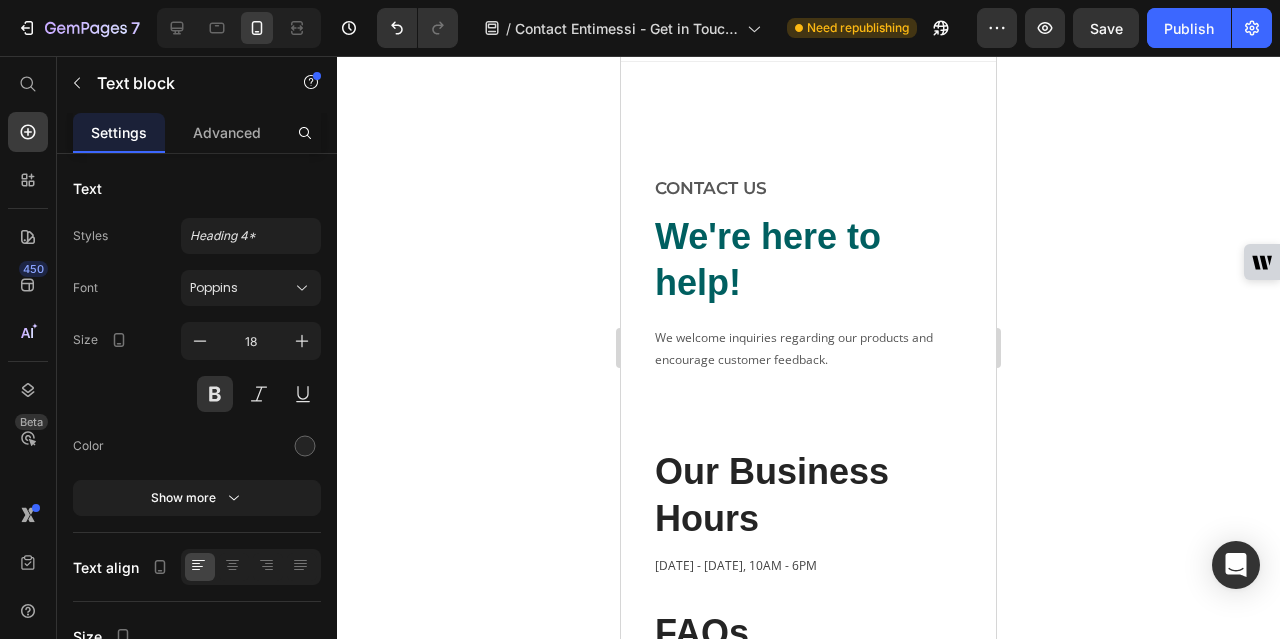 scroll, scrollTop: 0, scrollLeft: 0, axis: both 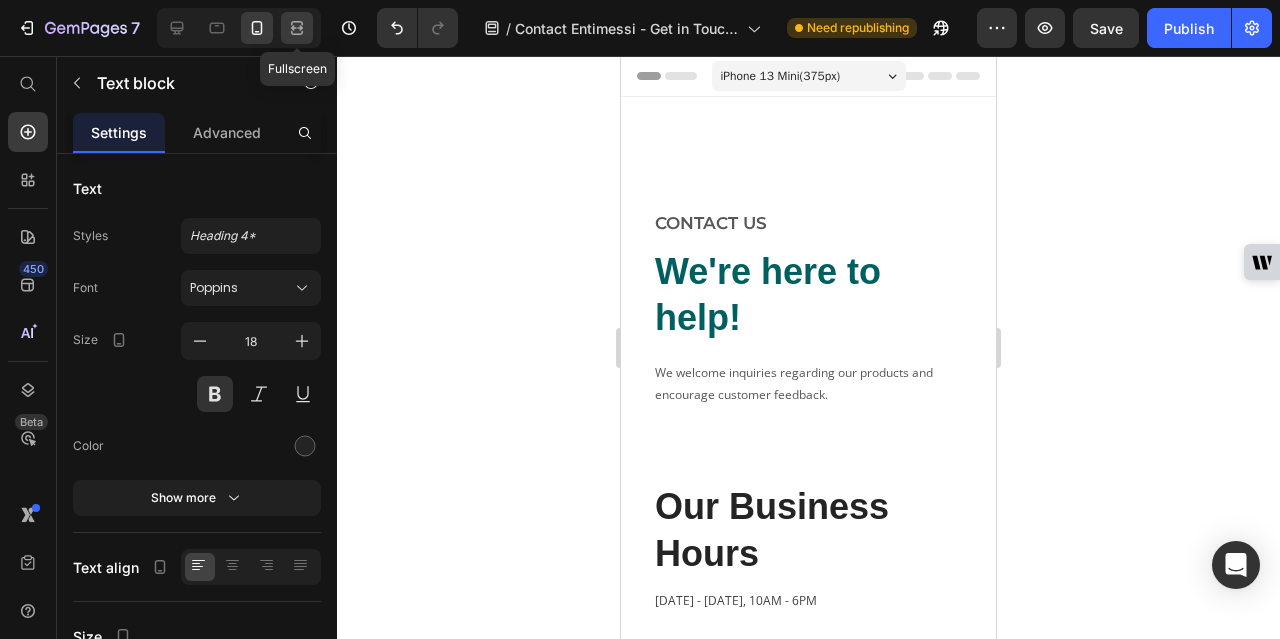 click 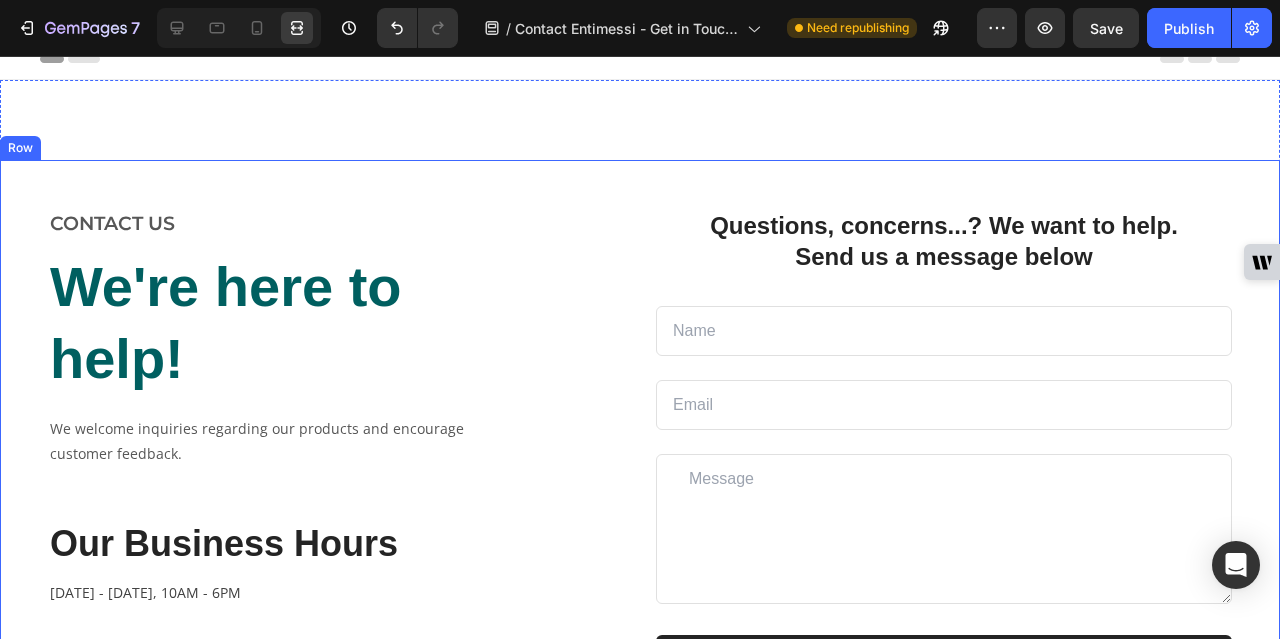 scroll, scrollTop: 0, scrollLeft: 0, axis: both 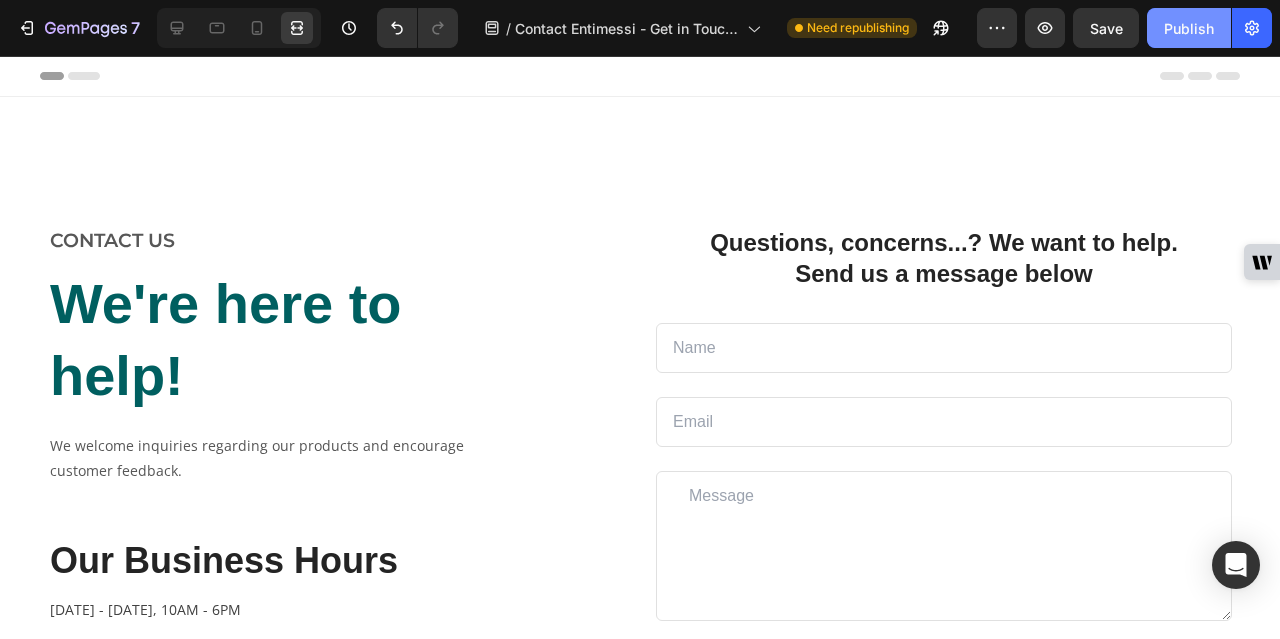 click on "Publish" at bounding box center (1189, 28) 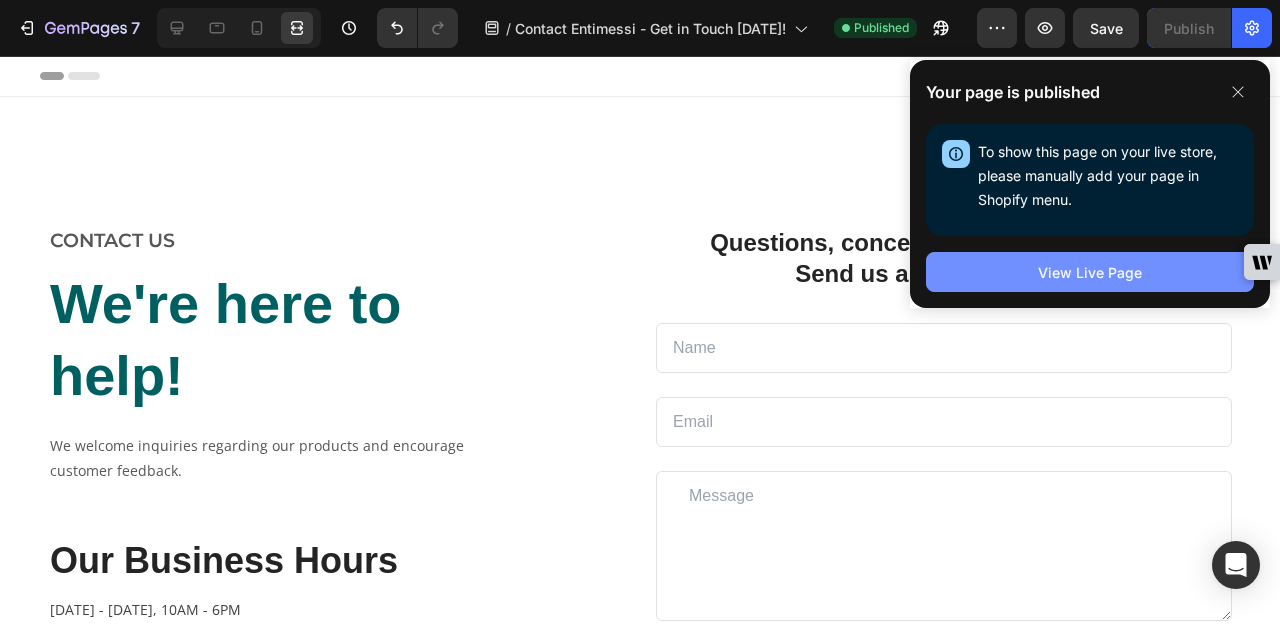 click on "View Live Page" at bounding box center (1090, 272) 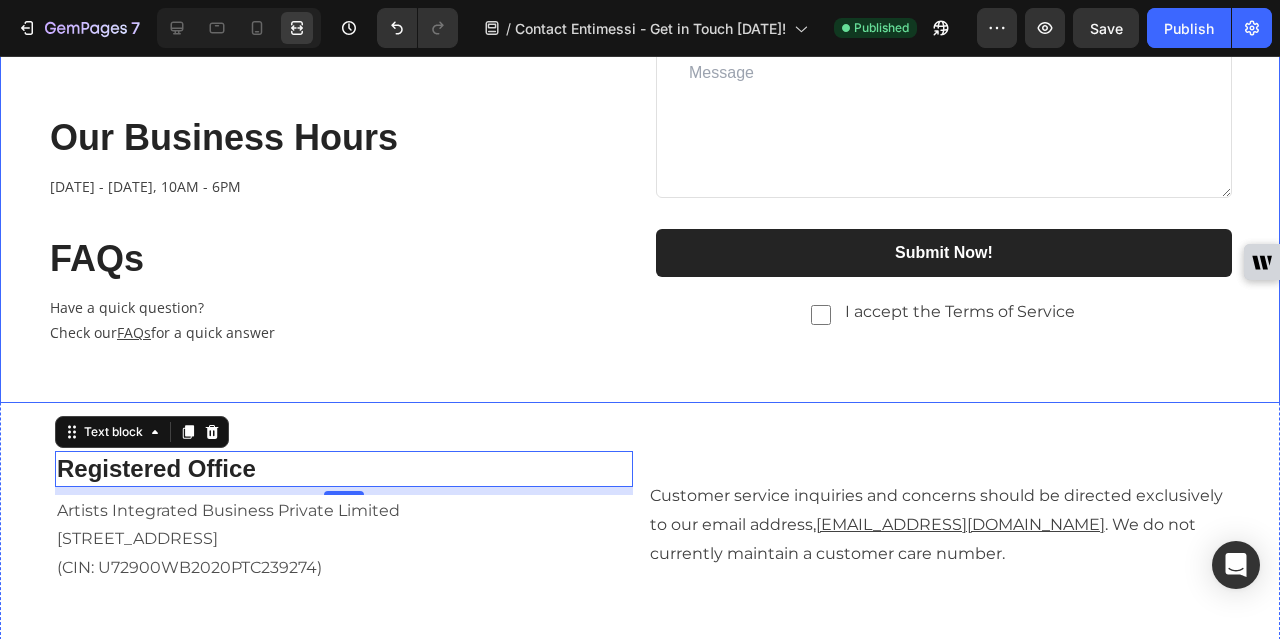 scroll, scrollTop: 100, scrollLeft: 0, axis: vertical 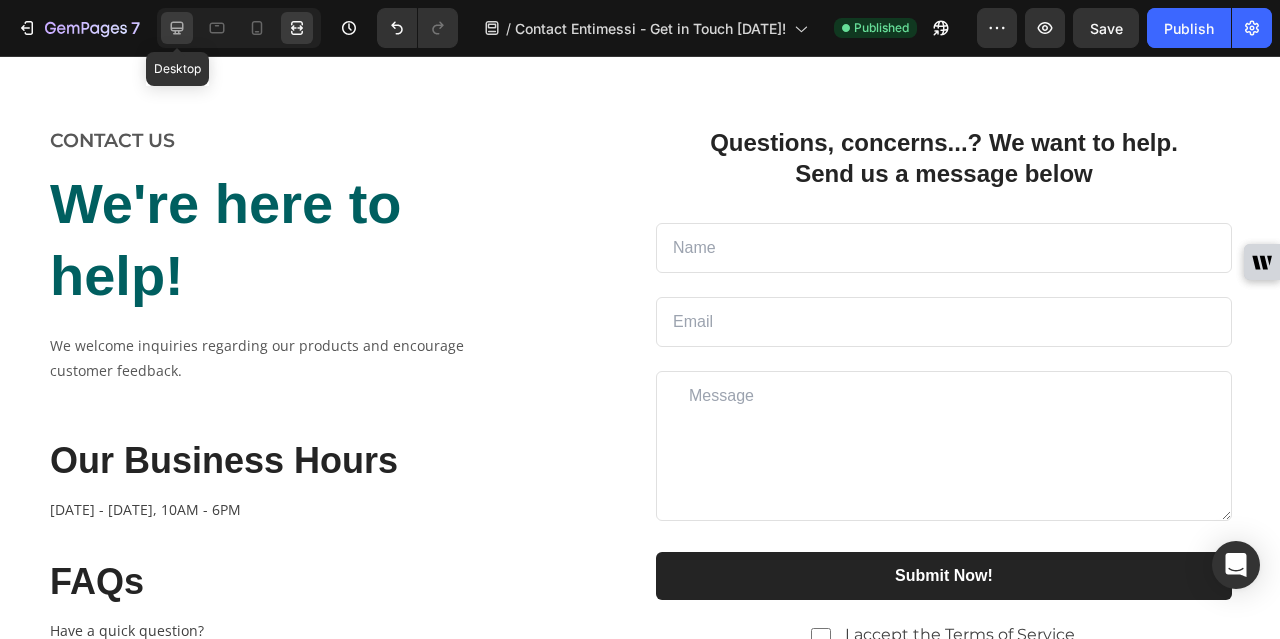 click 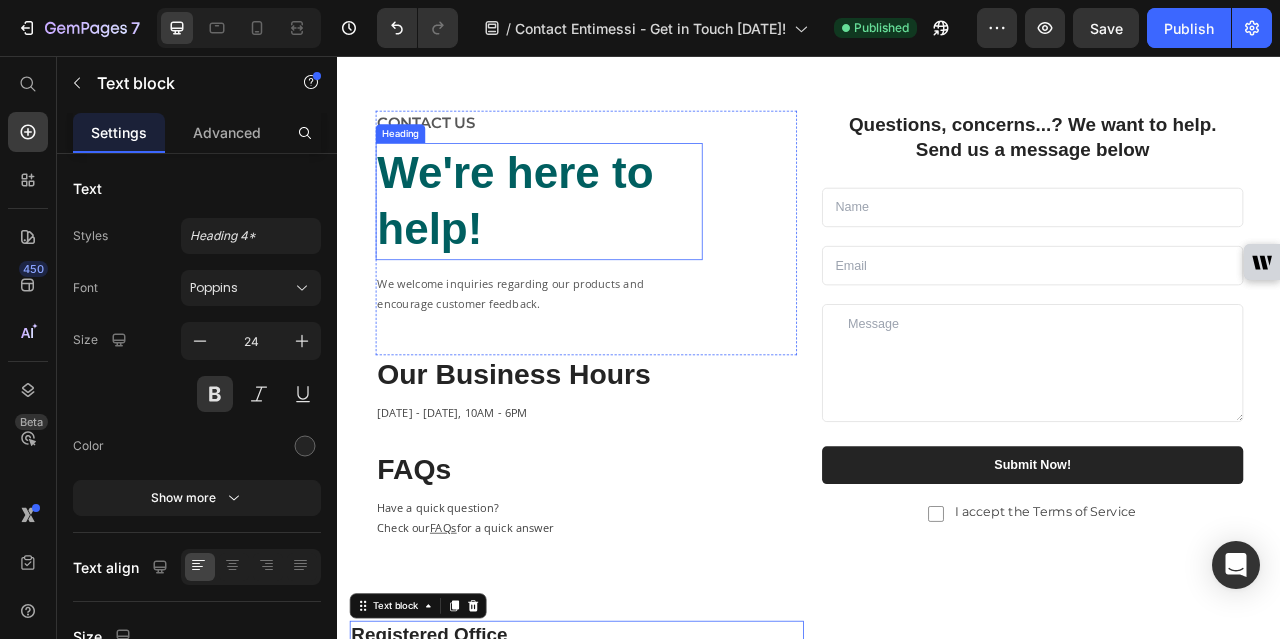 click on "We're here to help!" at bounding box center [593, 241] 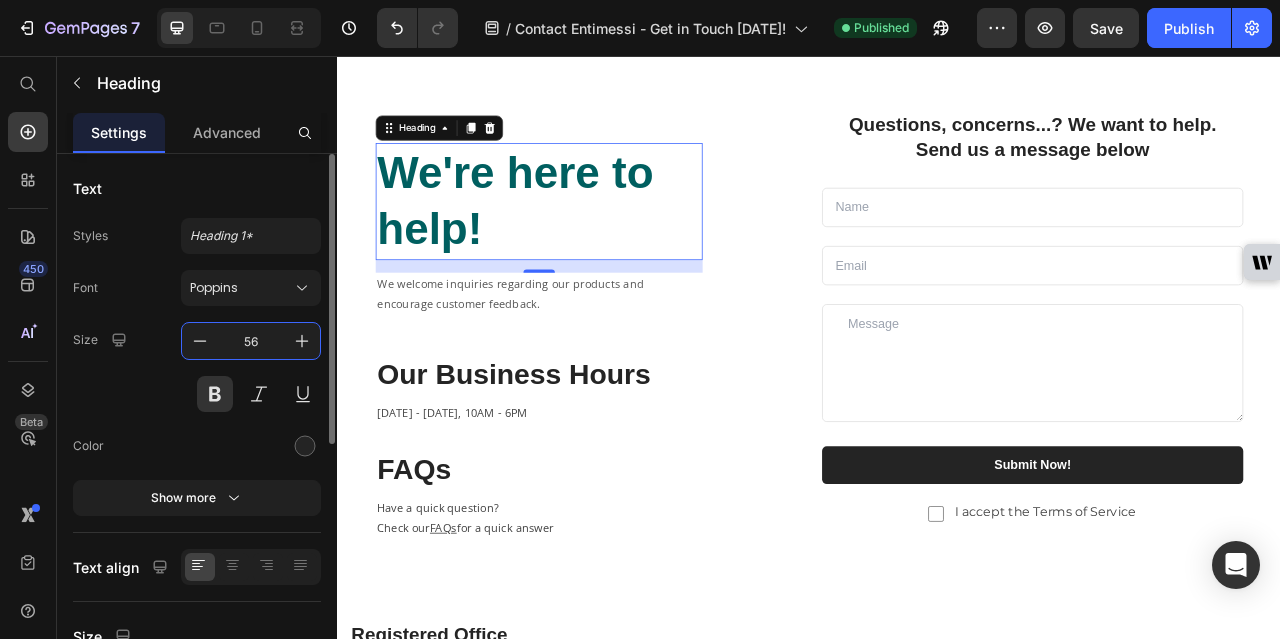 click on "56" at bounding box center [251, 341] 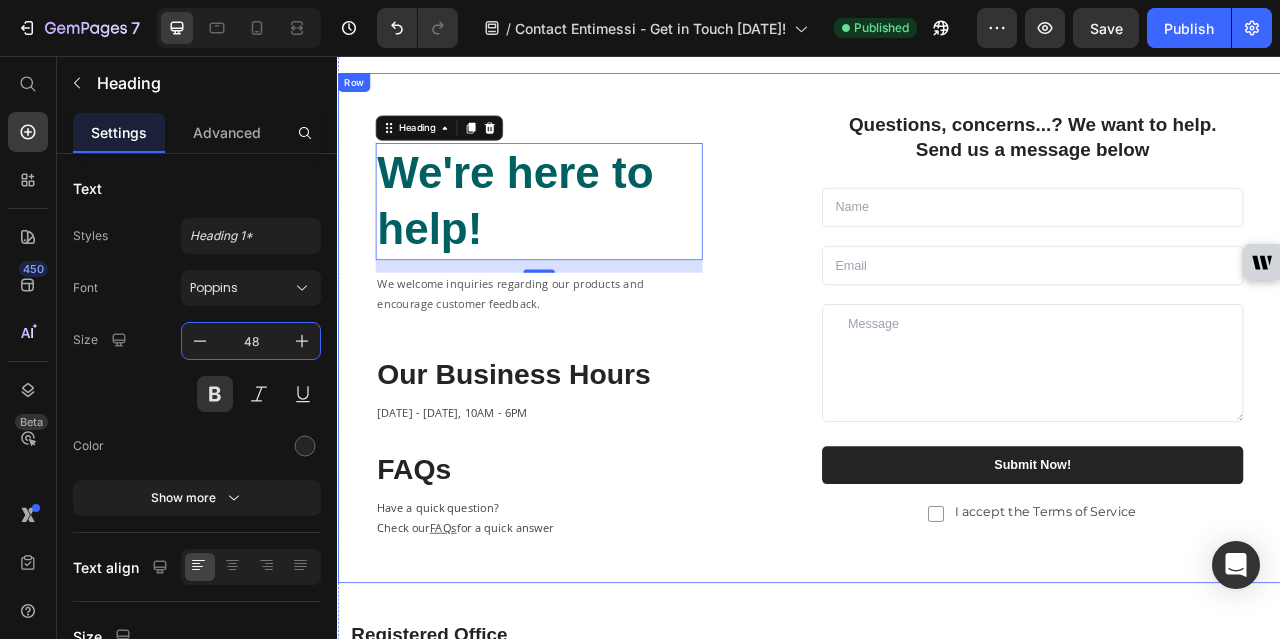 type on "48" 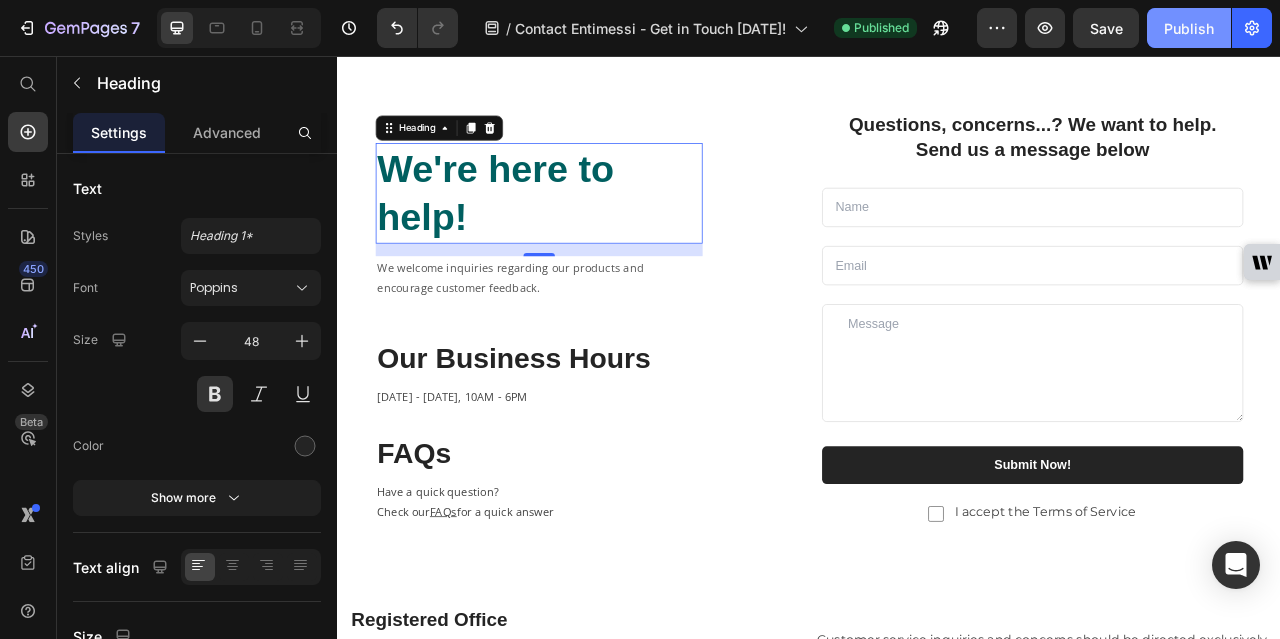 click on "Publish" at bounding box center (1189, 28) 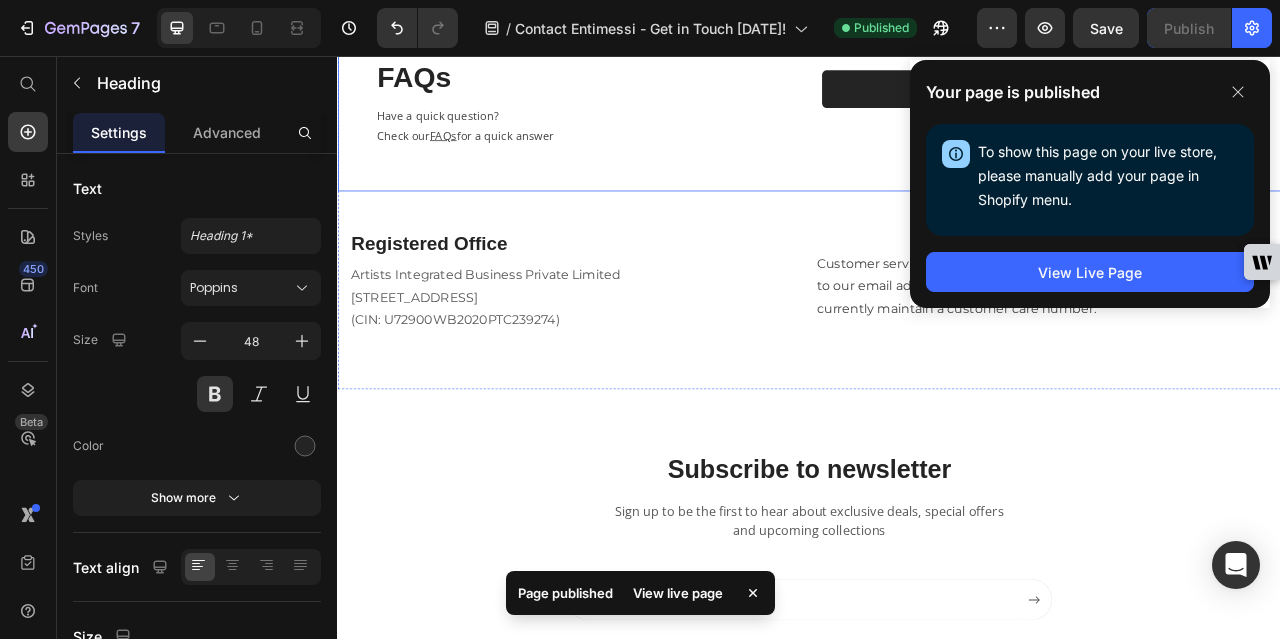 scroll, scrollTop: 322, scrollLeft: 0, axis: vertical 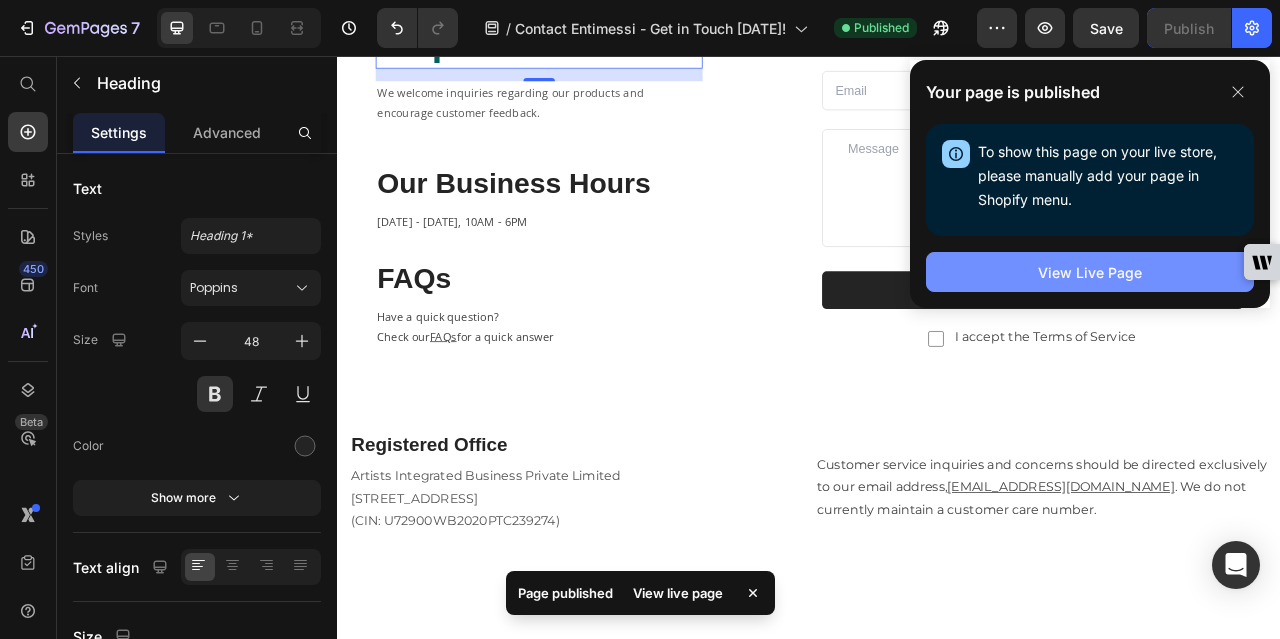 click on "View Live Page" at bounding box center (1090, 272) 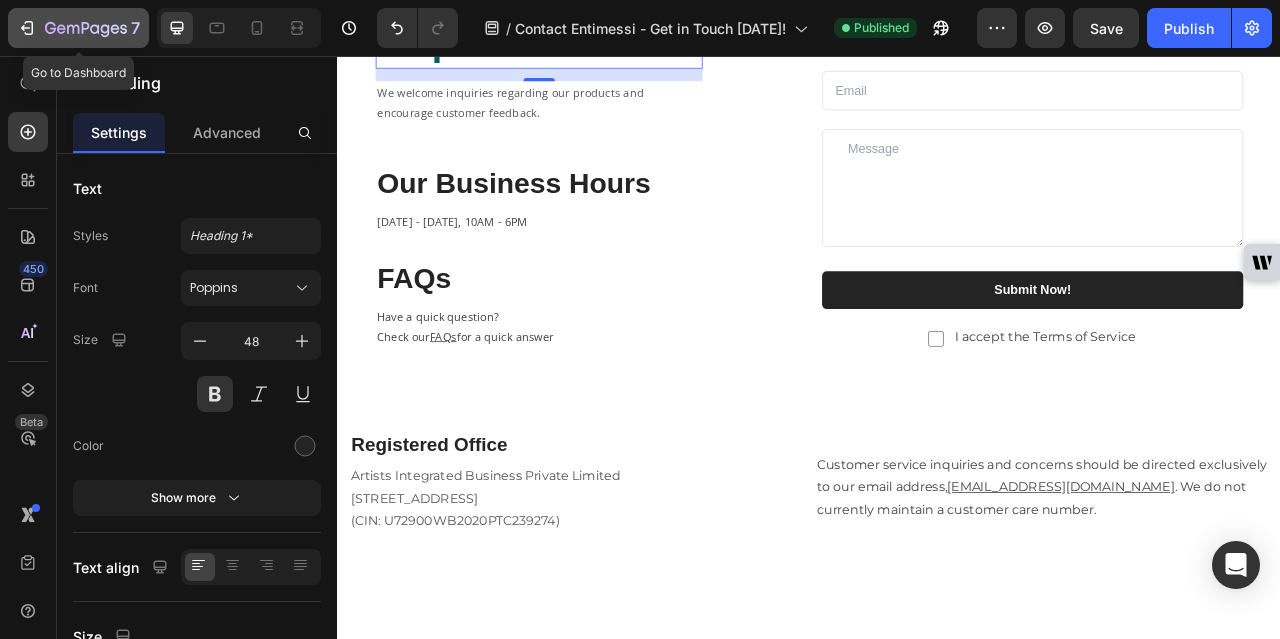 click 